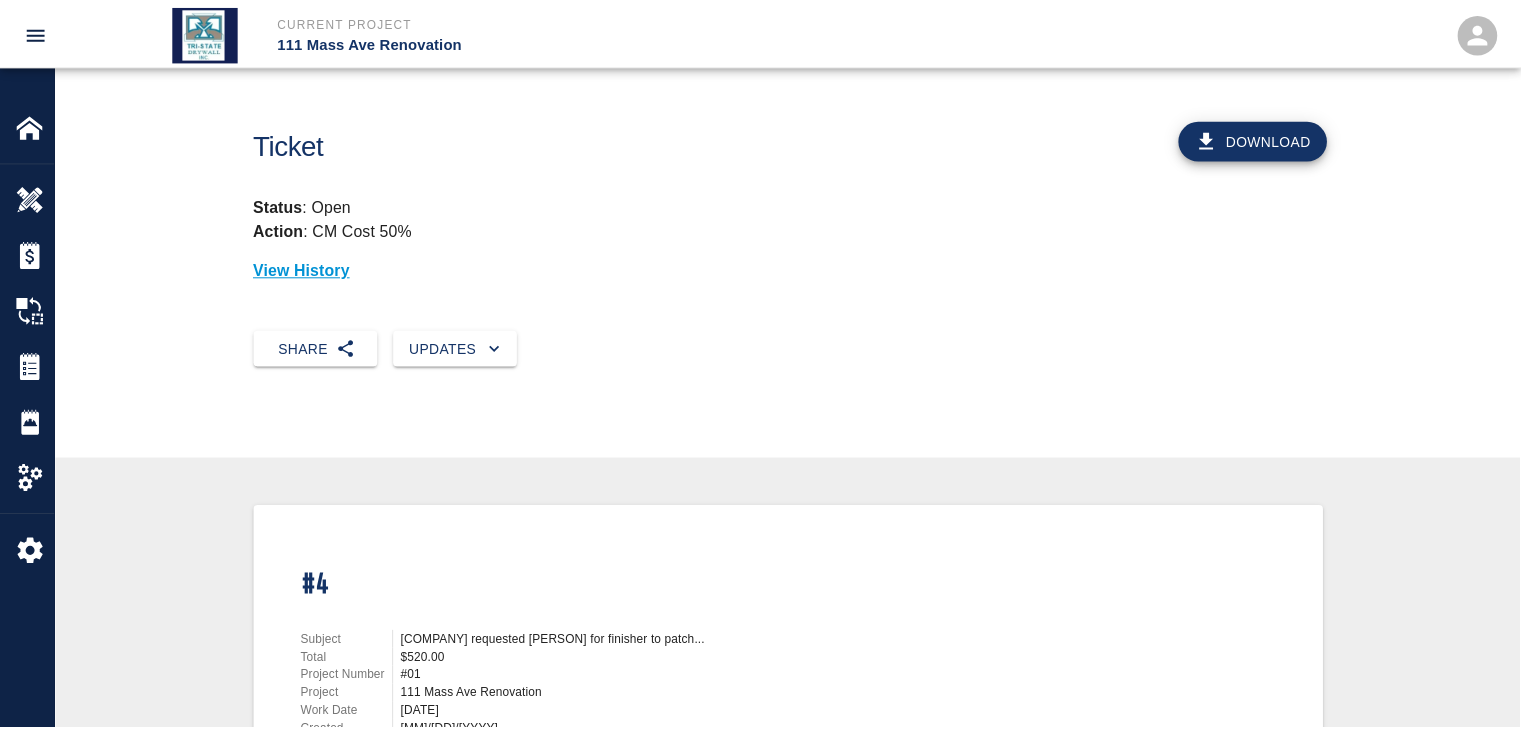 scroll, scrollTop: 0, scrollLeft: 0, axis: both 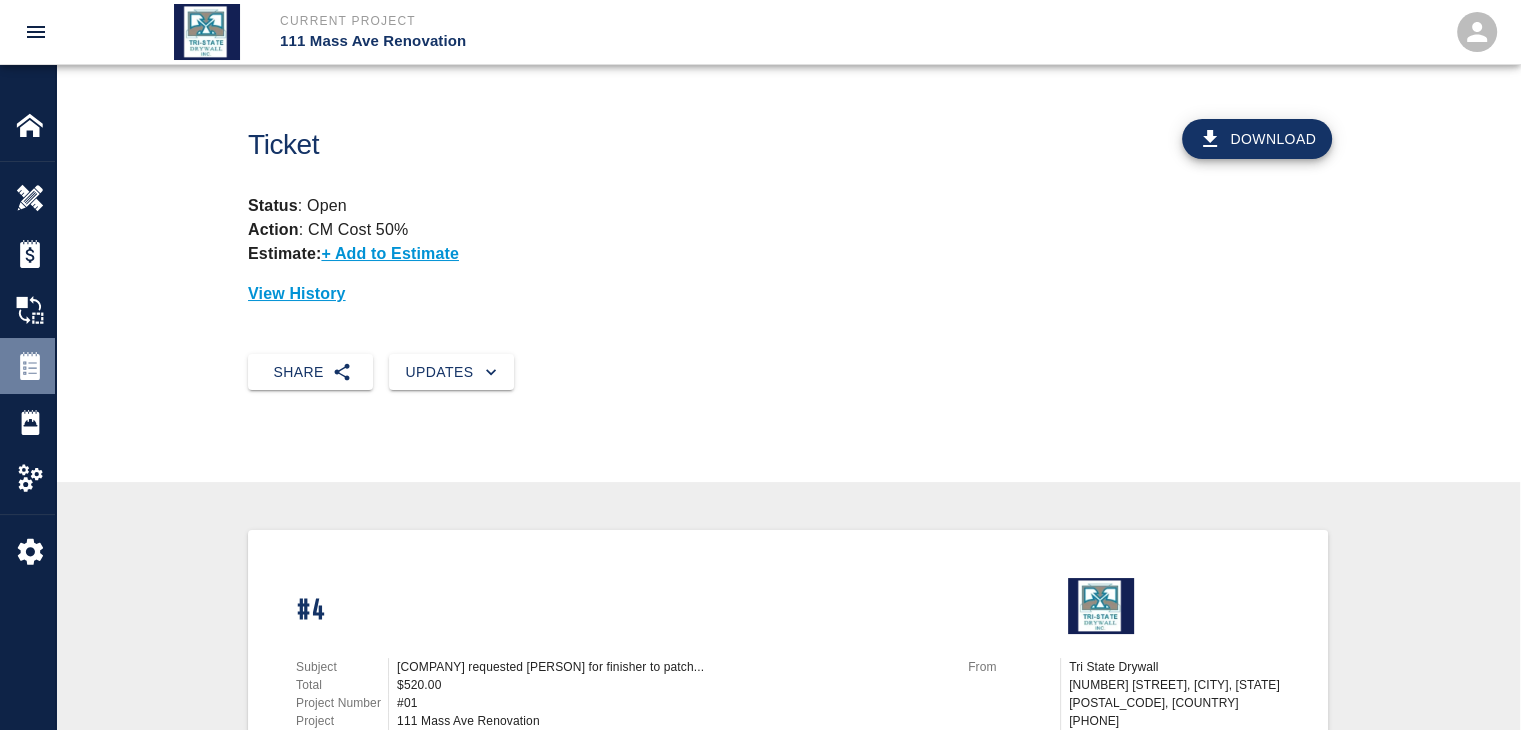 click at bounding box center [30, 366] 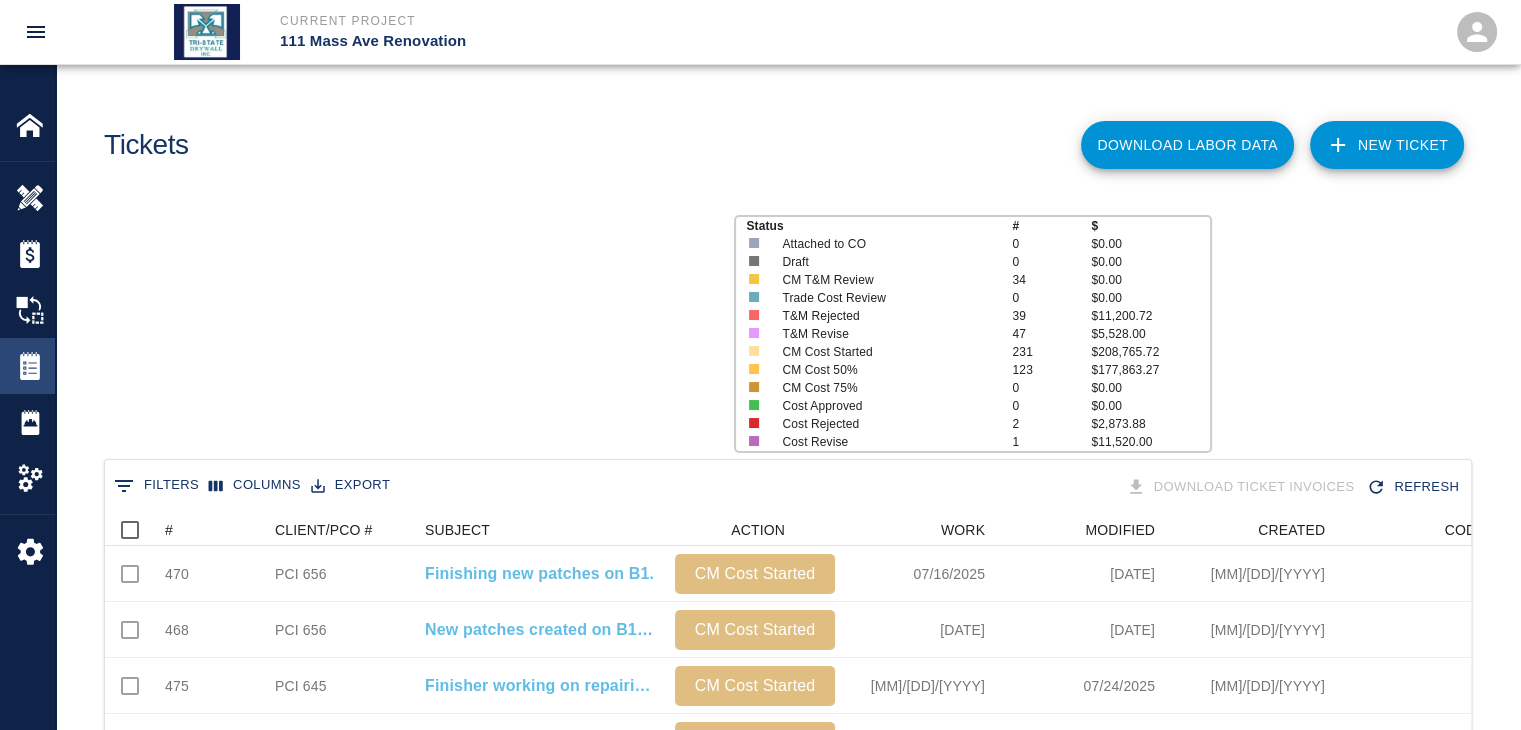 scroll, scrollTop: 16, scrollLeft: 16, axis: both 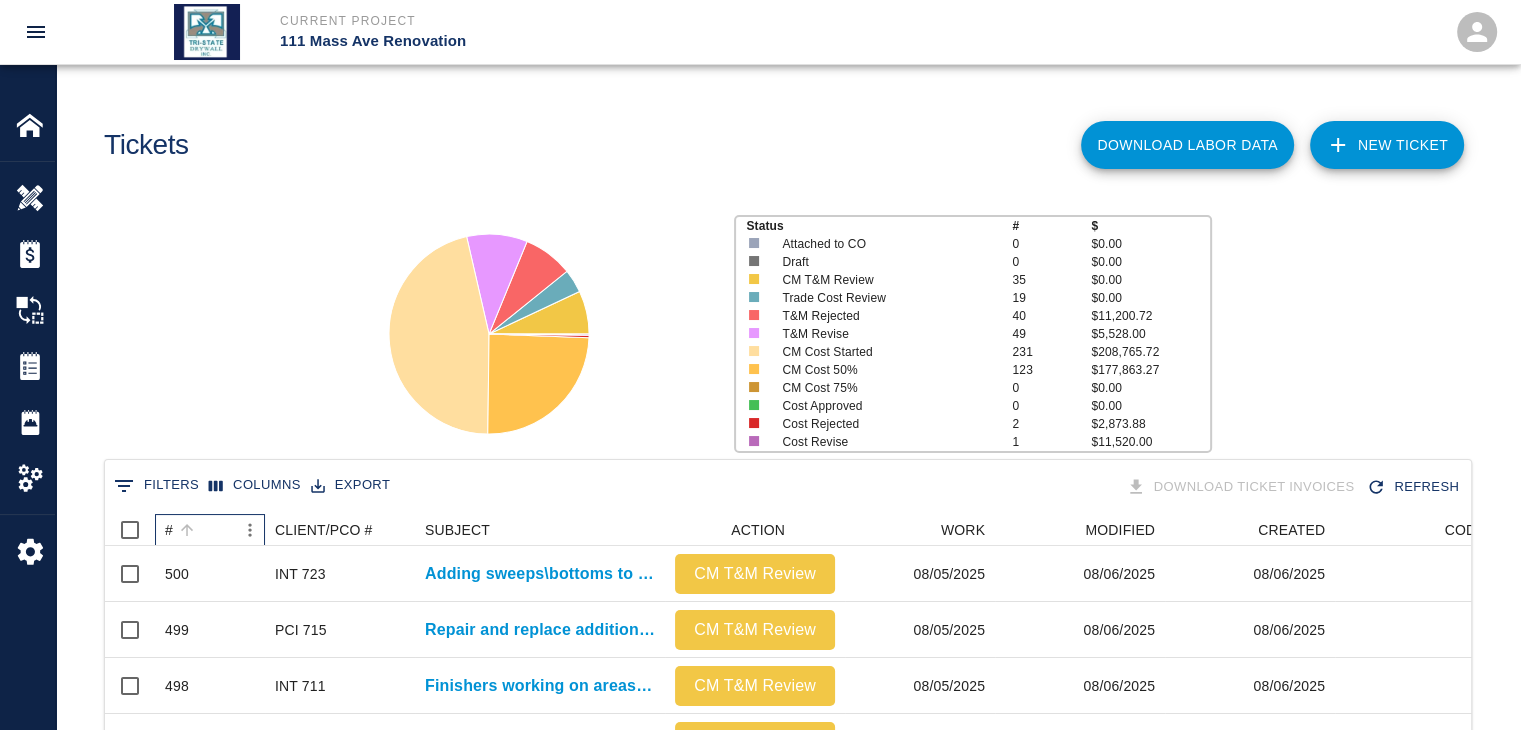 click at bounding box center (187, 530) 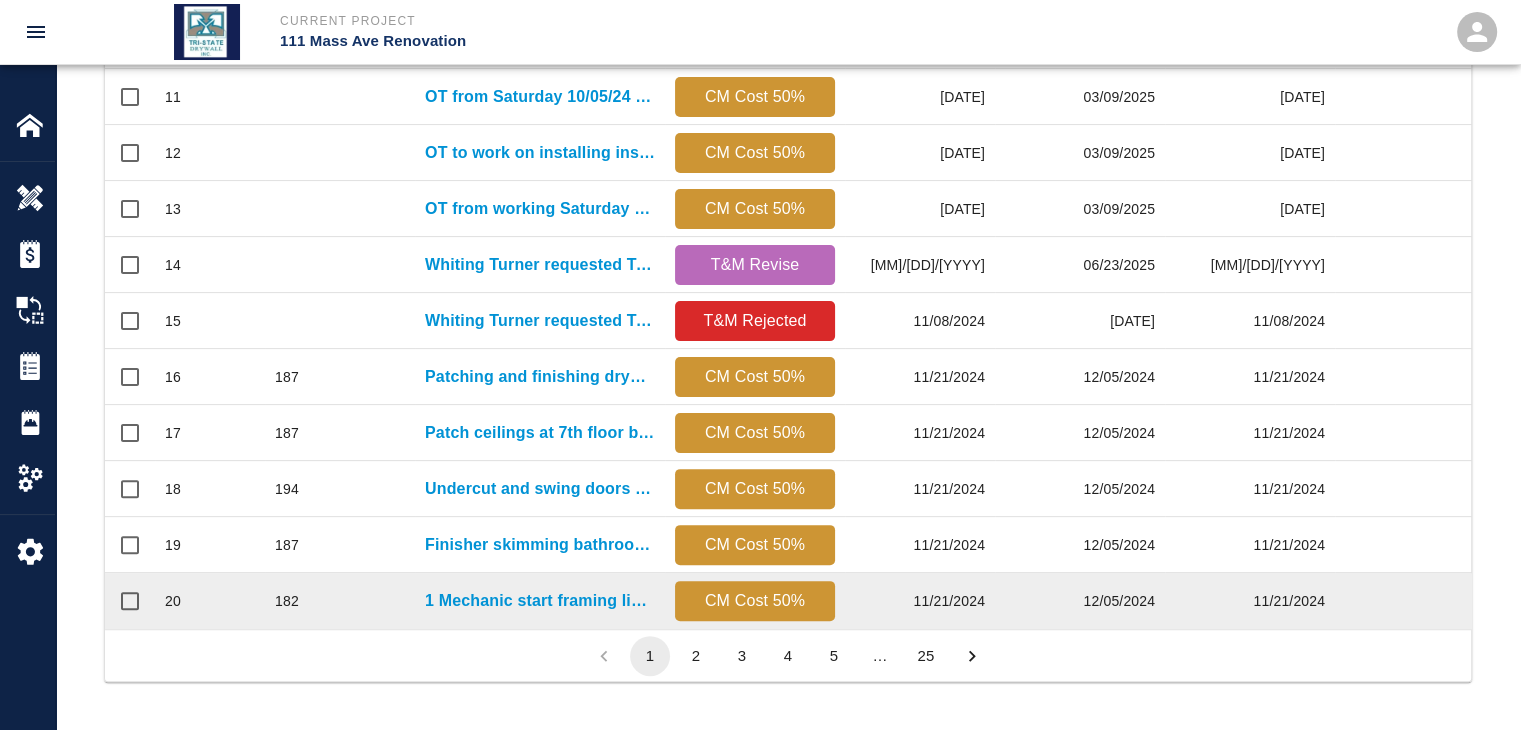 scroll, scrollTop: 1052, scrollLeft: 0, axis: vertical 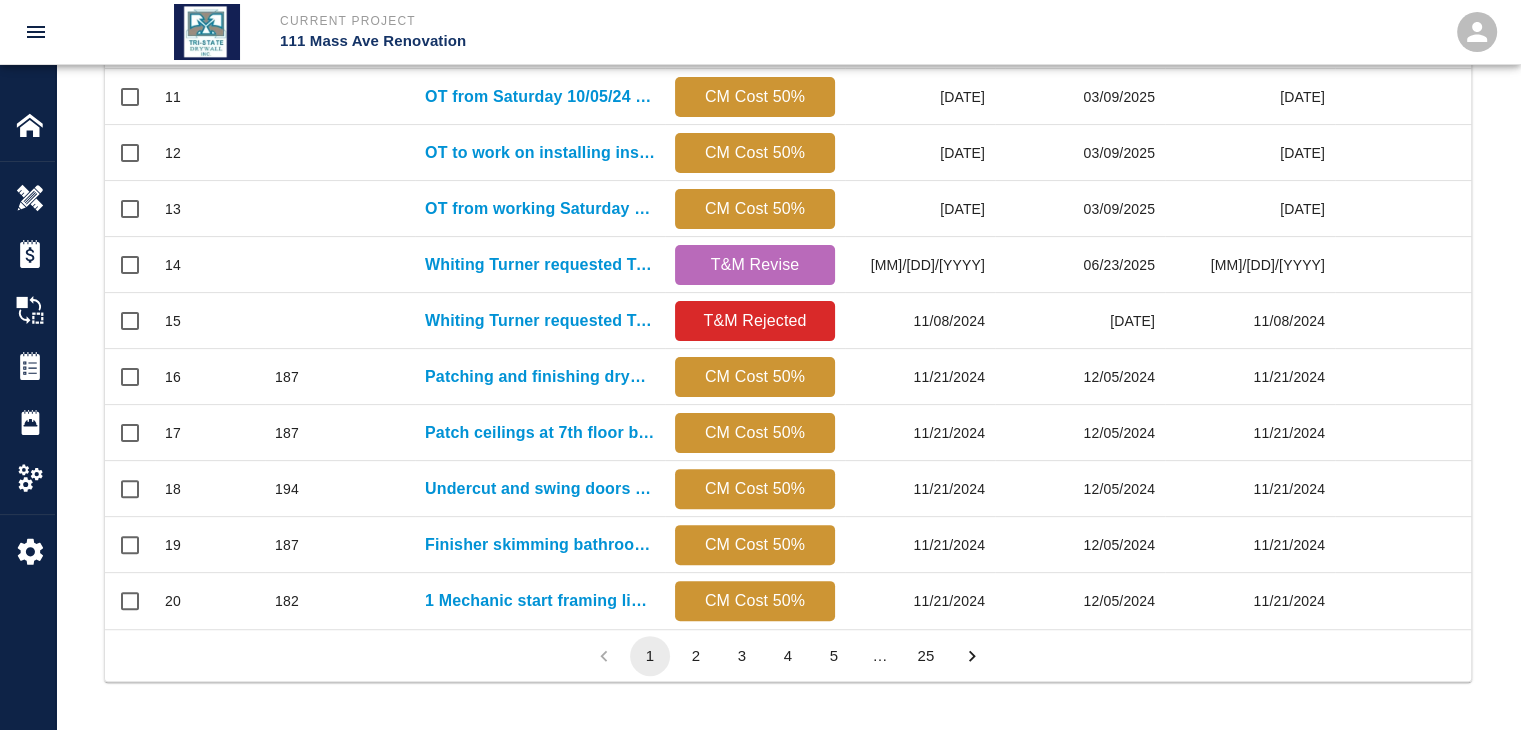 click on "25" at bounding box center (926, 656) 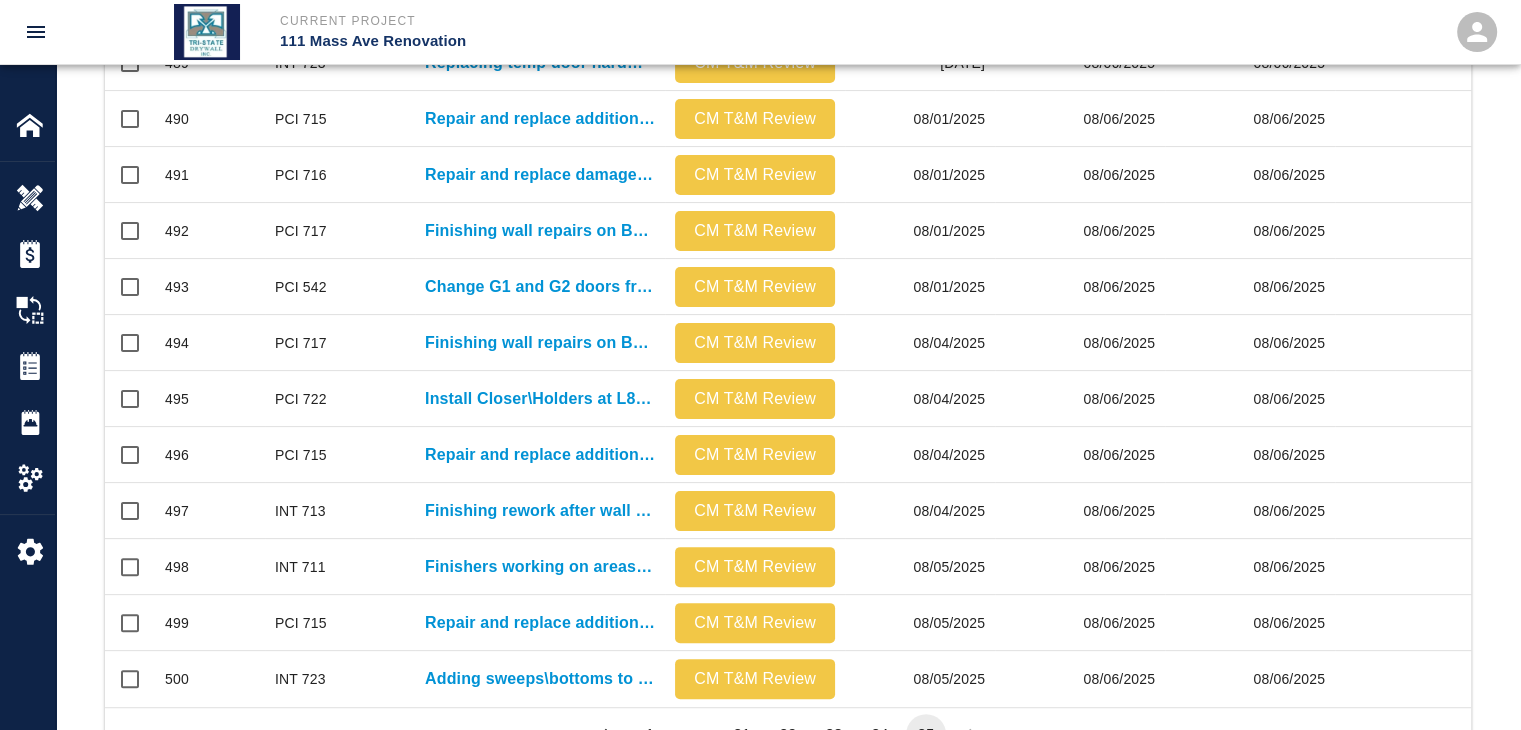 scroll, scrollTop: 1052, scrollLeft: 0, axis: vertical 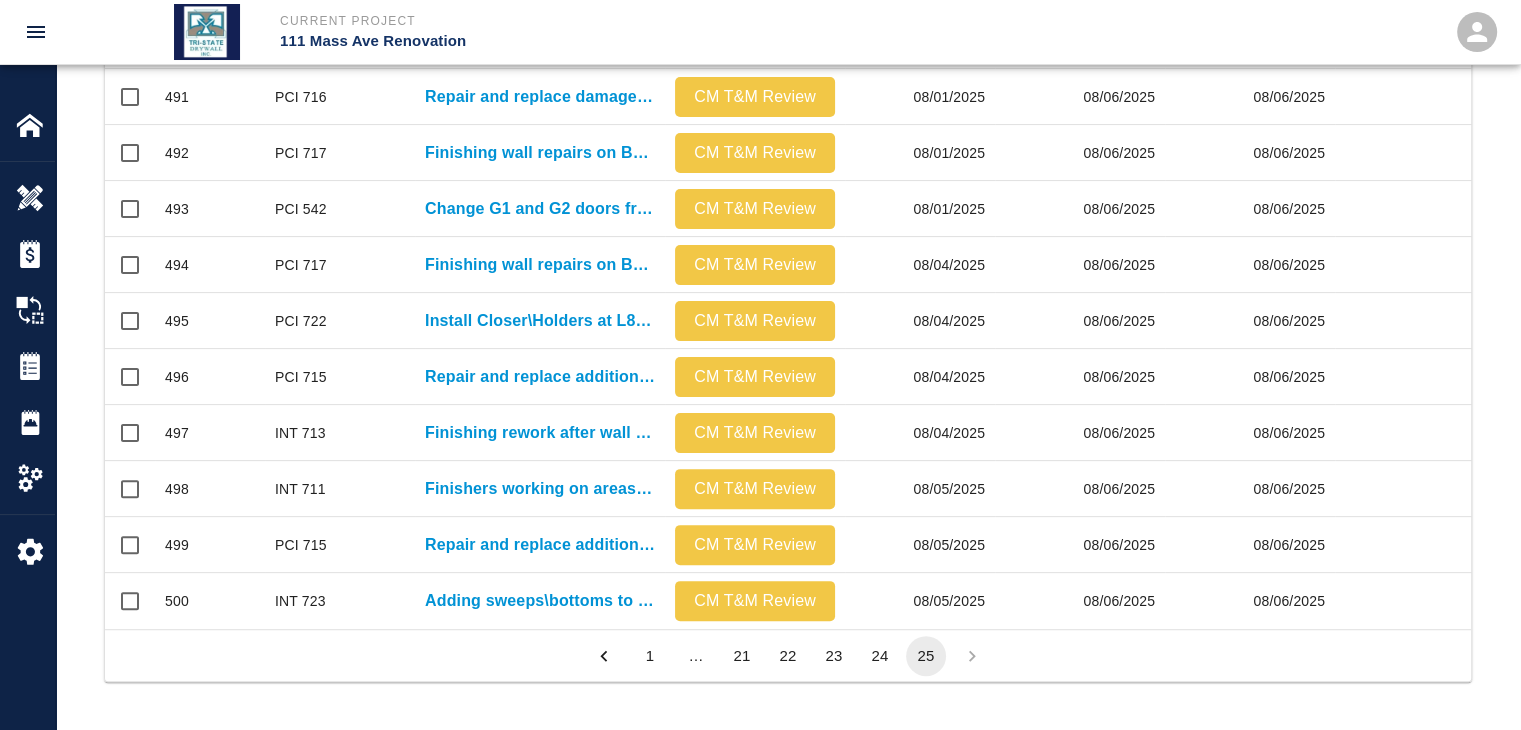 click on "24" at bounding box center (880, 656) 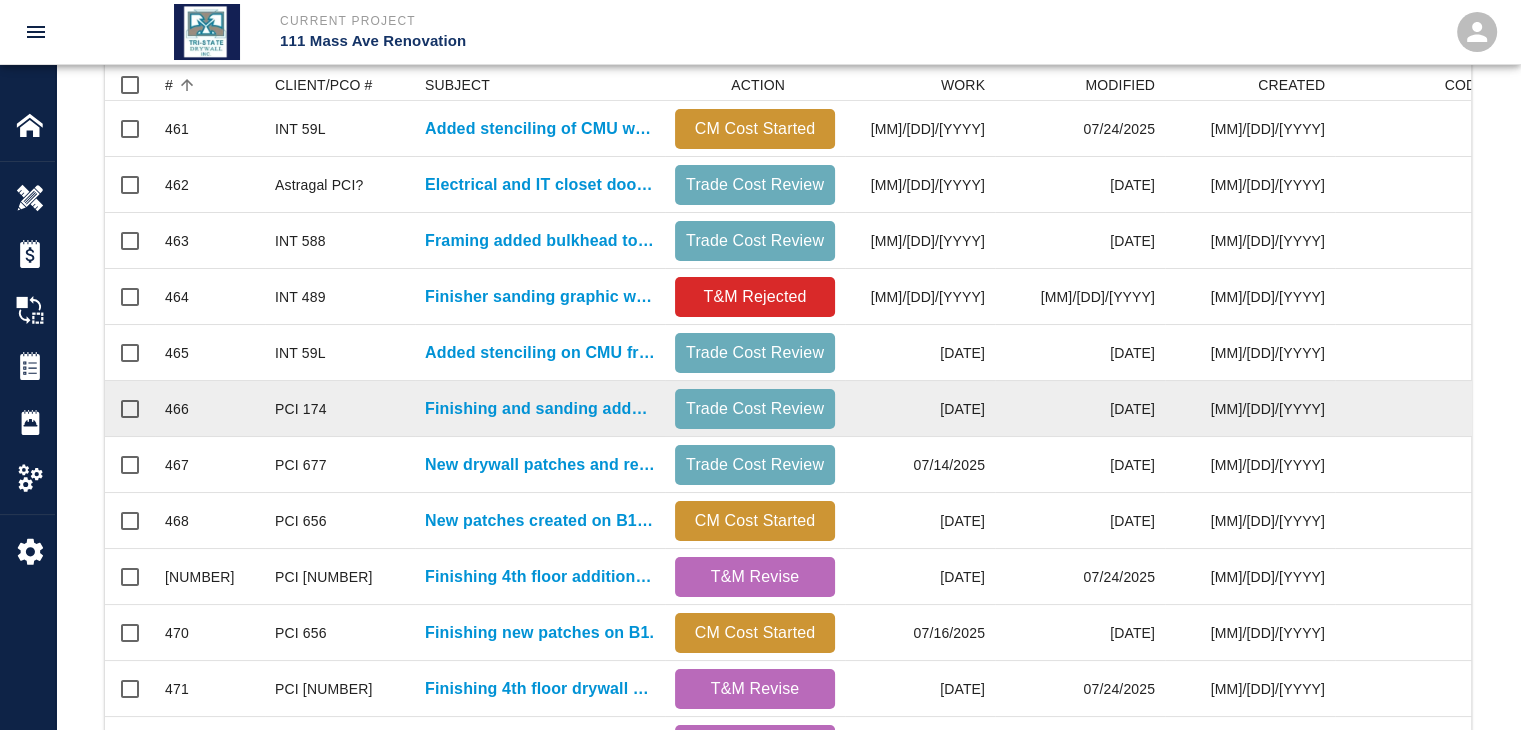 scroll, scrollTop: 252, scrollLeft: 0, axis: vertical 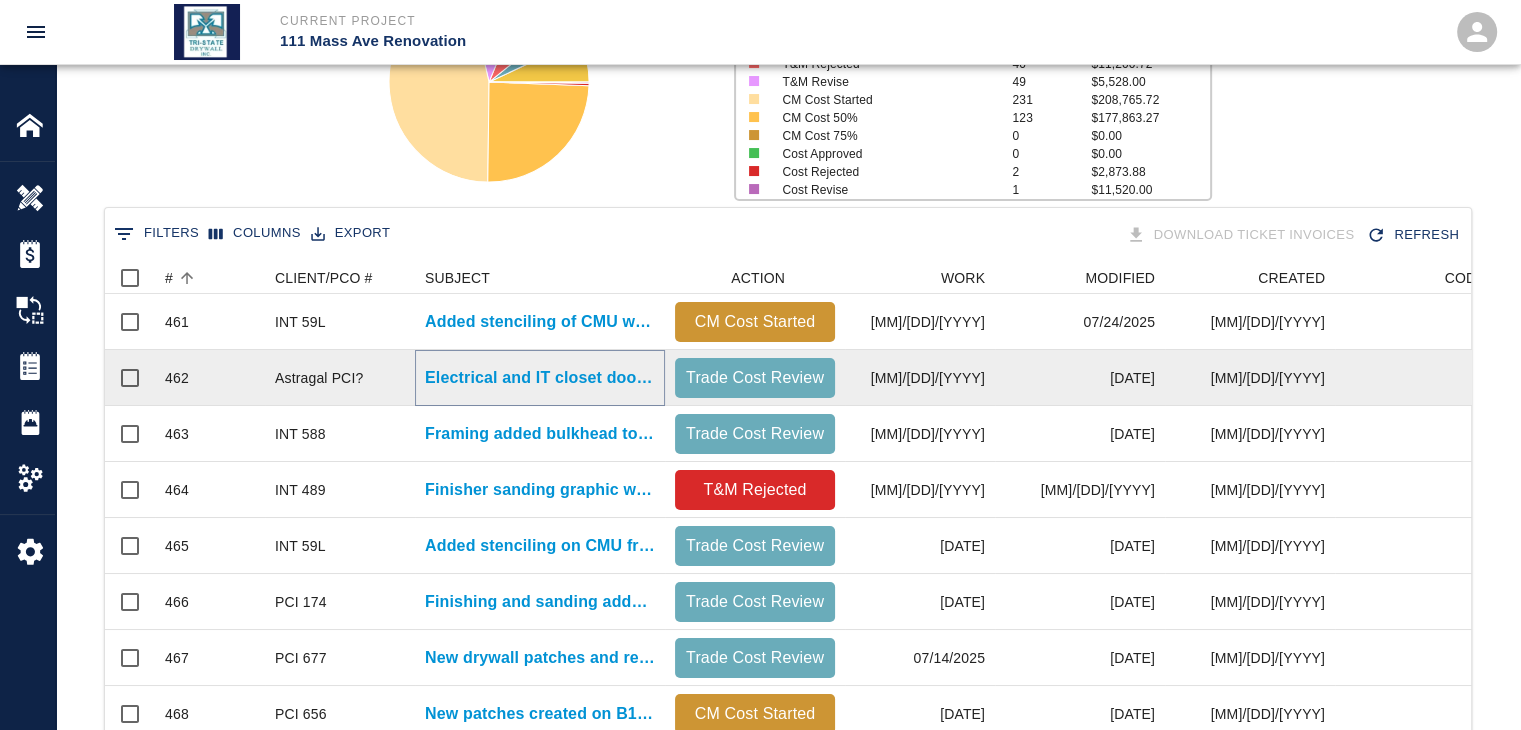 click on "Electrical and IT closet doors 2-8 floors astragals had to..." at bounding box center [540, 378] 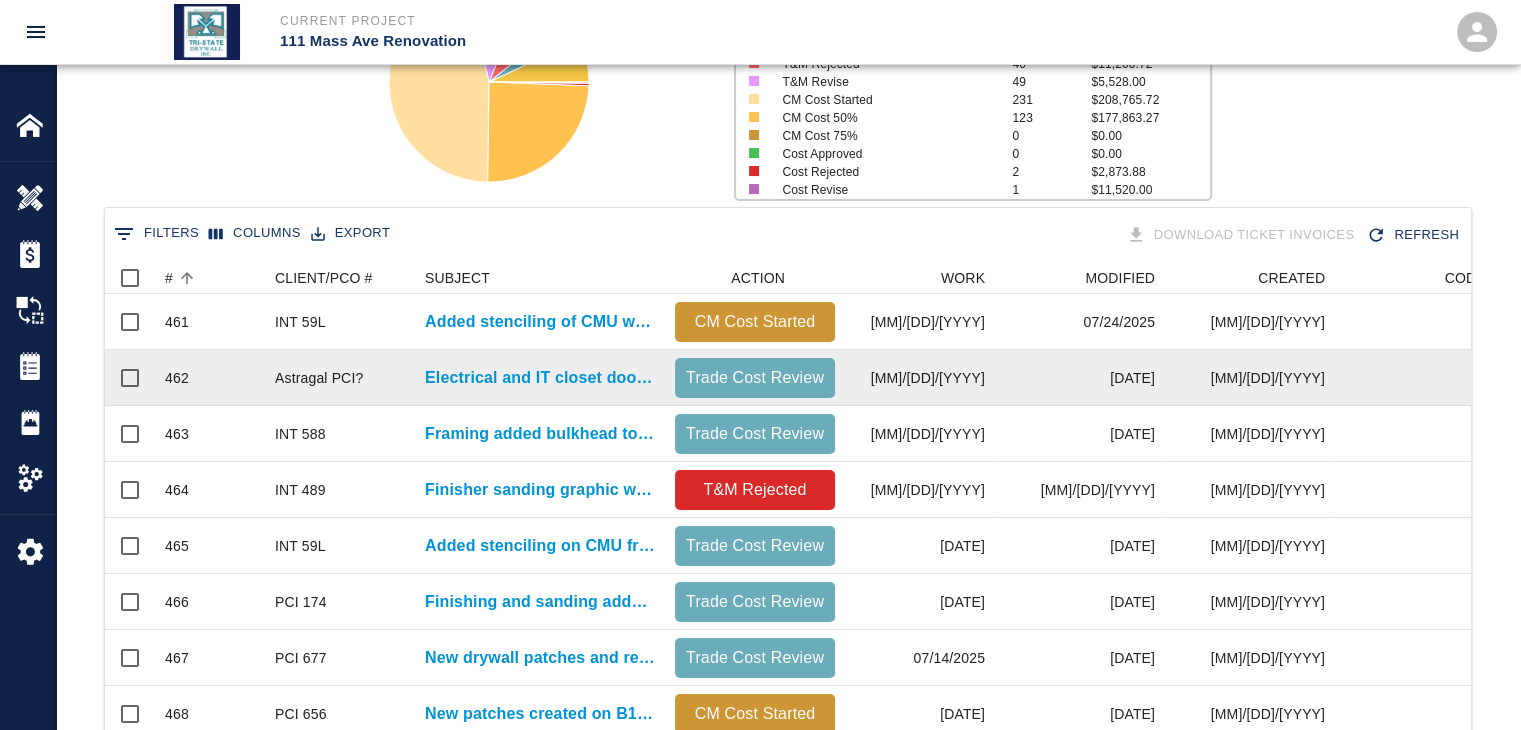 scroll, scrollTop: 0, scrollLeft: 0, axis: both 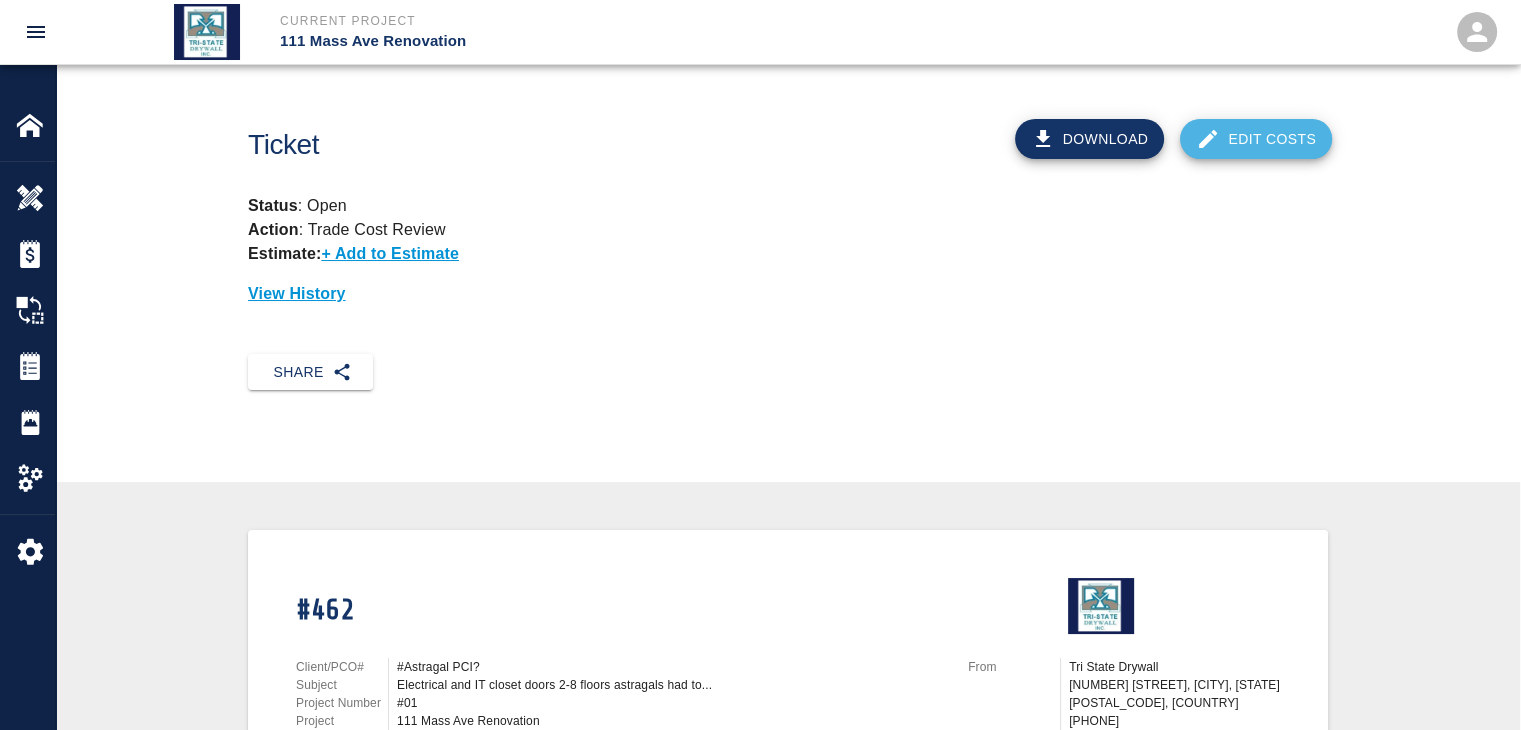 click on "Edit Costs" at bounding box center [1256, 139] 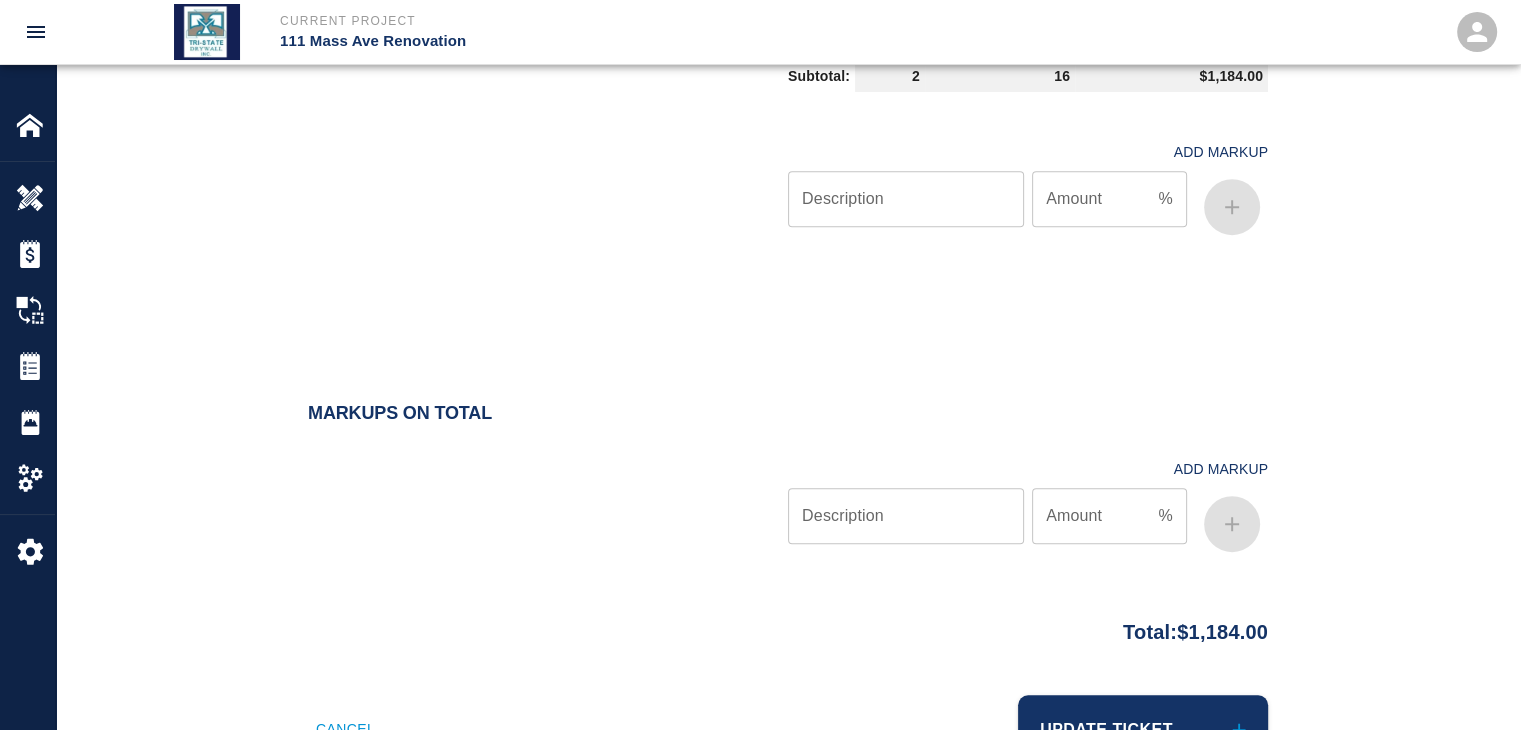 scroll, scrollTop: 1241, scrollLeft: 0, axis: vertical 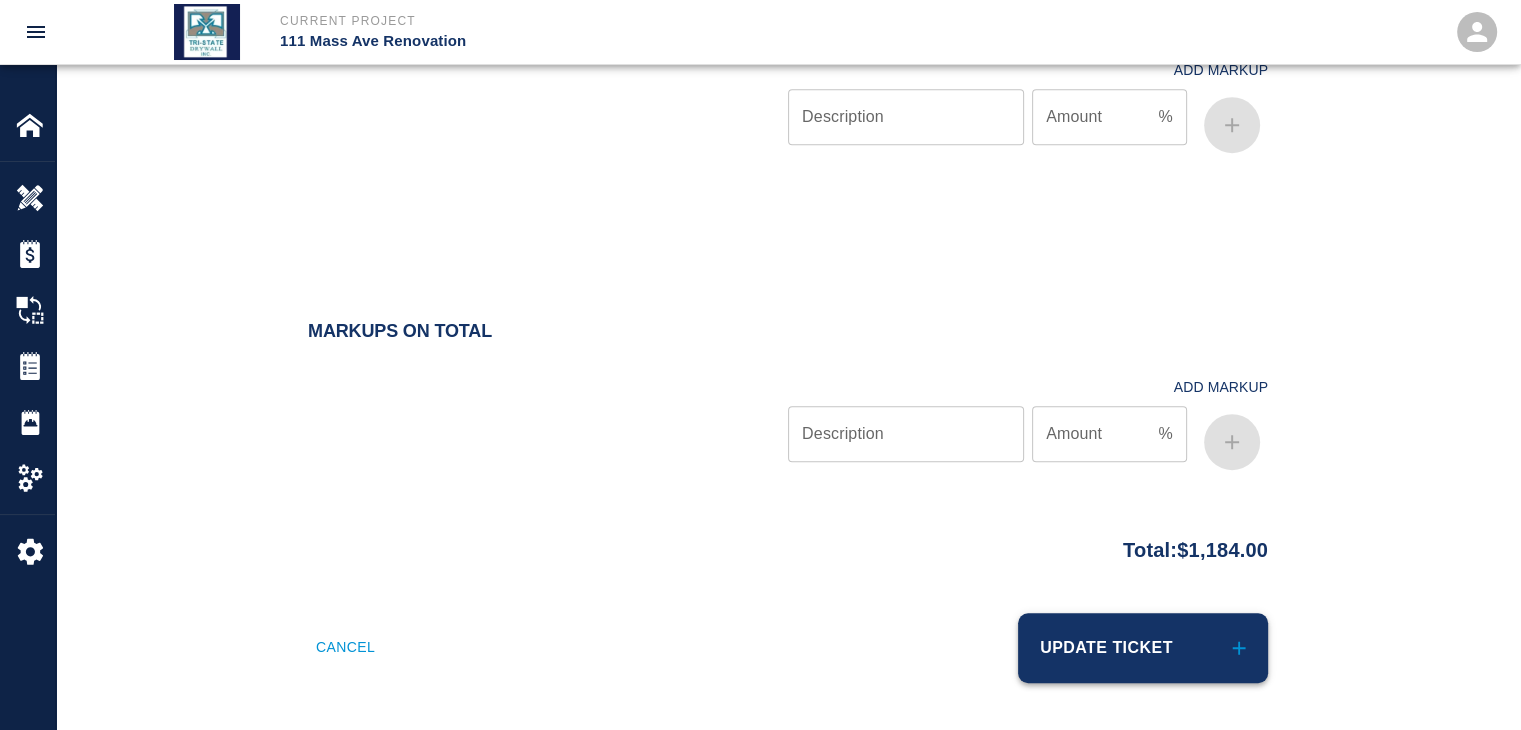 click on "Update Ticket" at bounding box center (1143, 648) 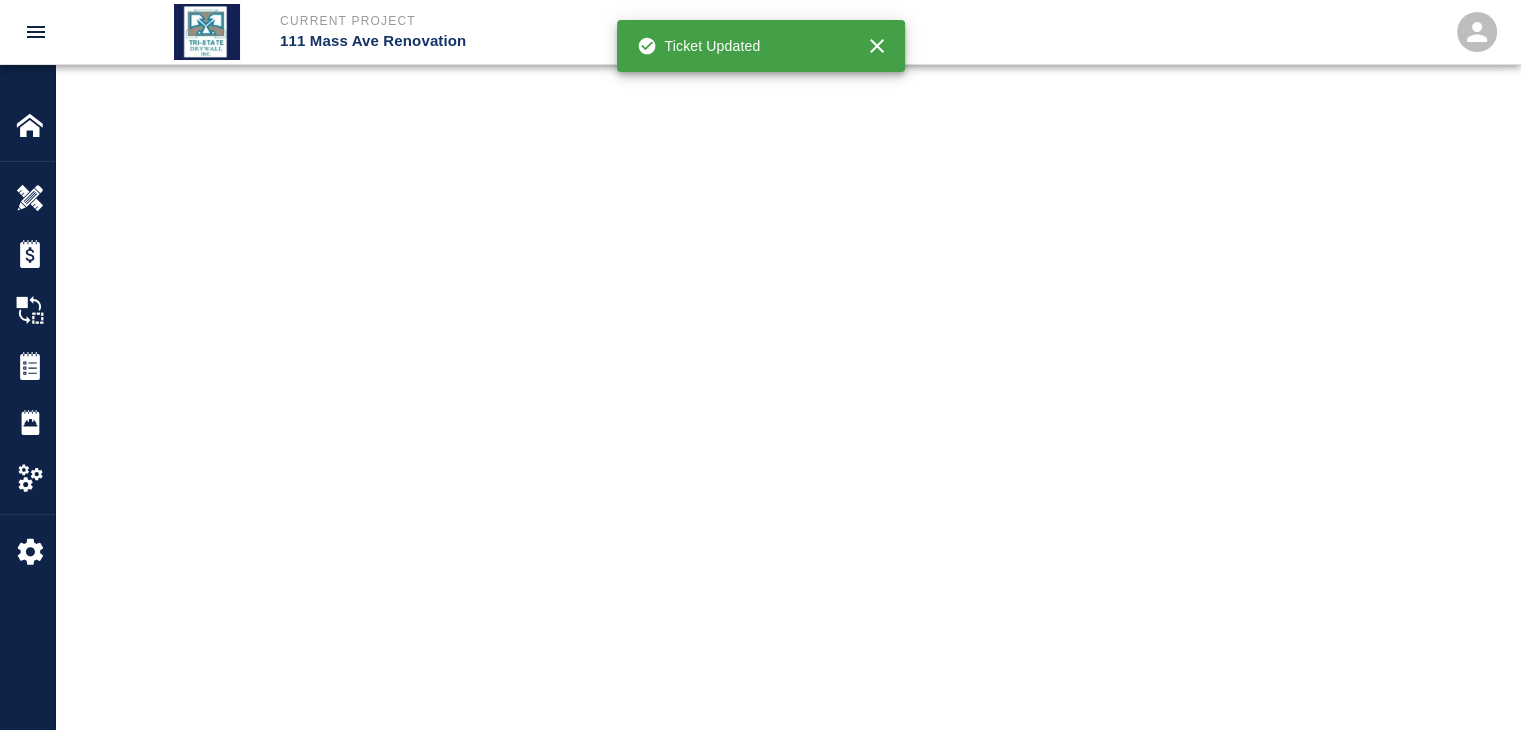 scroll, scrollTop: 0, scrollLeft: 0, axis: both 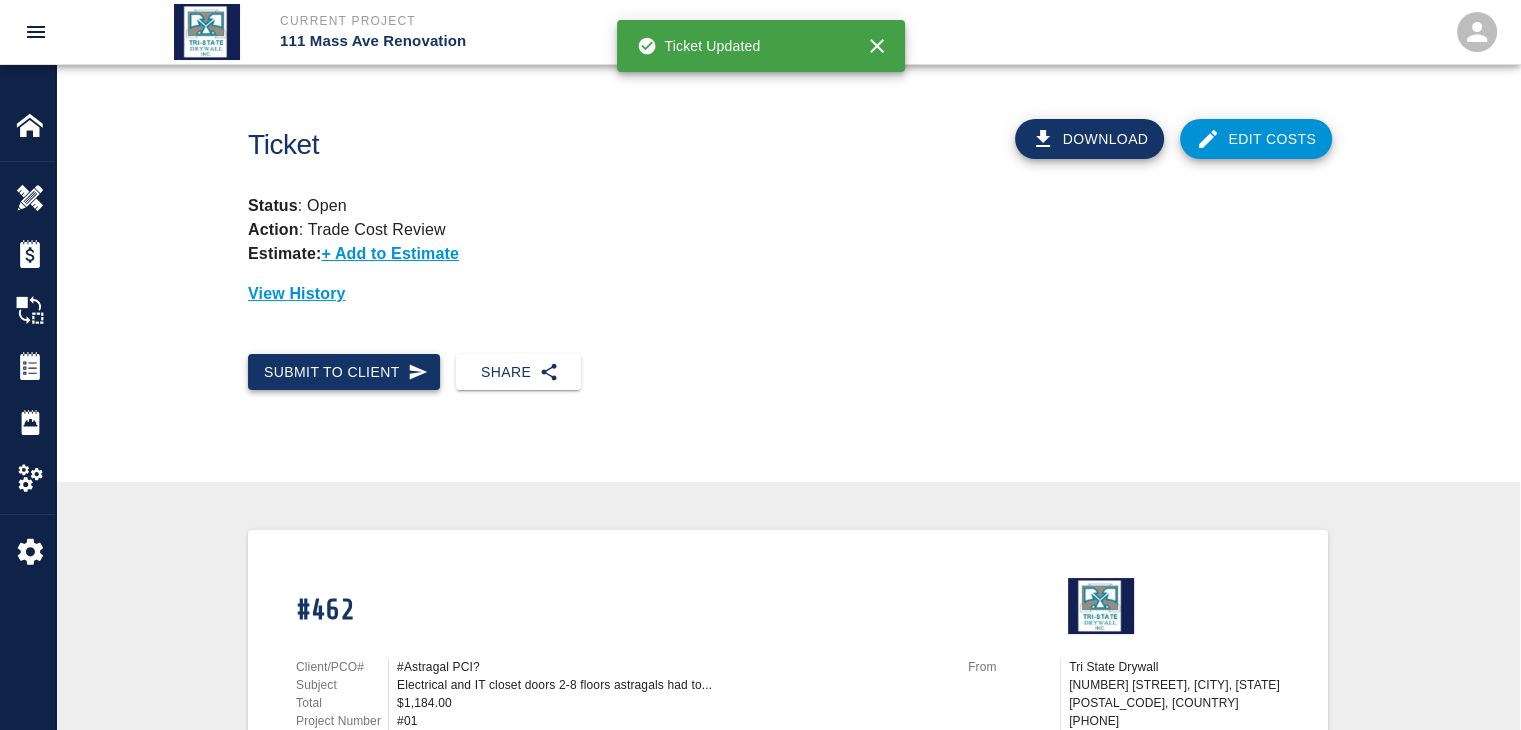 click on "Submit to Client" at bounding box center (344, 372) 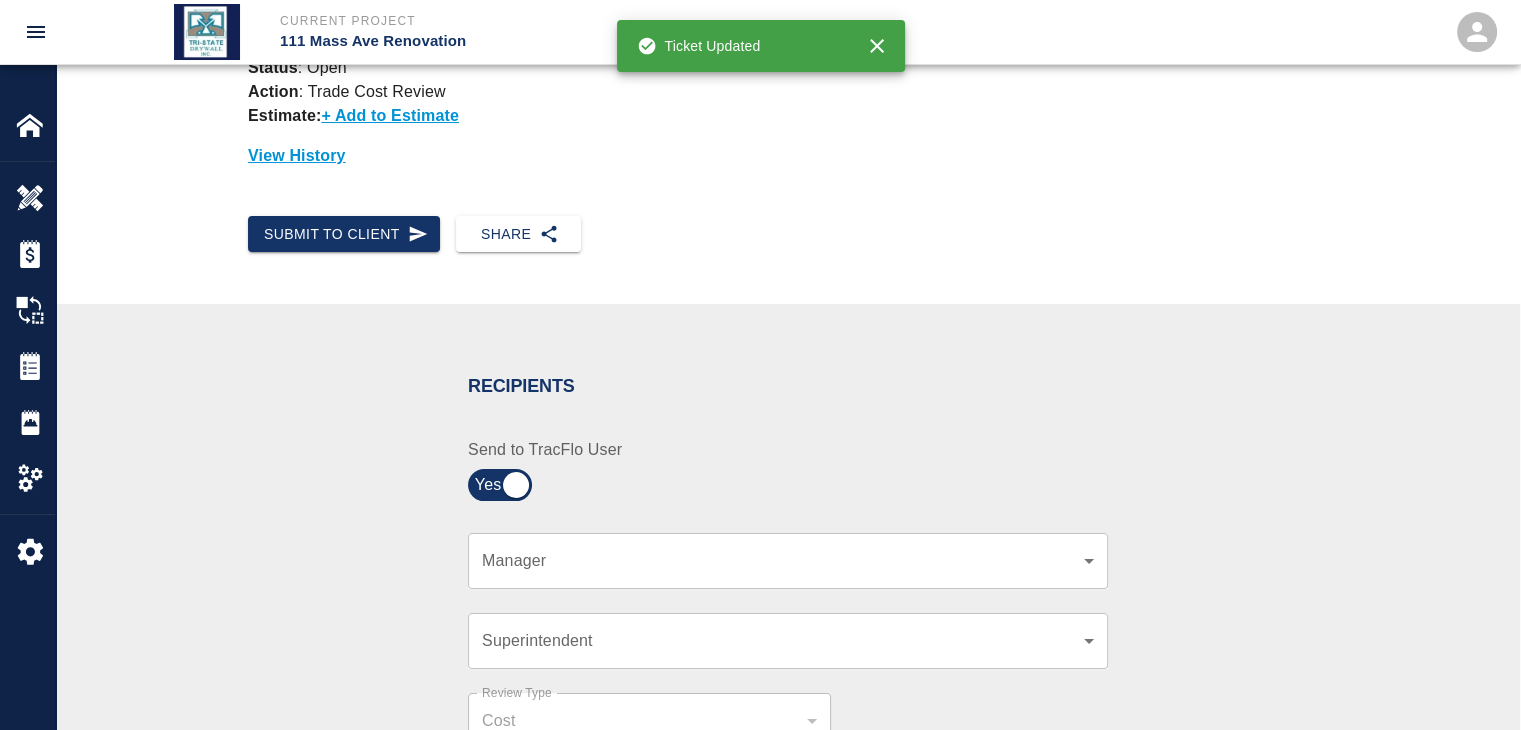 scroll, scrollTop: 300, scrollLeft: 0, axis: vertical 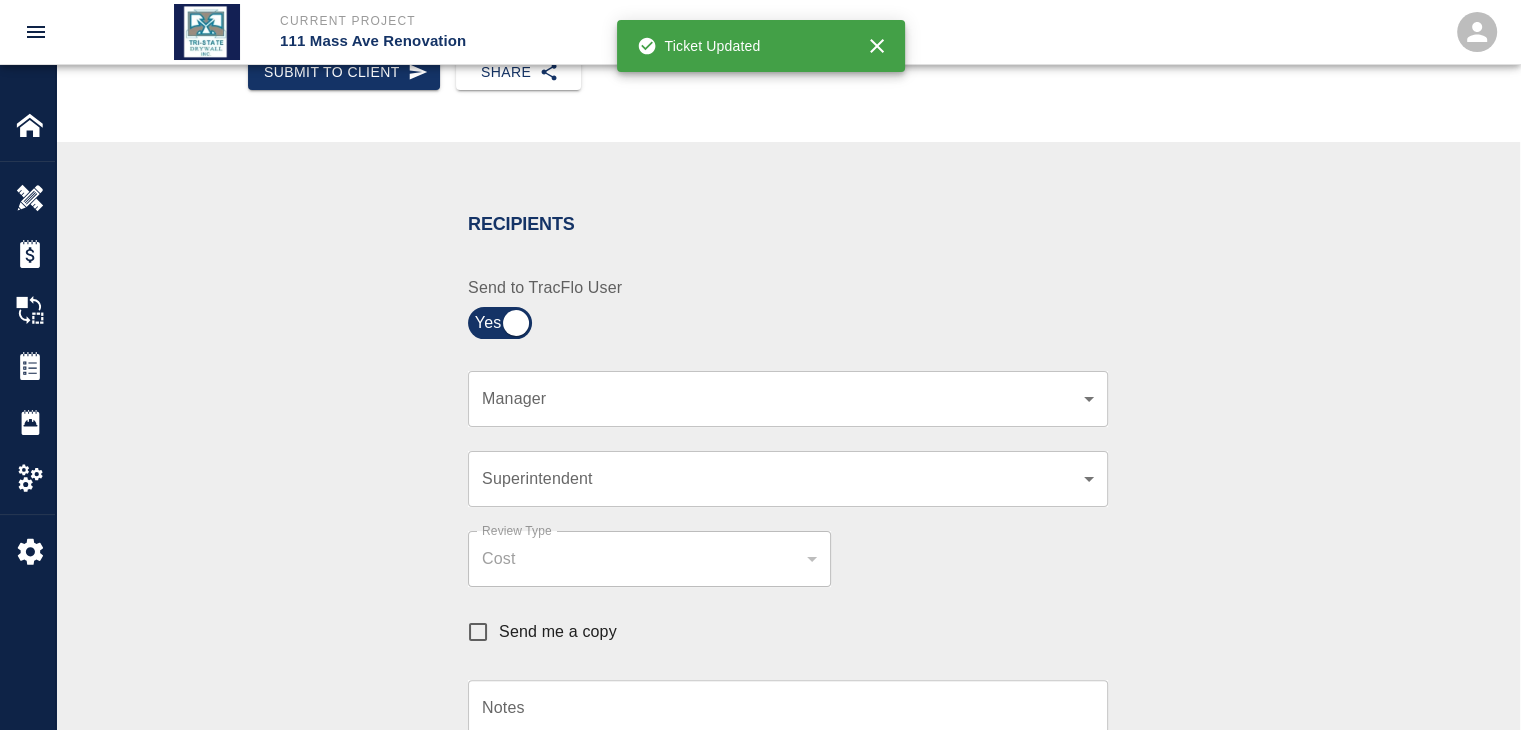 click on "Current Project 111 Mass Ave Renovation Home 111 Mass Ave Renovation Overview Estimates Change Orders Tickets Daily Reports Project Settings Settings Powered By Terms of Service  |  Privacy Policy Ticket Download Edit Costs Status :   Open Action :   Trade Cost Review Estimate:  + Add to Estimate View History Submit to Client Share Recipients Internal Team ​ Internal Team Notes x Notes Cancel Send Recipients Send to TracFlo User Manager ​ Manager Superintendent ​ Superintendent Review Type Cost cost Review Type Send me a copy Notes x Notes Upload Attachments (10MB limit) Choose file No file chosen Upload Another File Cancel Send Request Time and Material Revision Notes   * x Notes   * Upload Attachments (10MB limit) Choose file No file chosen Upload Another File Cancel Send Time and Materials Reject Notes   * x Notes   * Upload Attachments (10MB limit) Choose file No file chosen Upload Another File Cancel Send Approve Ticket Time and Materials Signature Clear Notes x Notes Choose file Cancel Send" at bounding box center [760, 65] 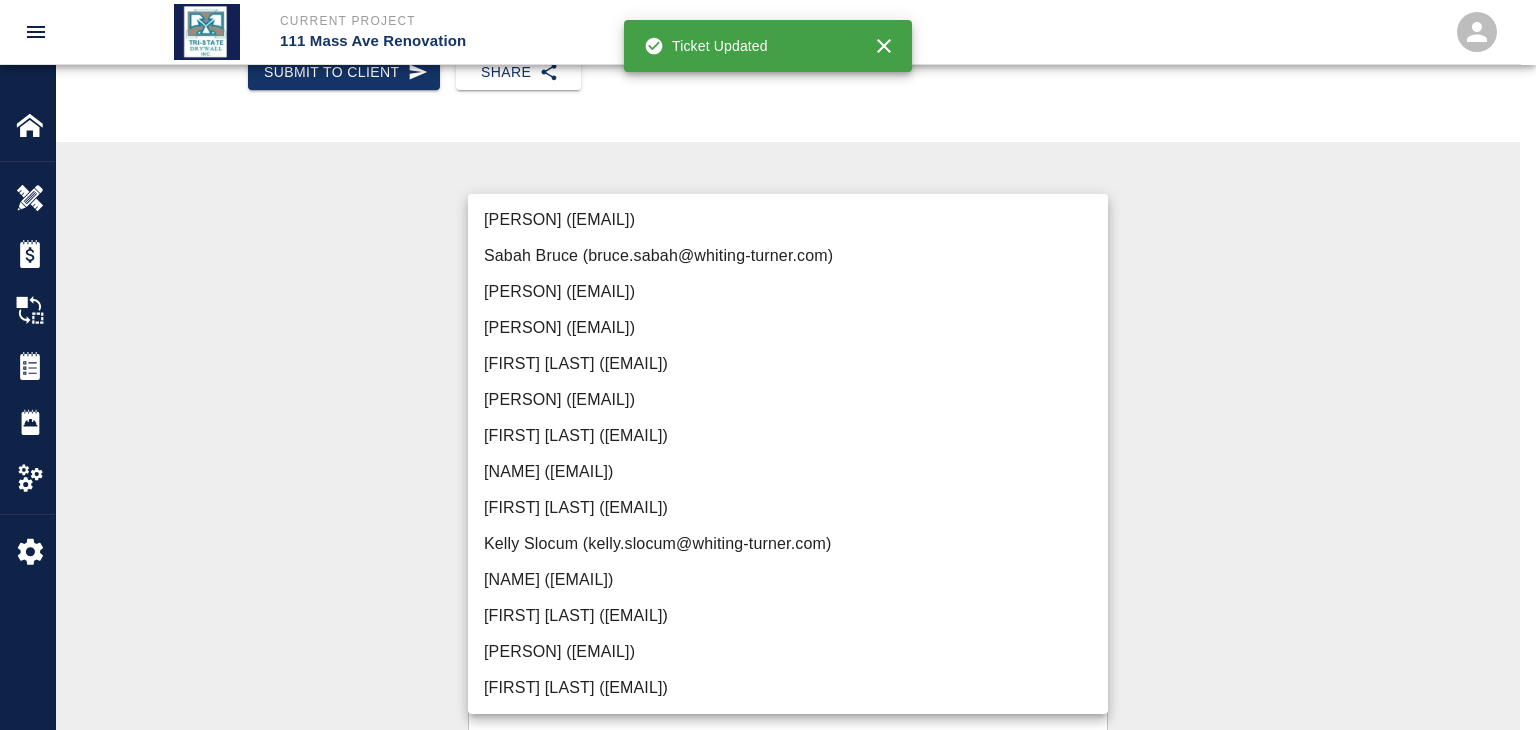 click on "[PERSON] ([EMAIL])" at bounding box center [788, 652] 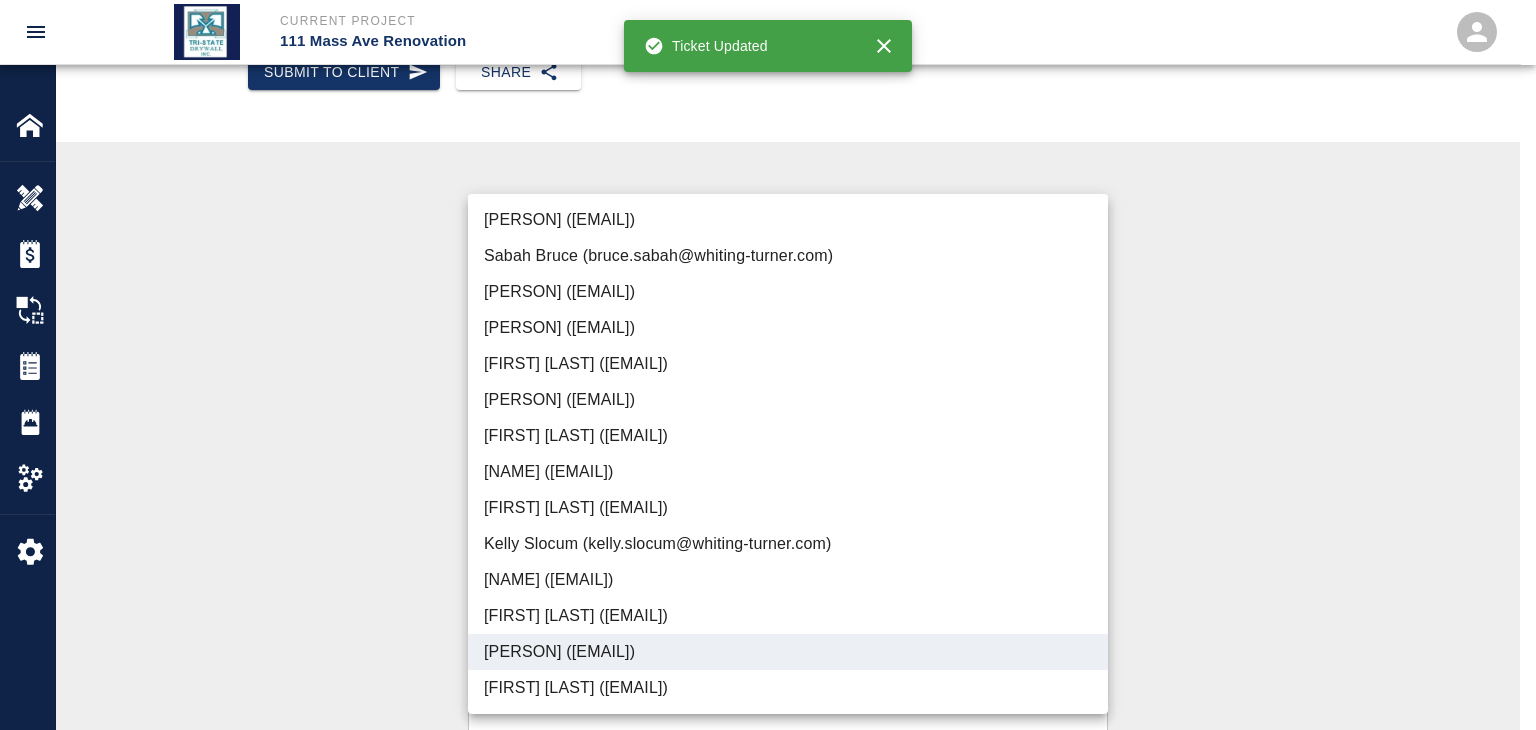 click at bounding box center [768, 365] 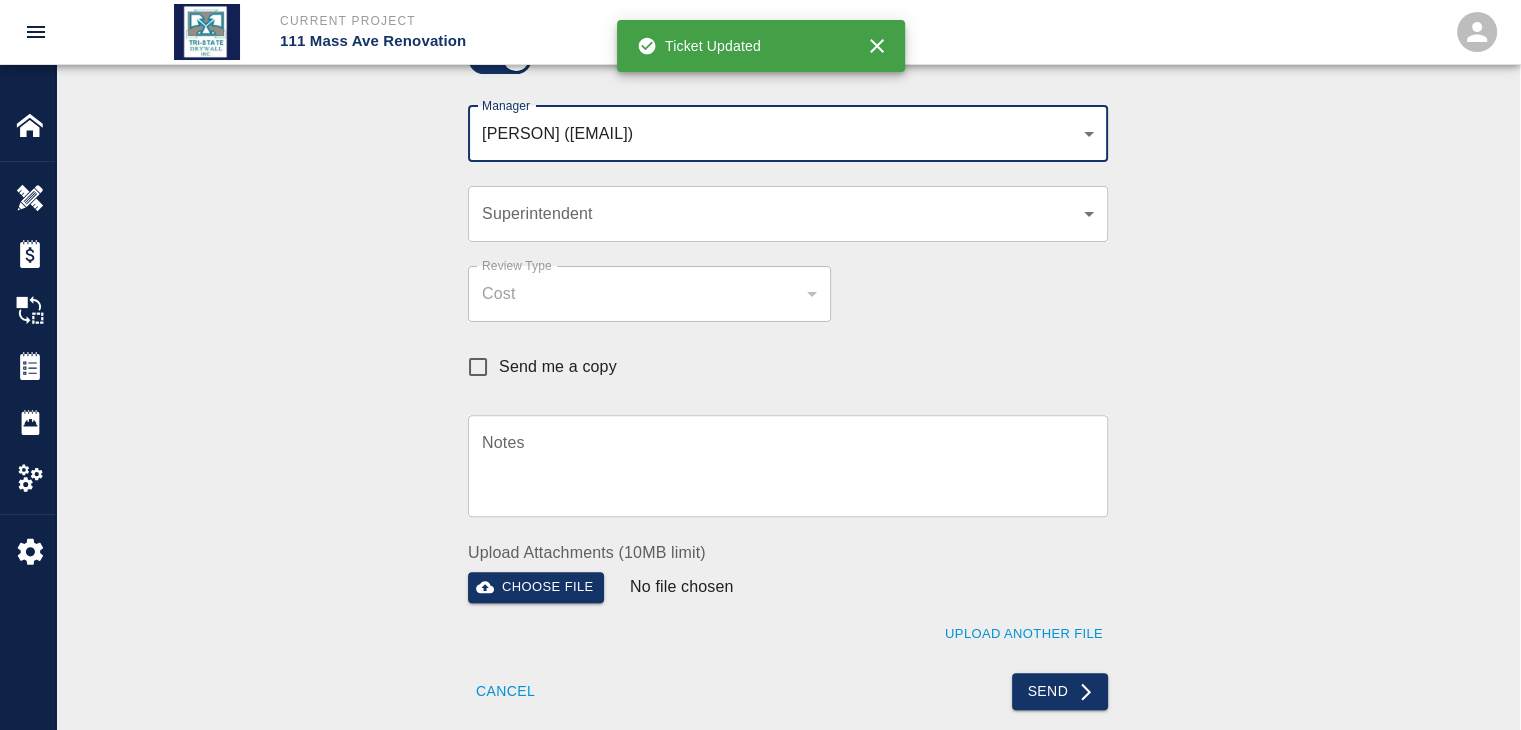 scroll, scrollTop: 600, scrollLeft: 0, axis: vertical 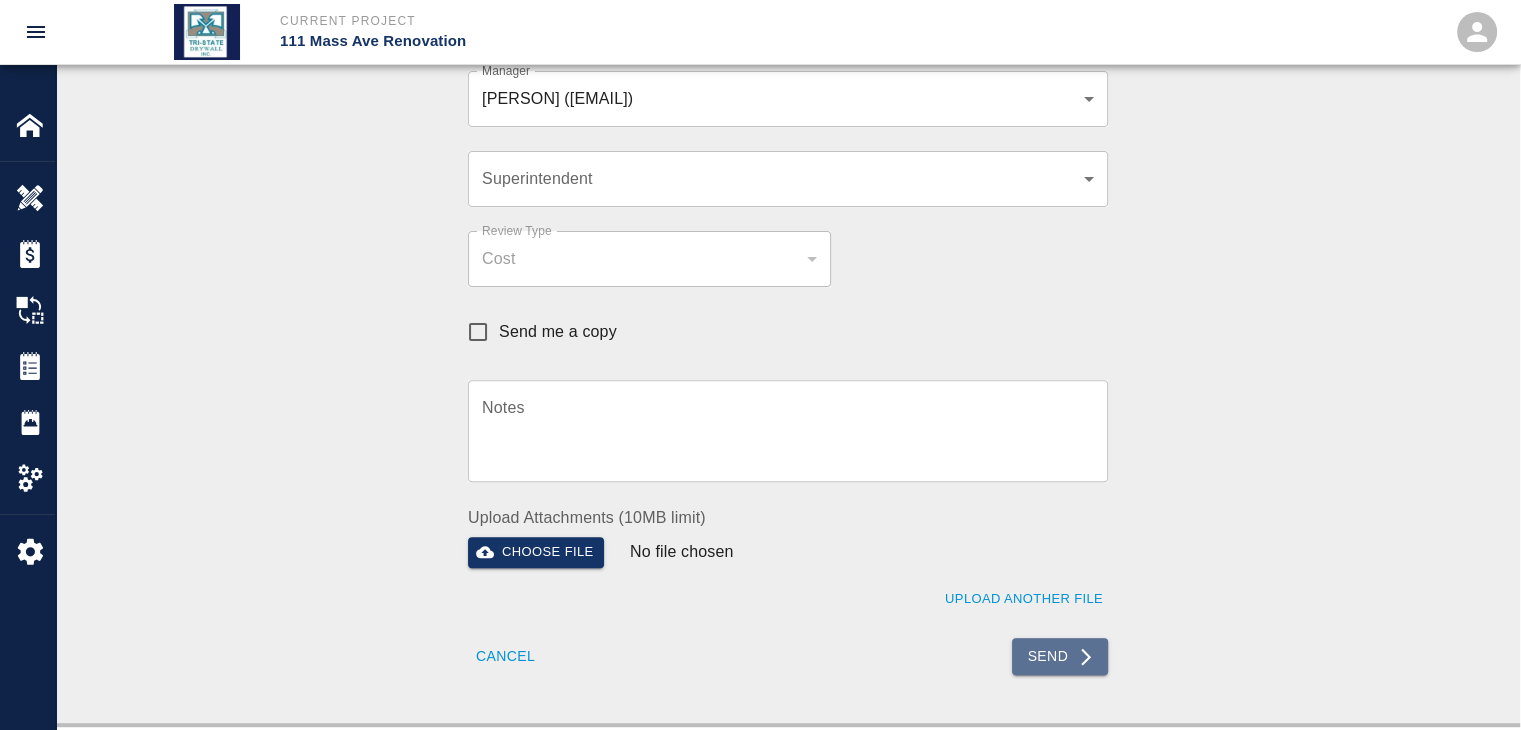 click on "Send" at bounding box center [1060, 656] 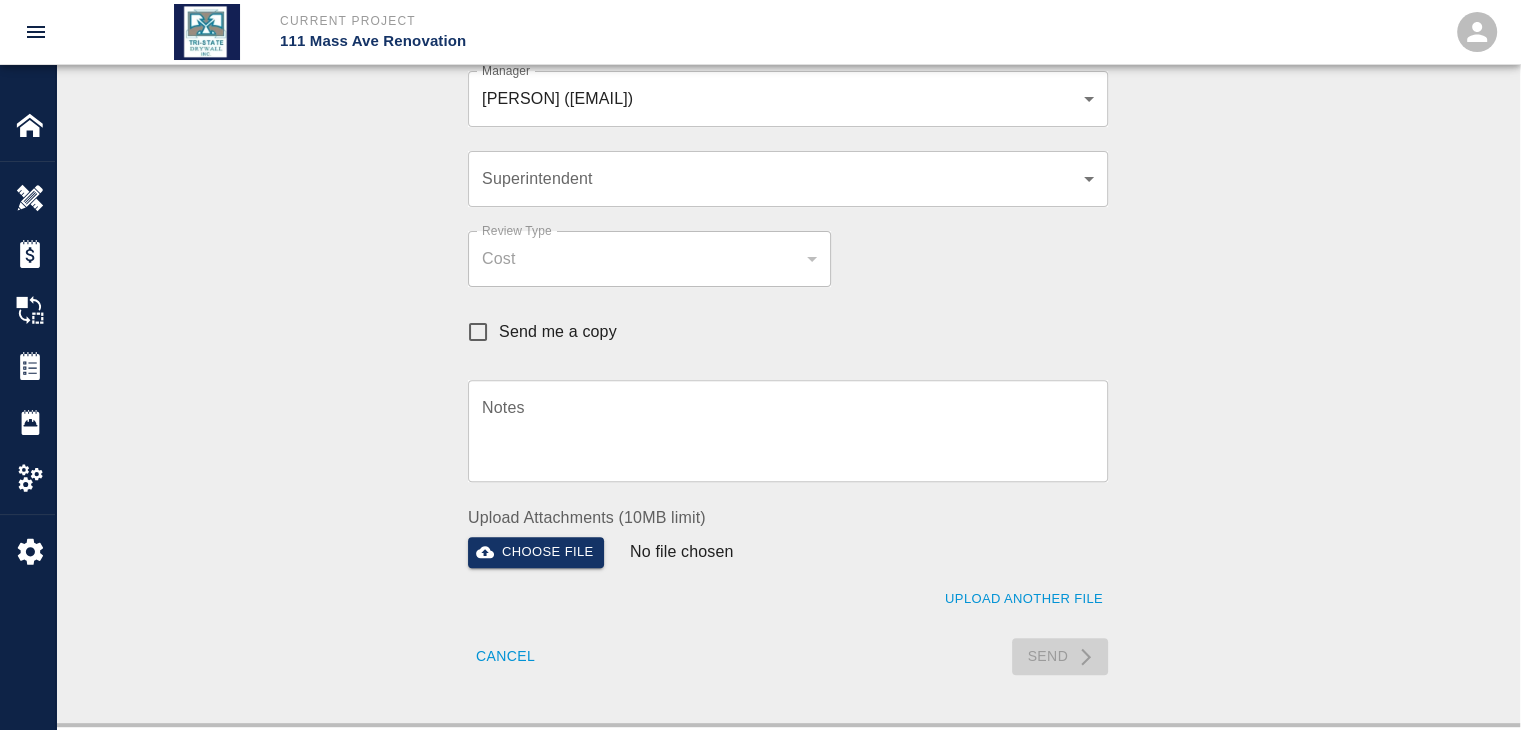 type 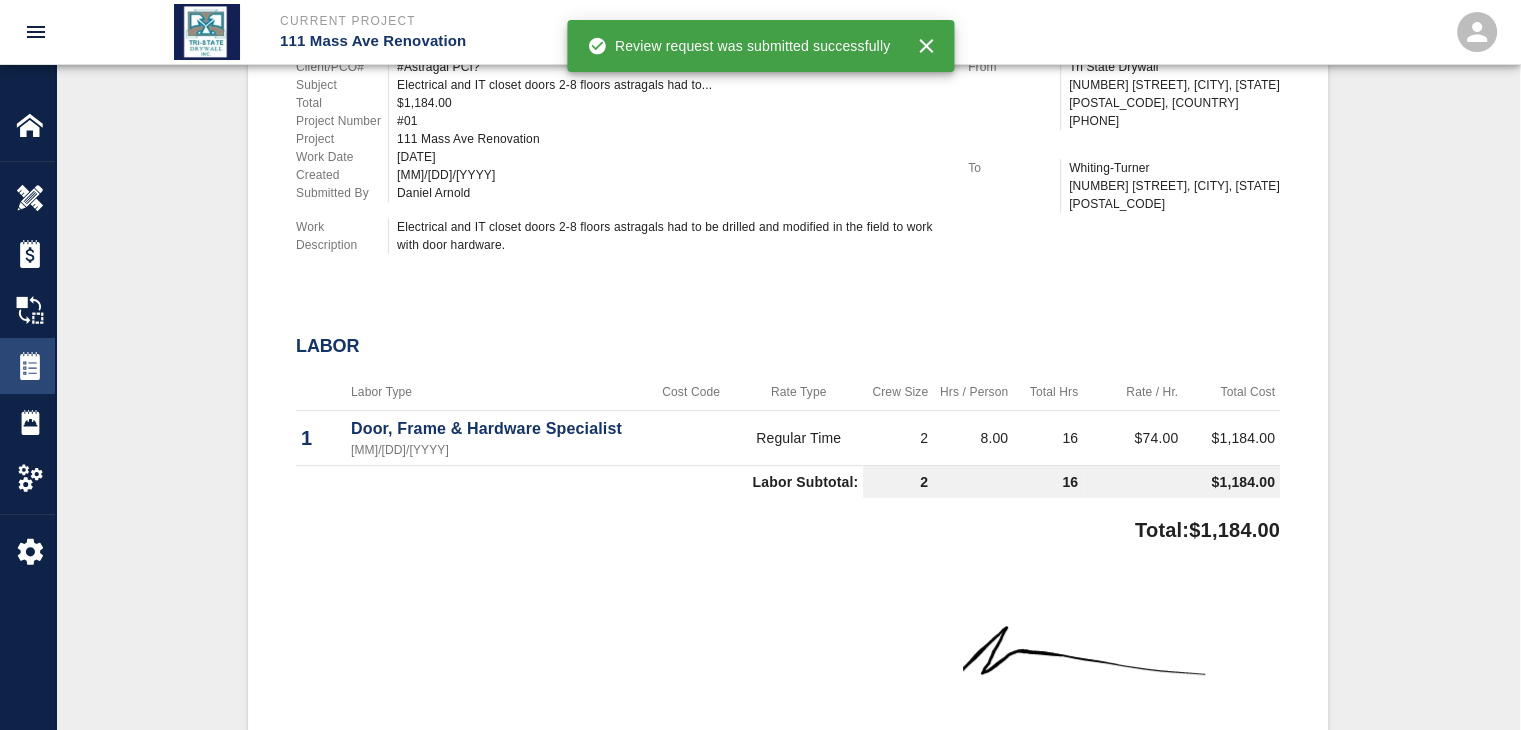 click at bounding box center (30, 366) 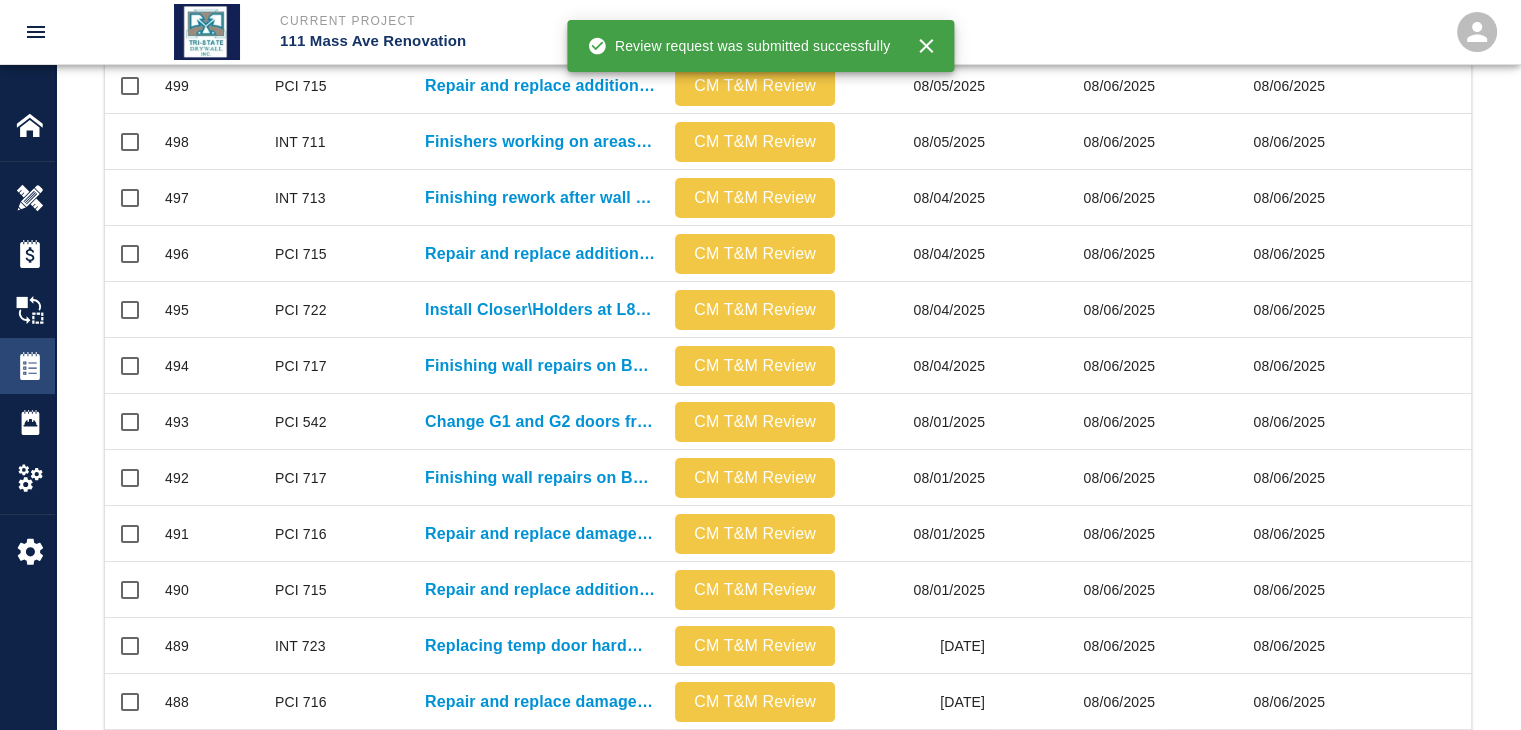 scroll, scrollTop: 0, scrollLeft: 0, axis: both 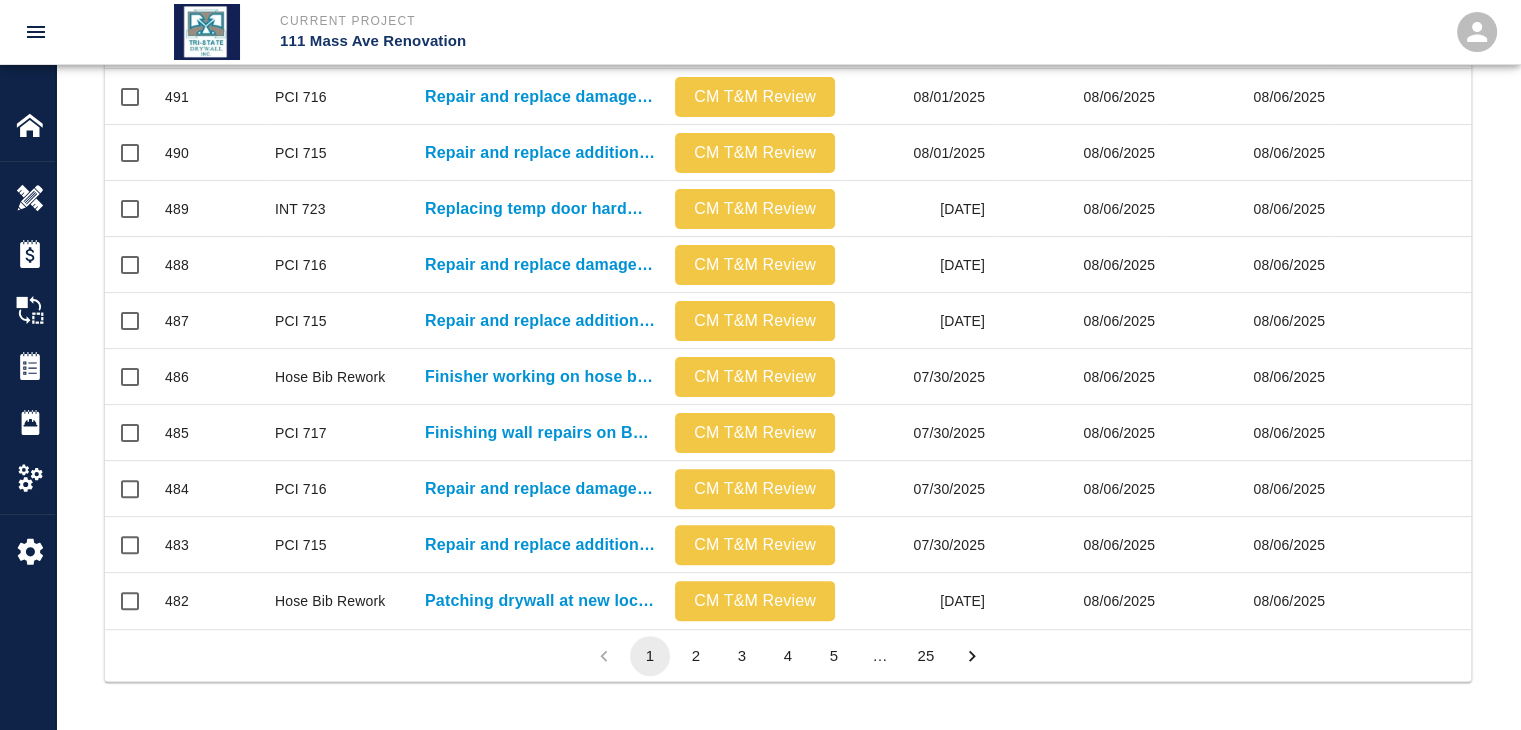 click on "2" at bounding box center [696, 656] 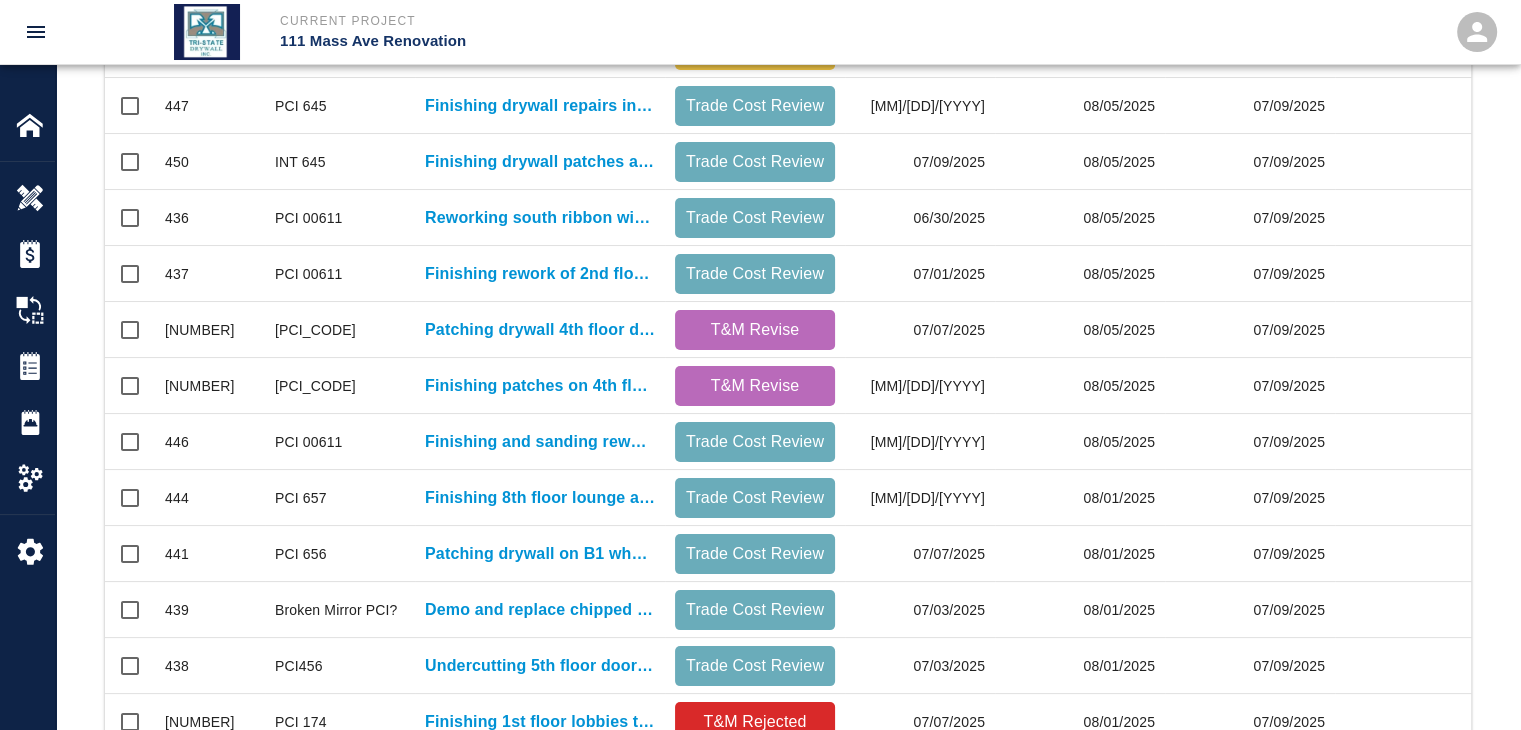 scroll, scrollTop: 352, scrollLeft: 0, axis: vertical 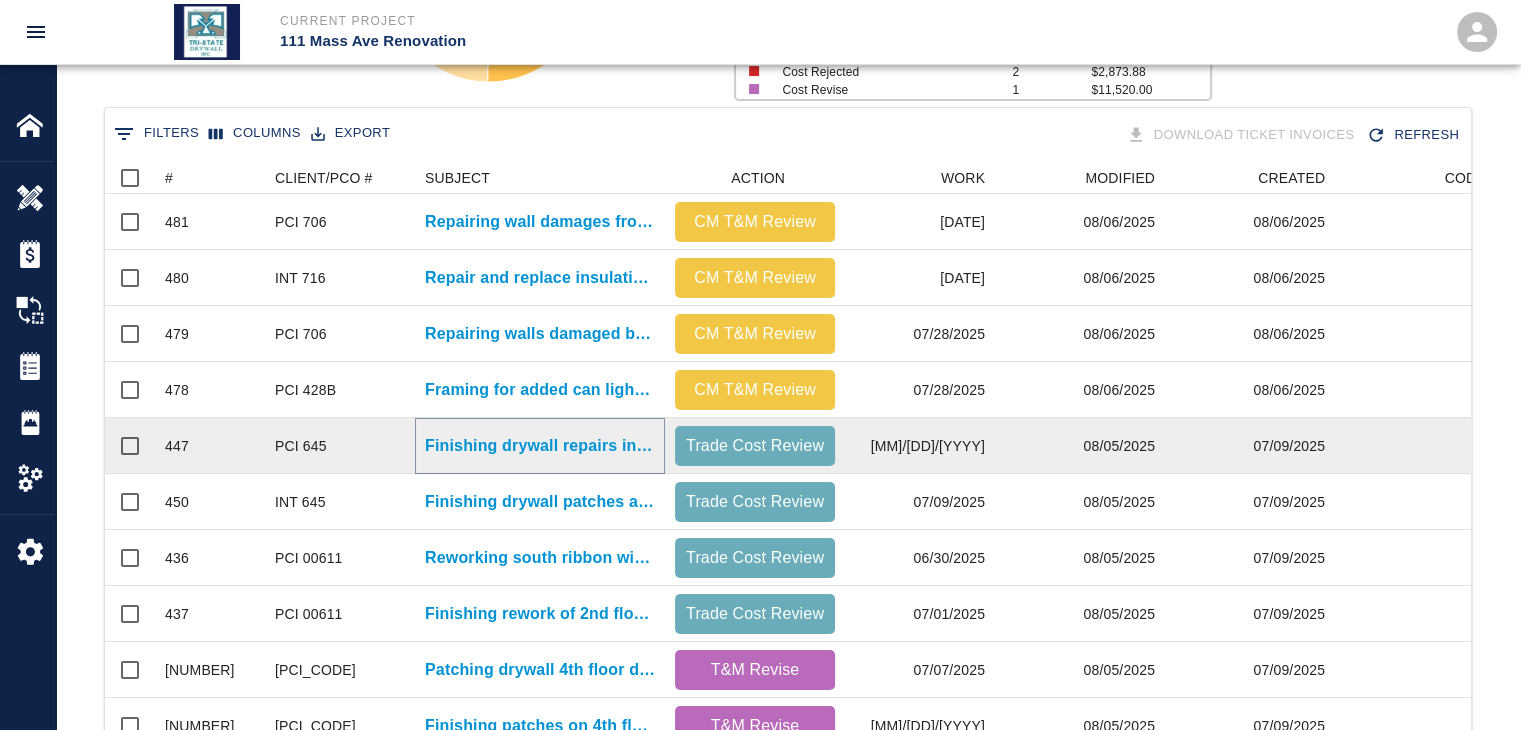 click on "Finishing drywall repairs in stair 1 from 2nd to 3rd..." at bounding box center [540, 446] 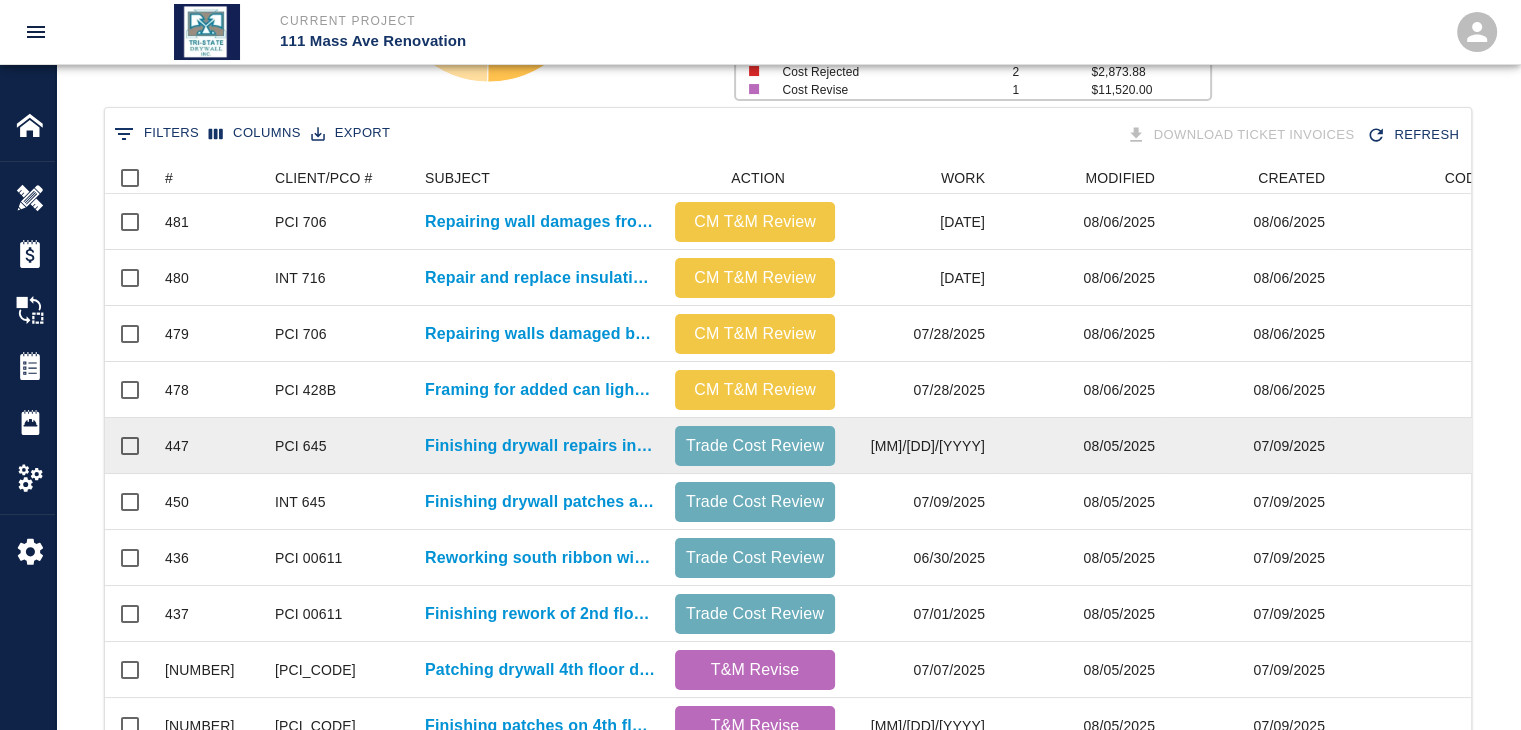 scroll, scrollTop: 0, scrollLeft: 0, axis: both 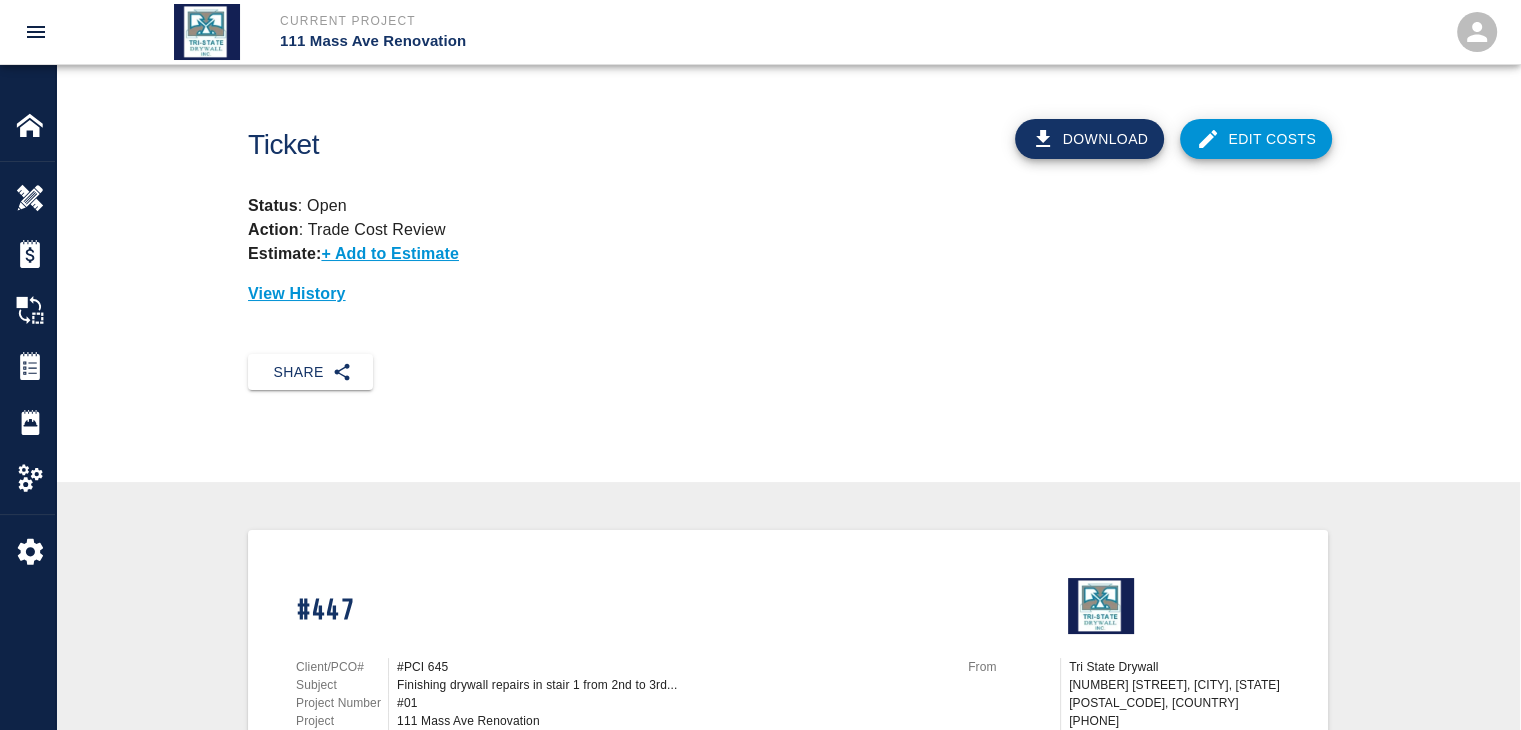 click on "Edit Costs" at bounding box center (1256, 139) 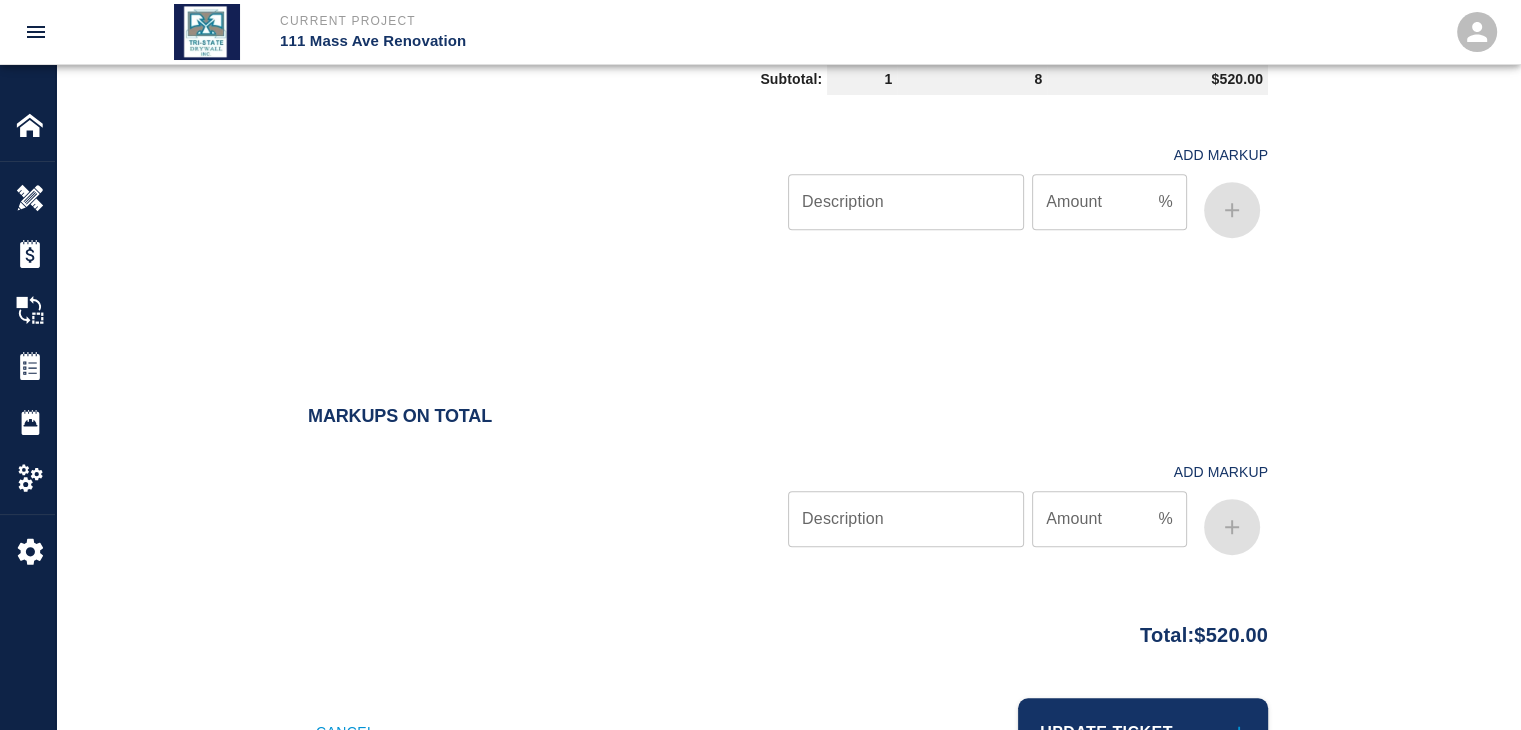 scroll, scrollTop: 1241, scrollLeft: 0, axis: vertical 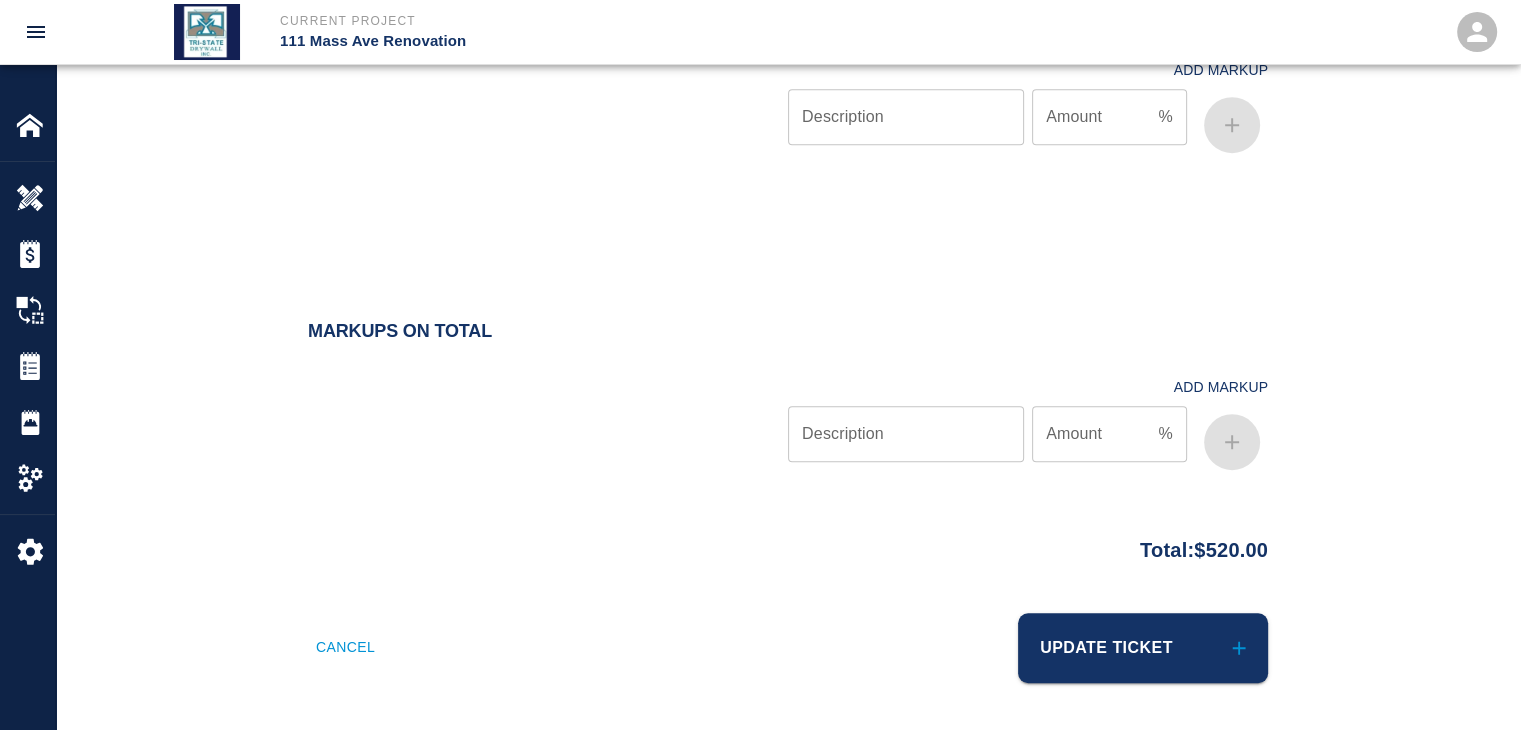 click on "Update Ticket" at bounding box center (1143, 648) 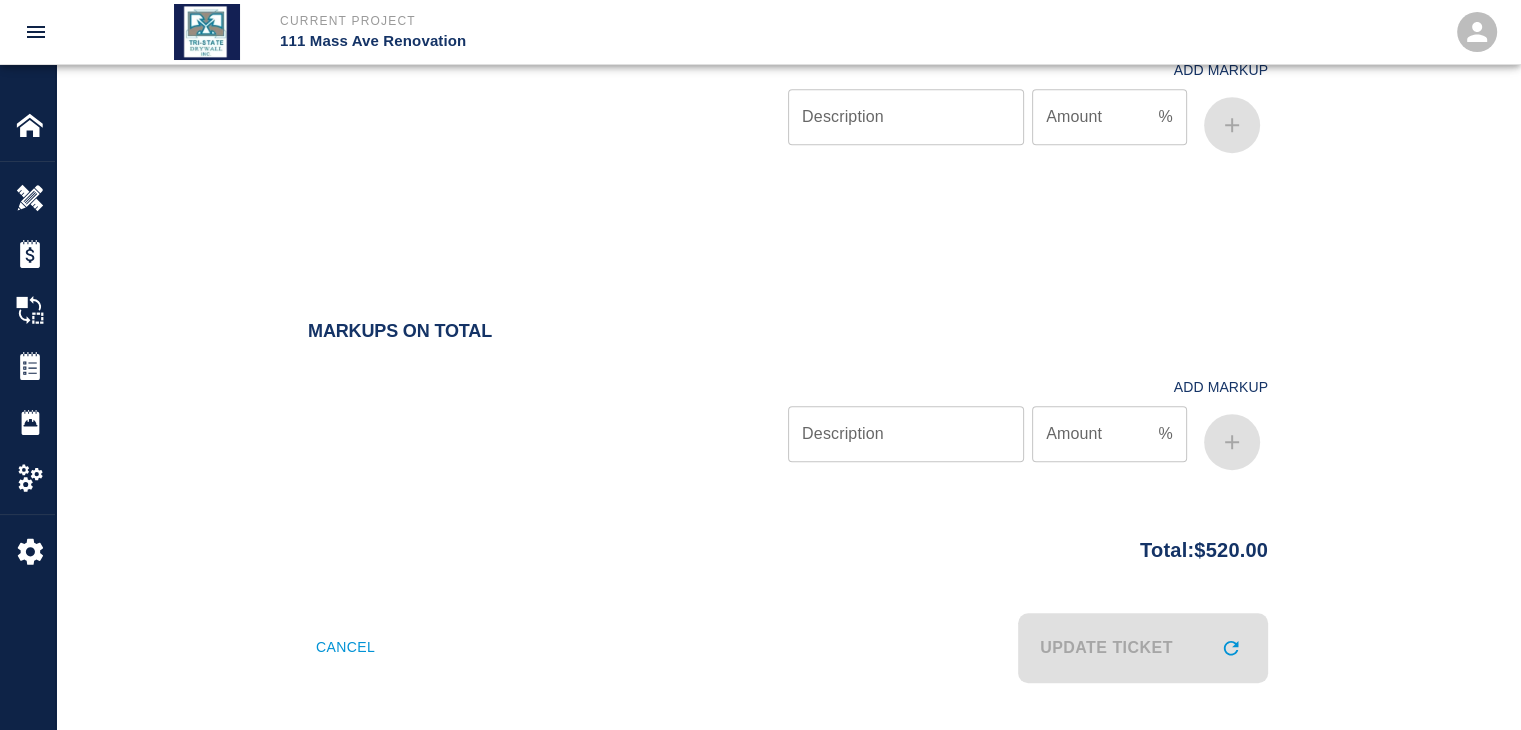 scroll, scrollTop: 0, scrollLeft: 0, axis: both 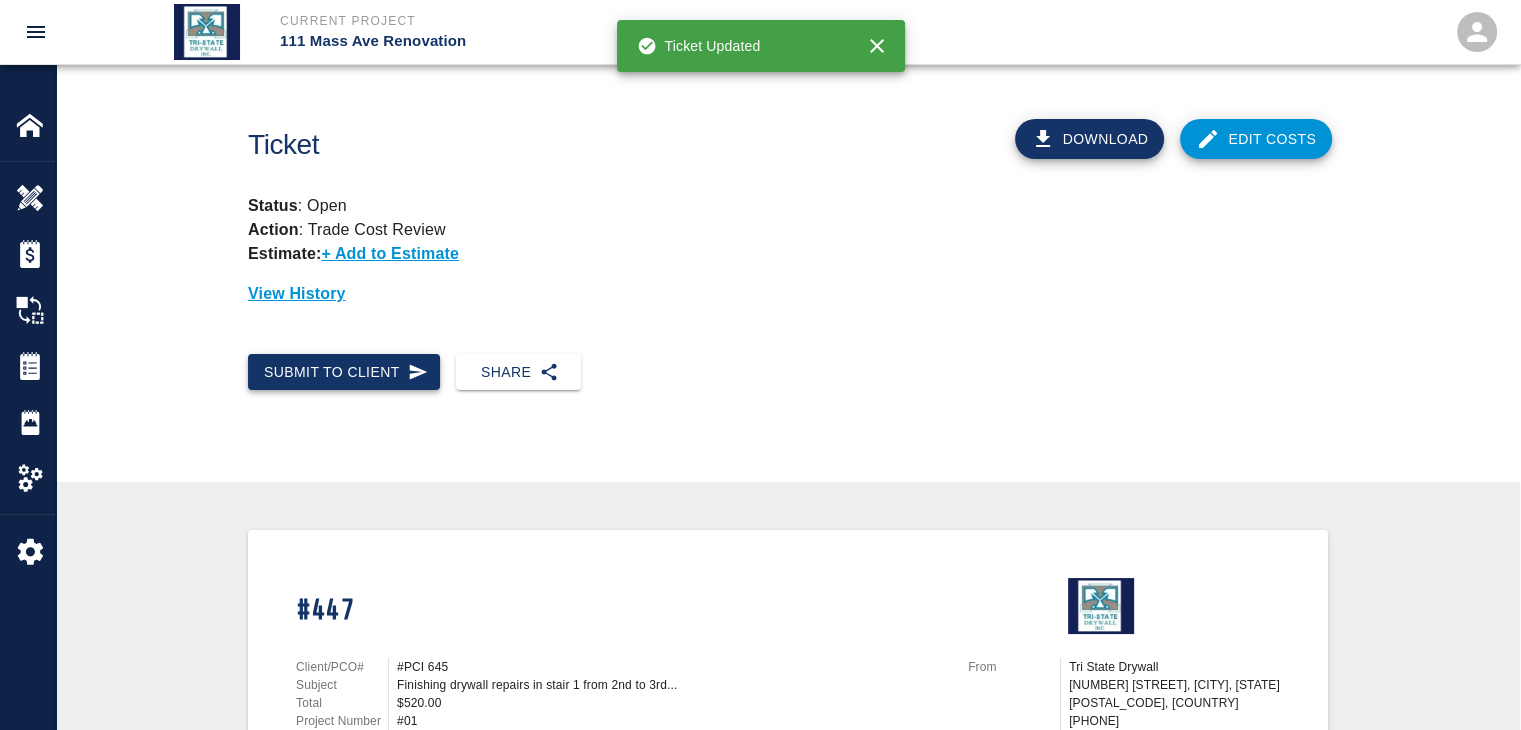 click on "Submit to Client" at bounding box center [344, 372] 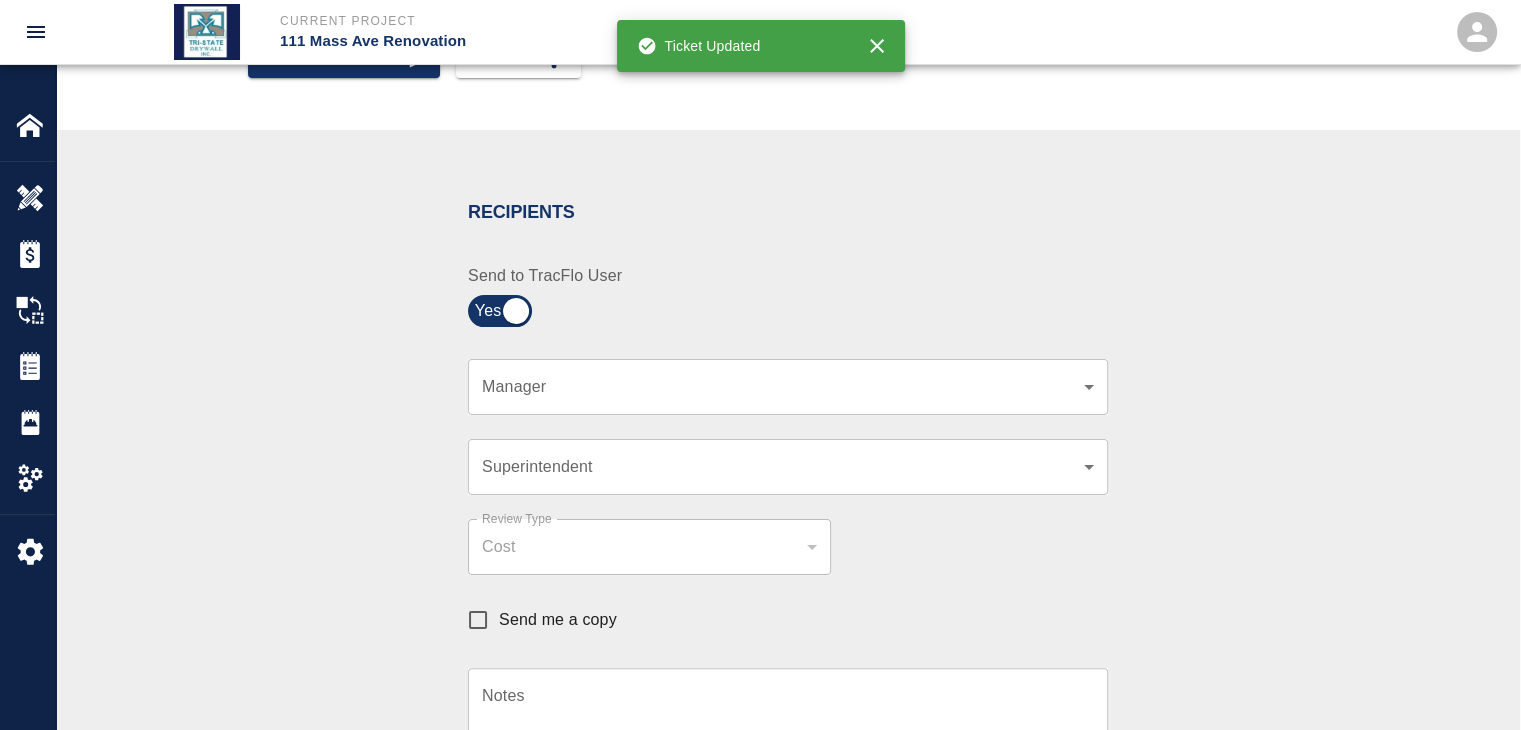 scroll, scrollTop: 500, scrollLeft: 0, axis: vertical 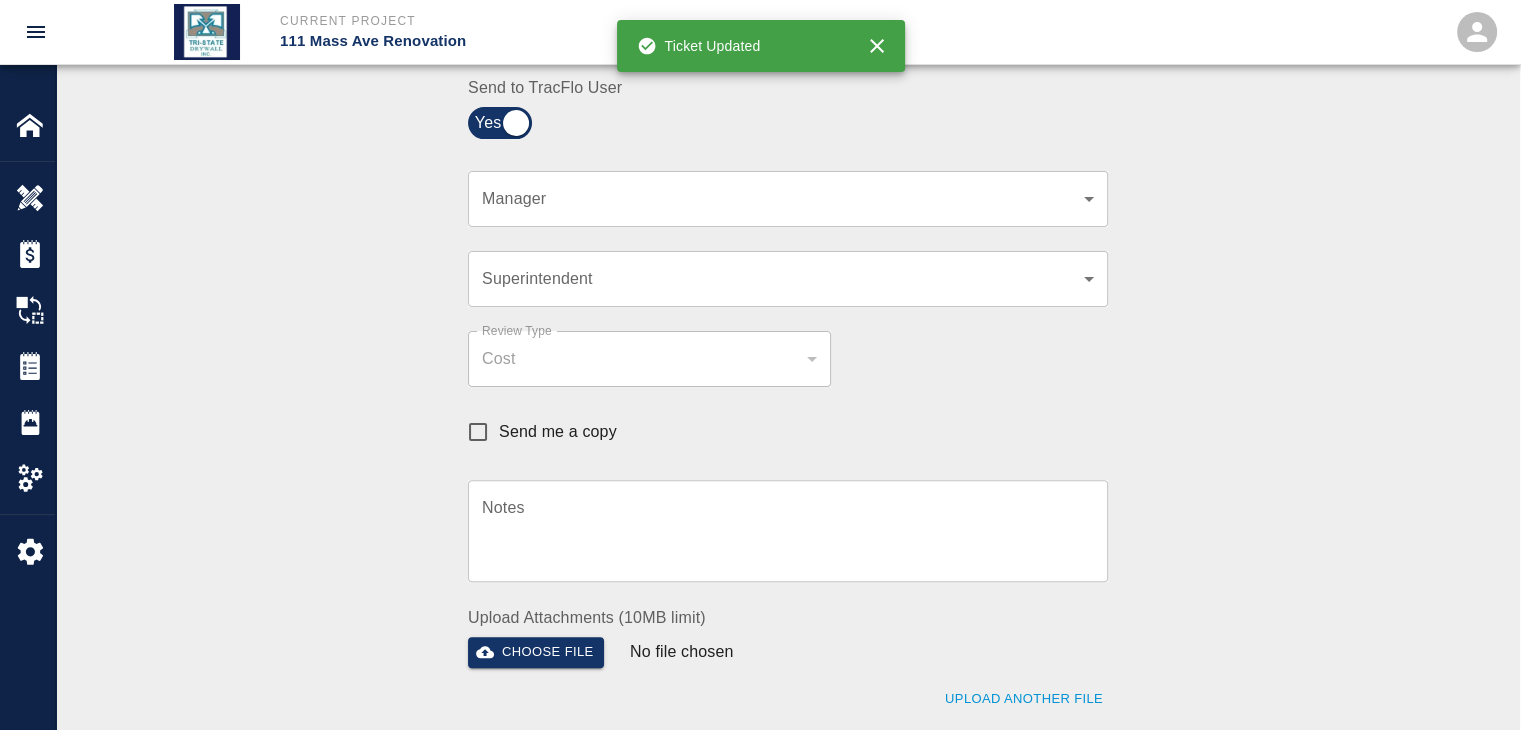 click on "Current Project 111 Mass Ave Renovation Home 111 Mass Ave Renovation Overview Estimates Change Orders Tickets Daily Reports Project Settings Settings Powered By Terms of Service  |  Privacy Policy Ticket Download Edit Costs Status :   Open Action :   Trade Cost Review Estimate:  + Add to Estimate View History Submit to Client Share Recipients Internal Team ​ Internal Team Notes x Notes Cancel Send Recipients Send to TracFlo User Manager ​ Manager Superintendent ​ Superintendent Review Type Cost cost Review Type Send me a copy Notes x Notes Upload Attachments (10MB limit) Choose file No file chosen Upload Another File Cancel Send Request Time and Material Revision Notes   * x Notes   * Upload Attachments (10MB limit) Choose file No file chosen Upload Another File Cancel Send Time and Materials Reject Notes   * x Notes   * Upload Attachments (10MB limit) Choose file No file chosen Upload Another File Cancel Send Approve Ticket Time and Materials Signature Clear Notes x Notes Choose file Cancel Send" at bounding box center [760, -135] 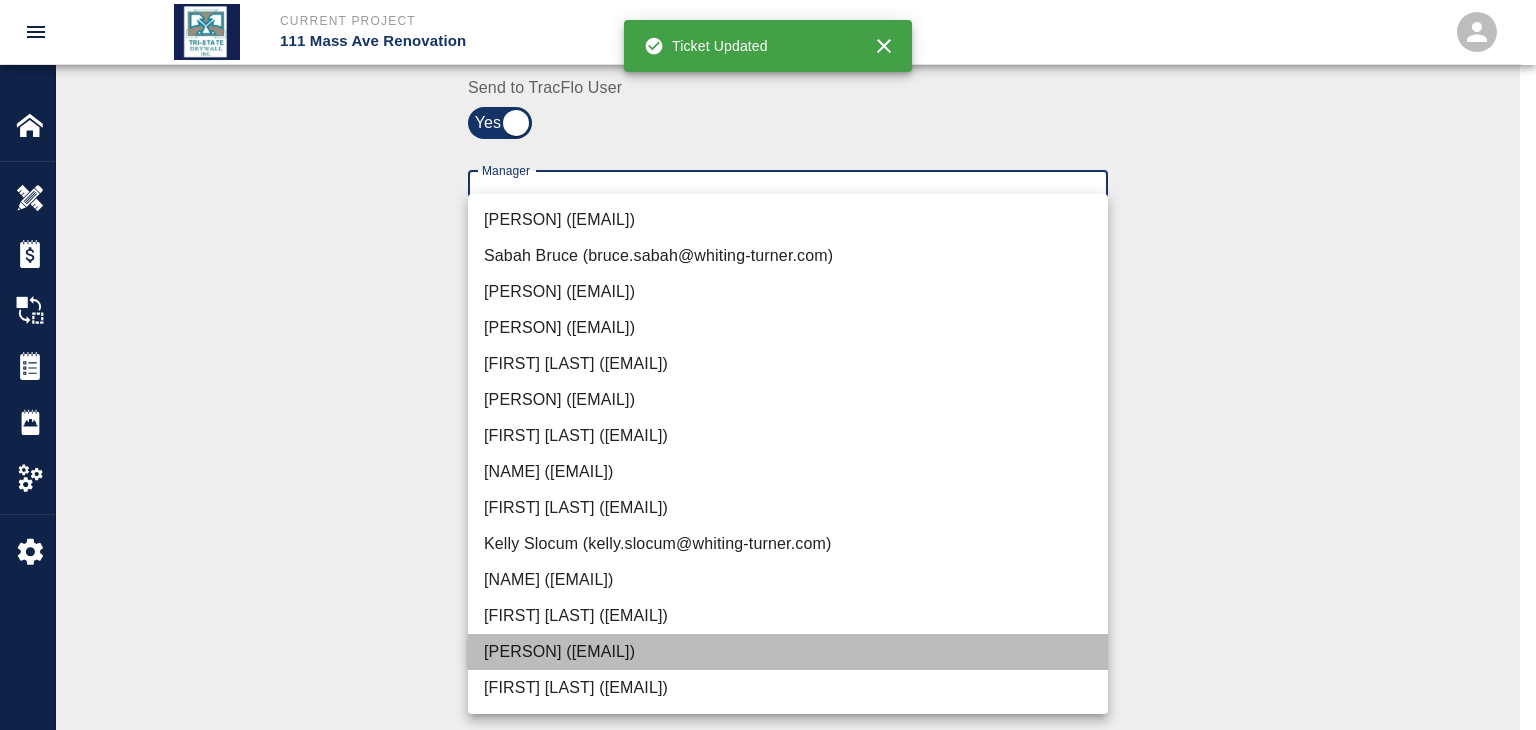 click on "[PERSON] ([EMAIL])" at bounding box center [788, 652] 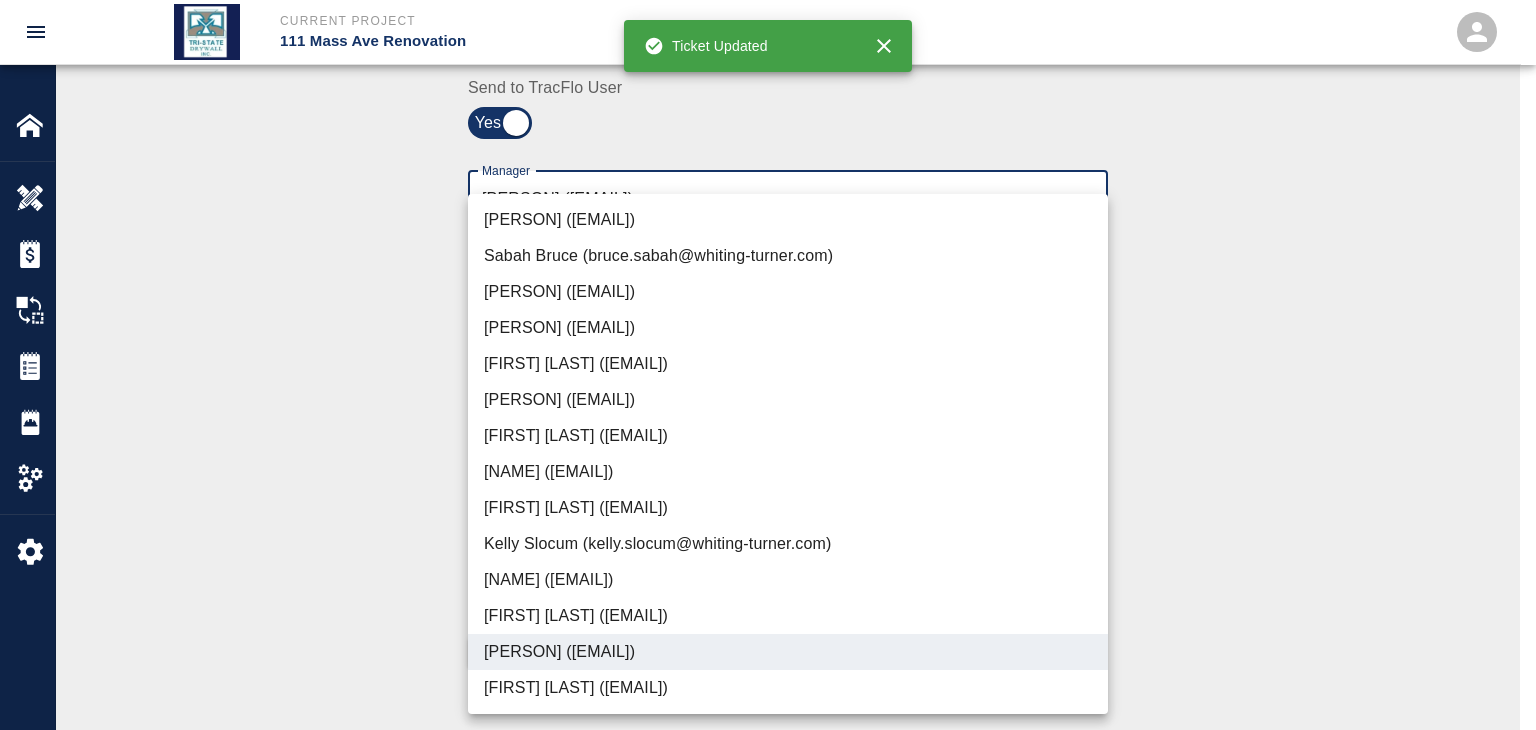 click at bounding box center (768, 365) 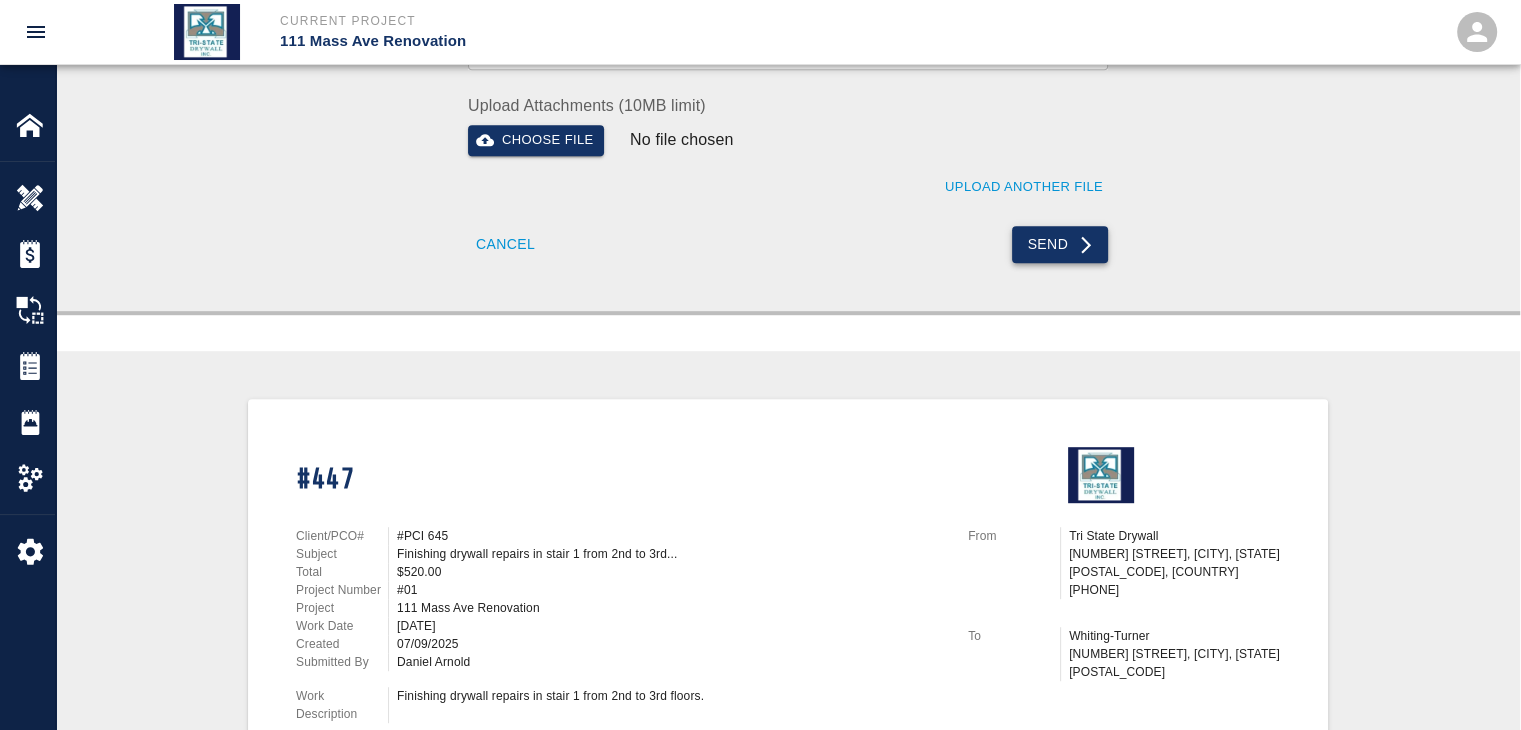 scroll, scrollTop: 1000, scrollLeft: 0, axis: vertical 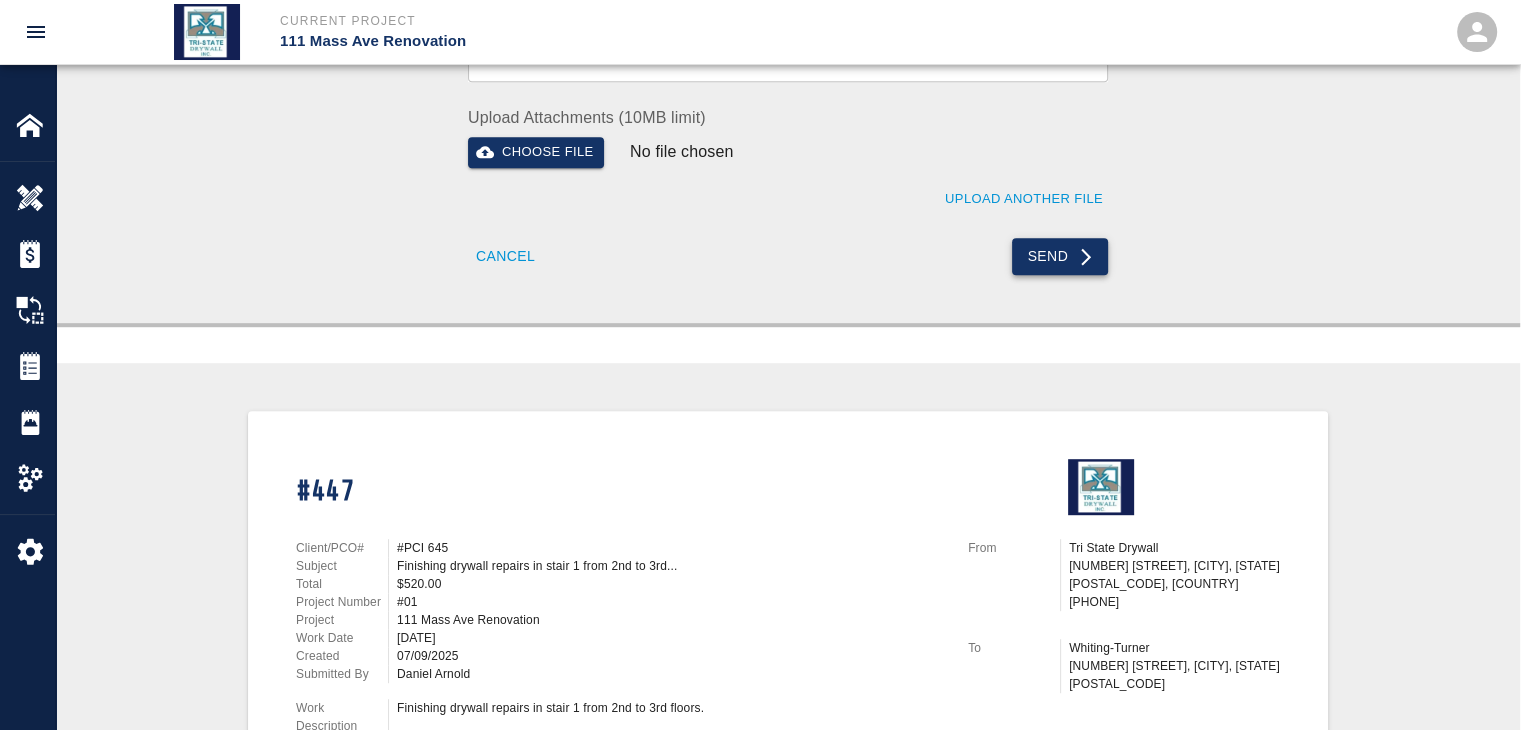 click on "Send" at bounding box center [1060, 256] 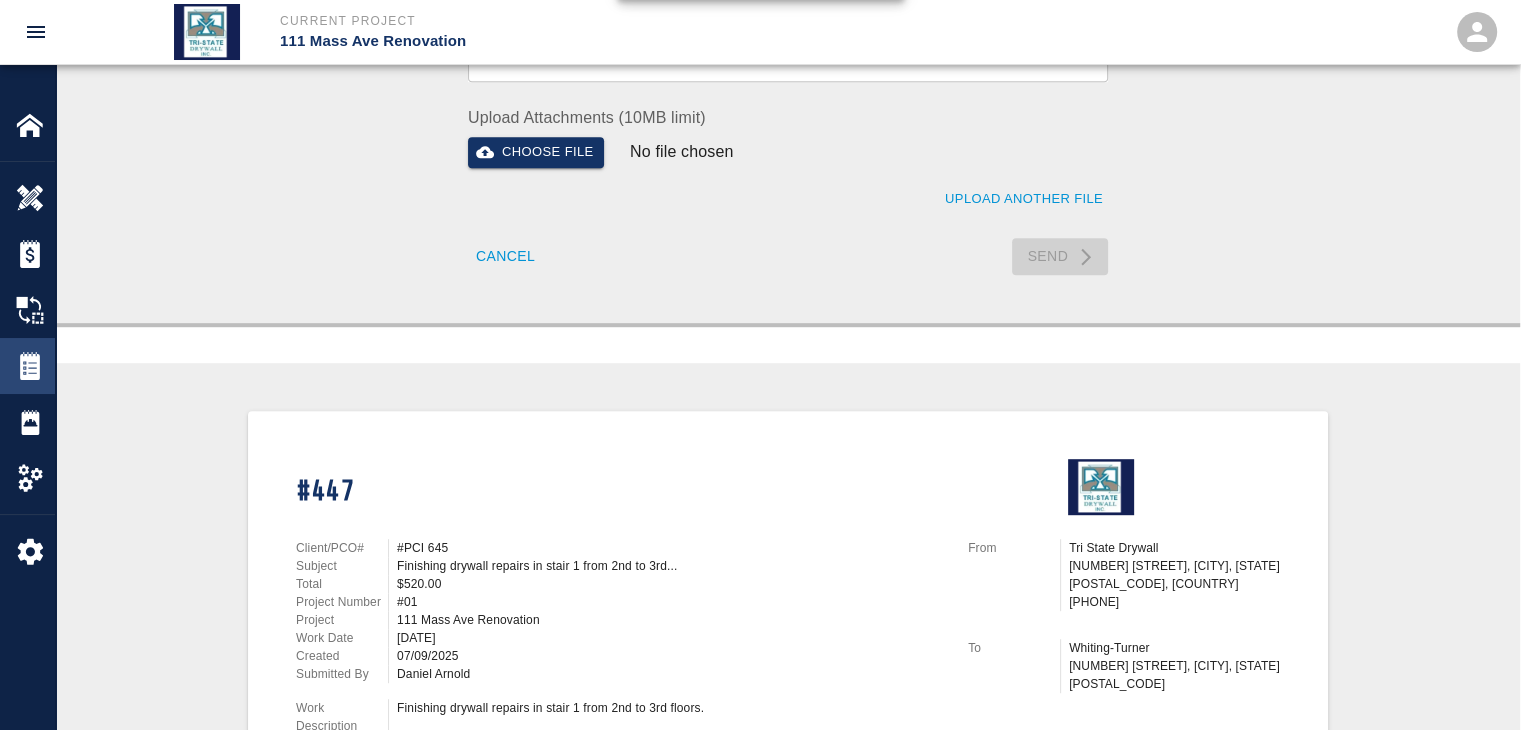 type 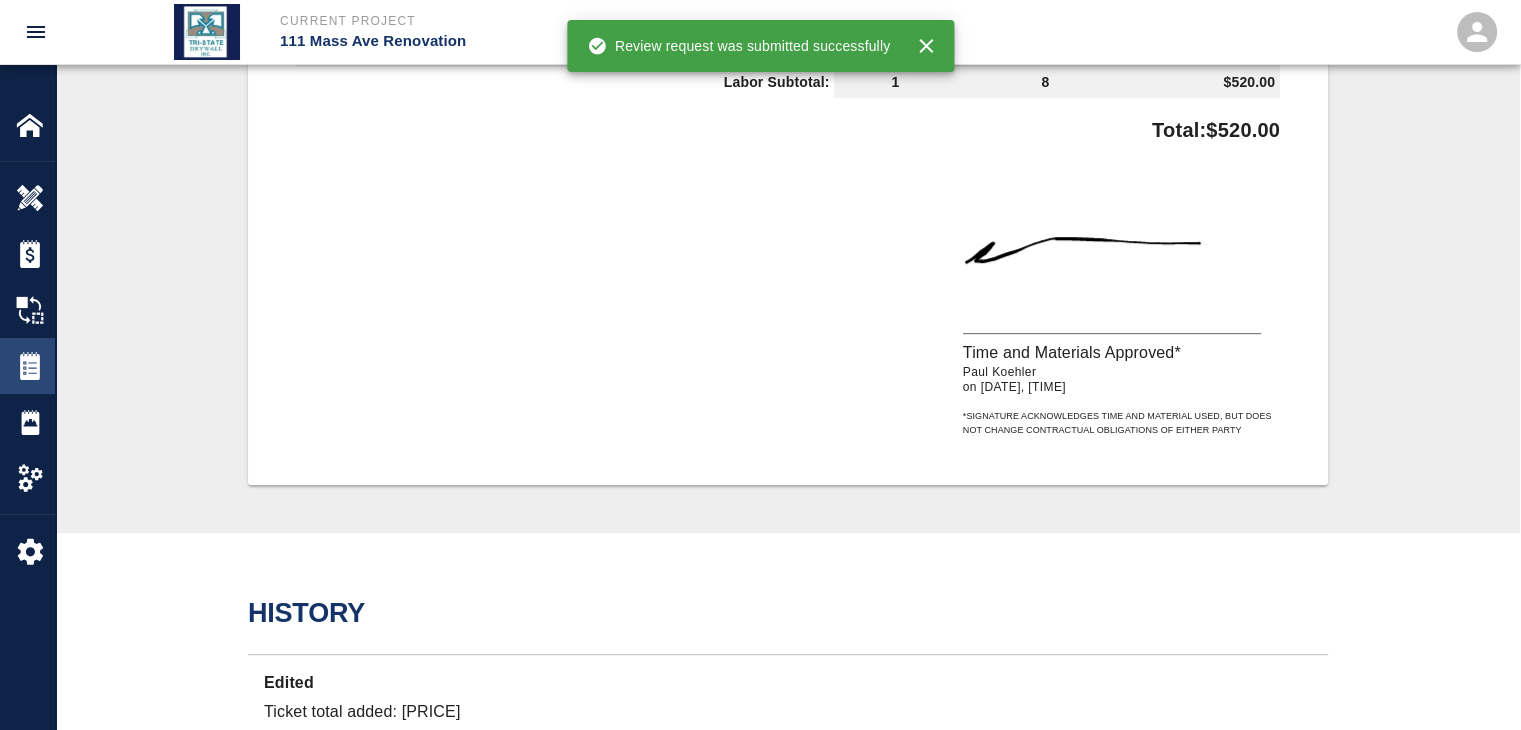 click at bounding box center (30, 366) 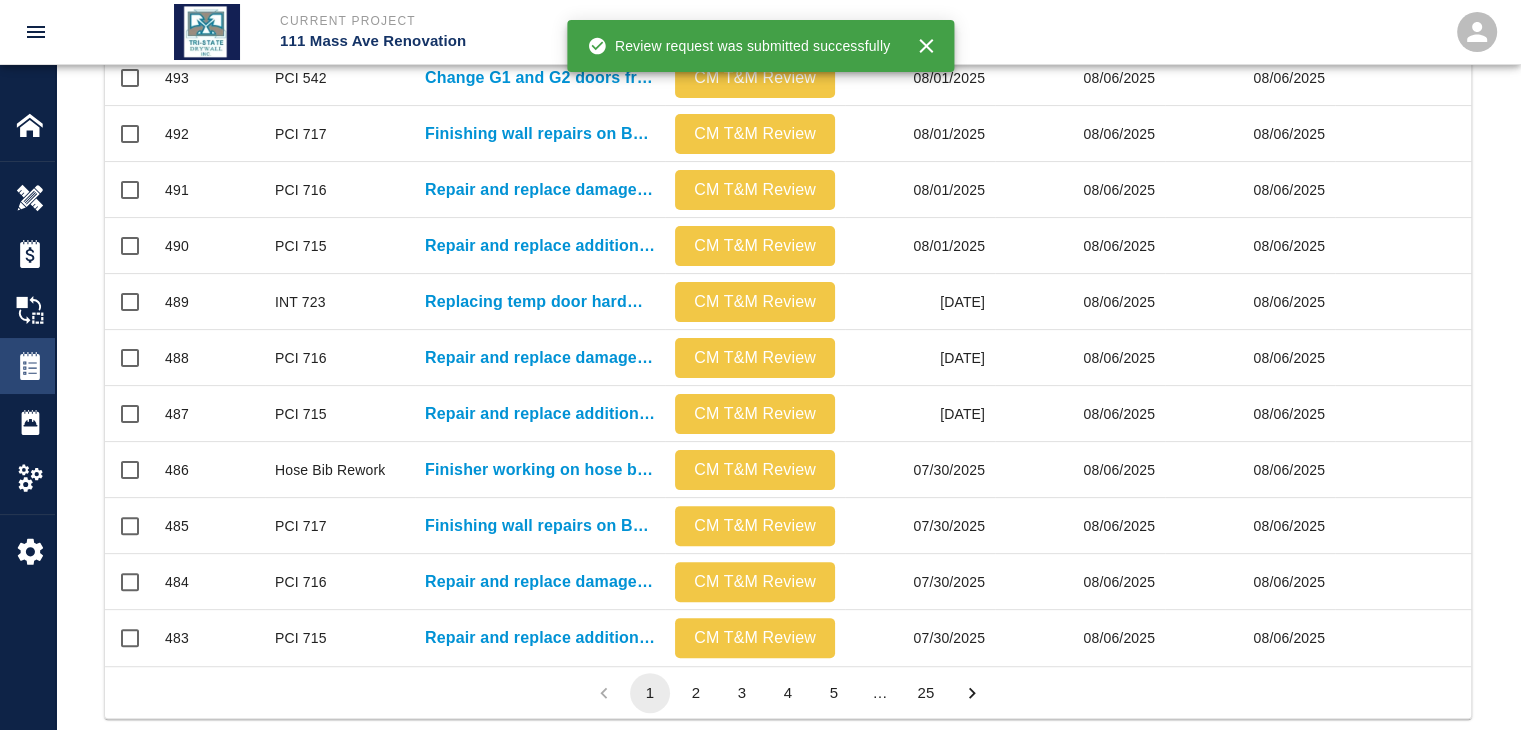 scroll, scrollTop: 0, scrollLeft: 0, axis: both 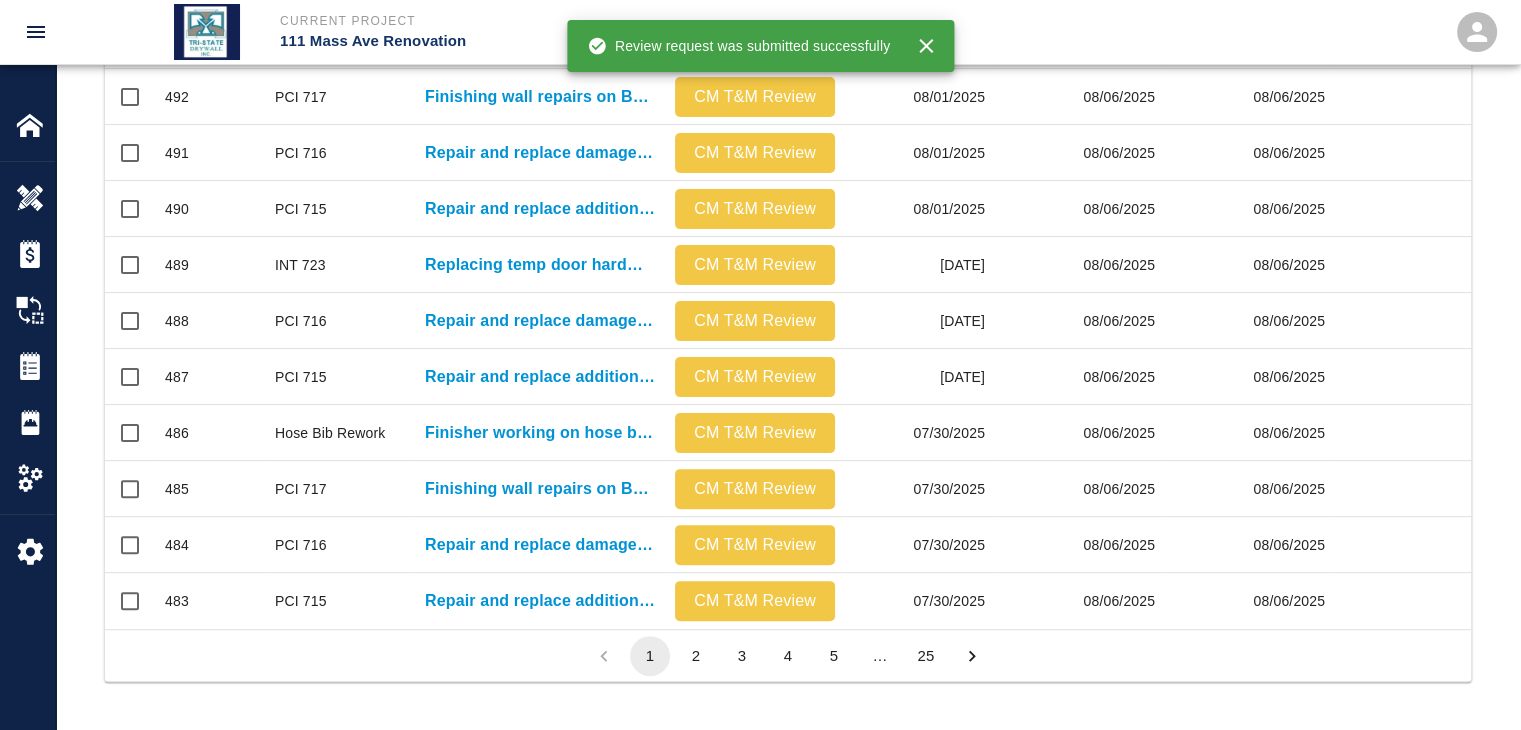 click on "2" at bounding box center [696, 656] 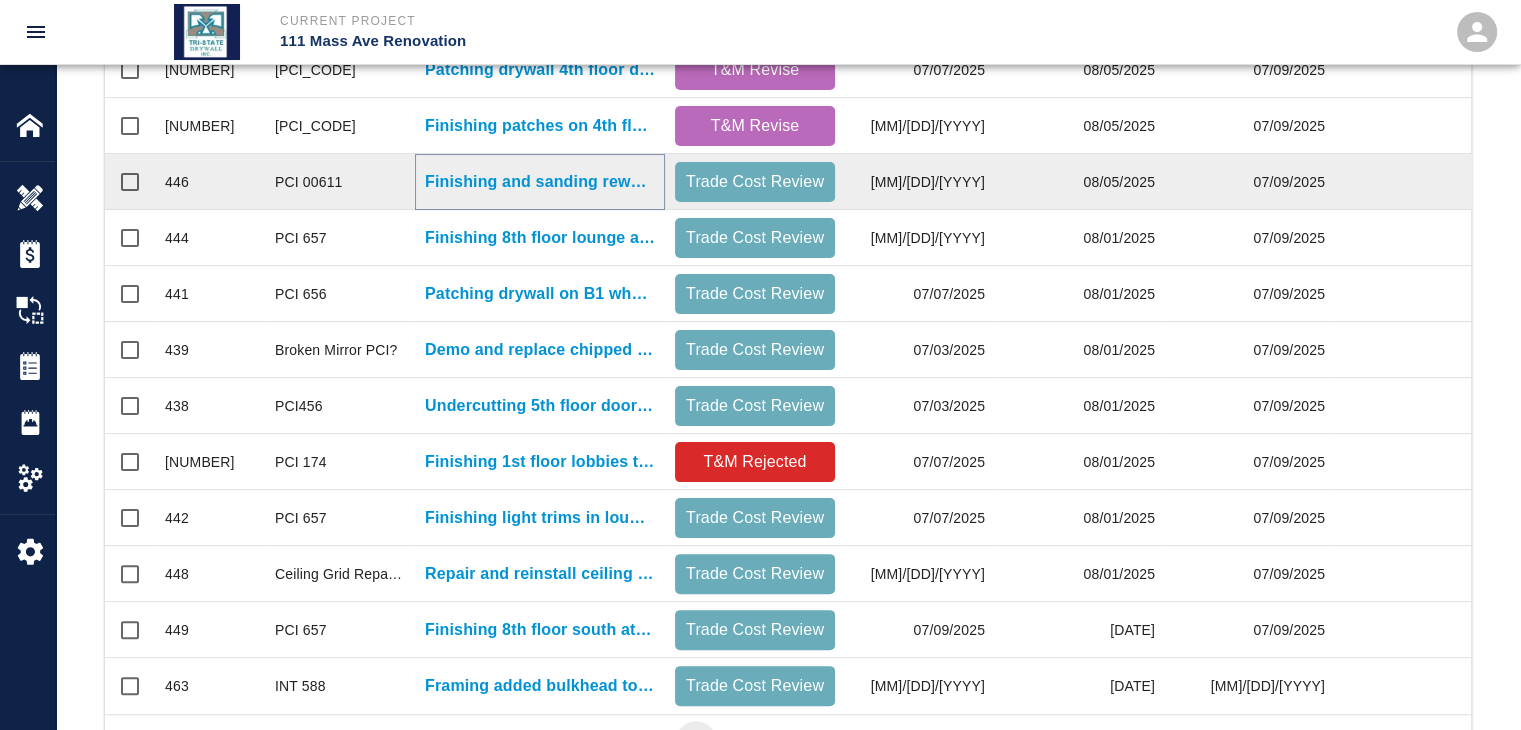 click on "Finishing and sanding rework of 2nd floor south ribbon windows..." at bounding box center [540, 182] 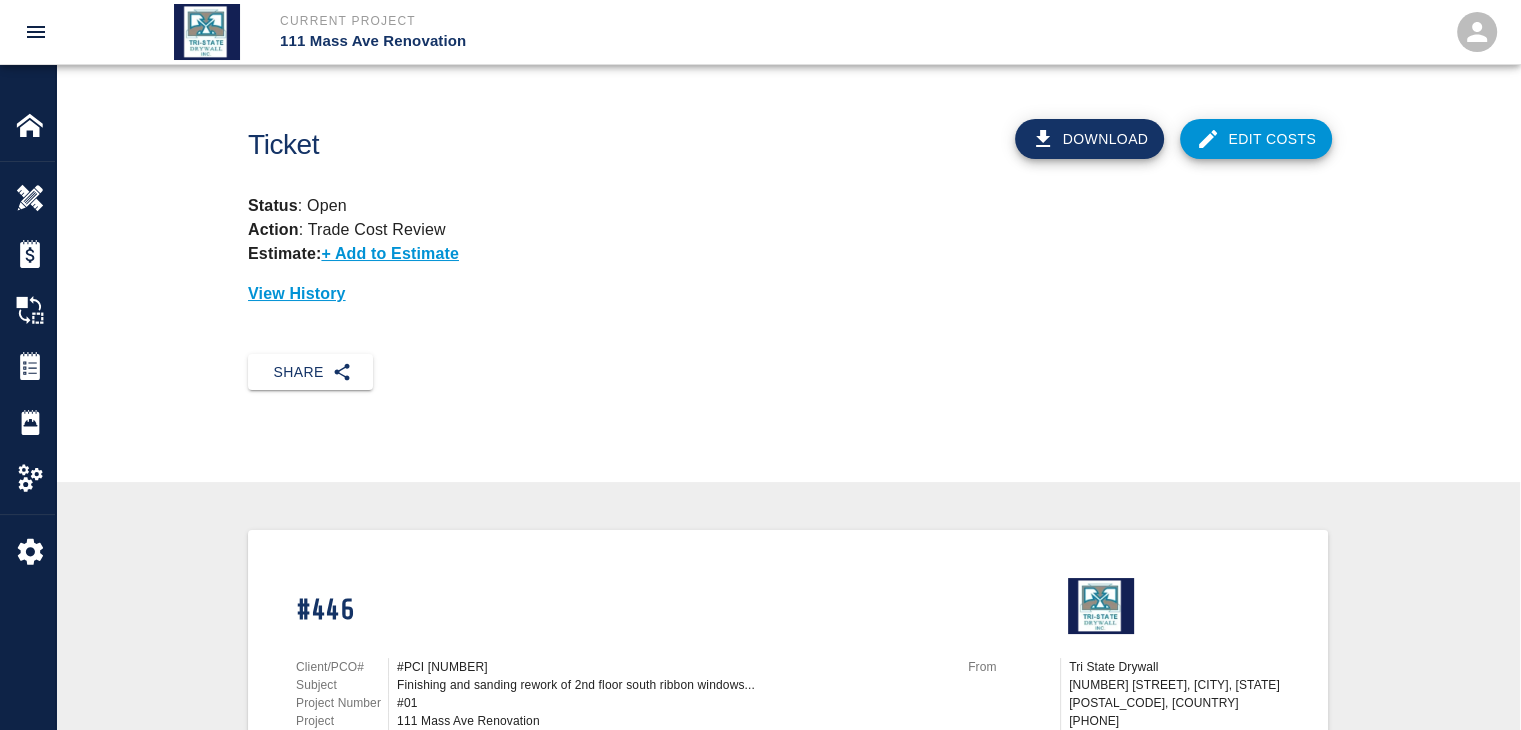click on "Edit Costs" at bounding box center [1256, 139] 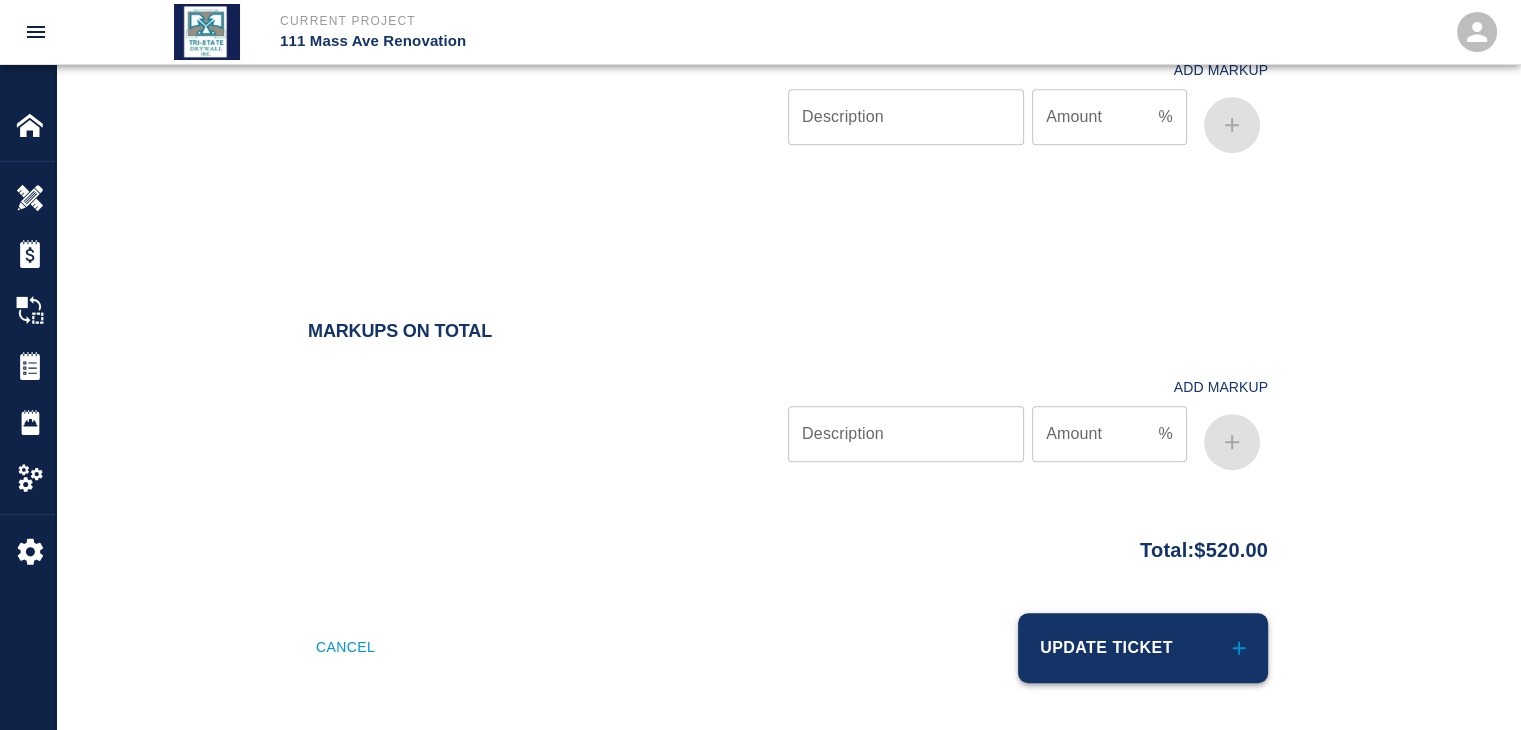 click on "Update Ticket" at bounding box center (1143, 648) 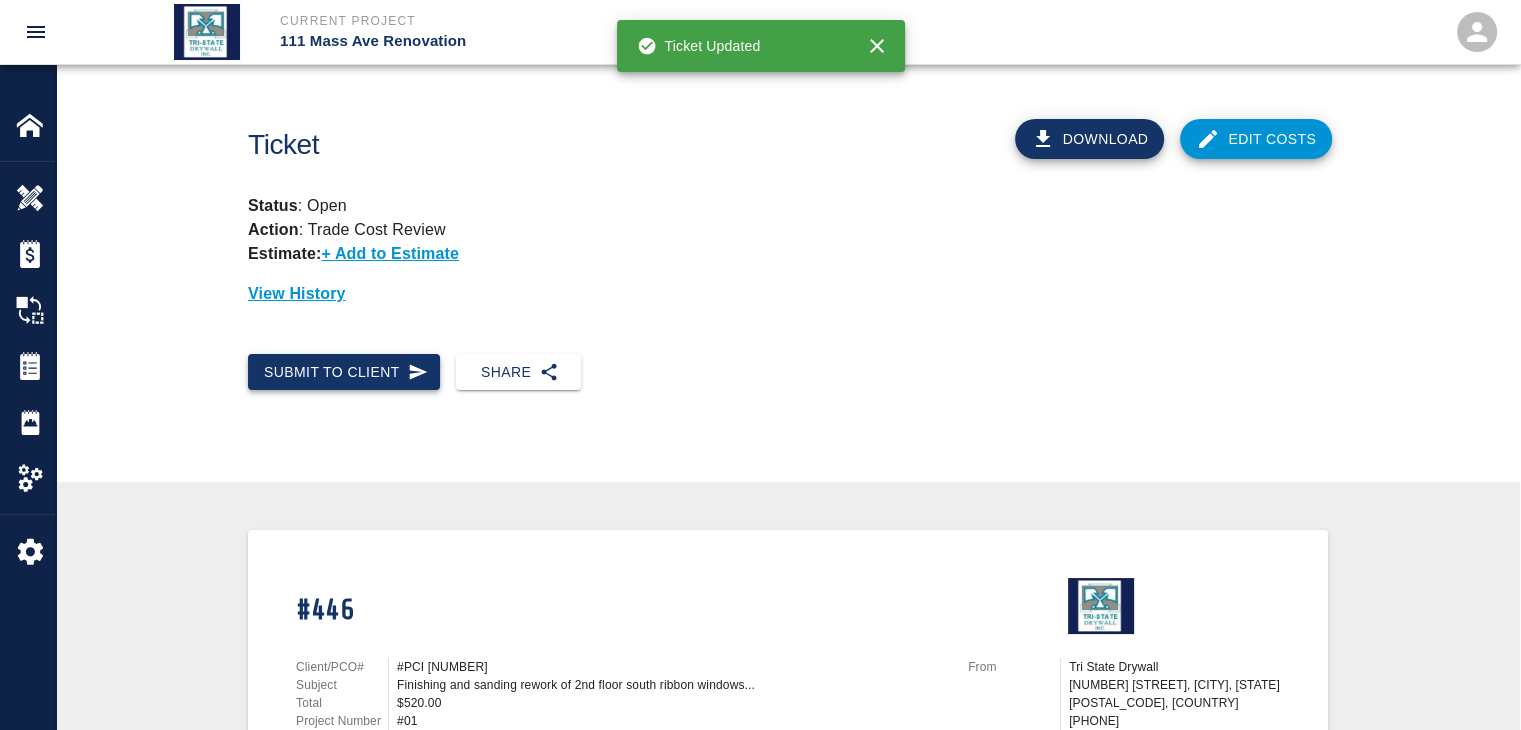 click on "Submit to Client" at bounding box center (344, 372) 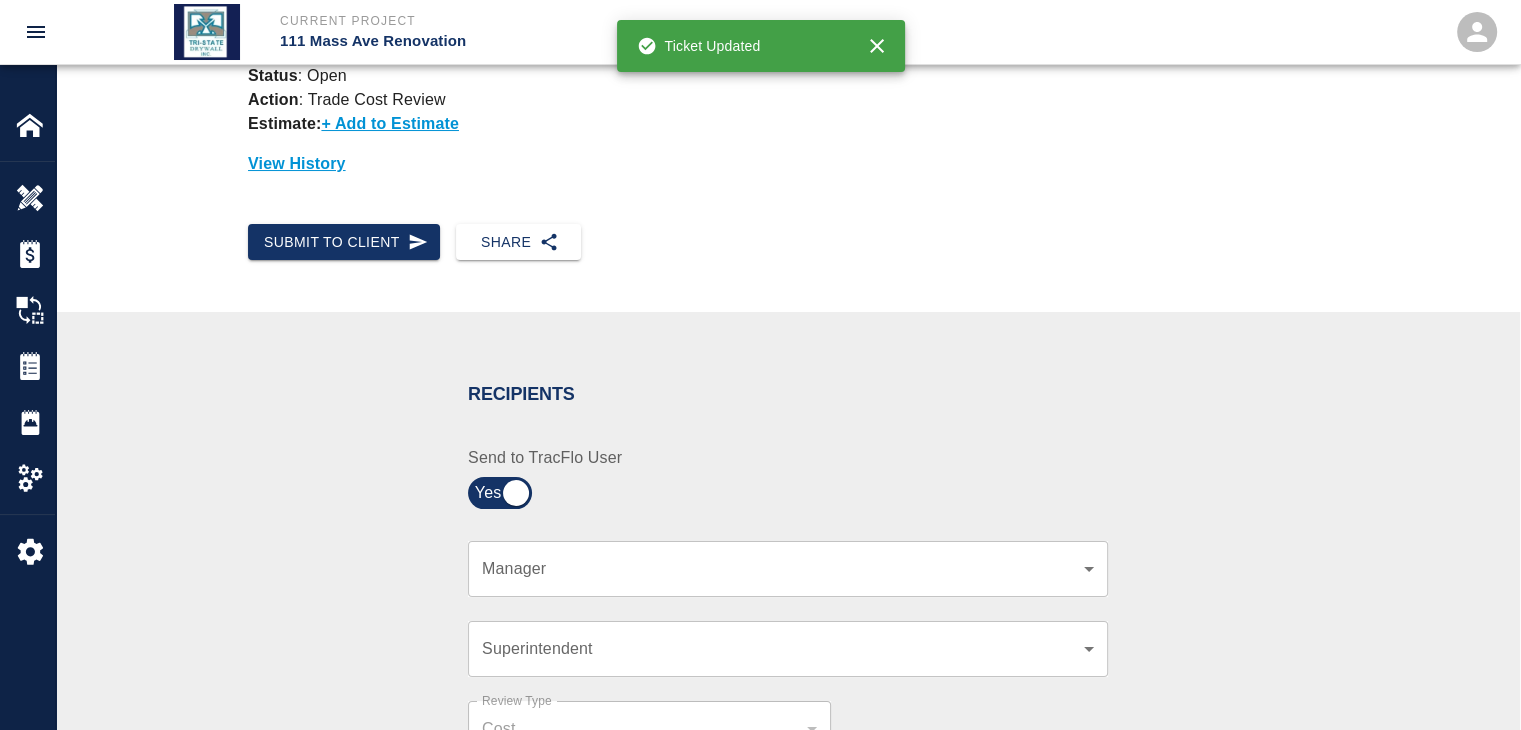 scroll, scrollTop: 300, scrollLeft: 0, axis: vertical 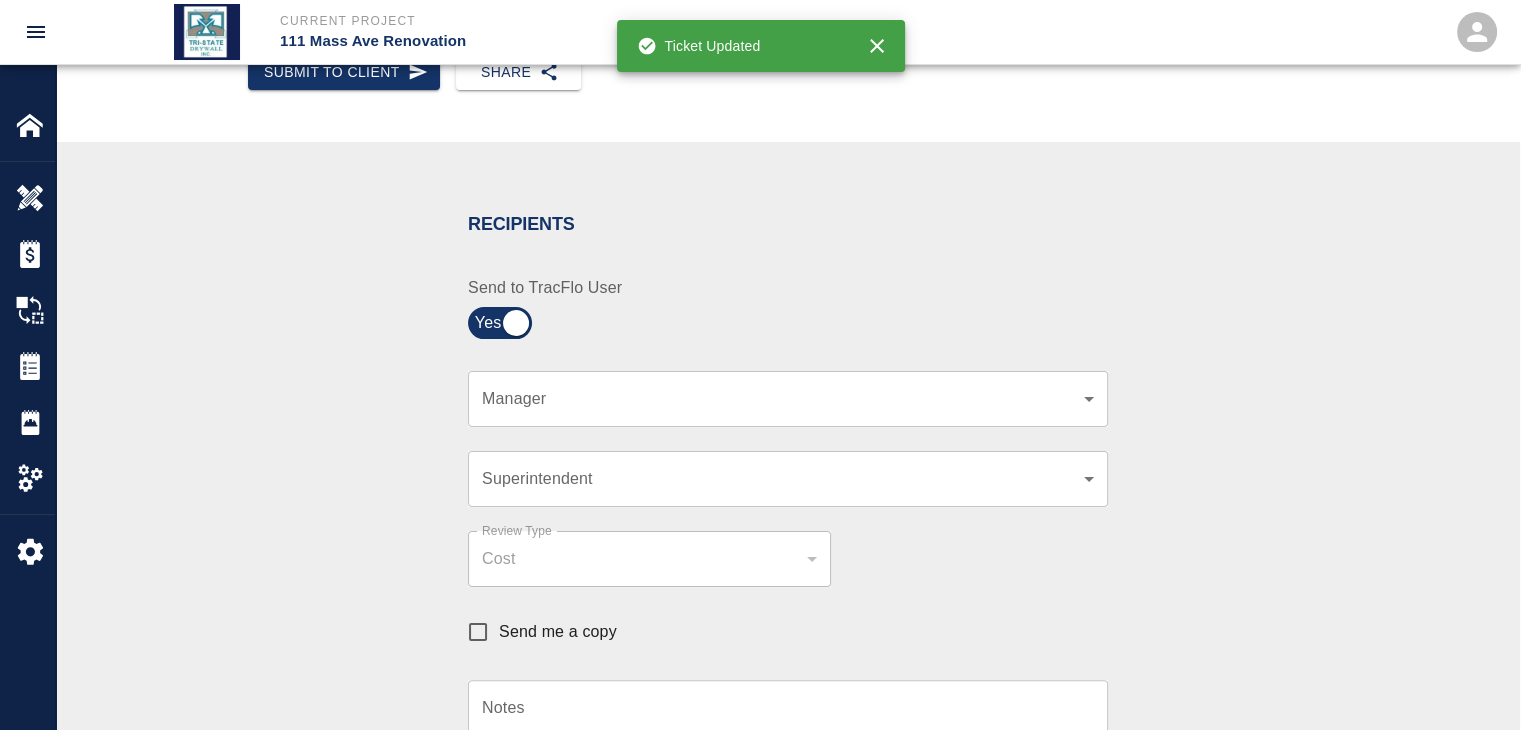 click on "​ Manager" at bounding box center [788, 399] 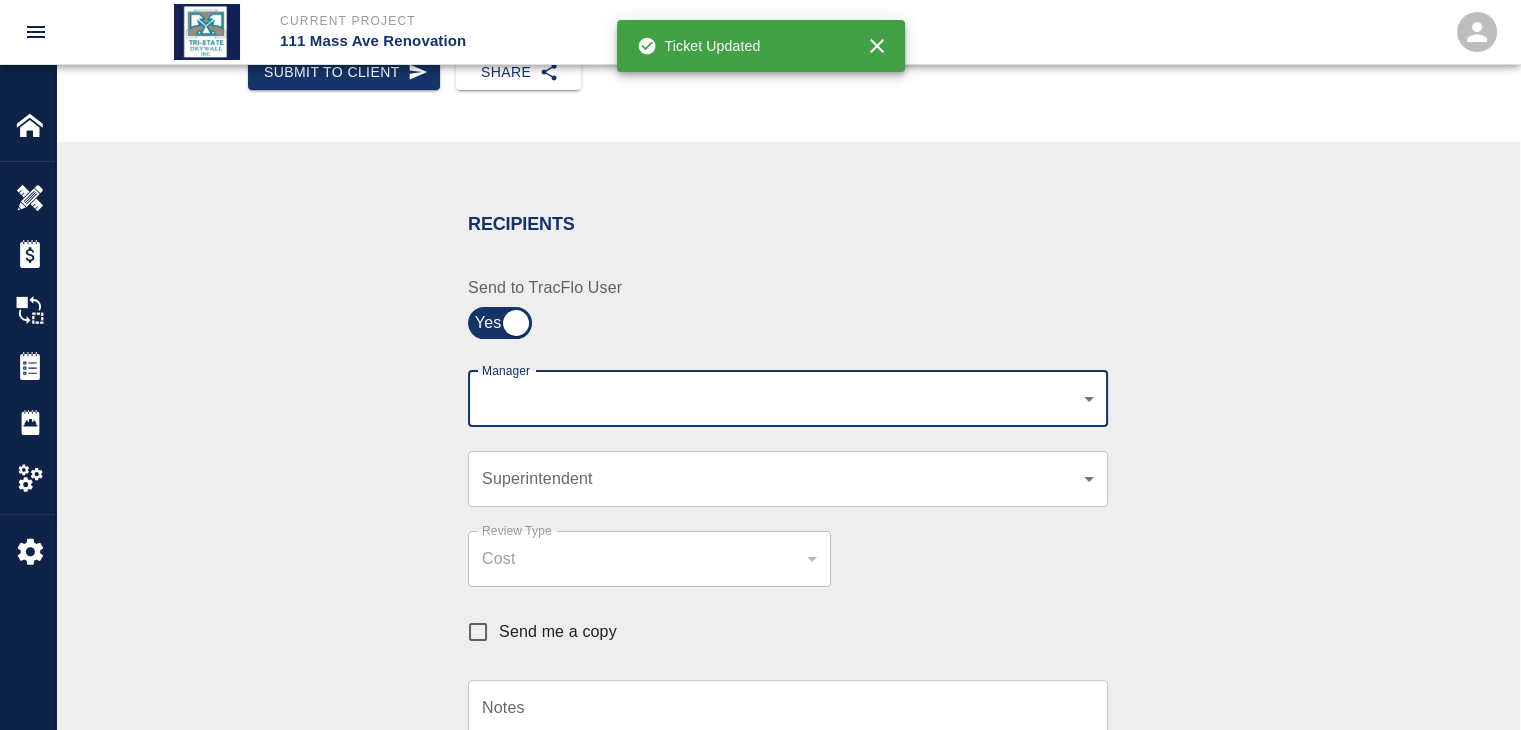 click on "Current Project 111 Mass Ave Renovation Home 111 Mass Ave Renovation Overview Estimates Change Orders Tickets Daily Reports Project Settings Settings Powered By Terms of Service  |  Privacy Policy Ticket Download Edit Costs Status :   Open Action :   Trade Cost Review Estimate:  + Add to Estimate View History Submit to Client Share Recipients Internal Team ​ Internal Team Notes x Notes Cancel Send Recipients Send to TracFlo User Manager ​ Manager Superintendent ​ Superintendent Review Type Cost cost Review Type Send me a copy Notes x Notes Upload Attachments (10MB limit) Choose file No file chosen Upload Another File Cancel Send Request Time and Material Revision Notes   * x Notes   * Upload Attachments (10MB limit) Choose file No file chosen Upload Another File Cancel Send Time and Materials Reject Notes   * x Notes   * Upload Attachments (10MB limit) Choose file No file chosen Upload Another File Cancel Send Approve Ticket Time and Materials Signature Clear Notes x Notes Choose file Cancel Send" at bounding box center (760, 65) 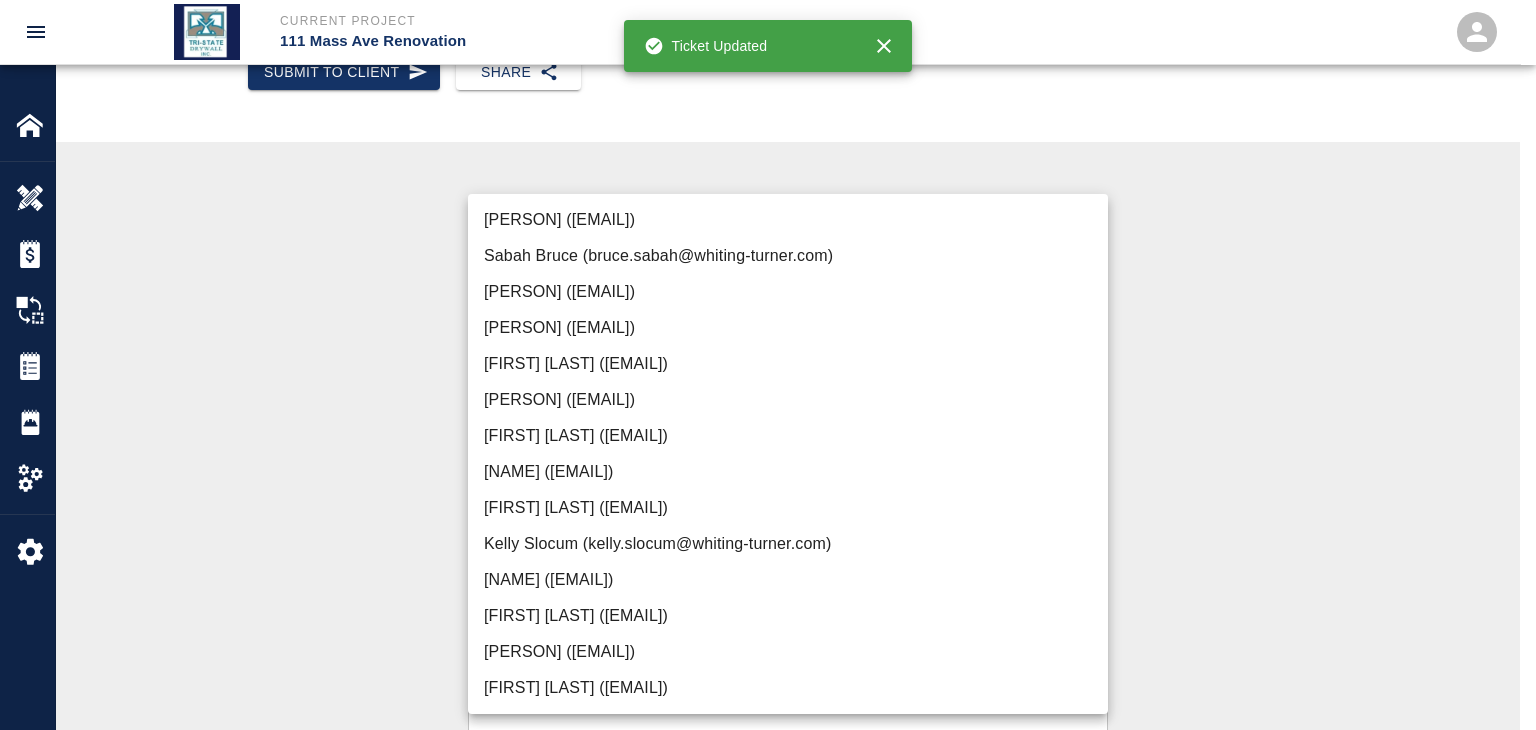 click on "[PERSON] ([EMAIL])" at bounding box center (788, 652) 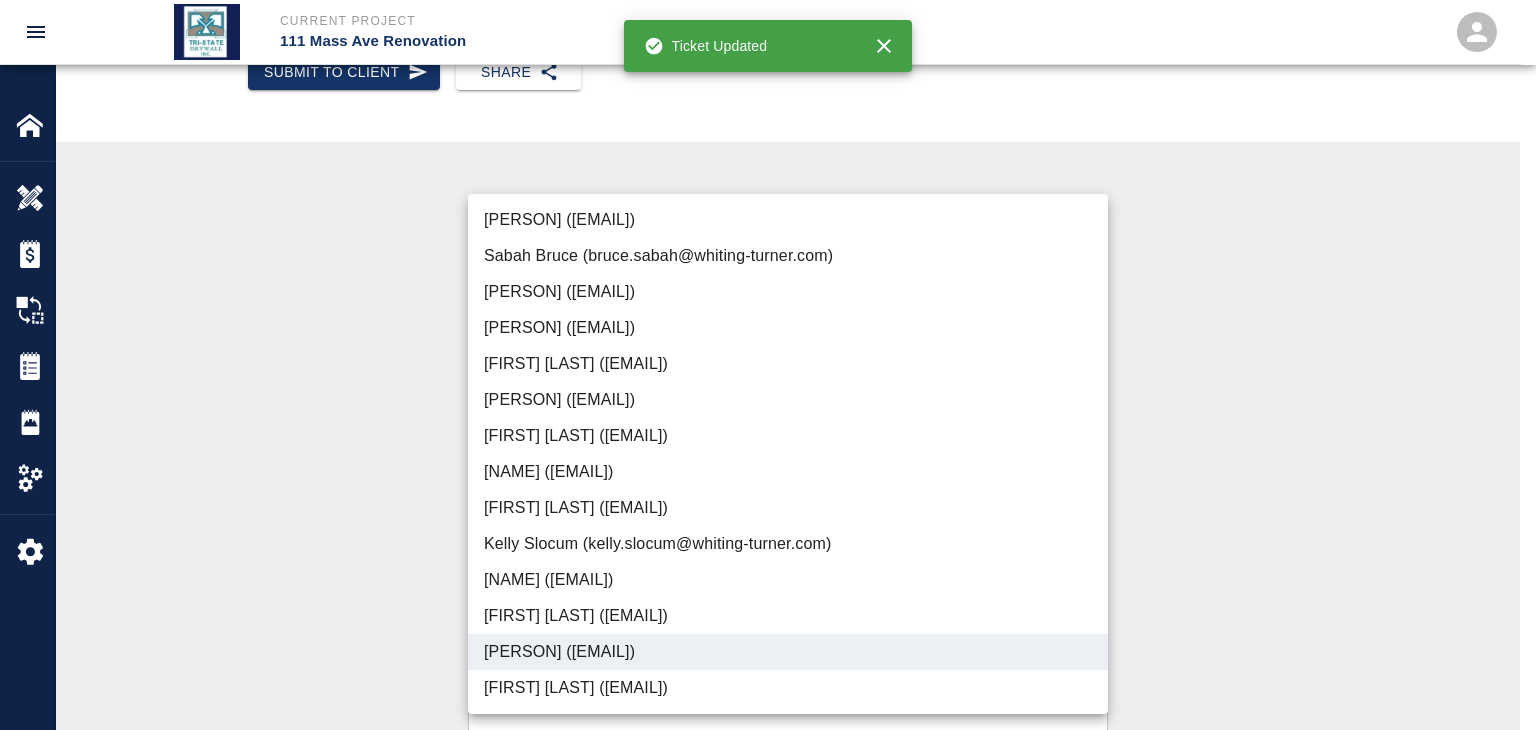 click at bounding box center [768, 365] 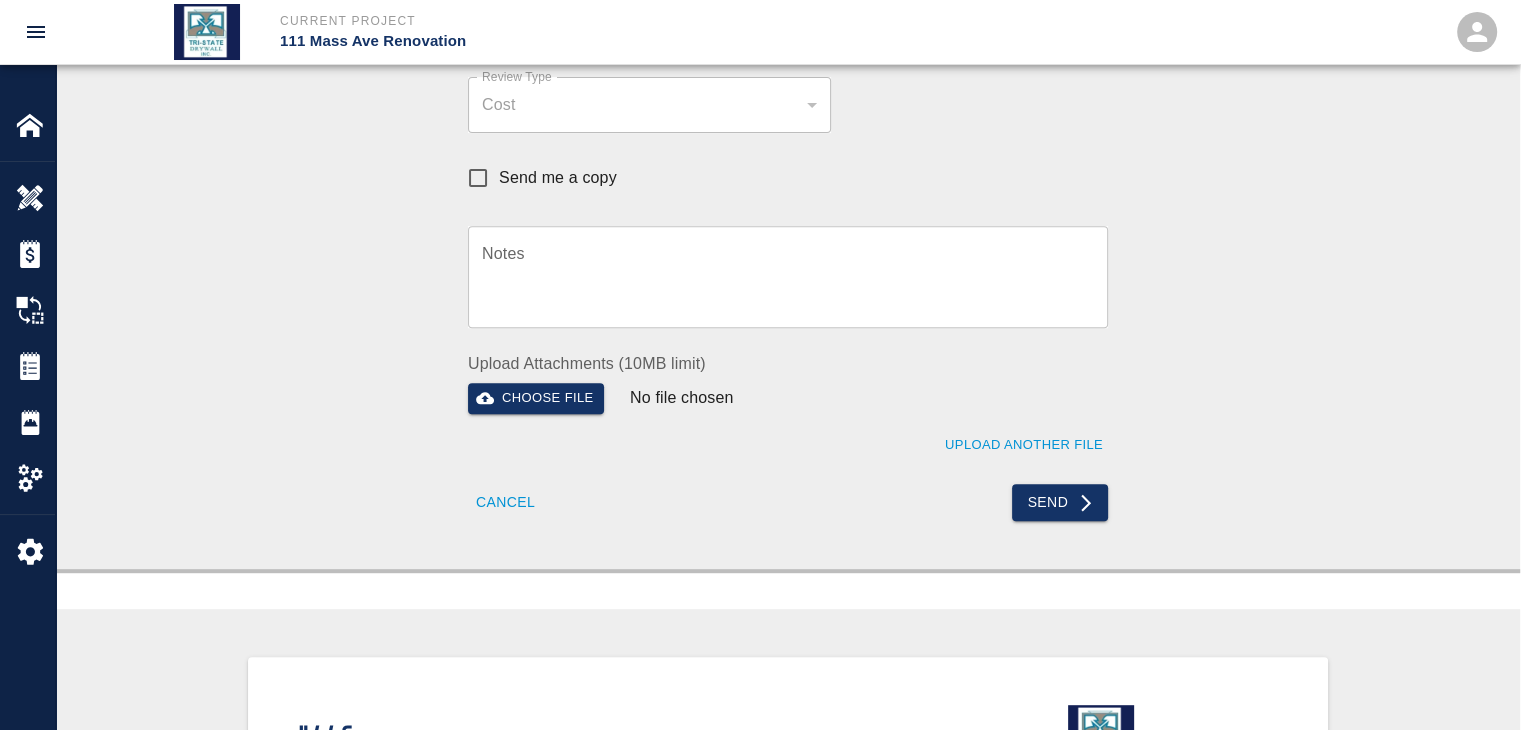 scroll, scrollTop: 800, scrollLeft: 0, axis: vertical 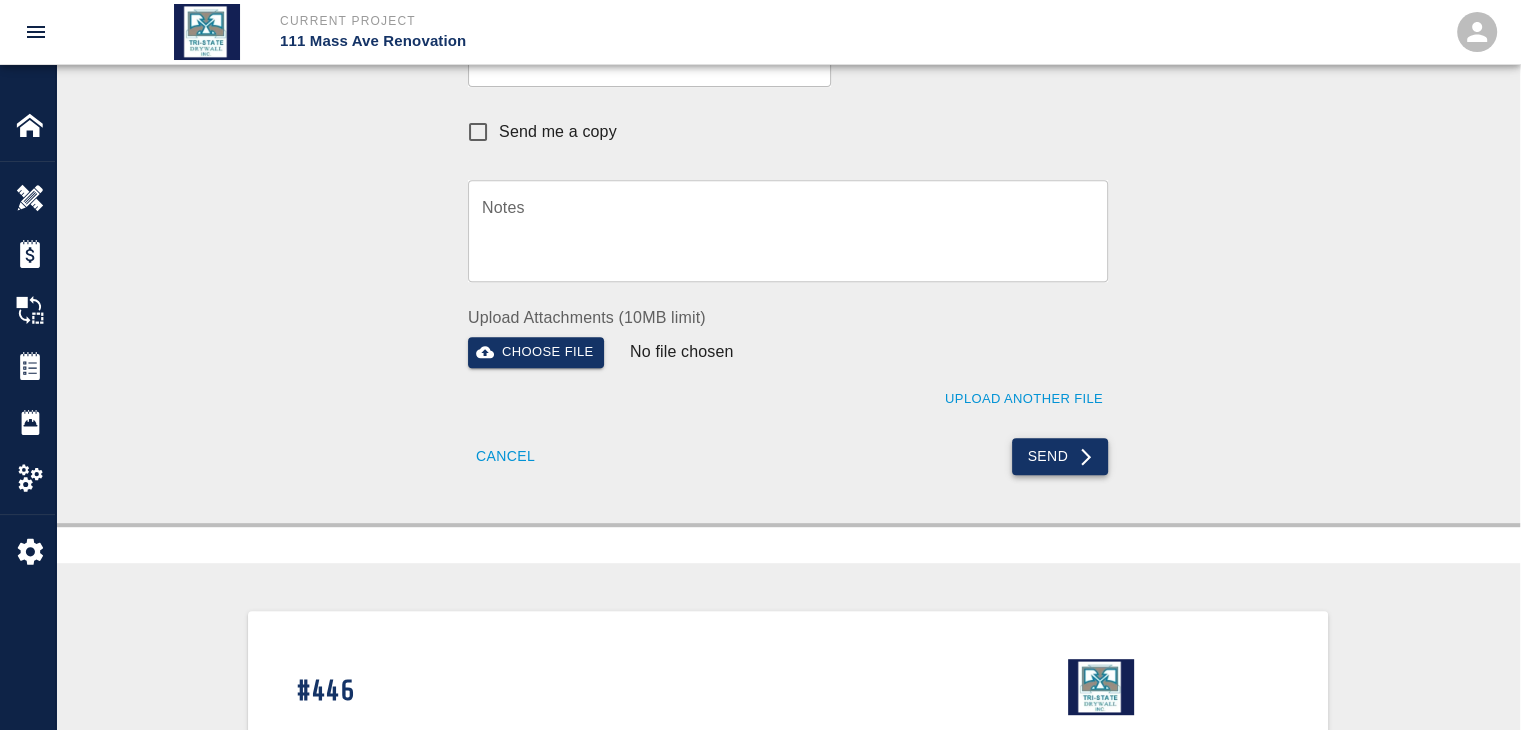 click 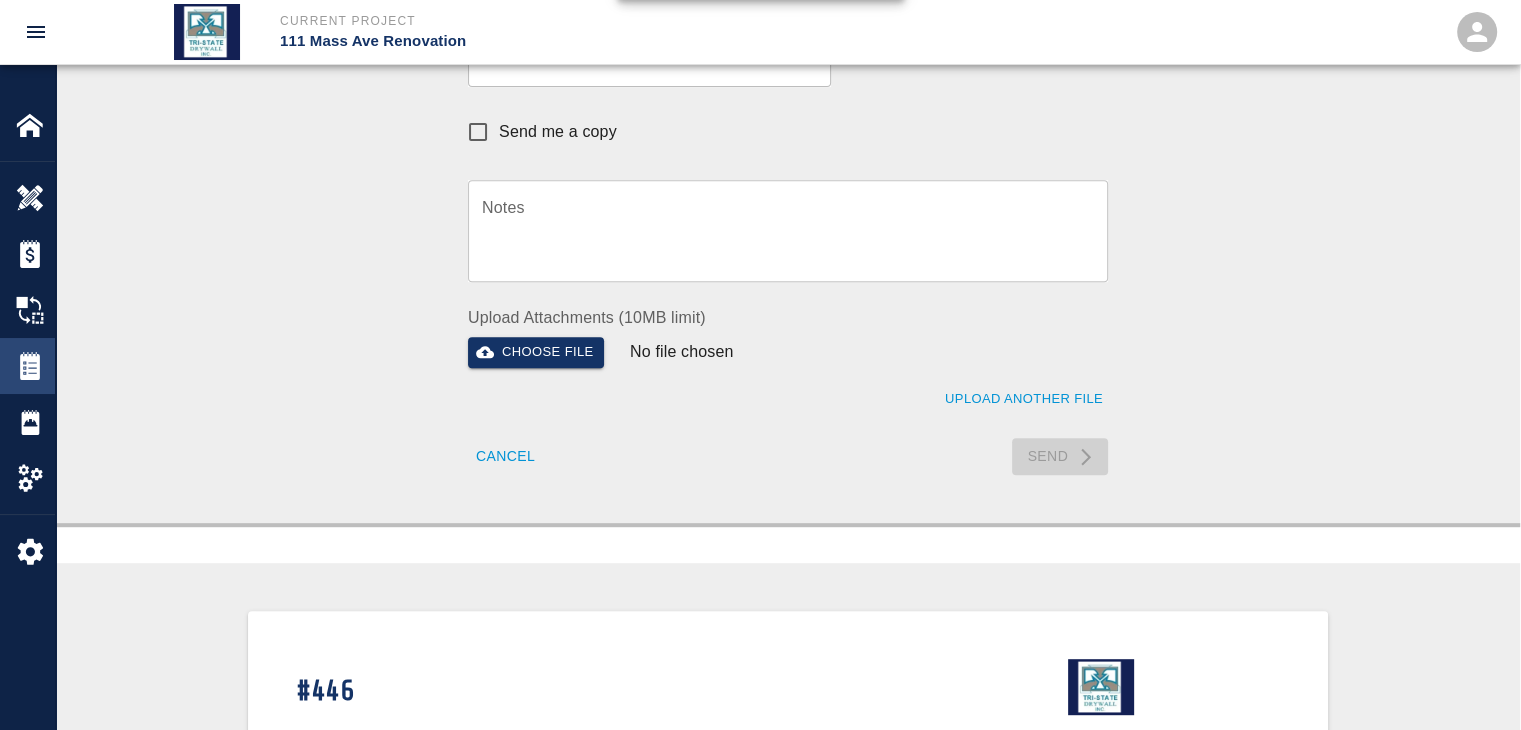 type 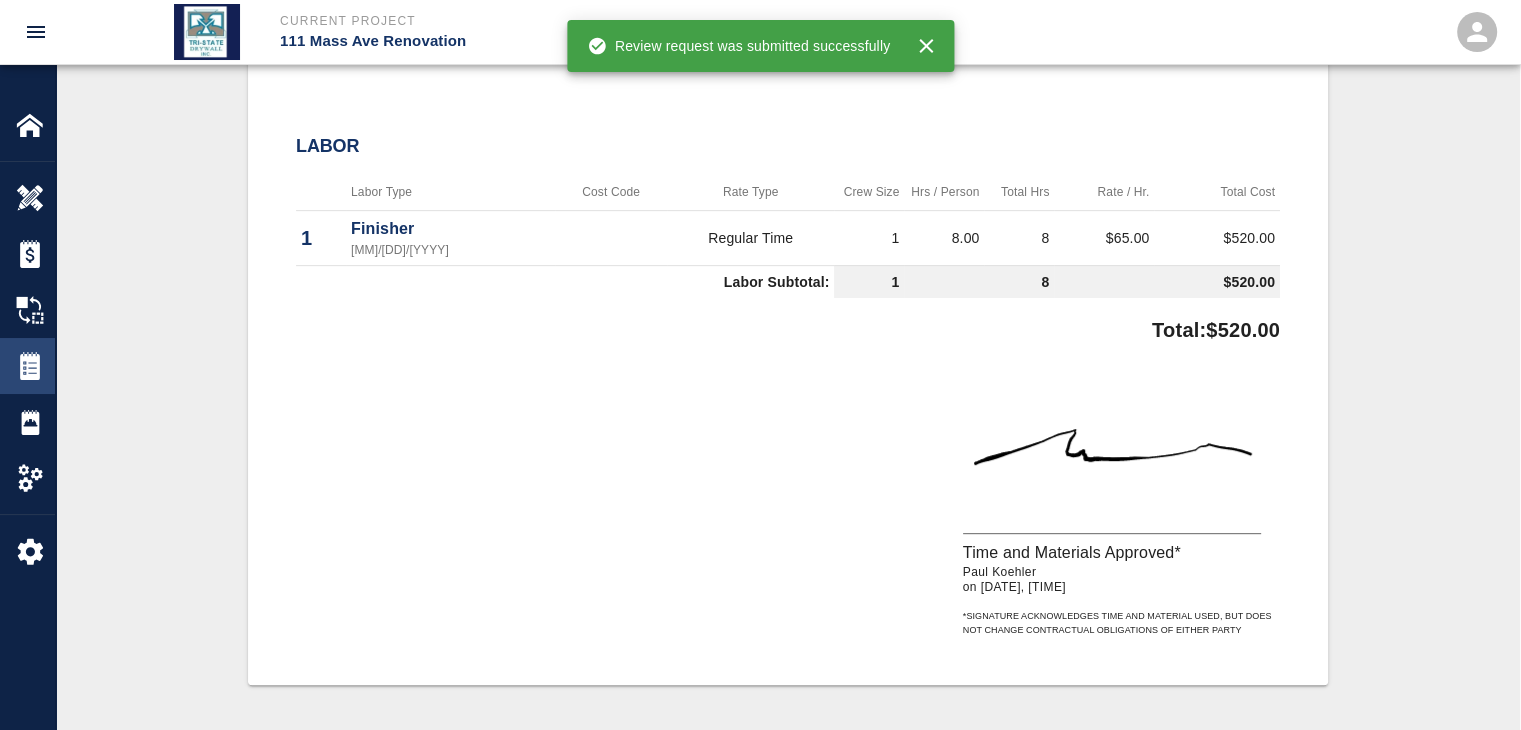 click on "Tickets" at bounding box center [27, 366] 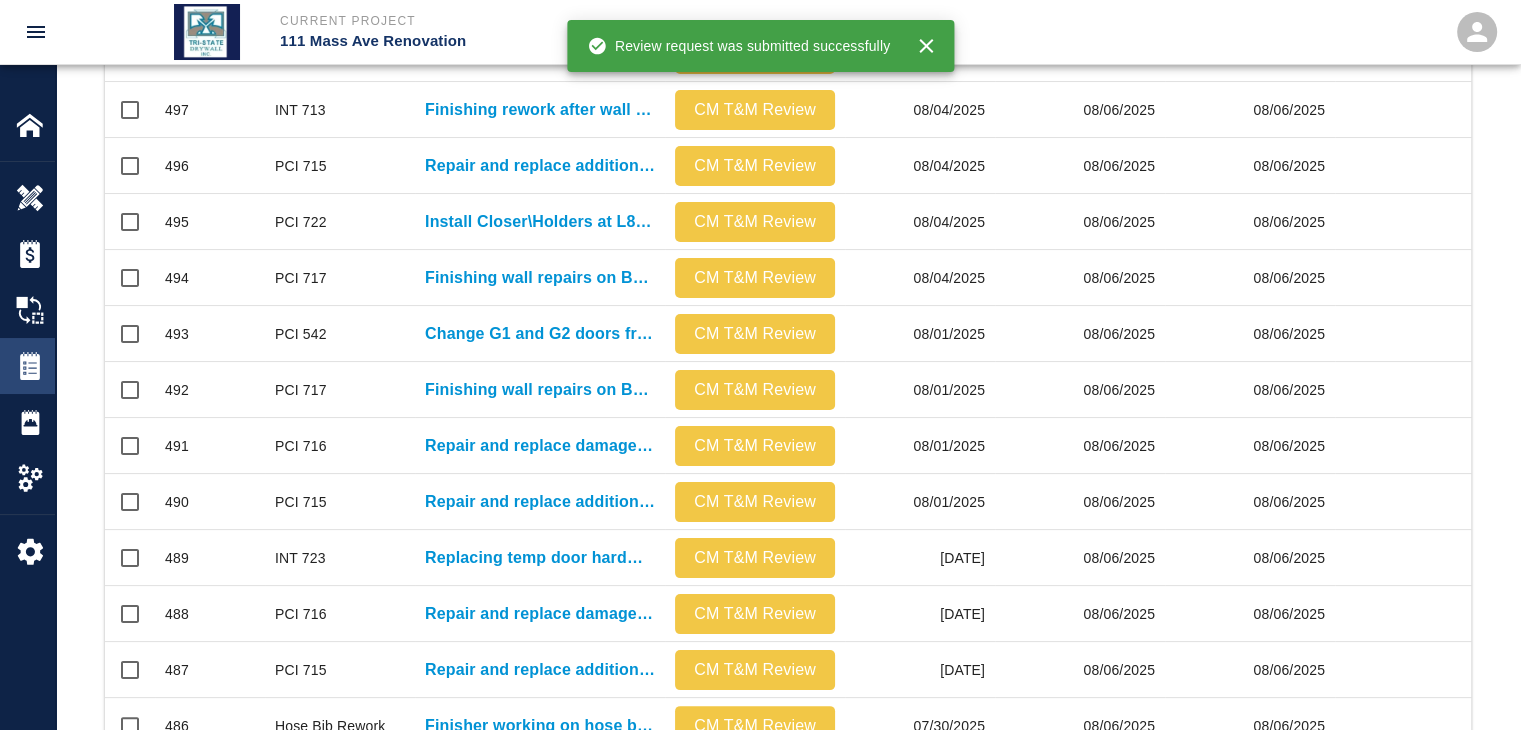 scroll, scrollTop: 0, scrollLeft: 0, axis: both 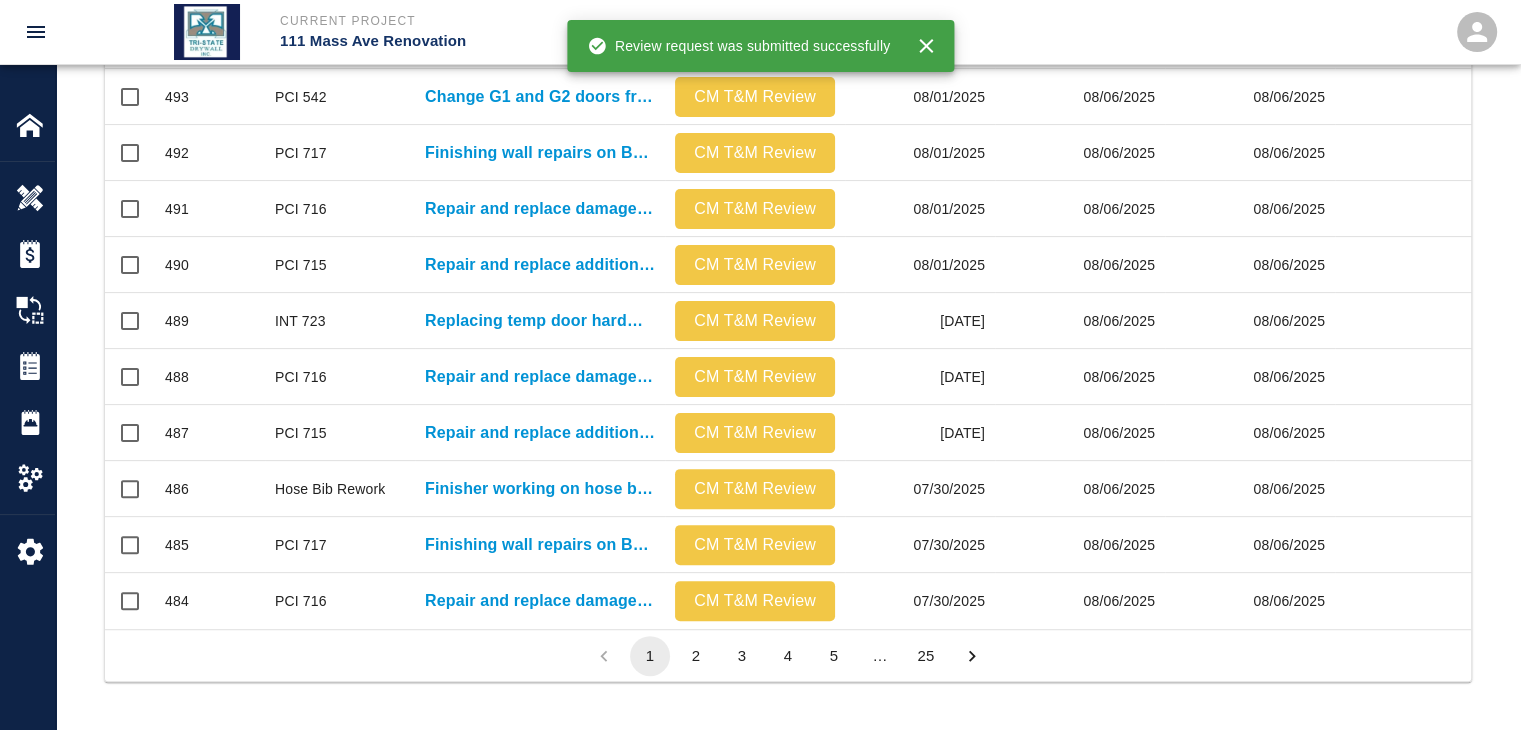click on "2" at bounding box center [696, 656] 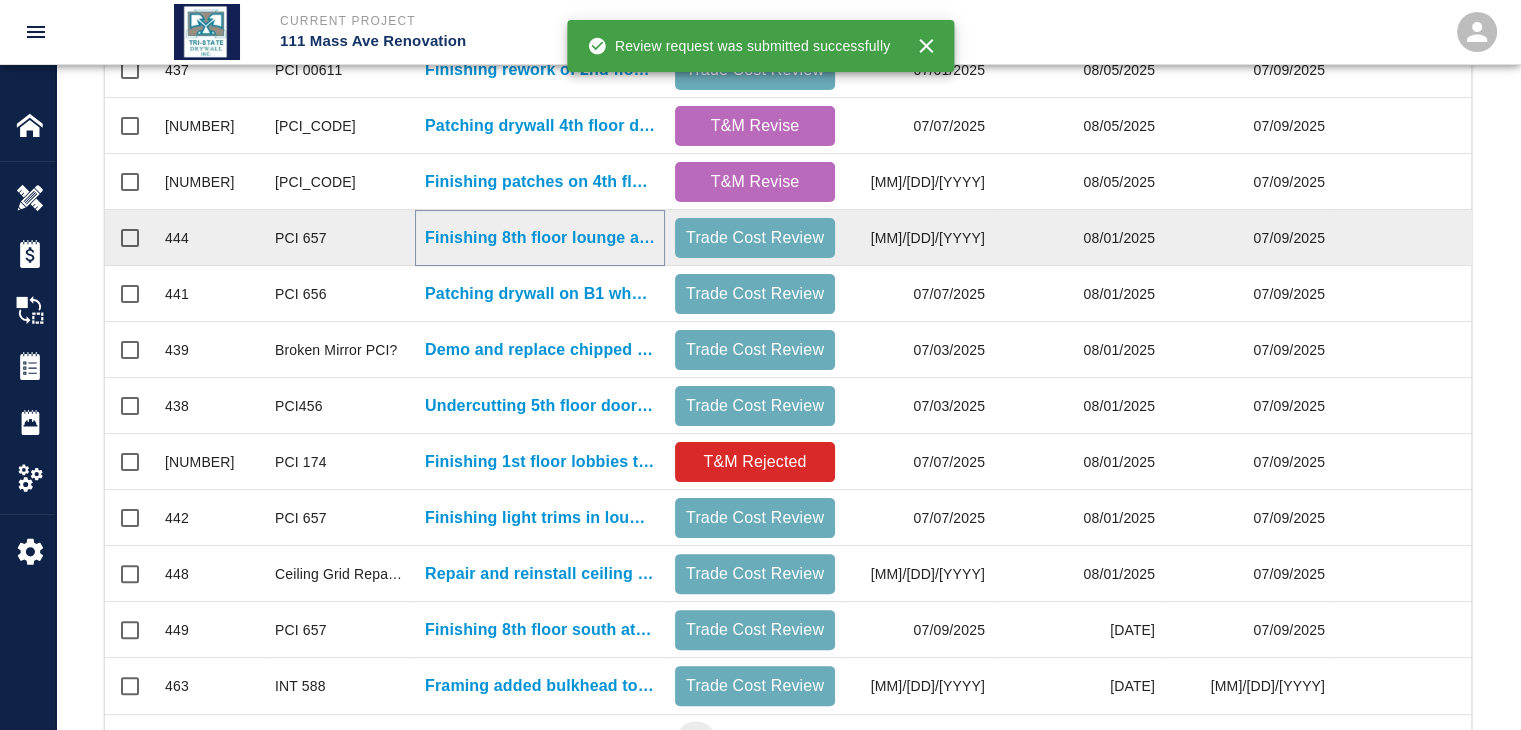 click on "Finishing 8th floor lounge area and radius bulkheads at south...." at bounding box center [540, 238] 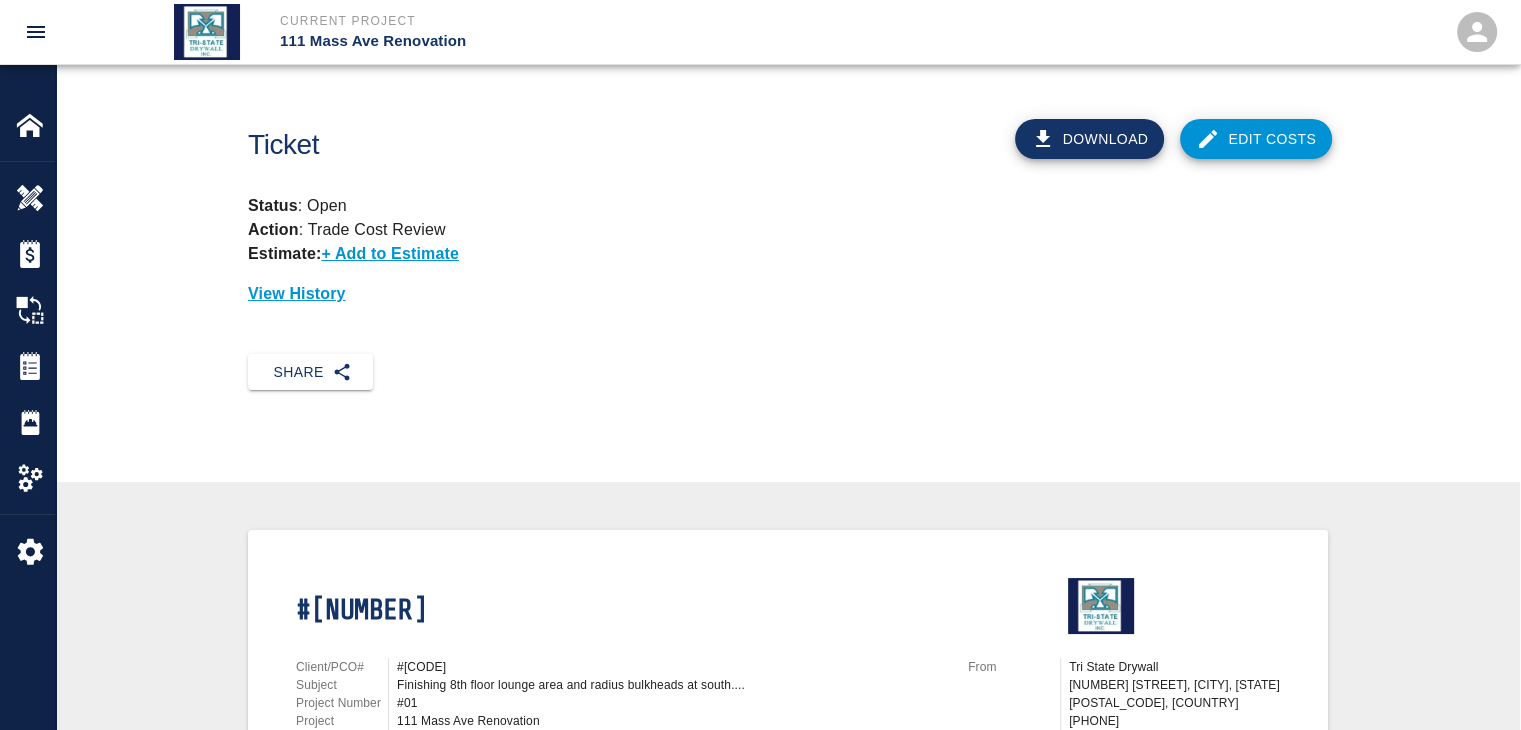click on "Edit Costs" at bounding box center [1256, 139] 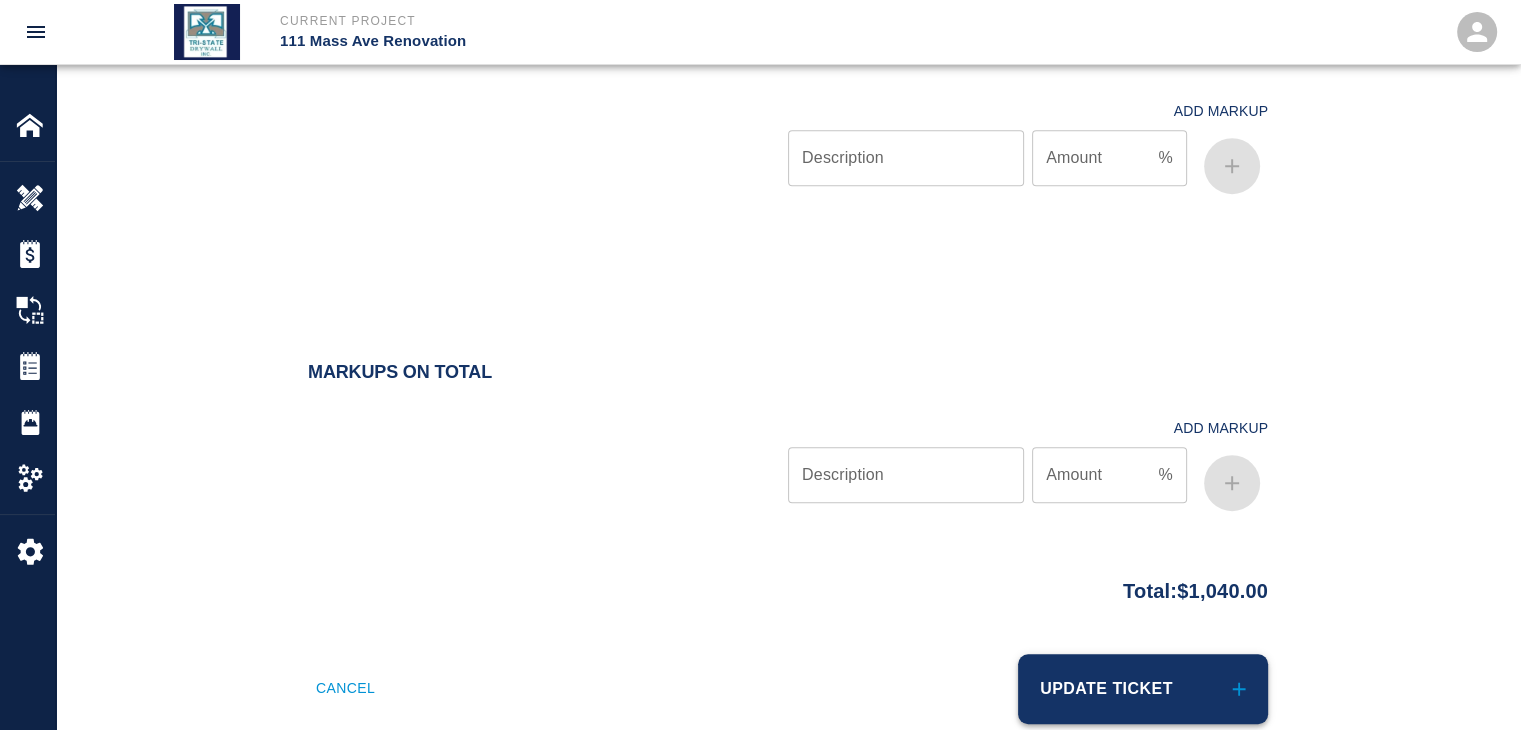 click on "Update Ticket" at bounding box center [1143, 689] 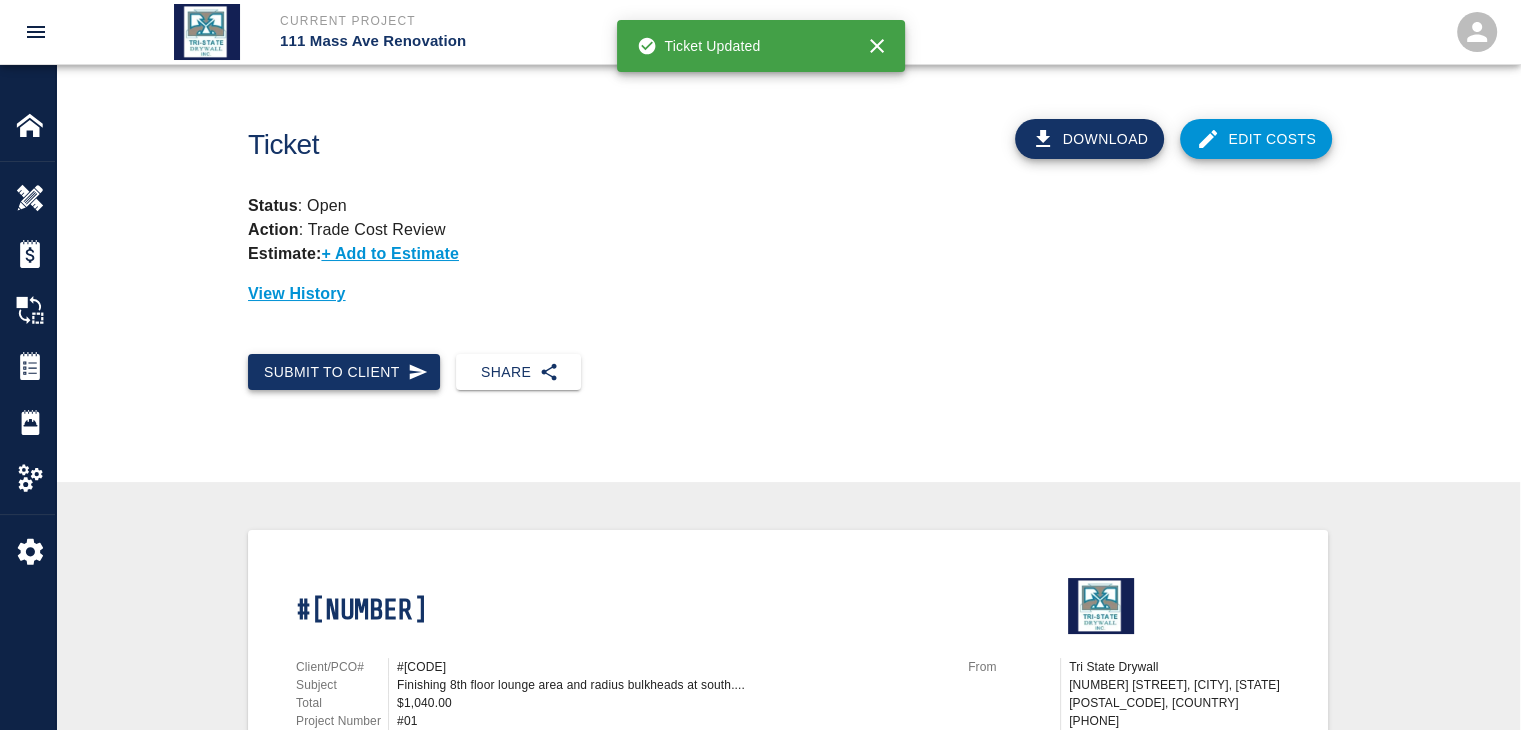 click on "Submit to Client" at bounding box center (344, 372) 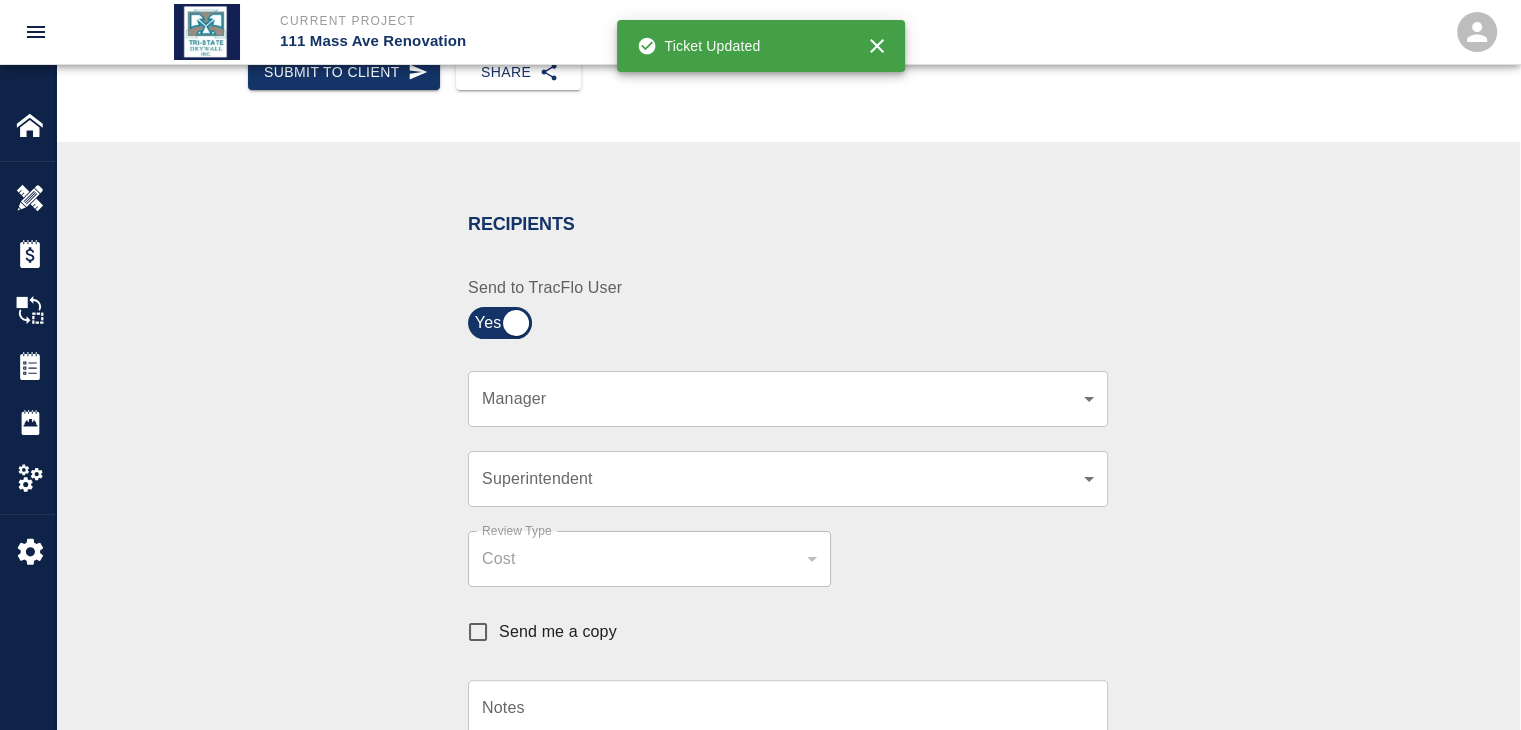 click on "​ Manager" at bounding box center (788, 399) 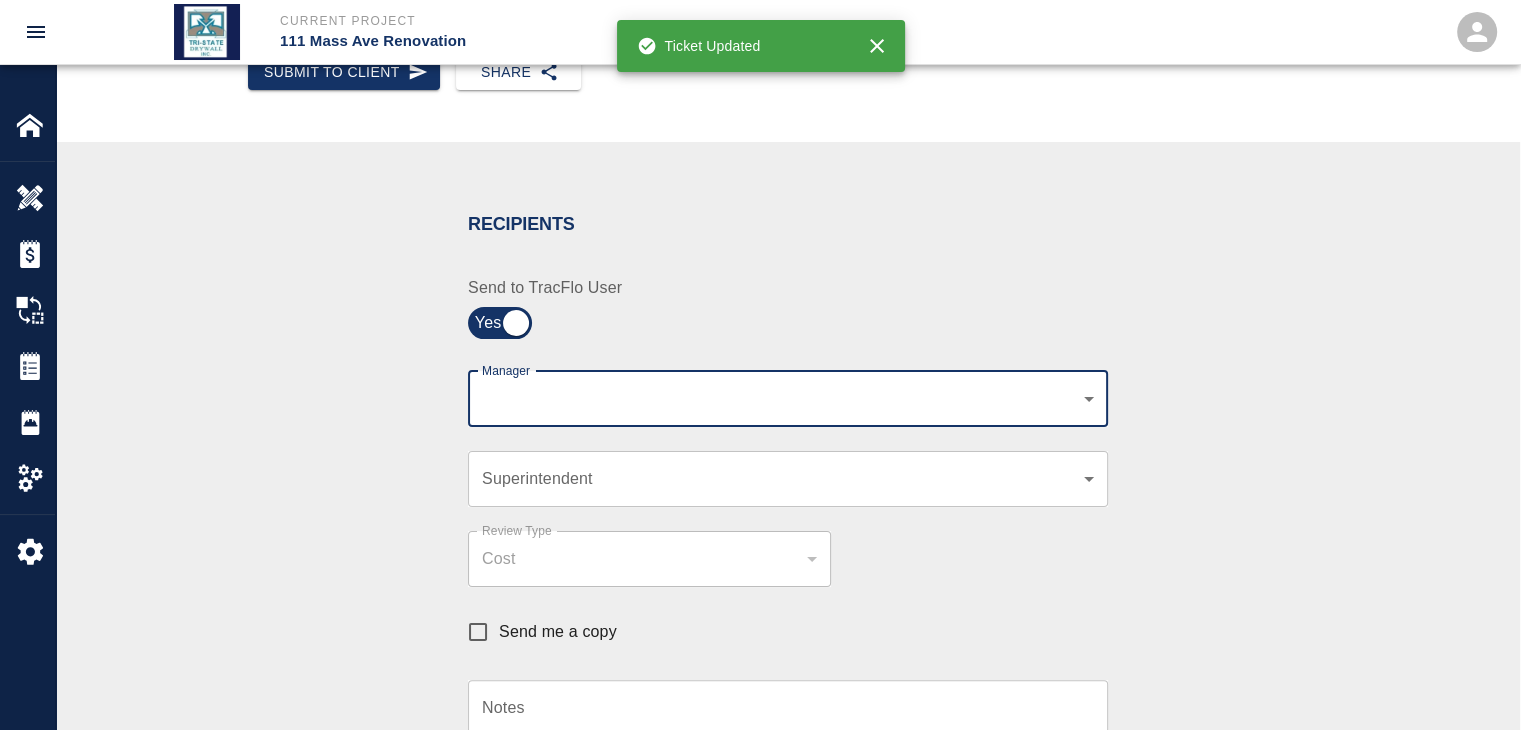 click on "​ Manager" at bounding box center (788, 399) 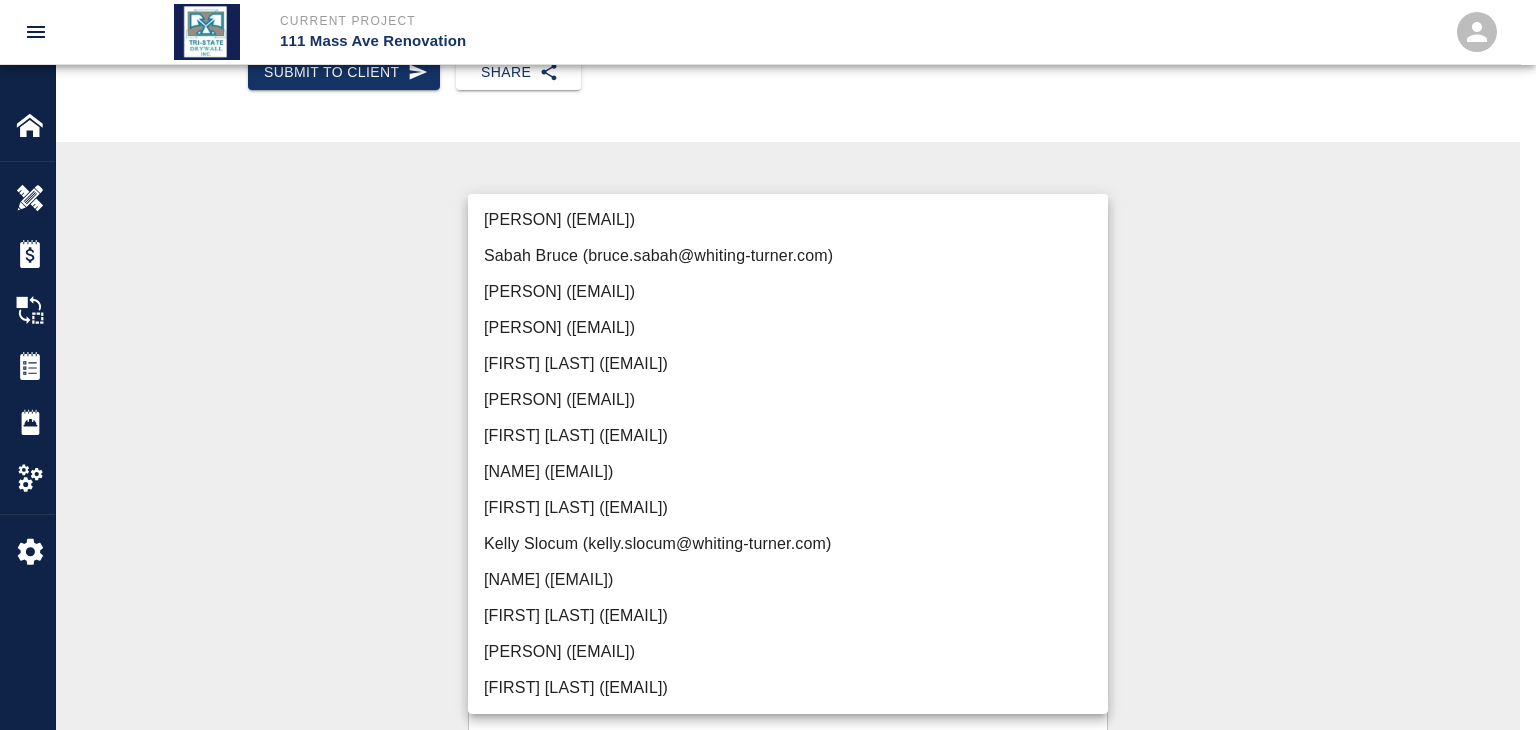 click on "[PERSON] ([EMAIL])" at bounding box center [788, 652] 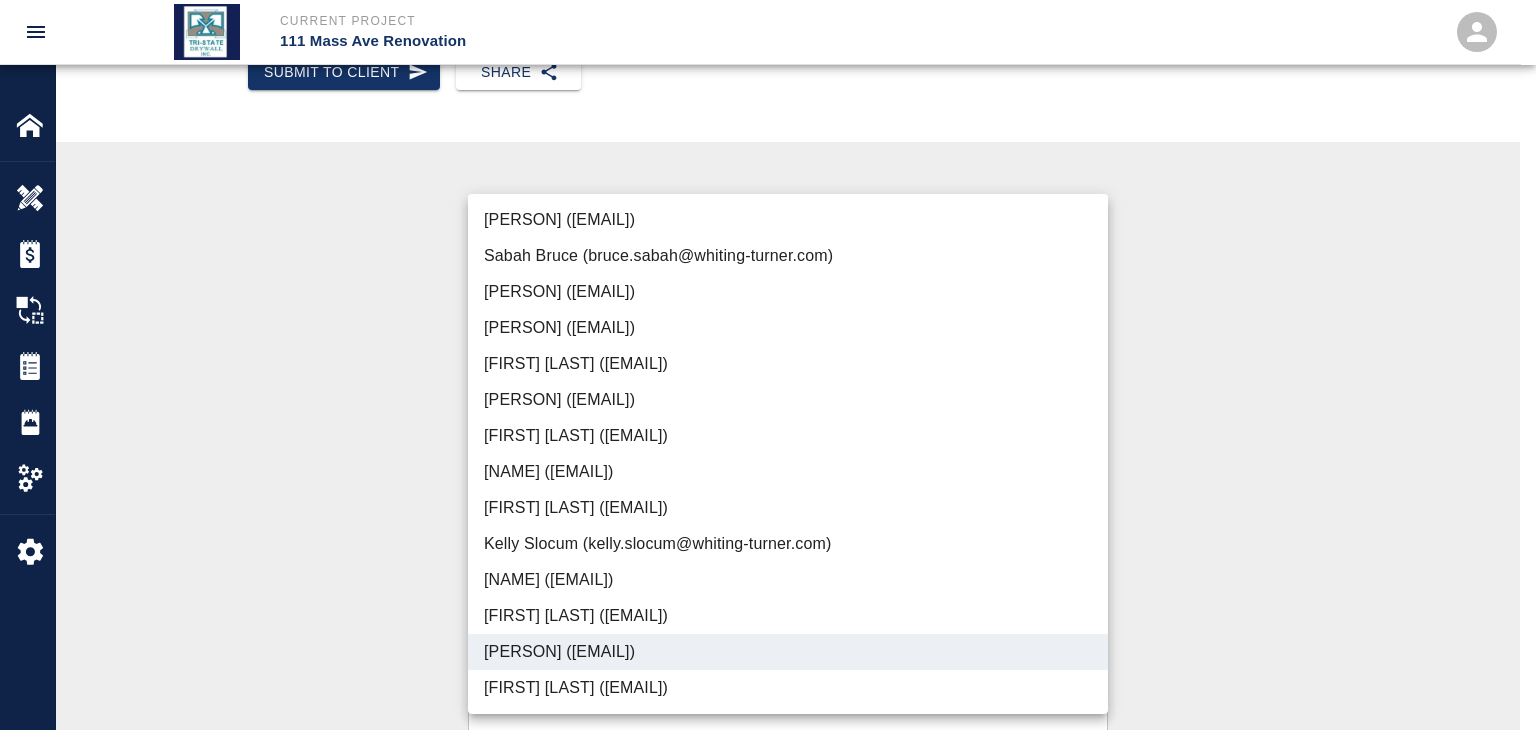 click at bounding box center (768, 365) 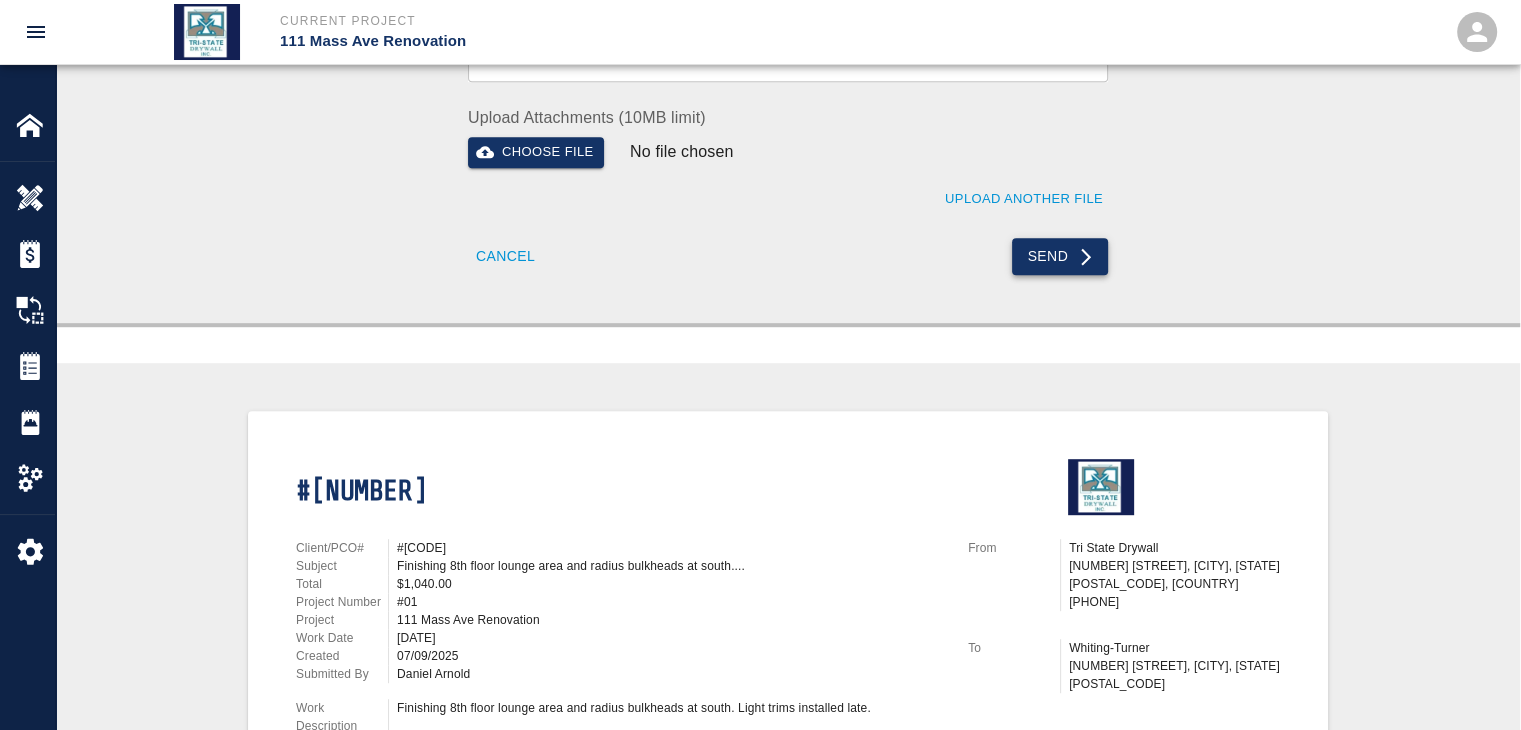 click on "Send" at bounding box center [1060, 256] 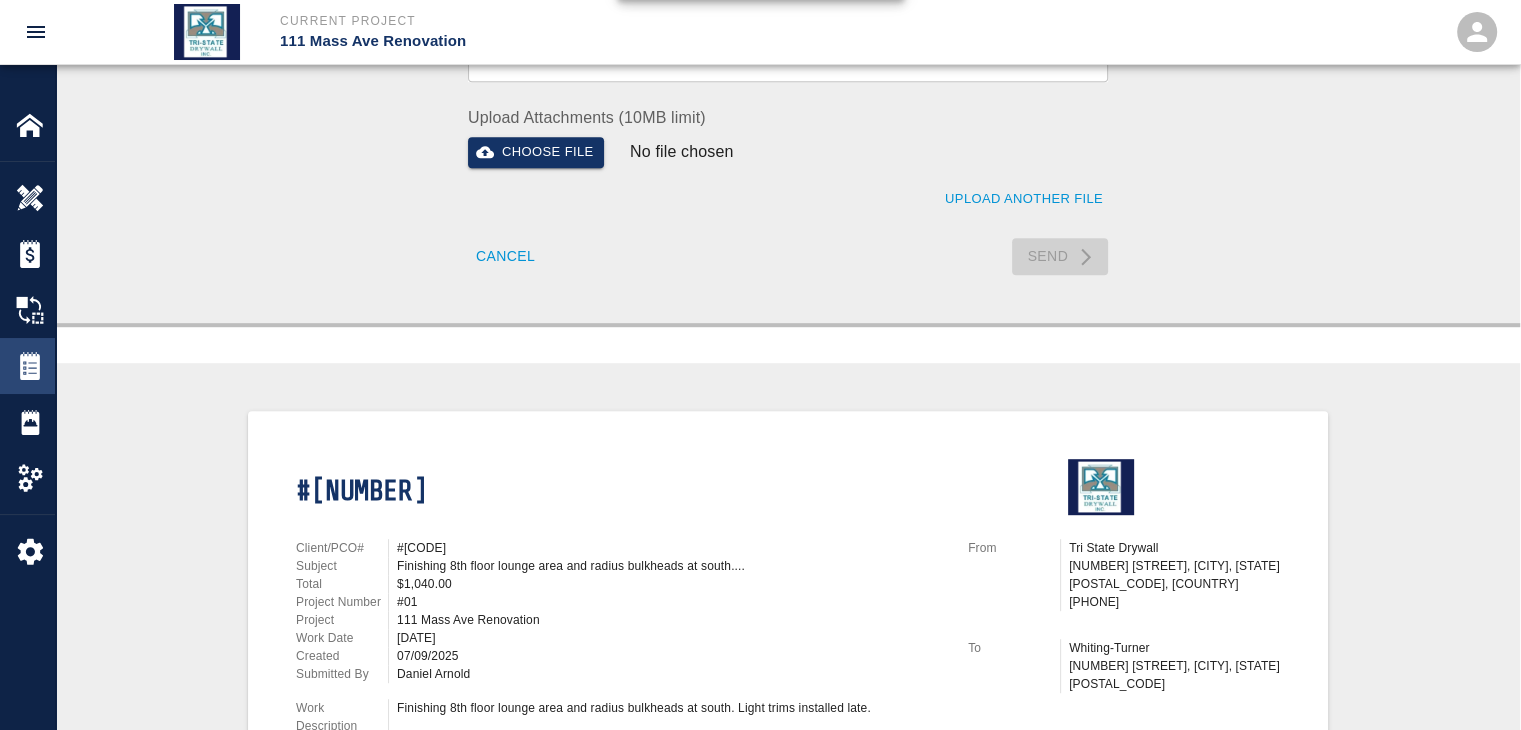 type 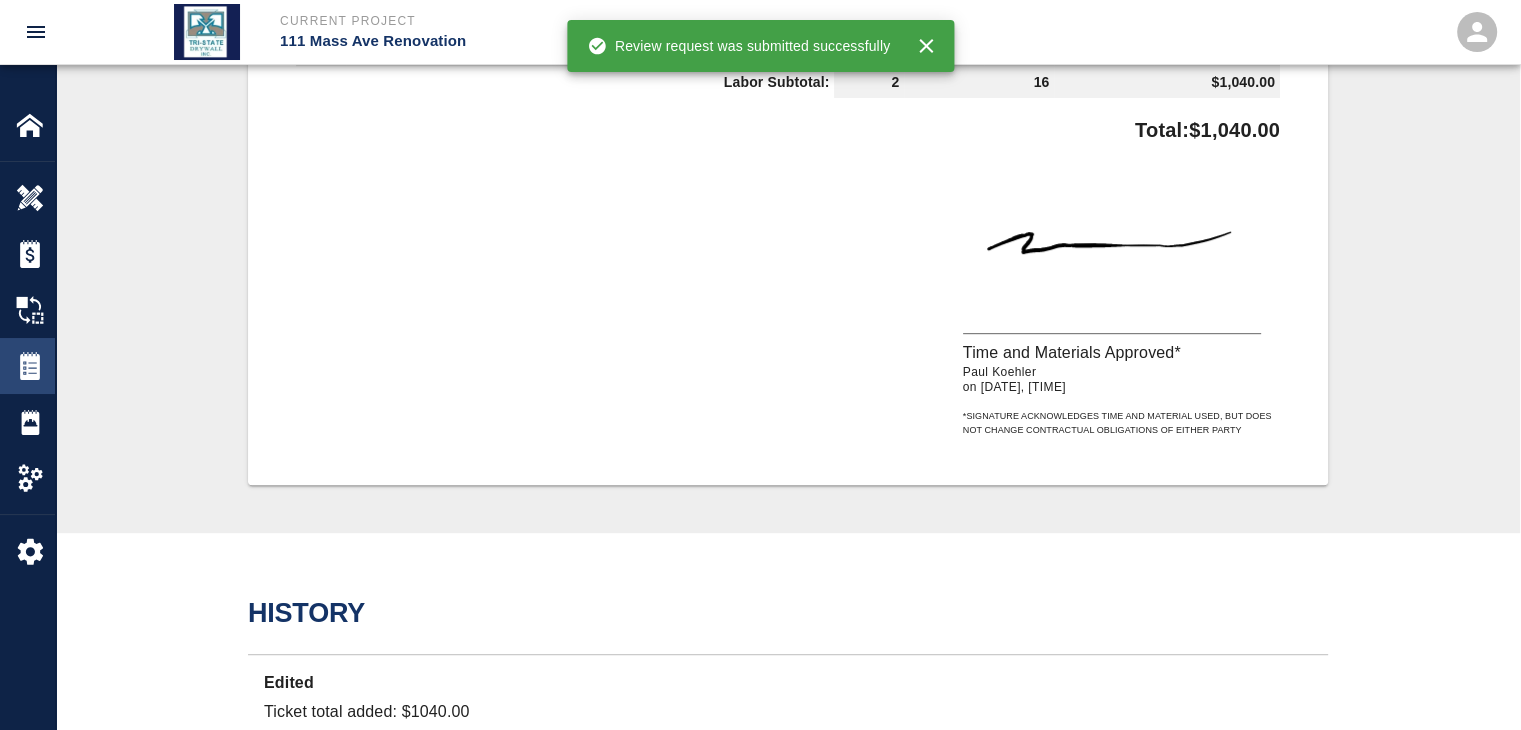 click at bounding box center [30, 366] 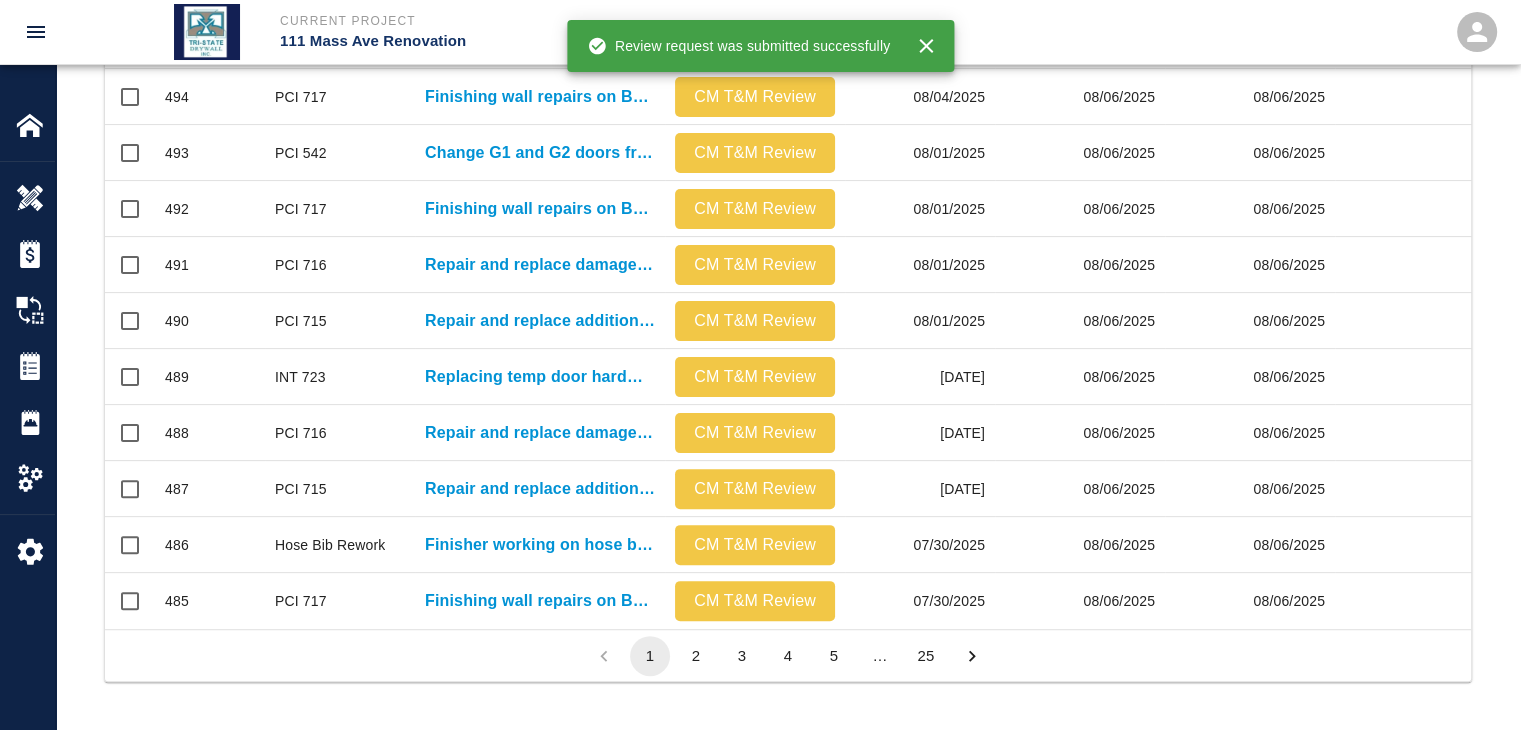 click on "2" at bounding box center [696, 656] 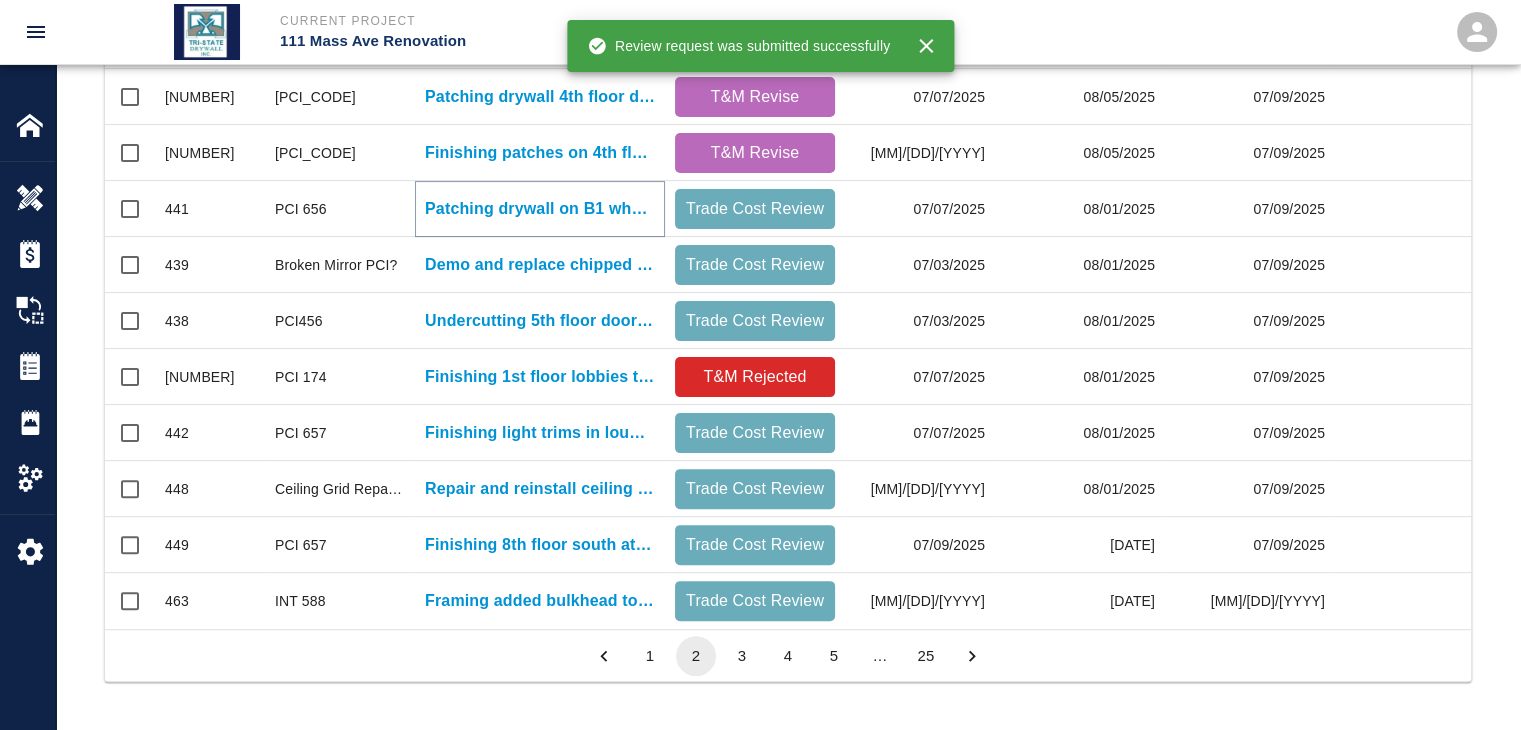 click on "Patching drywall on B1 where electrical boxes were removed, patches..." at bounding box center (540, 209) 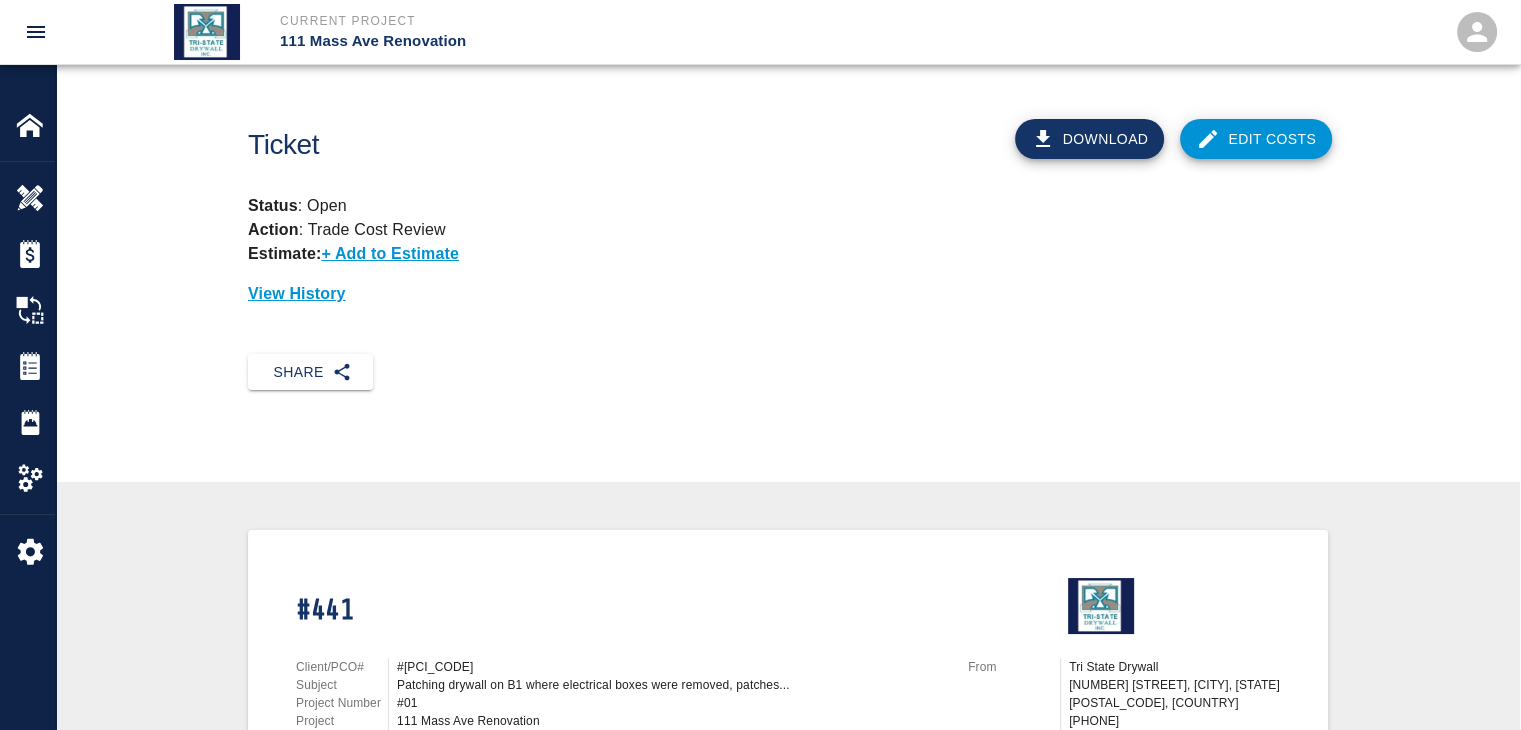 click on "Edit Costs" at bounding box center (1256, 139) 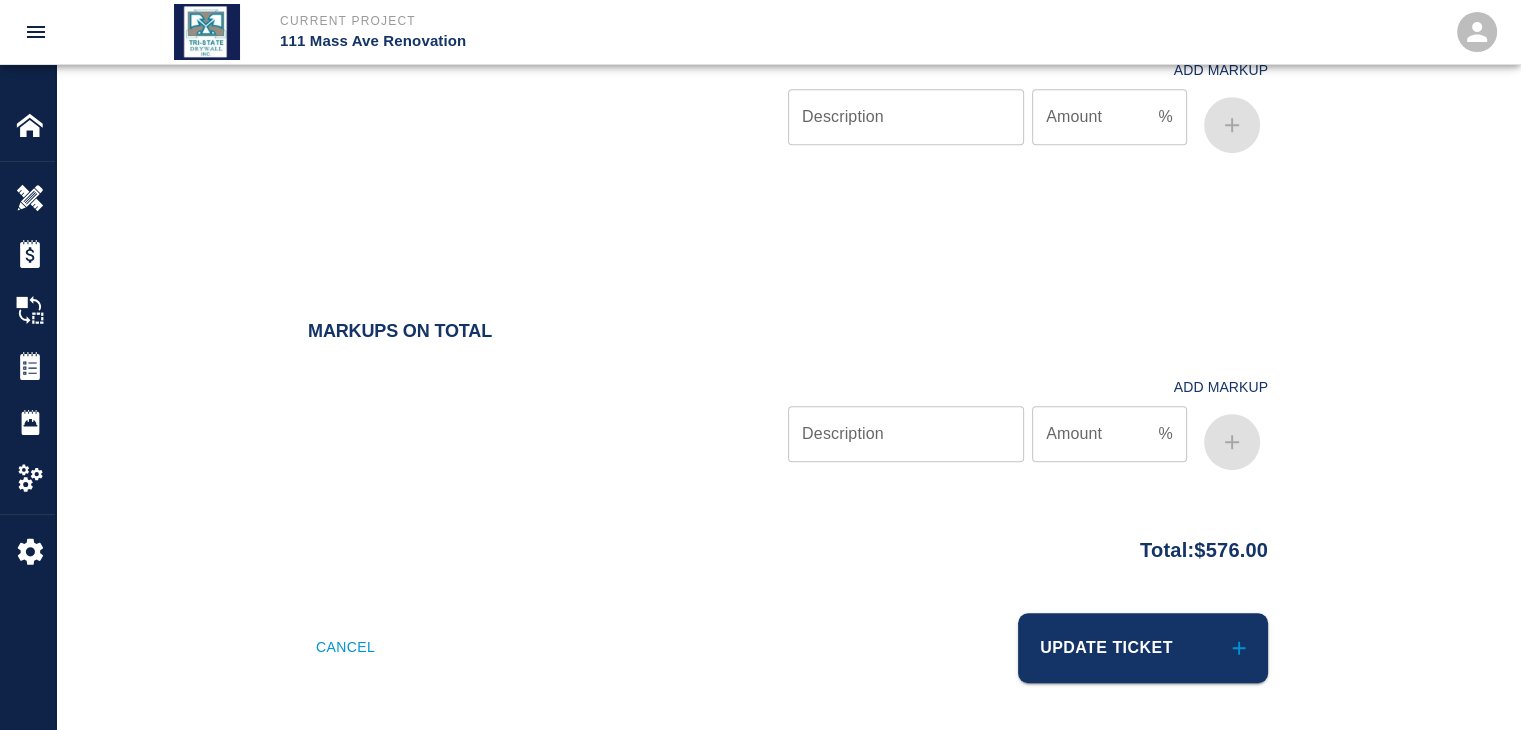 click on "Update Ticket" at bounding box center (1143, 648) 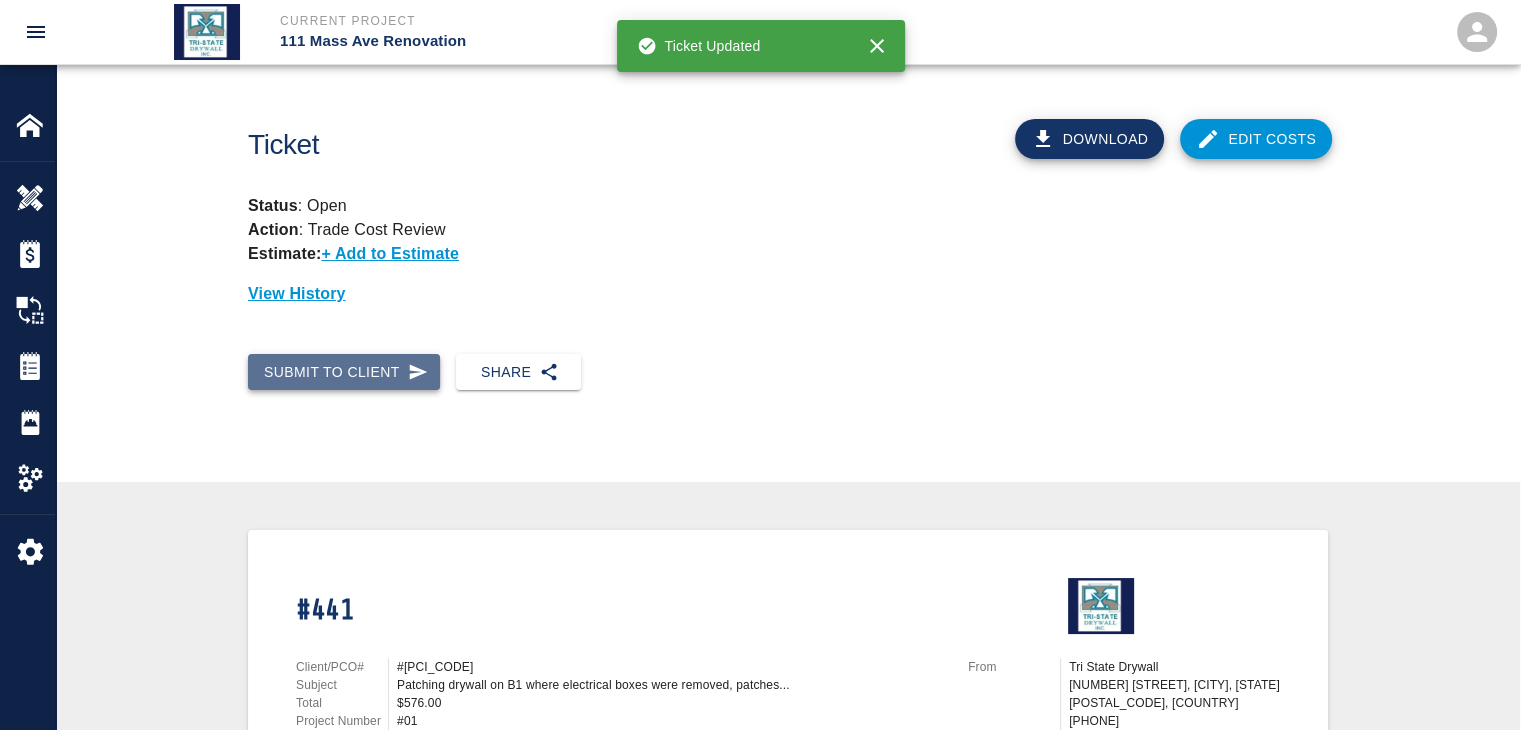 click on "Submit to Client" at bounding box center [344, 372] 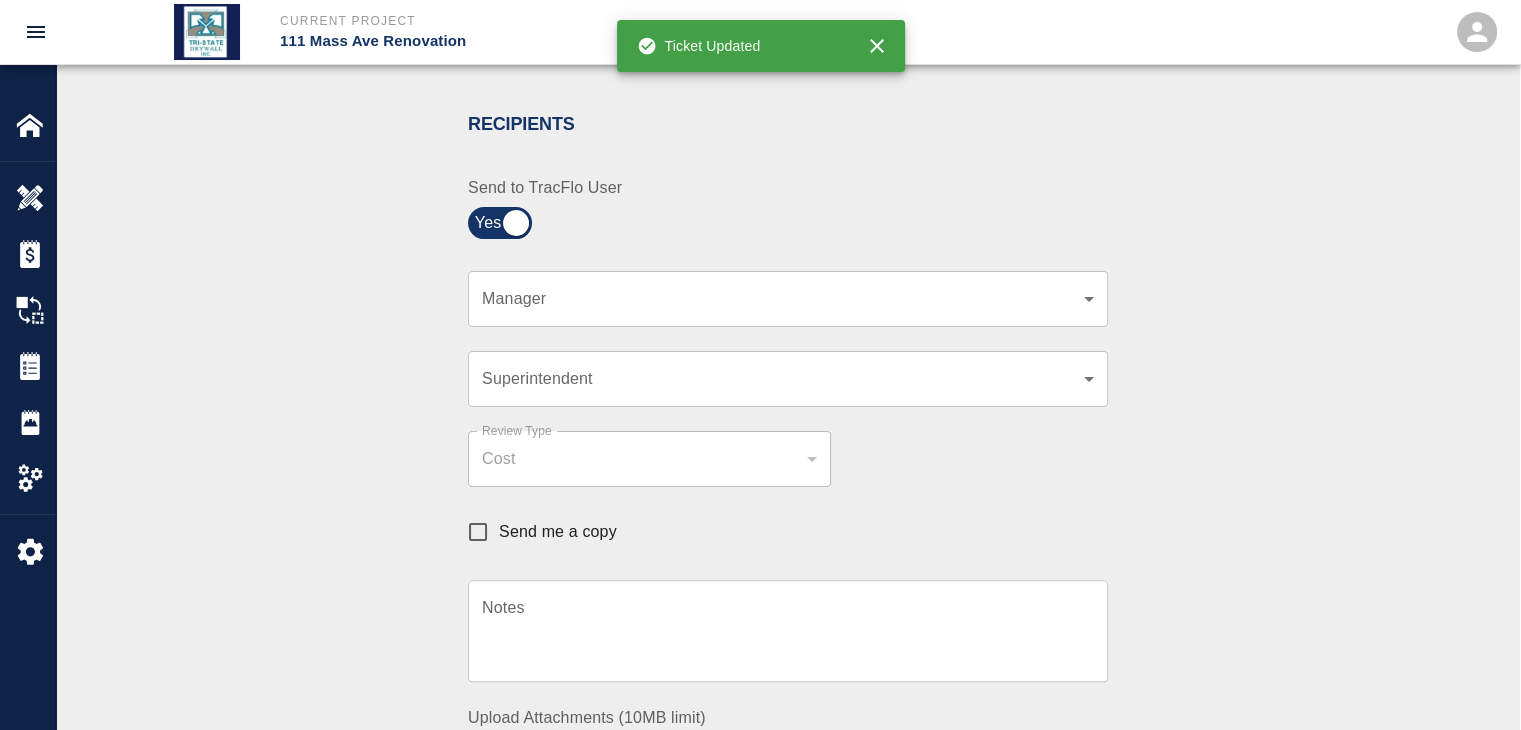 click on "​ Manager" at bounding box center [788, 299] 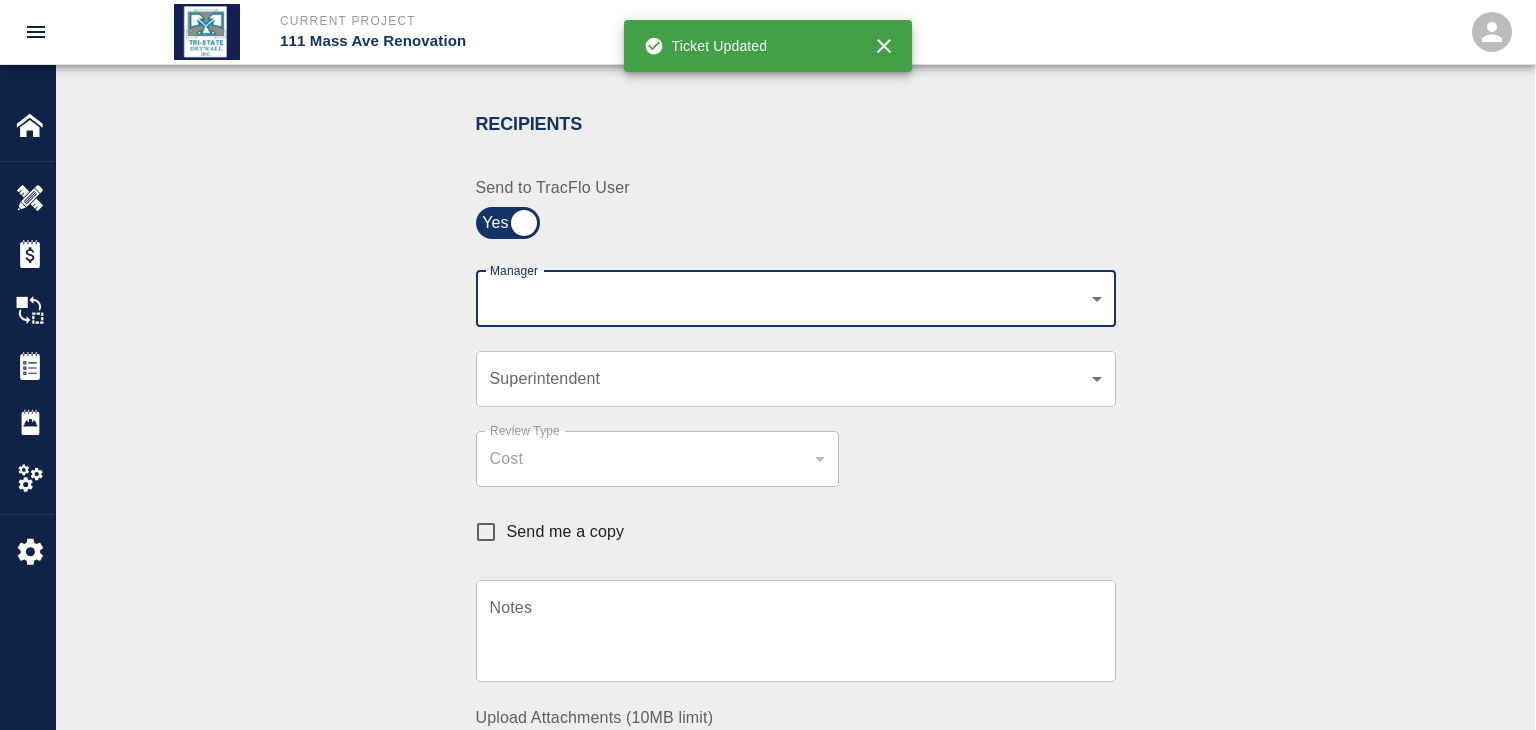 click on "Current Project 111 Mass Ave Renovation Home 111 Mass Ave Renovation Overview Estimates Change Orders Tickets Daily Reports Project Settings Settings Powered By Terms of Service  |  Privacy Policy Ticket Download Edit Costs Status :   Open Action :   Trade Cost Review Estimate:  + Add to Estimate View History Submit to Client Share Recipients Internal Team ​ Internal Team Notes x Notes Cancel Send Recipients Send to TracFlo User Manager ​ Manager Superintendent ​ Superintendent Review Type Cost cost Review Type Send me a copy Notes x Notes Upload Attachments (10MB limit) Choose file No file chosen Upload Another File Cancel Send Request Time and Material Revision Notes   * x Notes   * Upload Attachments (10MB limit) Choose file No file chosen Upload Another File Cancel Send Time and Materials Reject Notes   * x Notes   * Upload Attachments (10MB limit) Choose file No file chosen Upload Another File Cancel Send Approve Ticket Time and Materials Signature Clear Notes x Notes Choose file Cancel Send" at bounding box center (768, -35) 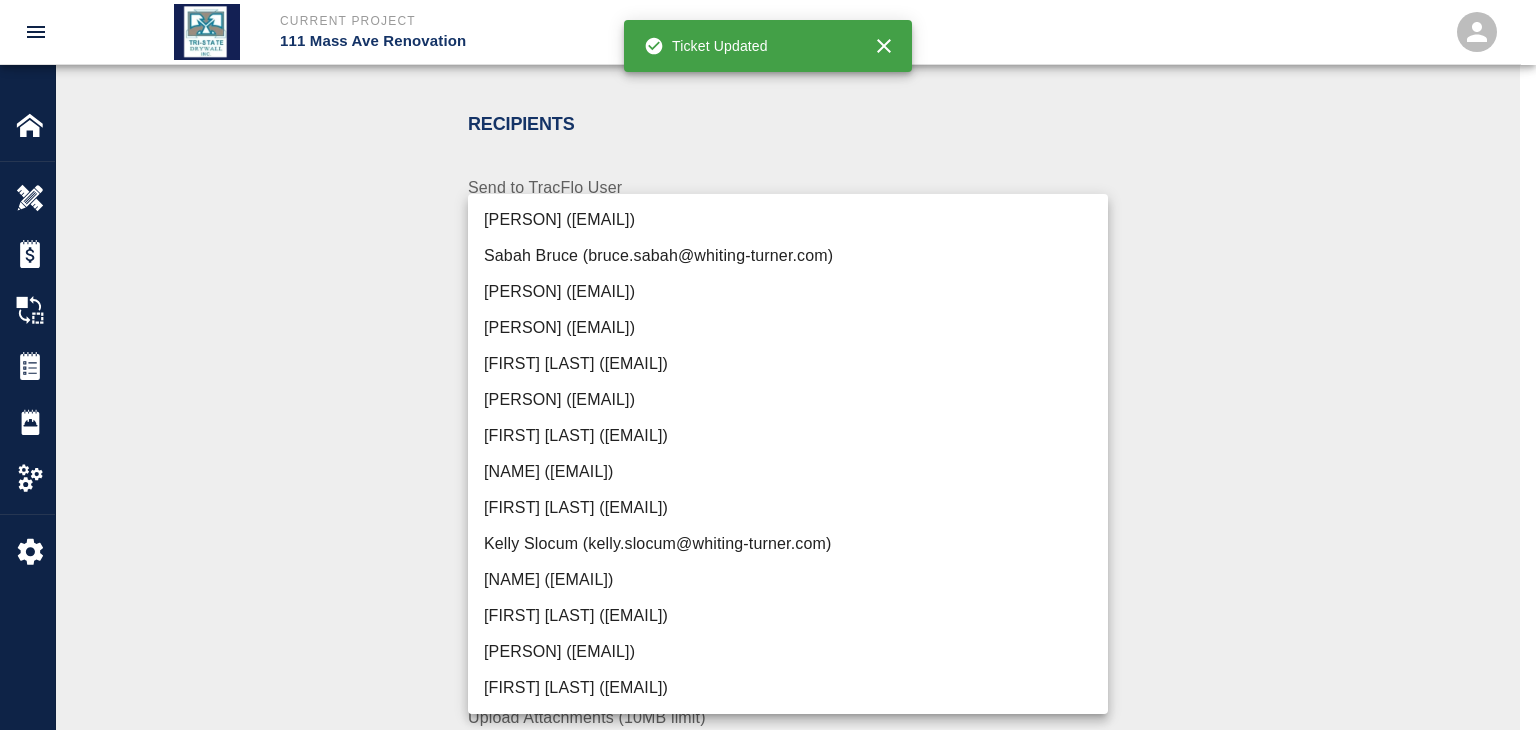 click on "[PERSON] ([EMAIL])" at bounding box center [788, 652] 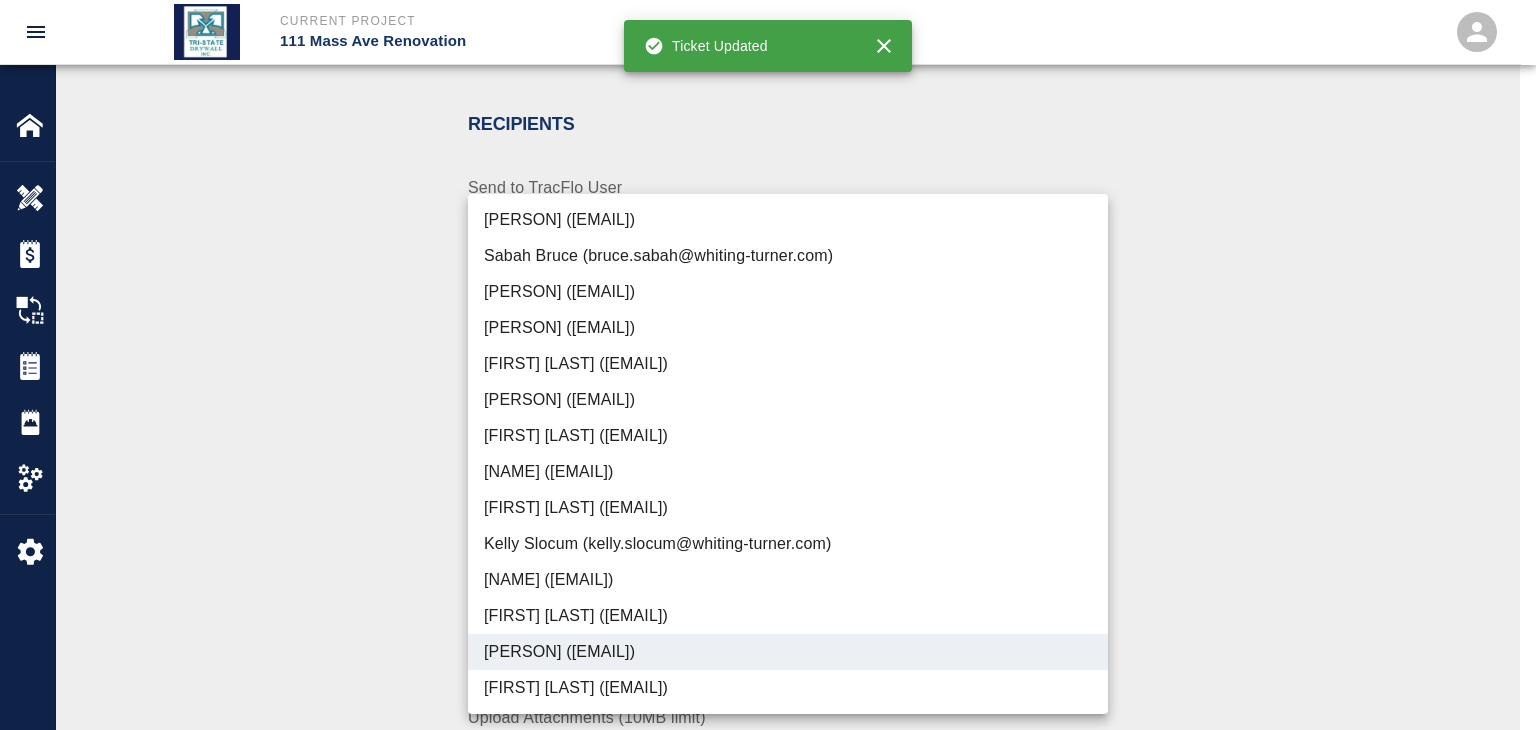 click at bounding box center [768, 365] 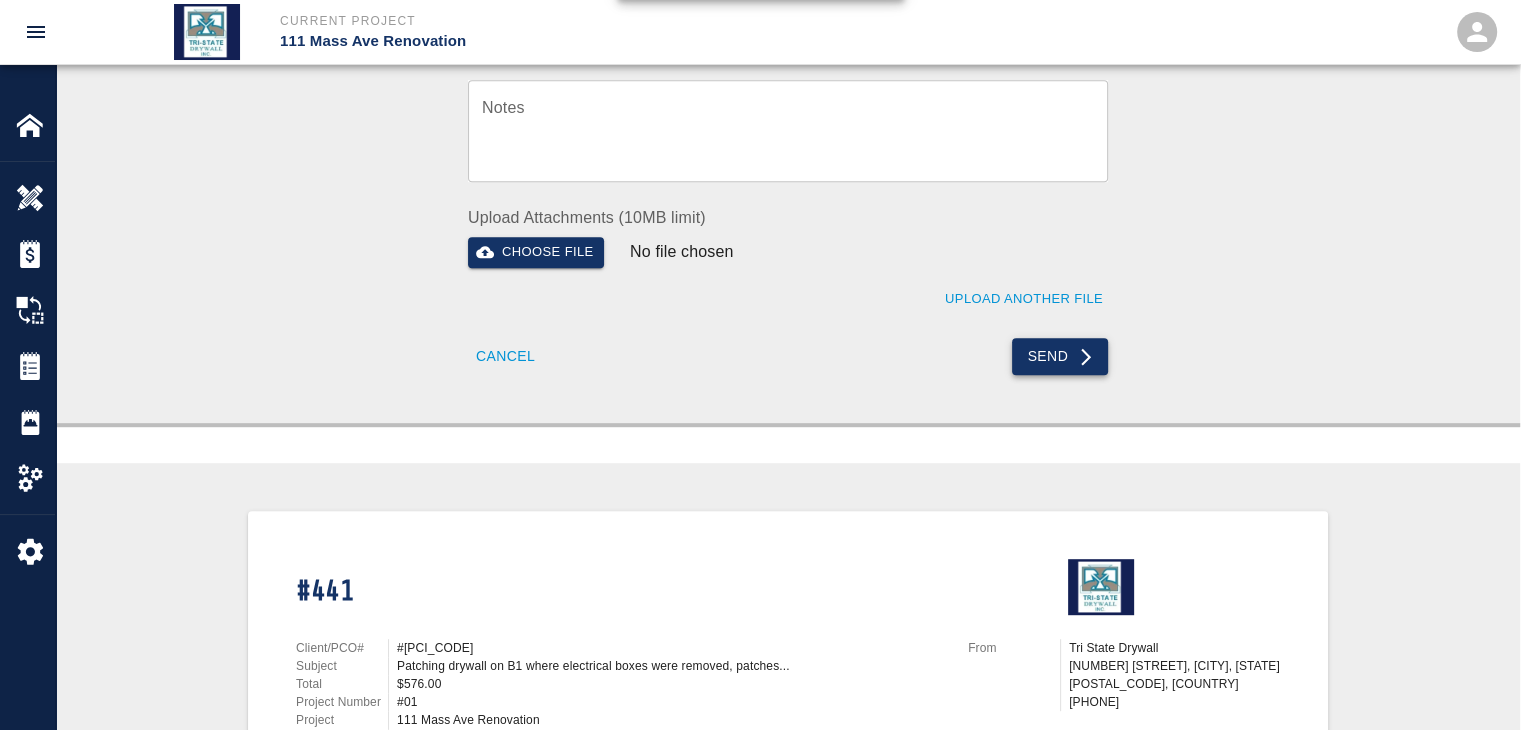 drag, startPoint x: 1088, startPoint y: 357, endPoint x: 1049, endPoint y: 355, distance: 39.051247 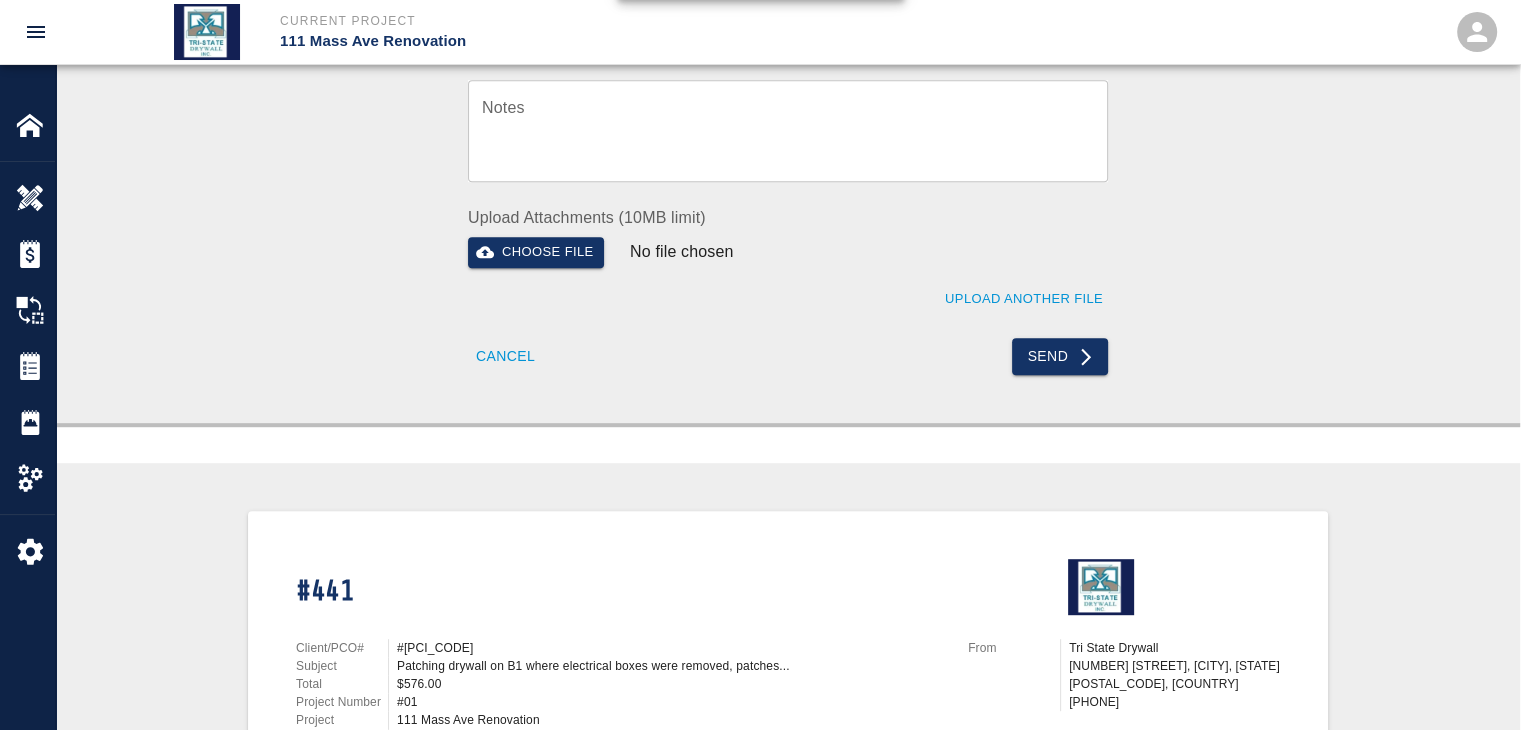 click 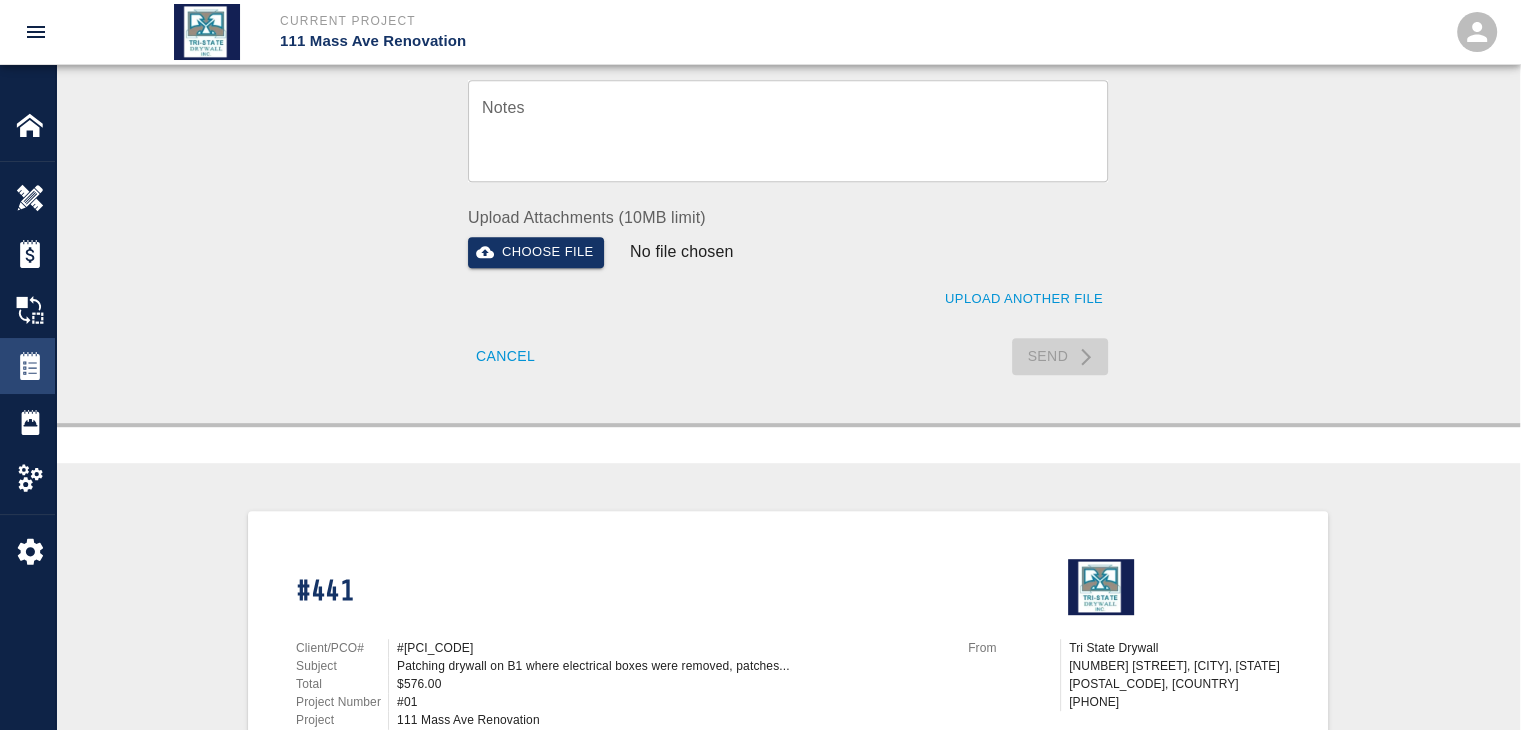 type 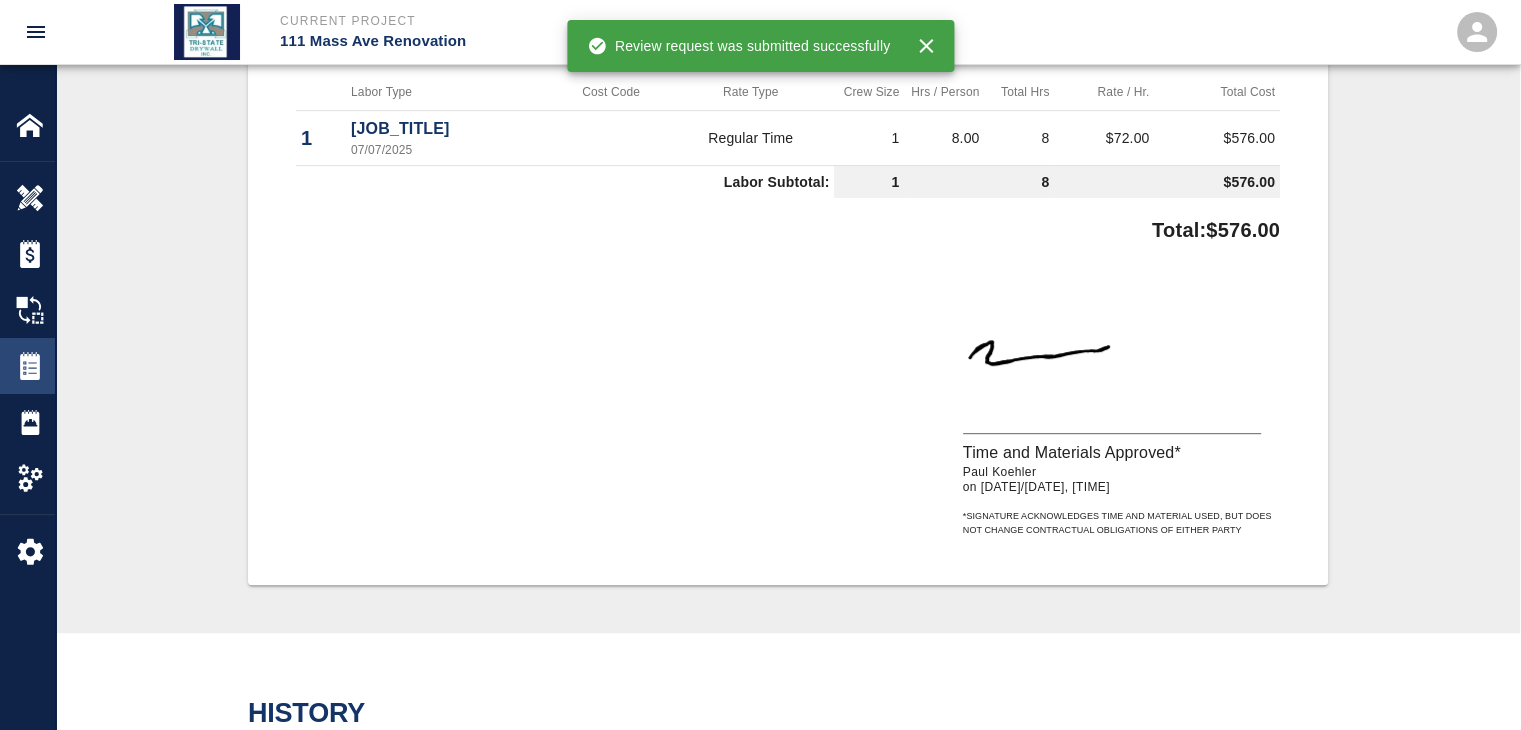 click on "Tickets" at bounding box center (27, 366) 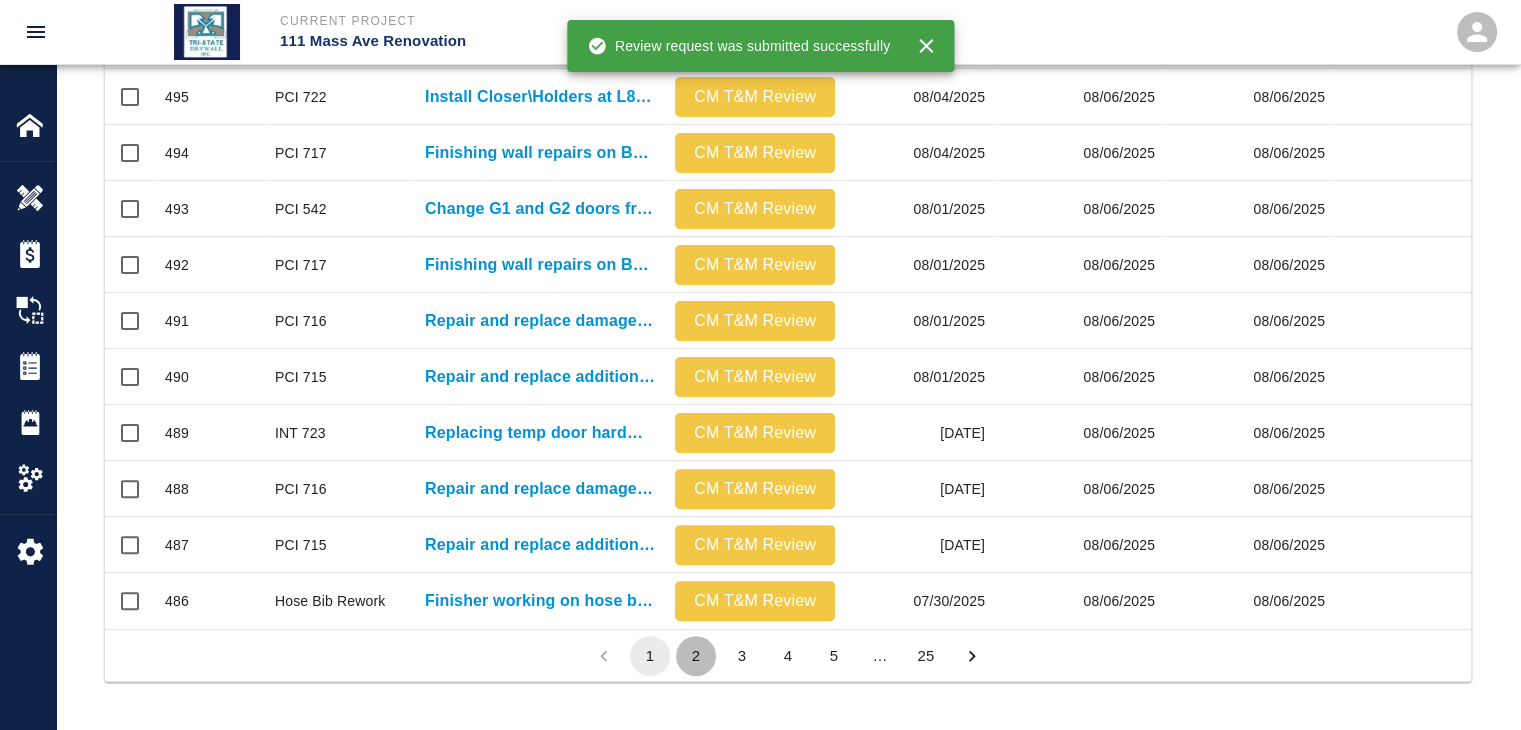 click on "2" at bounding box center (696, 656) 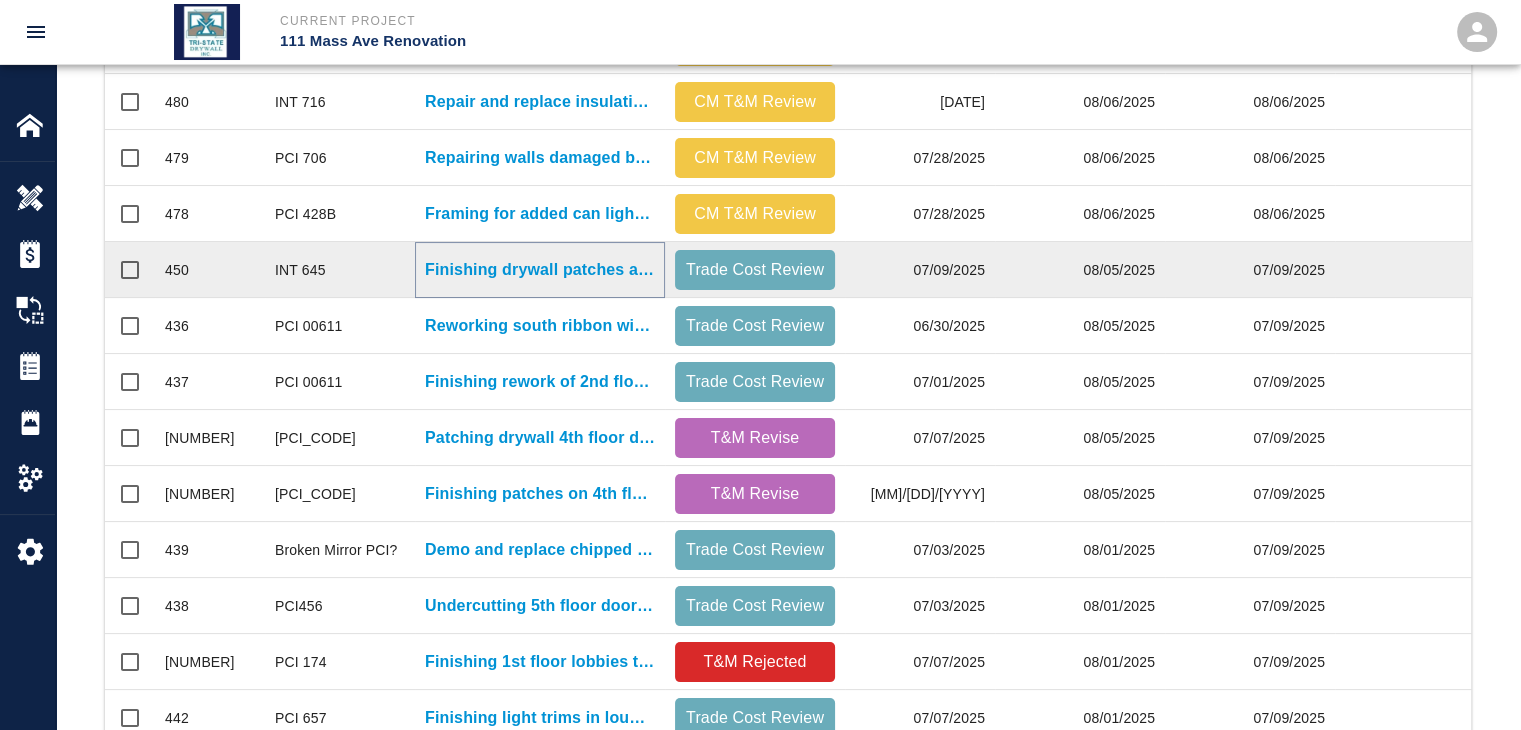 click on "Finishing drywall patches and repairs in stair 1 from 2nd..." at bounding box center (540, 270) 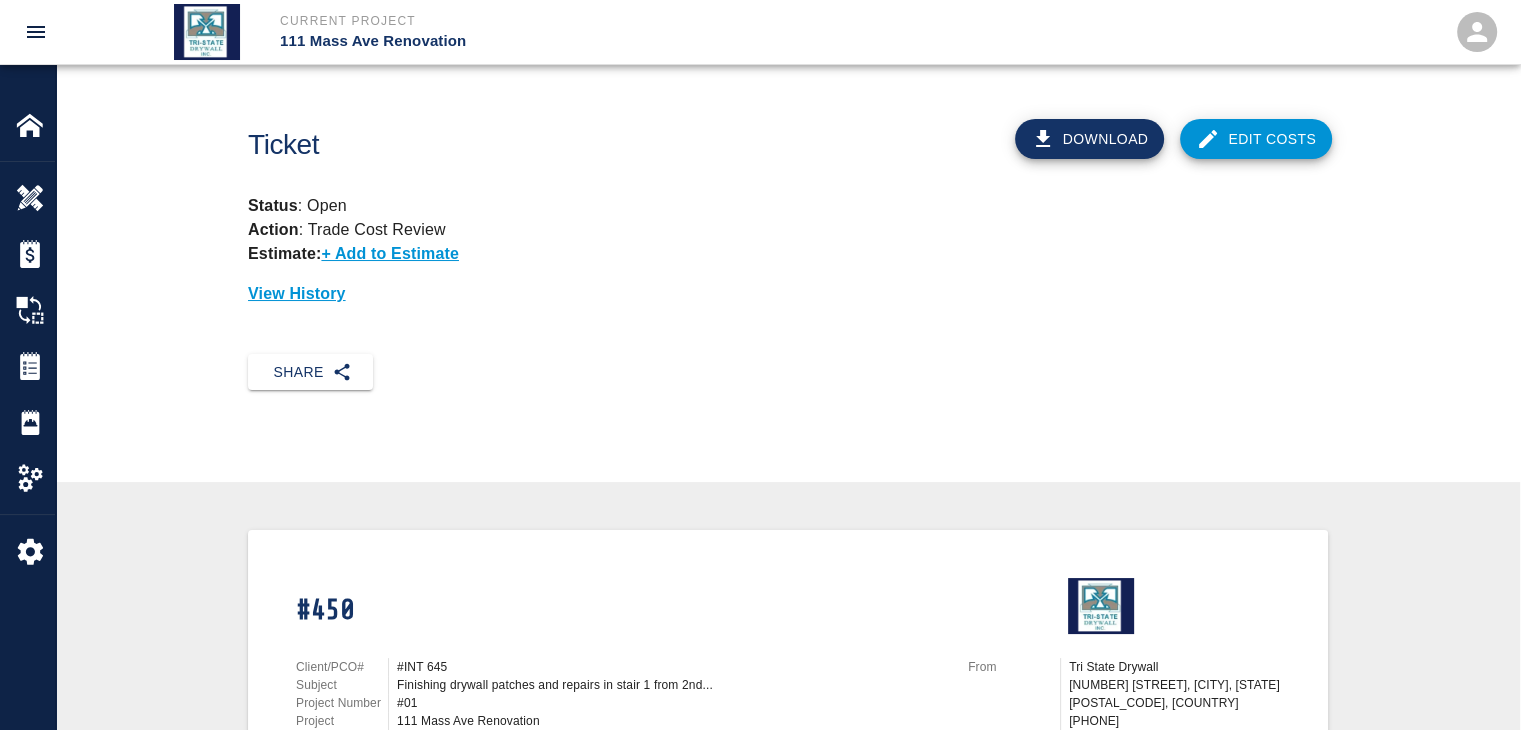 click on "Edit Costs" at bounding box center (1256, 139) 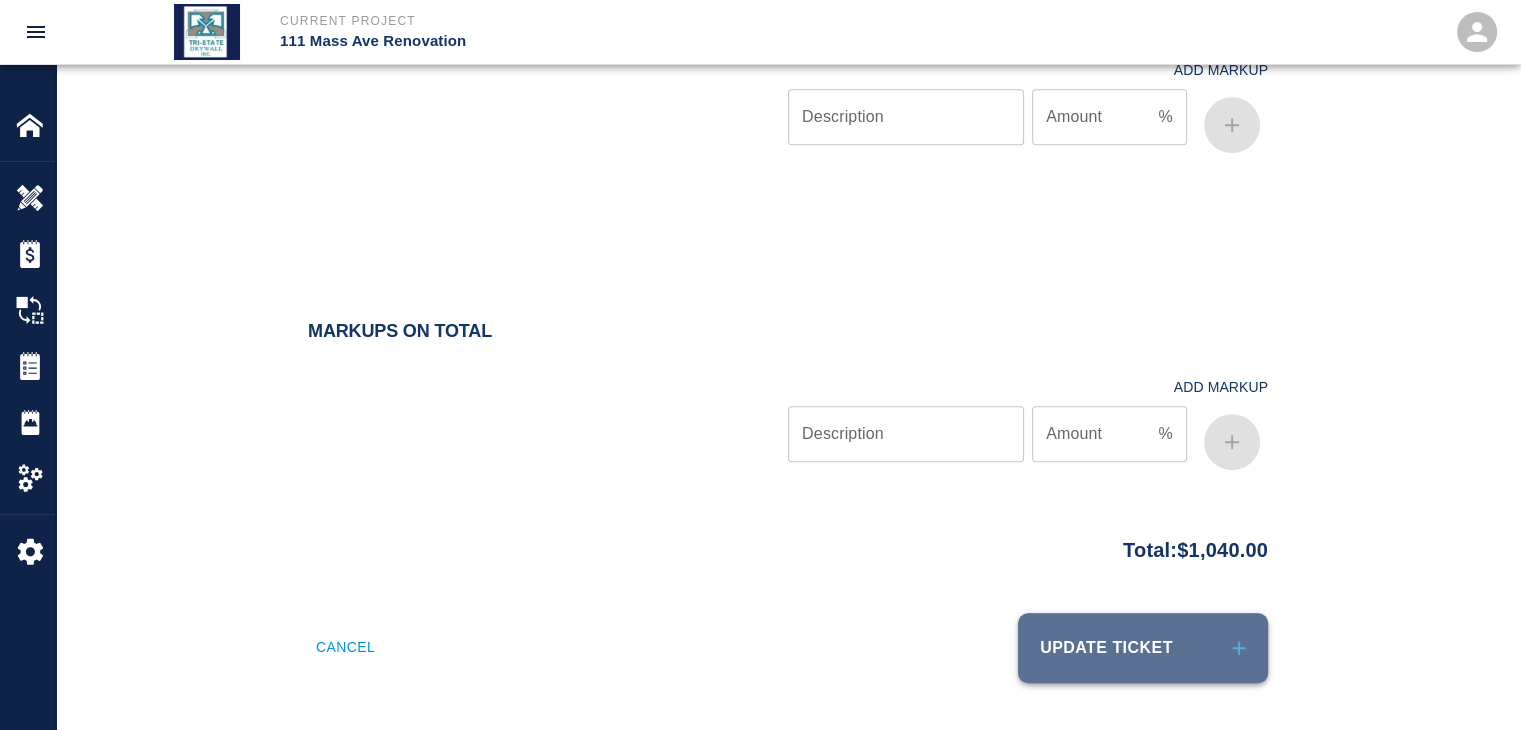 click on "Update Ticket" at bounding box center [1143, 648] 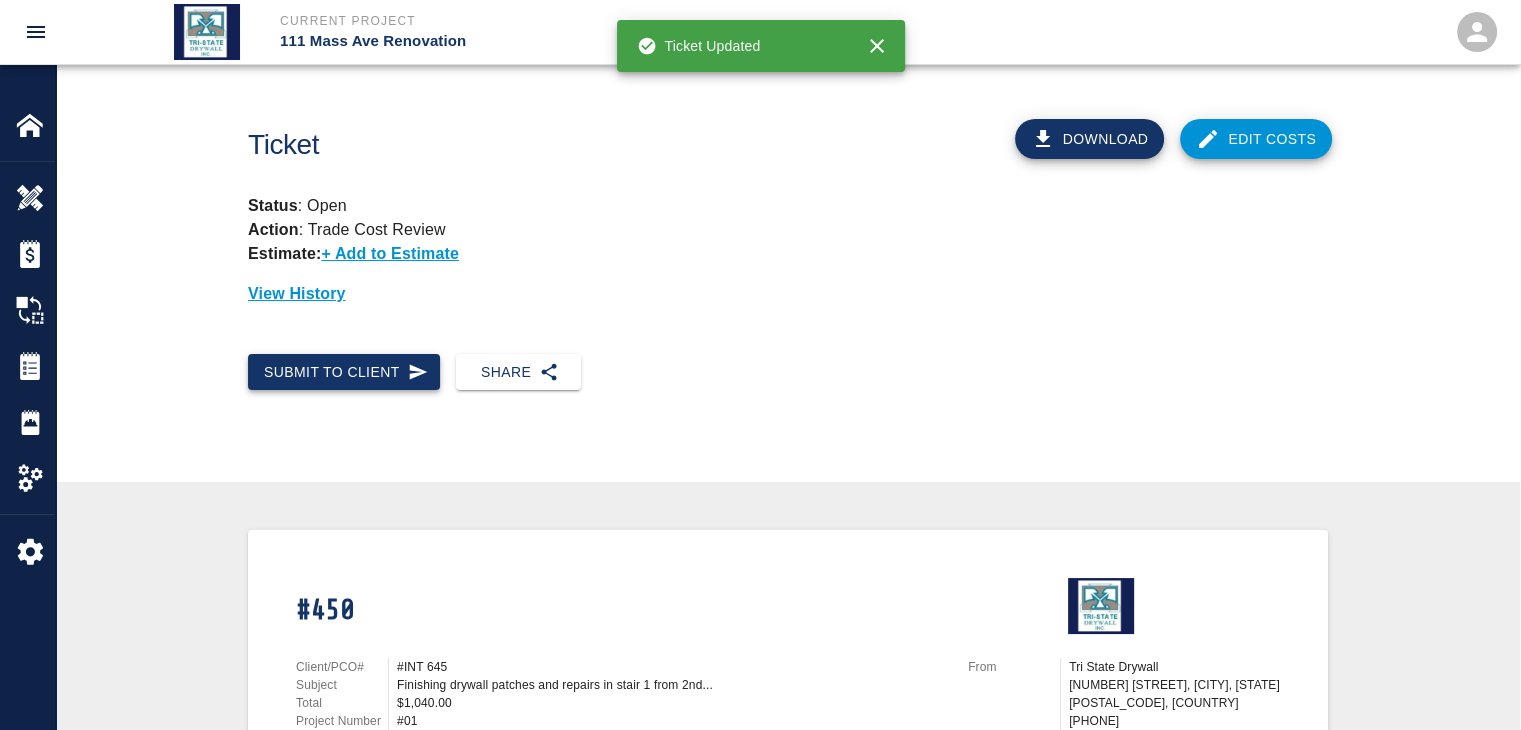 click on "Submit to Client" at bounding box center [344, 372] 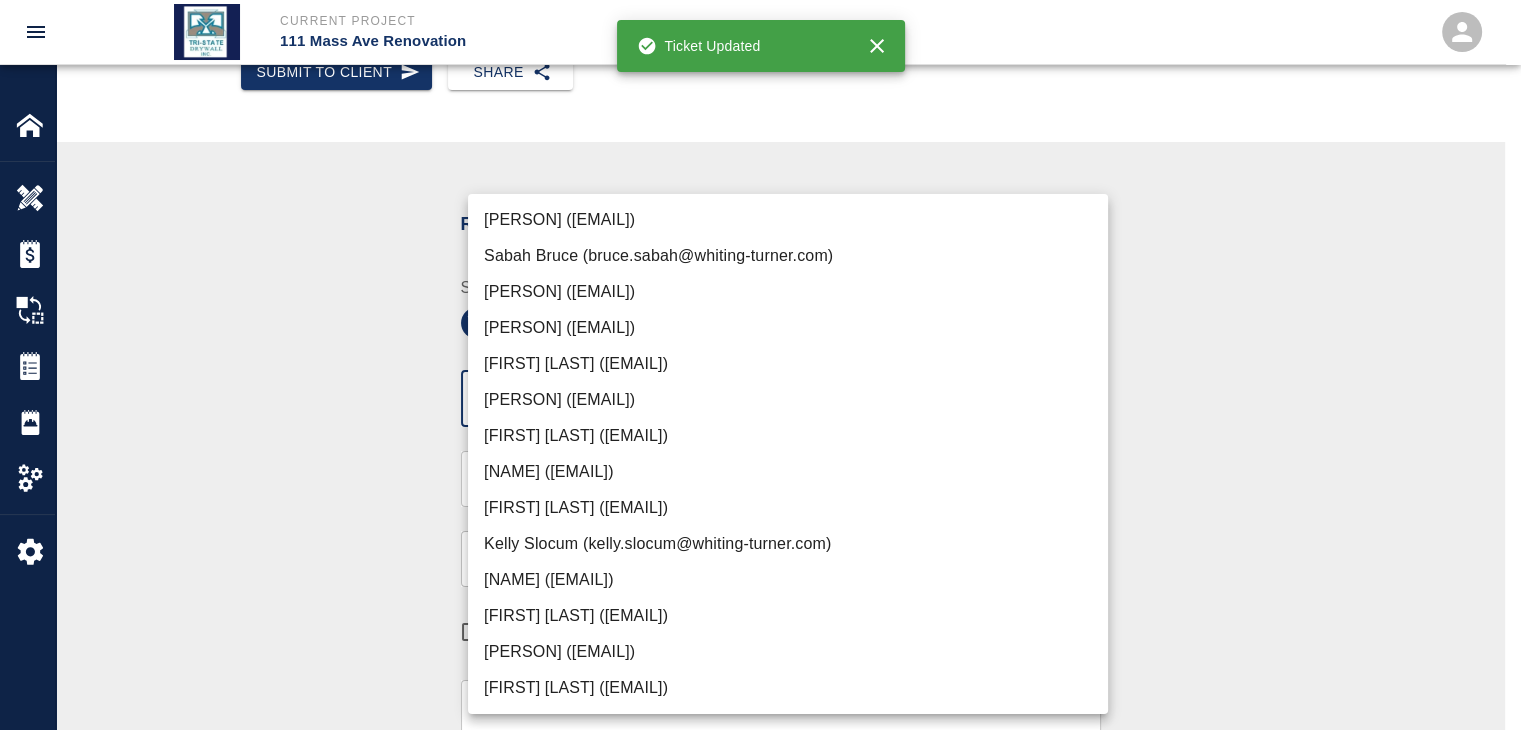 click on "Current Project 111 Mass Ave Renovation Home 111 Mass Ave Renovation Overview Estimates Change Orders Tickets Daily Reports Project Settings Settings Powered By Terms of Service  |  Privacy Policy Ticket Download Edit Costs Status :   Open Action :   Trade Cost Review Estimate:  + Add to Estimate View History Submit to Client Share Recipients Internal Team ​ Internal Team Notes x Notes Cancel Send Recipients Send to TracFlo User Manager ​ Manager Superintendent ​ Superintendent Review Type Cost cost Review Type Send me a copy Notes x Notes Upload Attachments (10MB limit) Choose file No file chosen Upload Another File Cancel Send Request Time and Material Revision Notes   * x Notes   * Upload Attachments (10MB limit) Choose file No file chosen Upload Another File Cancel Send Time and Materials Reject Notes   * x Notes   * Upload Attachments (10MB limit) Choose file No file chosen Upload Another File Cancel Send Approve Ticket Time and Materials Signature Clear Notes x Notes Choose file Cancel Send" at bounding box center (760, 65) 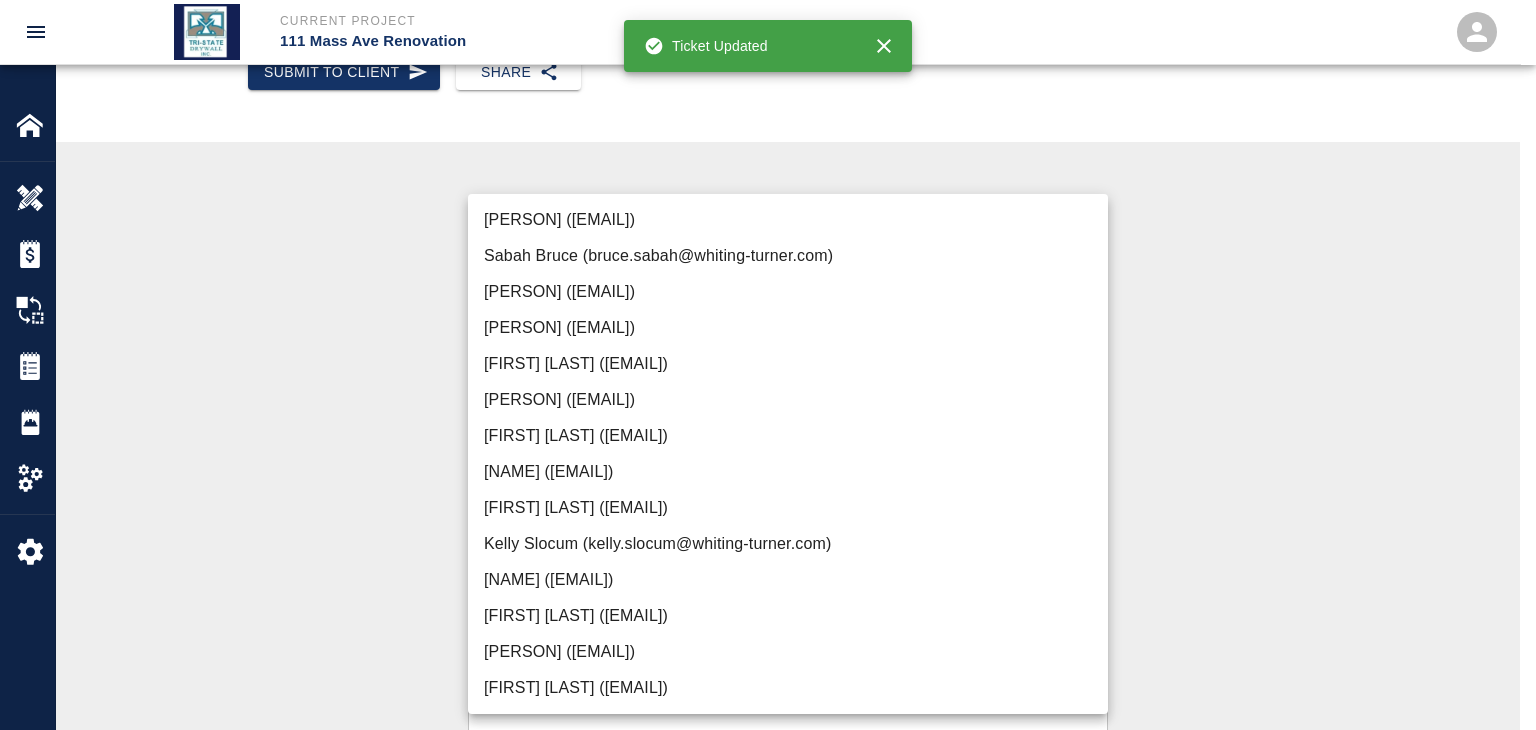 click on "[PERSON] ([EMAIL])" at bounding box center (788, 652) 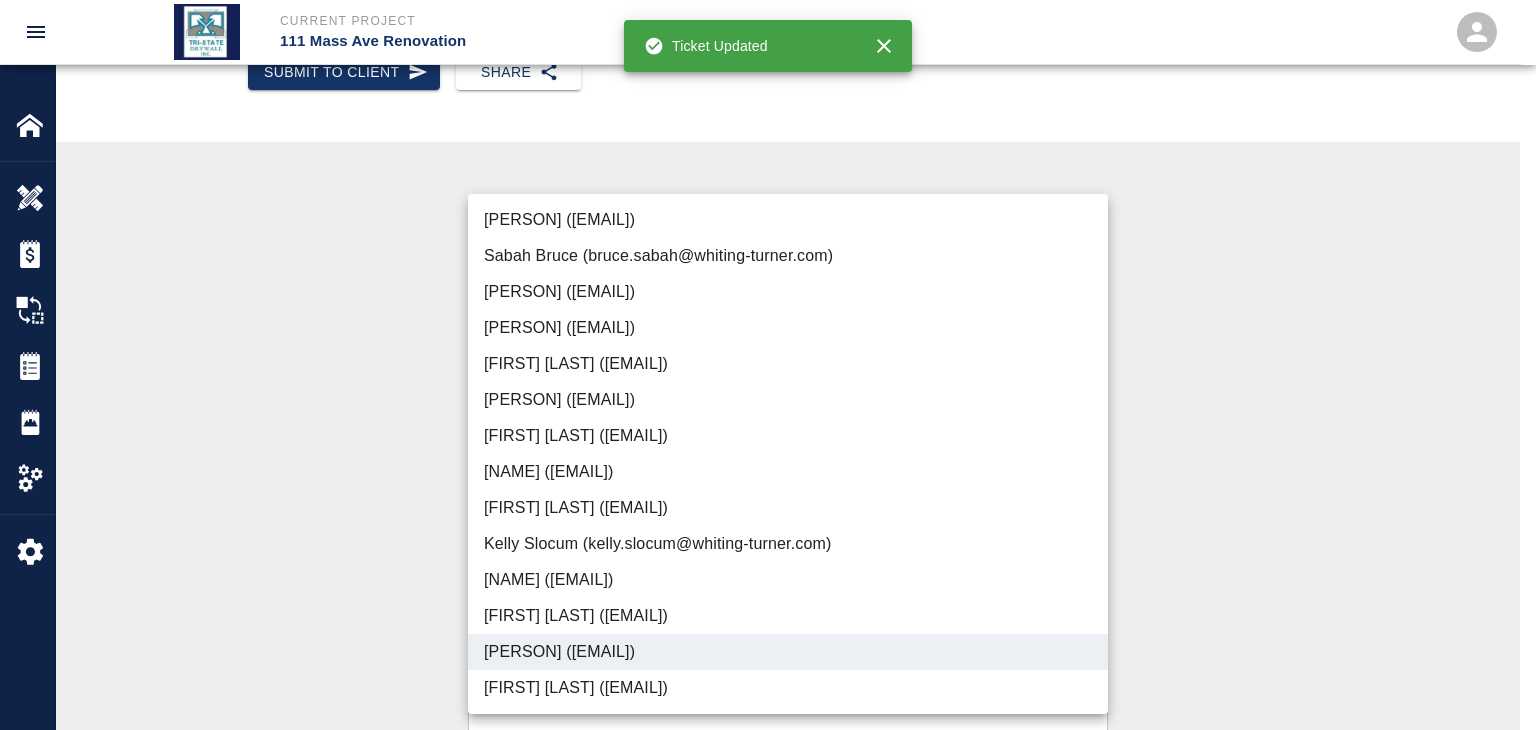click at bounding box center (768, 365) 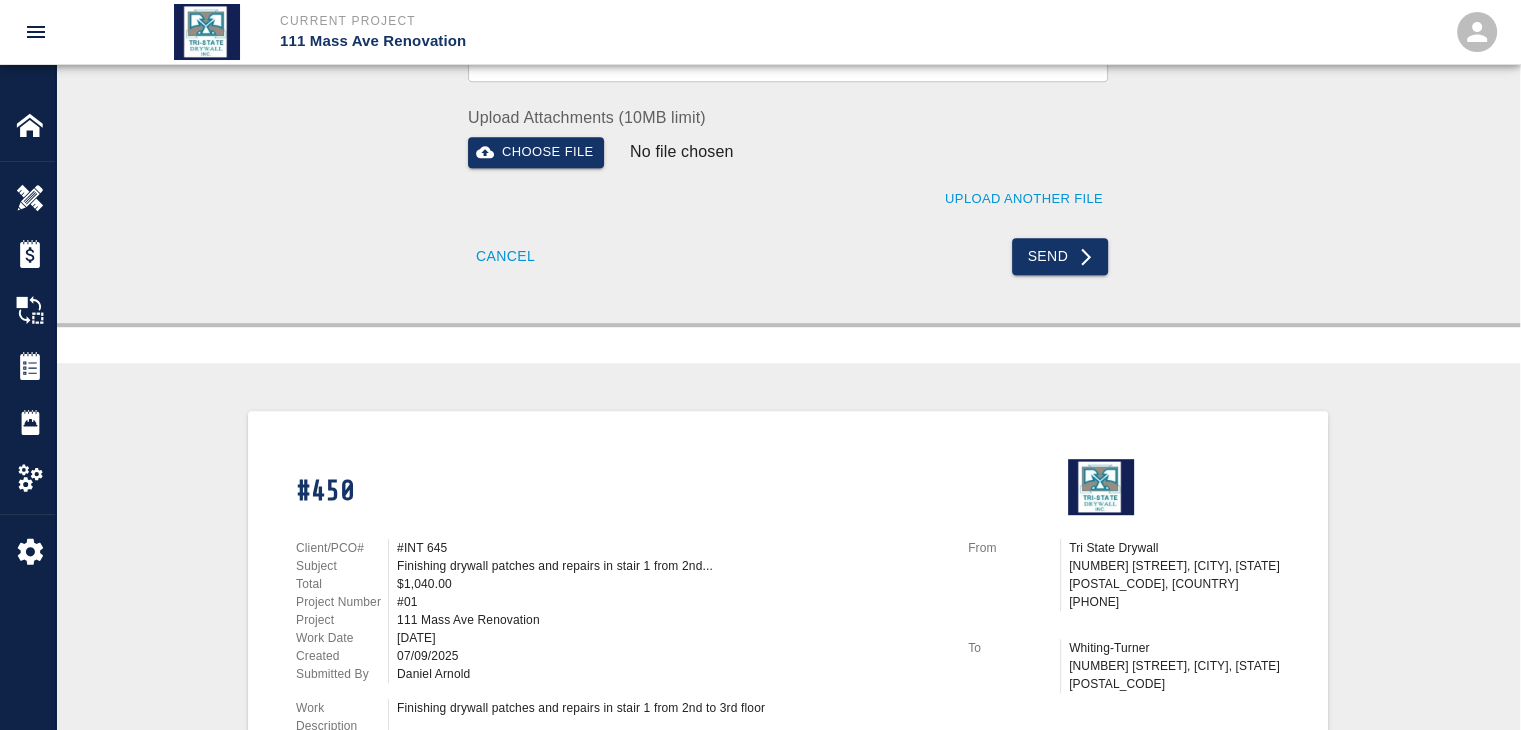 click on "Send" at bounding box center (1060, 256) 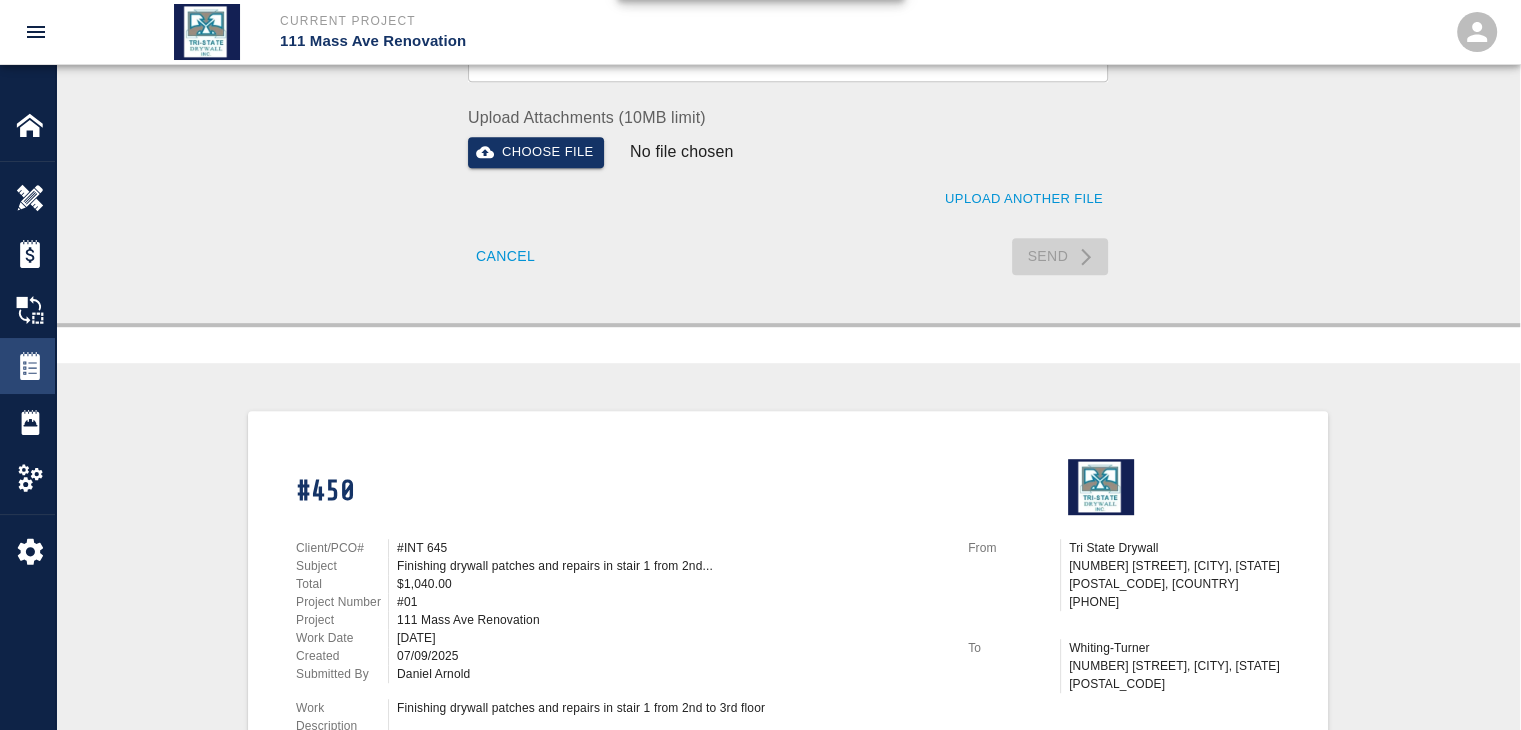 type 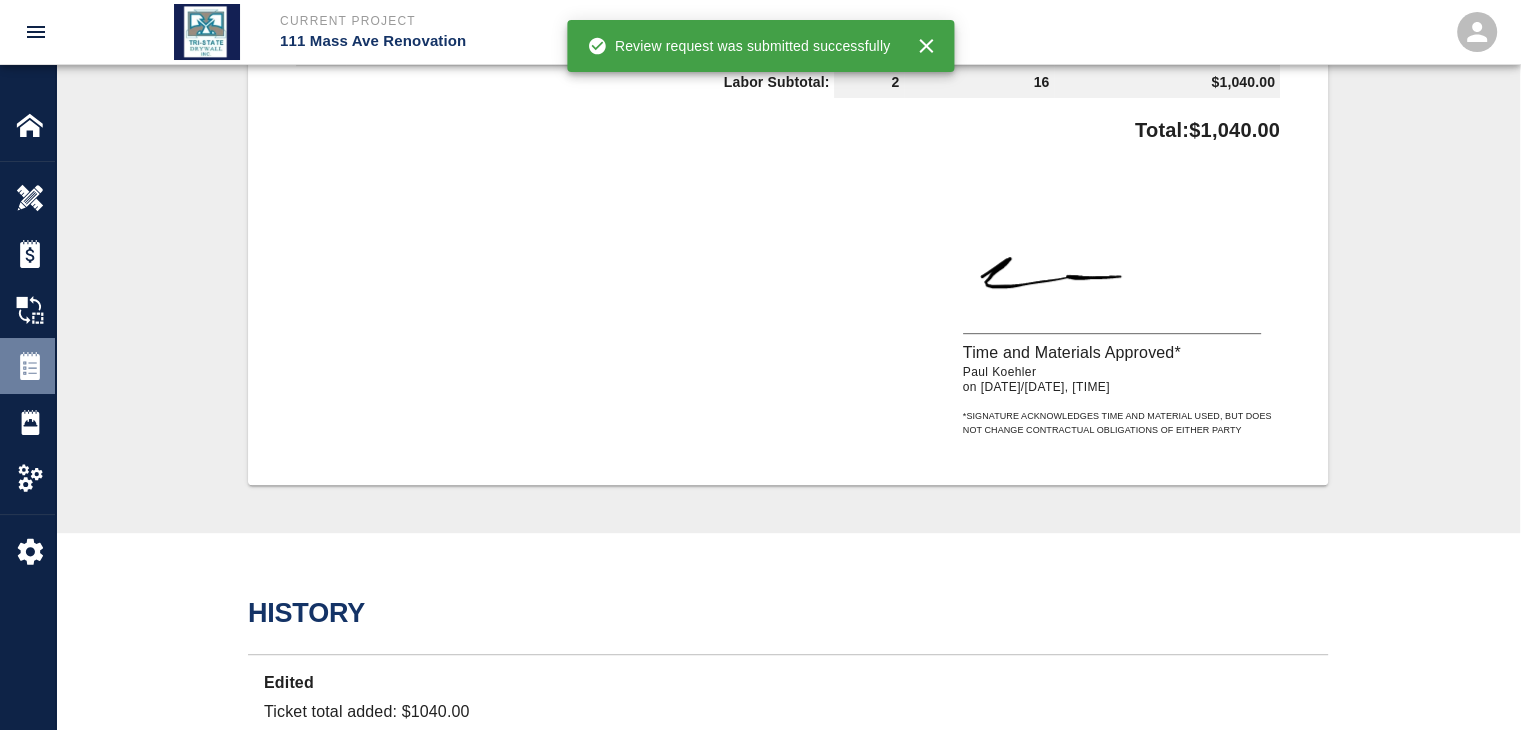 click on "Tickets" at bounding box center [27, 366] 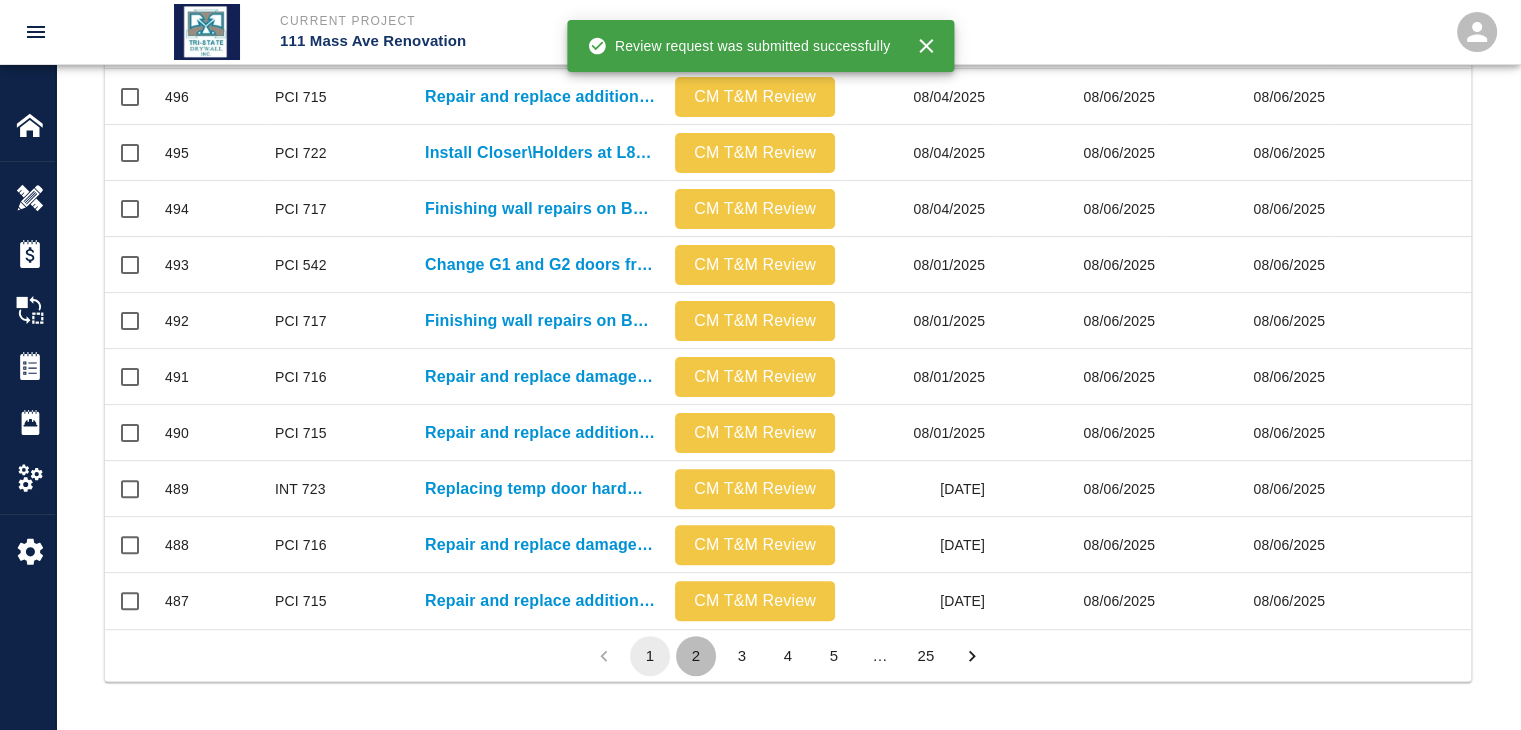 click on "2" at bounding box center (696, 656) 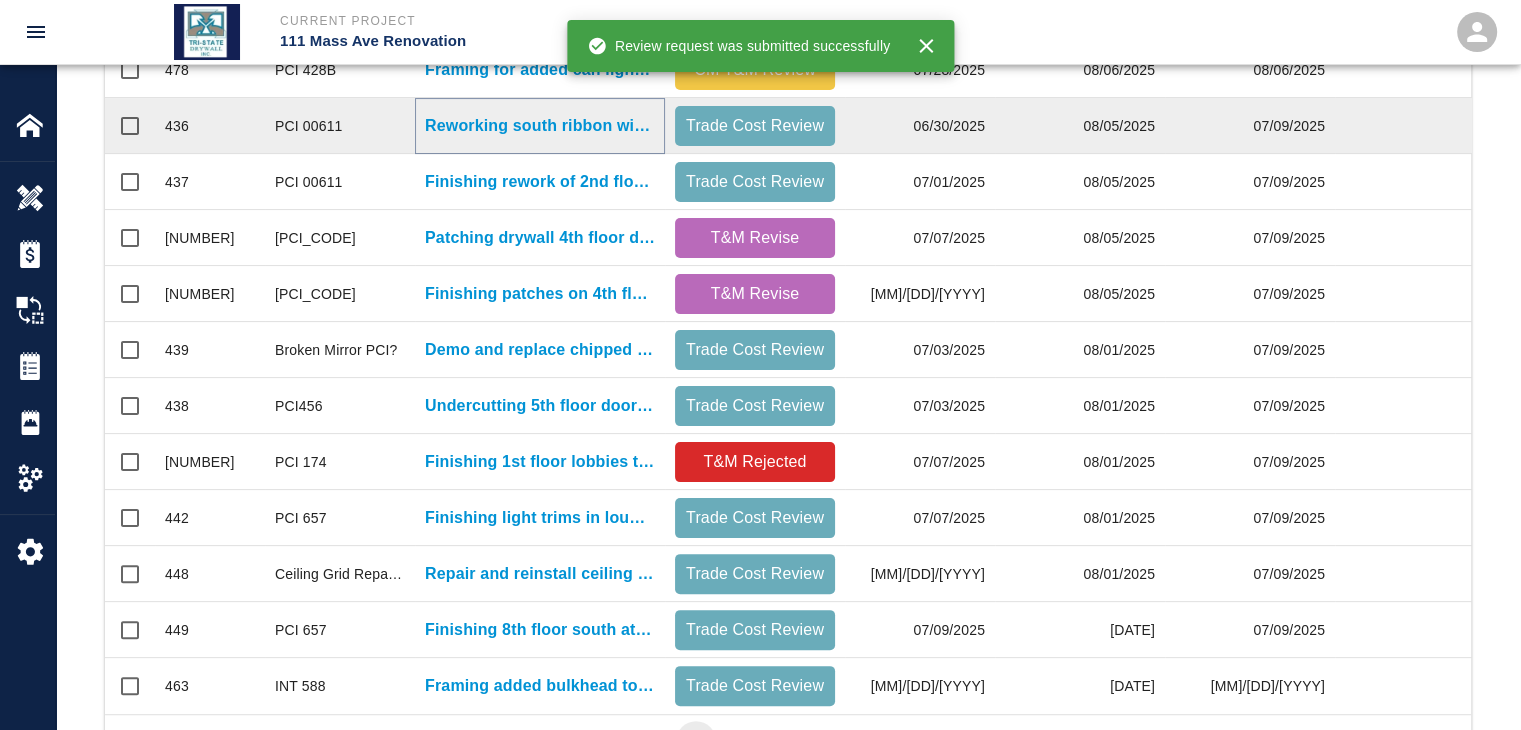 click on "Reworking south ribbon window framing and drywall 2nd floor to..." at bounding box center [540, 126] 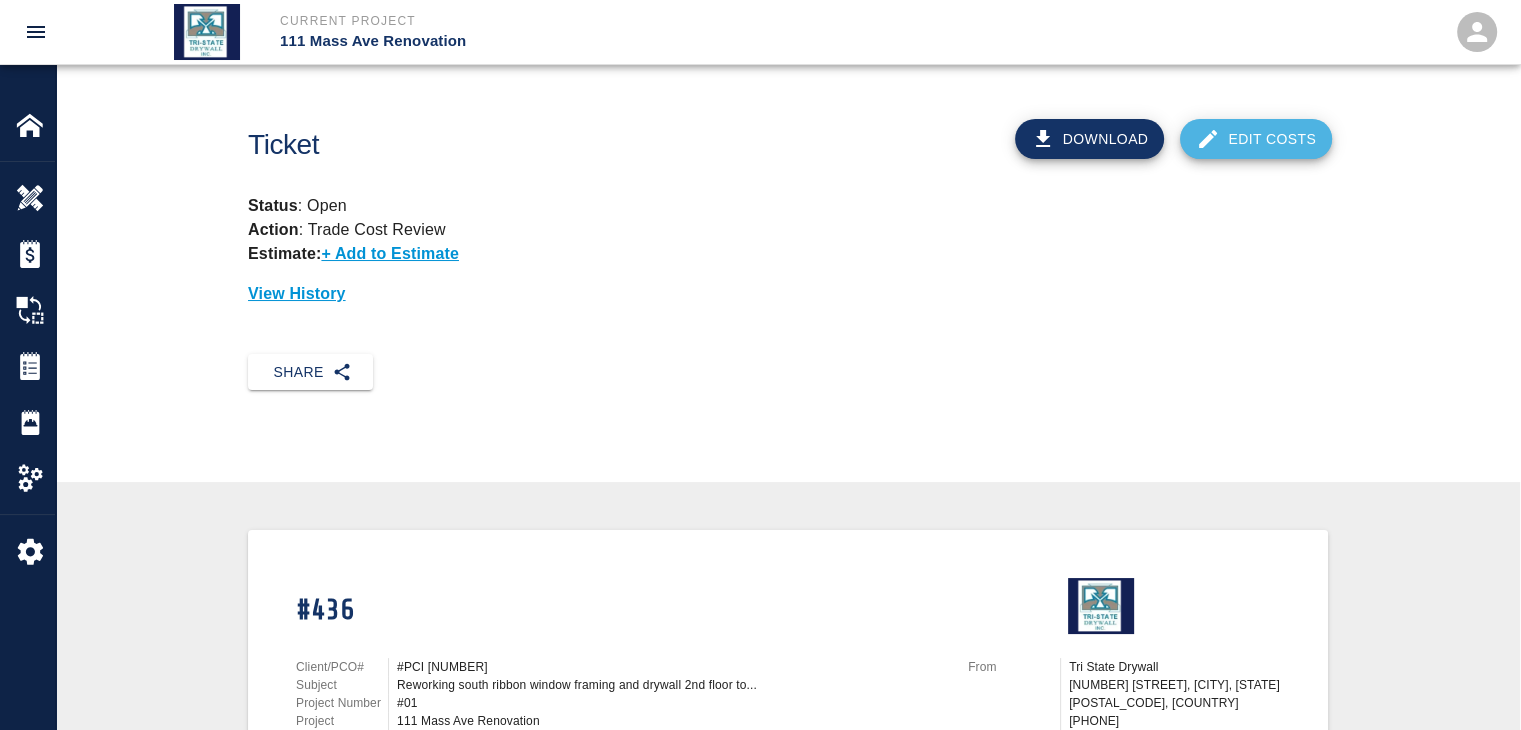 click 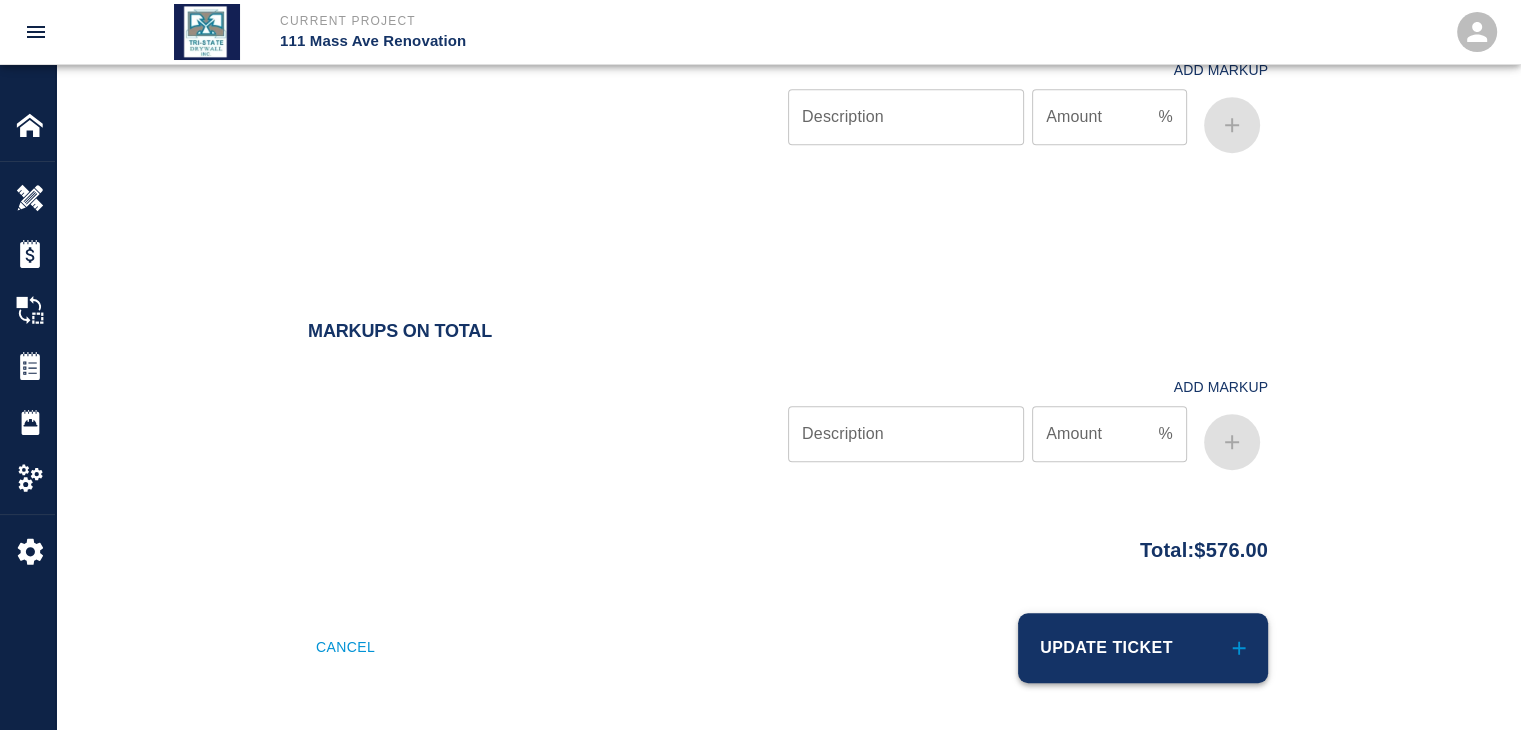 click on "Update Ticket" at bounding box center (1143, 648) 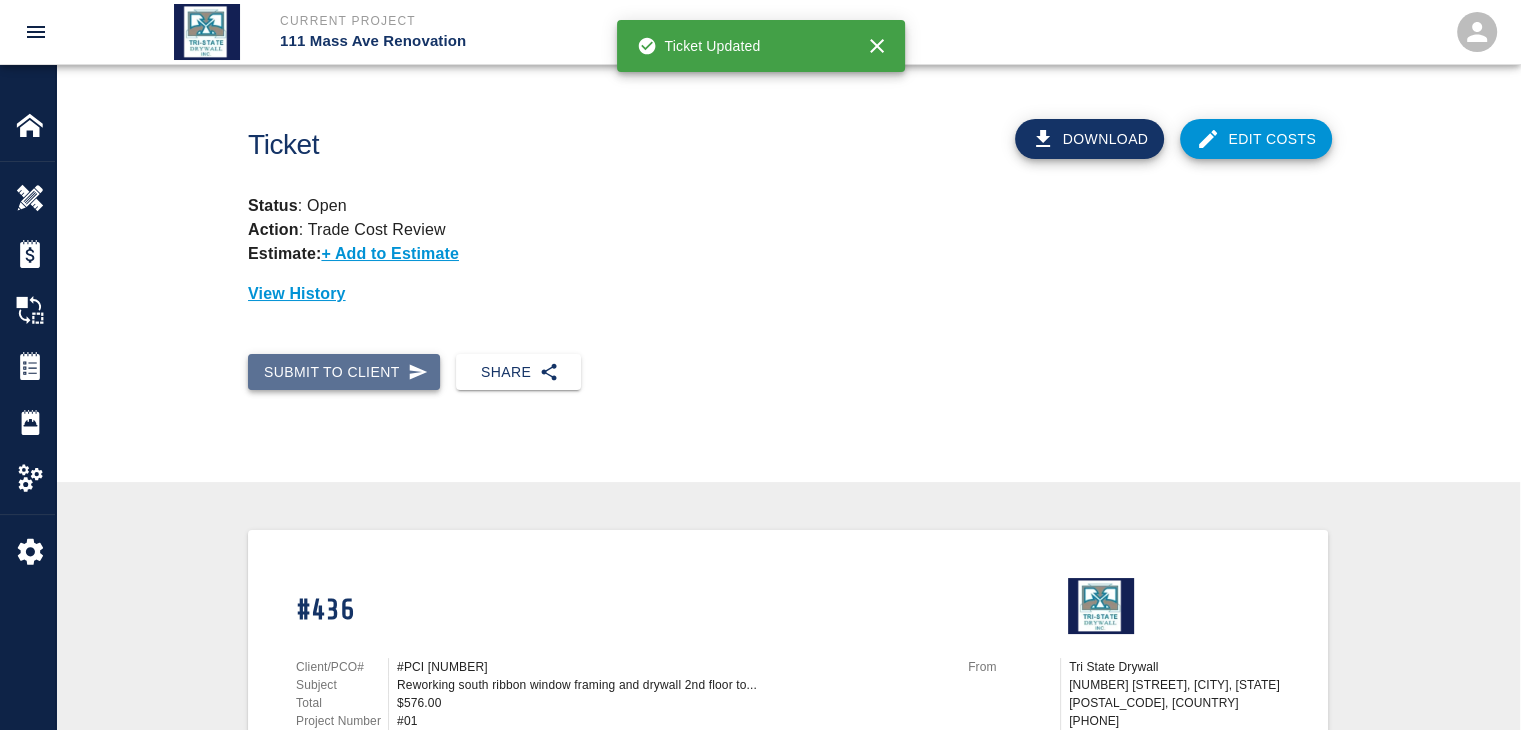 click 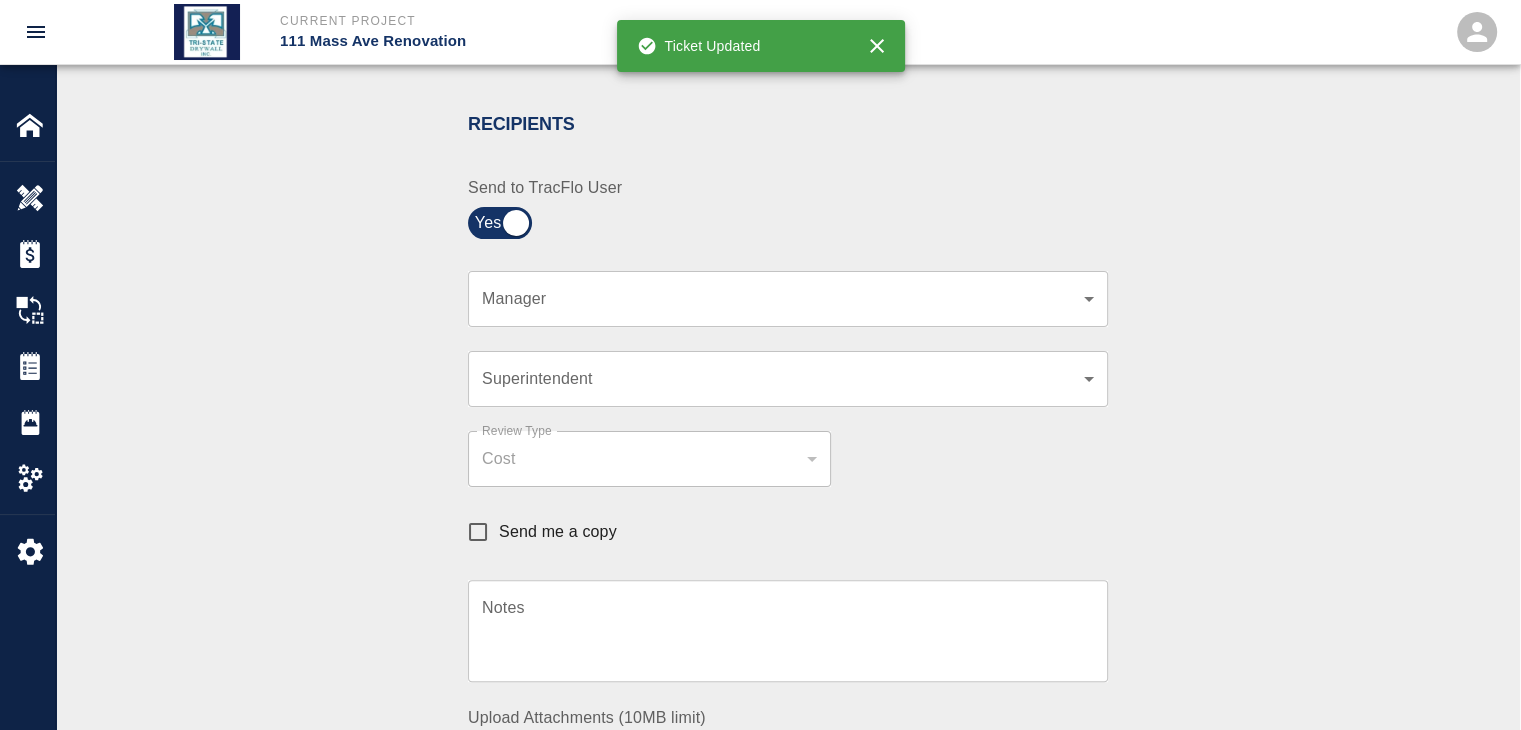 click on "Current Project 111 Mass Ave Renovation Home 111 Mass Ave Renovation Overview Estimates Change Orders Tickets Daily Reports Project Settings Settings Powered By Terms of Service  |  Privacy Policy Ticket Download Edit Costs Status :   Open Action :   Trade Cost Review Estimate:  + Add to Estimate View History Submit to Client Share Recipients Internal Team ​ Internal Team Notes x Notes Cancel Send Recipients Send to TracFlo User Manager ​ Manager Superintendent ​ Superintendent Review Type Cost cost Review Type Send me a copy Notes x Notes Upload Attachments (10MB limit) Choose file No file chosen Upload Another File Cancel Send Request Time and Material Revision Notes   * x Notes   * Upload Attachments (10MB limit) Choose file No file chosen Upload Another File Cancel Send Time and Materials Reject Notes   * x Notes   * Upload Attachments (10MB limit) Choose file No file chosen Upload Another File Cancel Send Approve Ticket Time and Materials Signature Clear Notes x Notes Choose file Cancel Send" at bounding box center (760, -35) 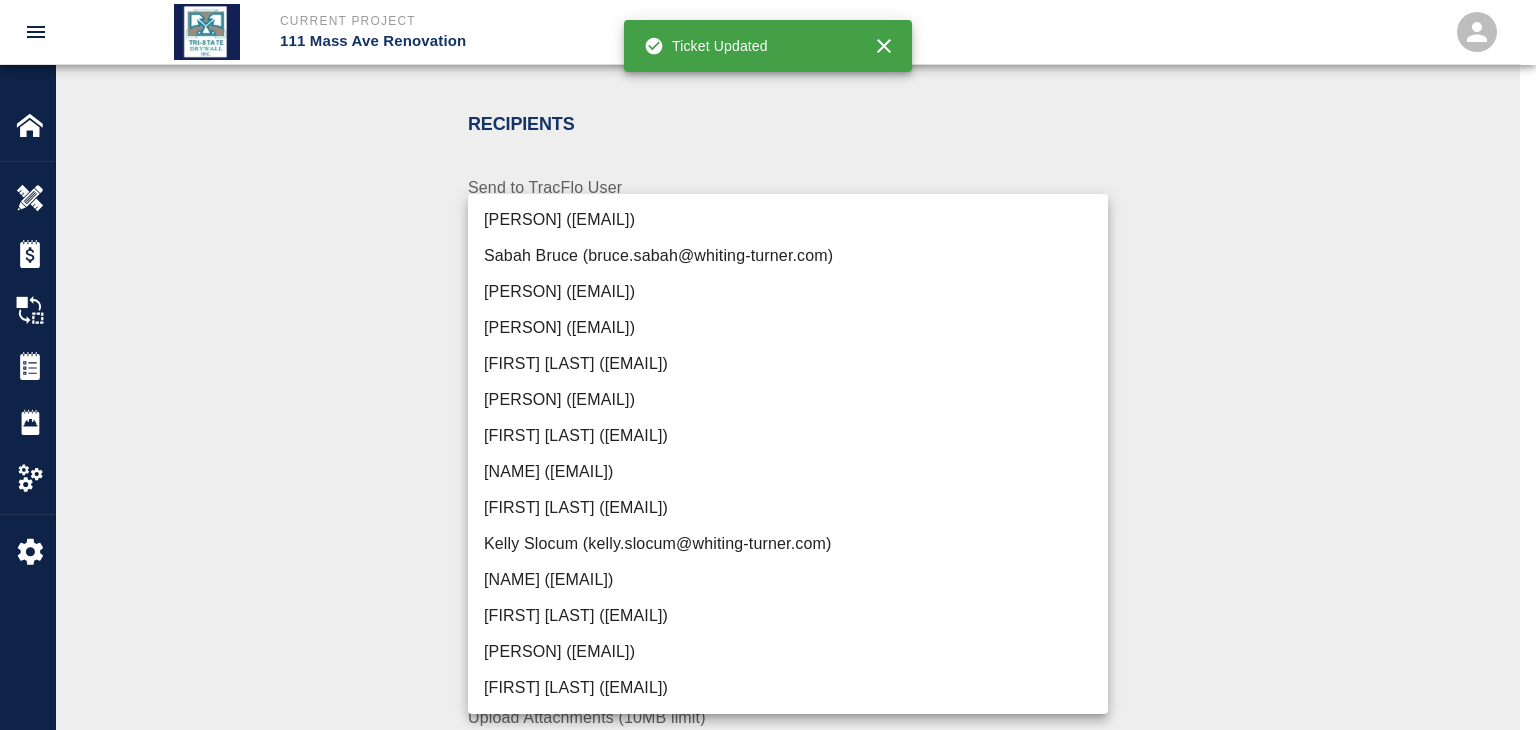 click on "[PERSON] ([EMAIL])" at bounding box center [788, 652] 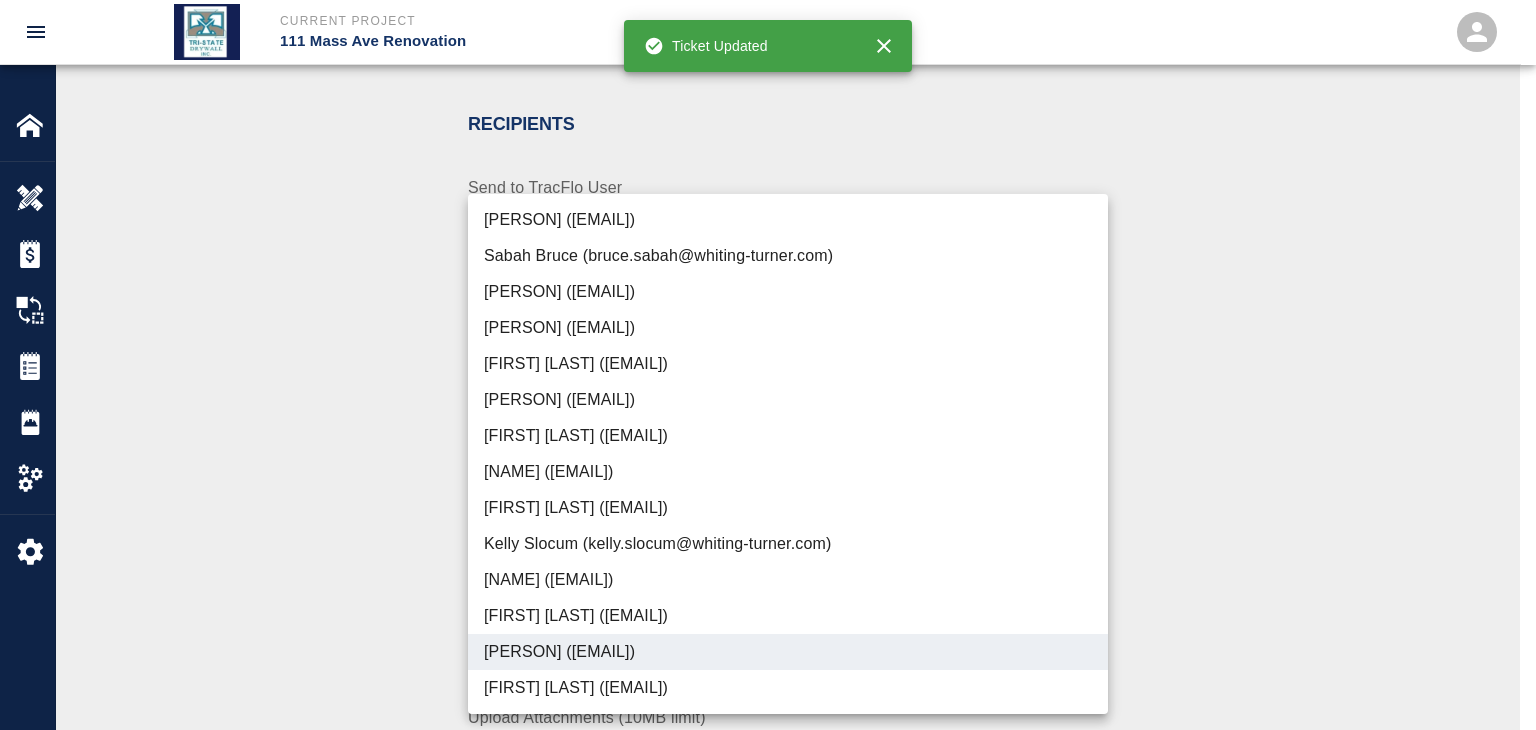 click at bounding box center [768, 365] 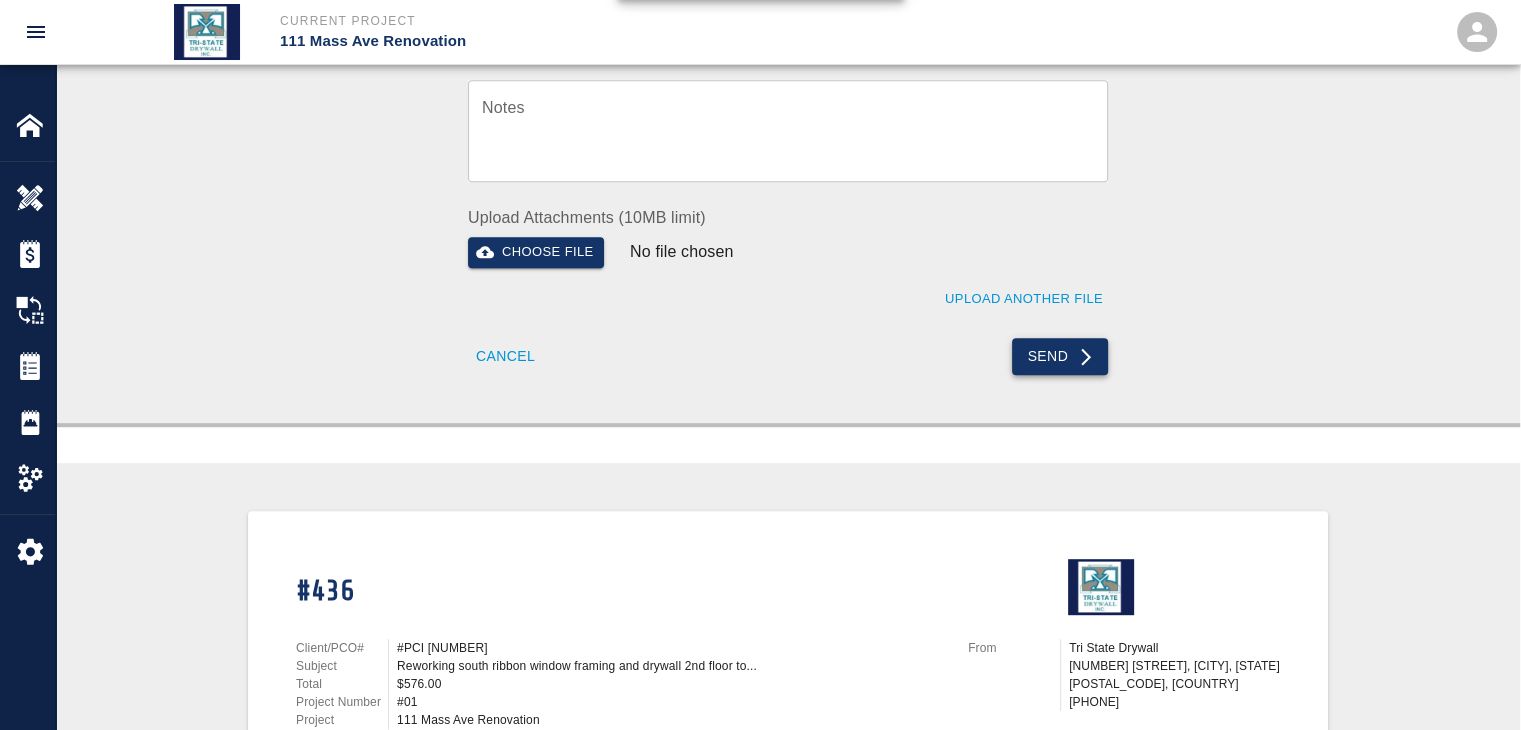click on "Send" at bounding box center [1060, 356] 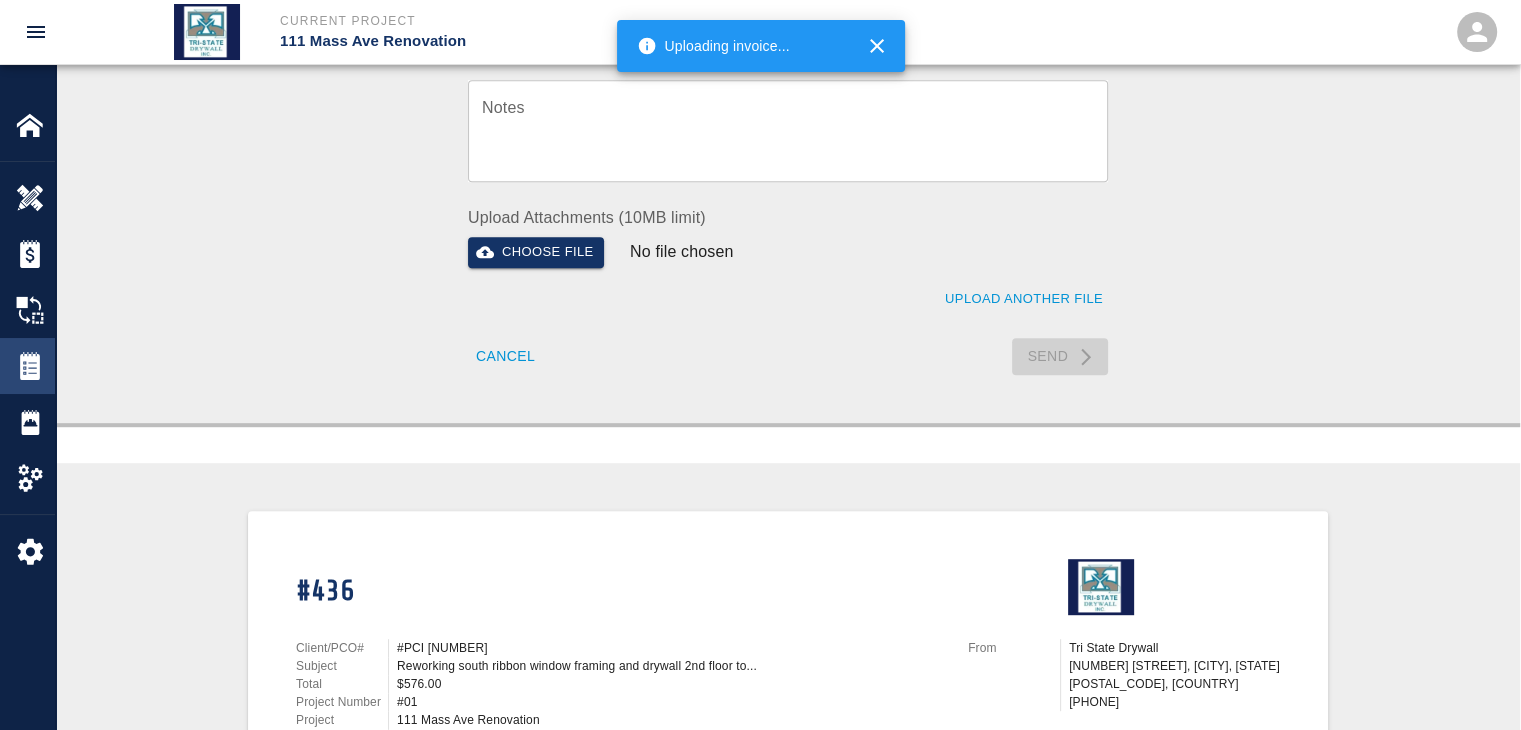 type 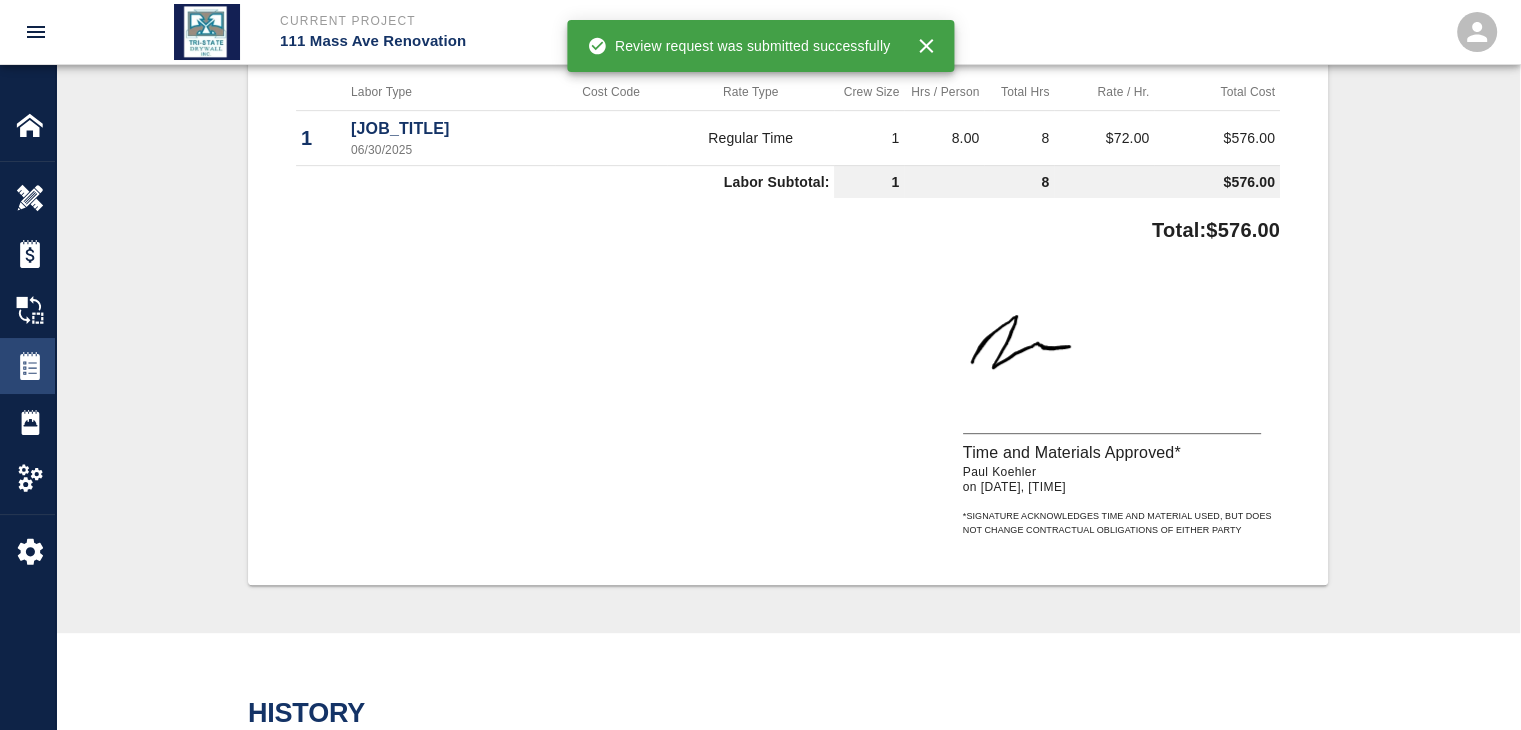 click at bounding box center [44, 366] 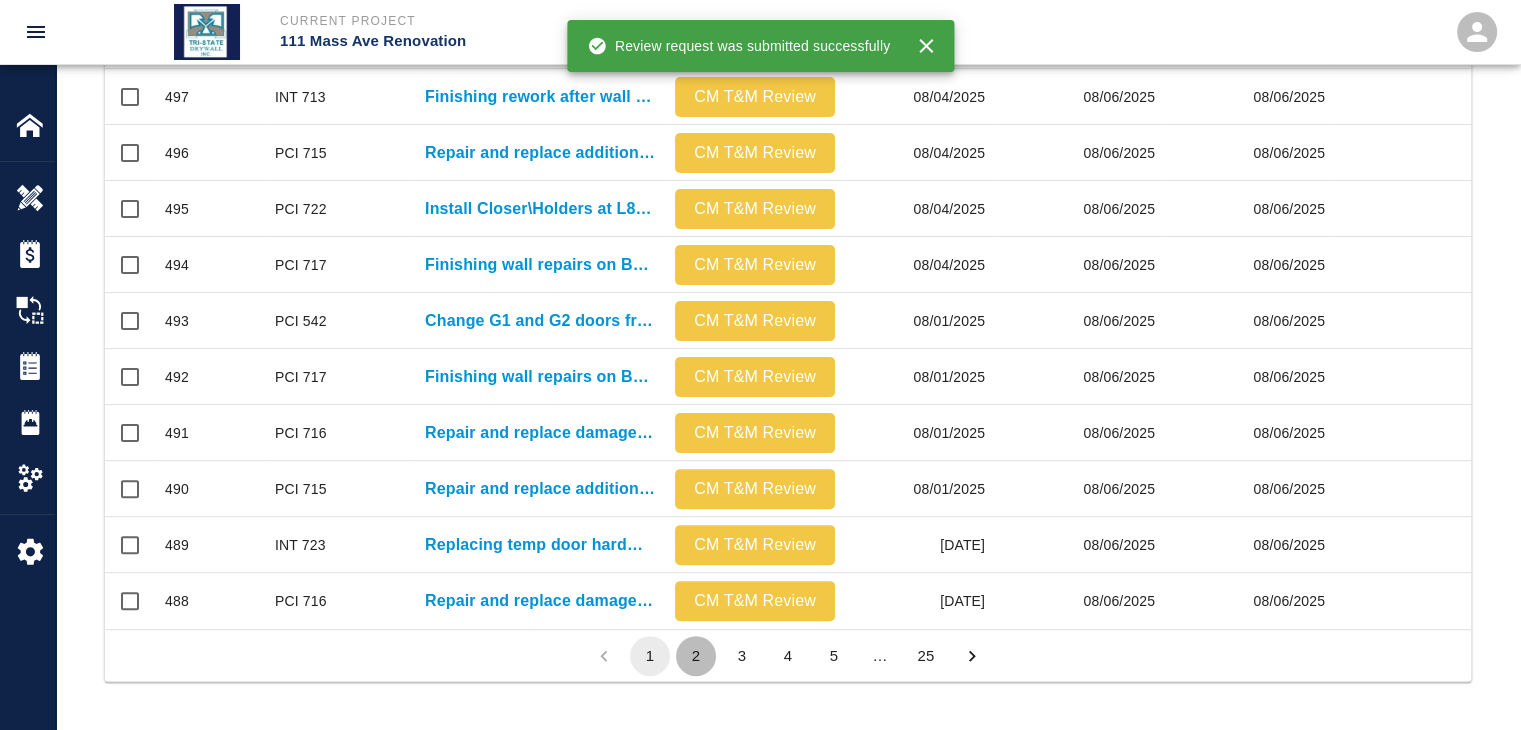 drag, startPoint x: 700, startPoint y: 658, endPoint x: 679, endPoint y: 653, distance: 21.587032 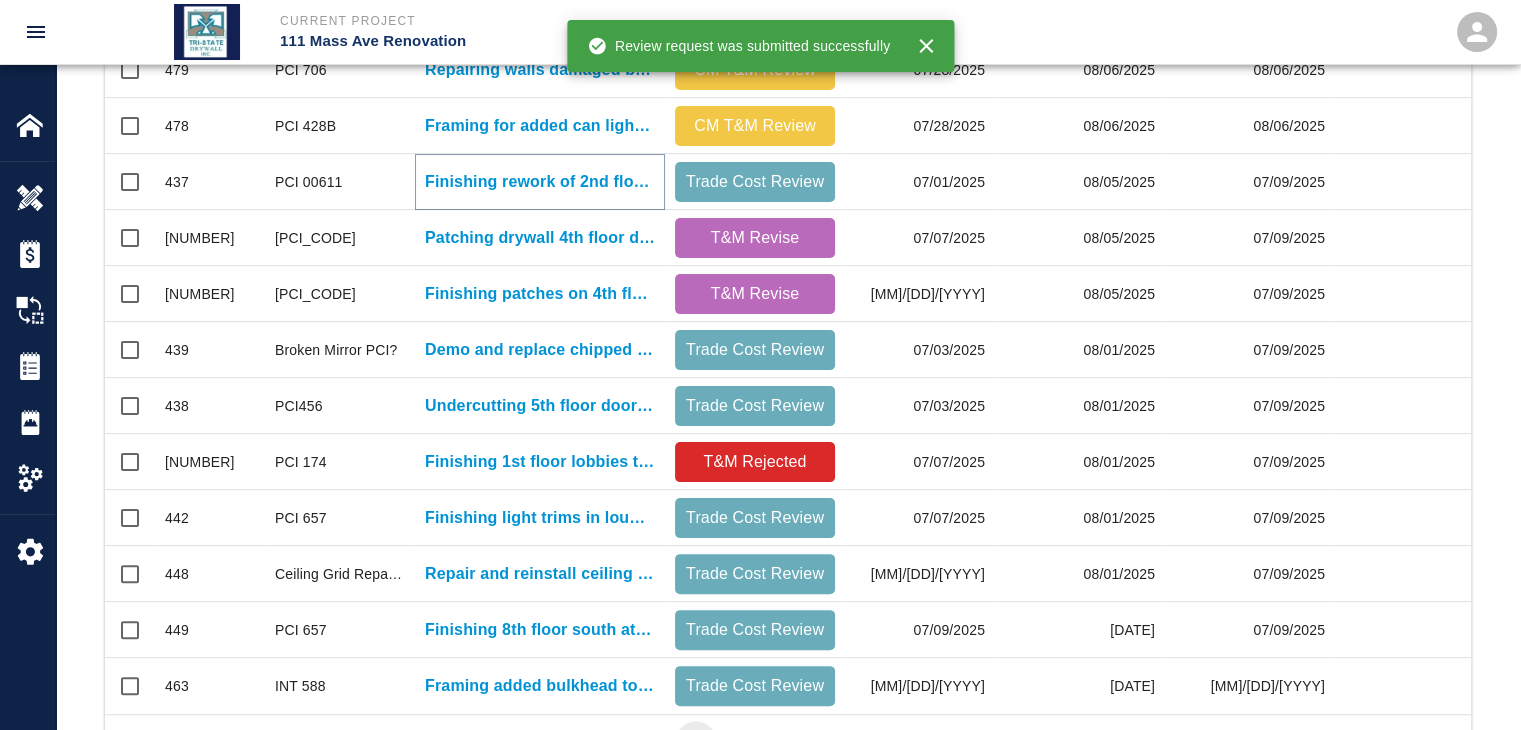 click on "Finishing rework of 2nd floor ribbon window due to concrete..." at bounding box center (540, 182) 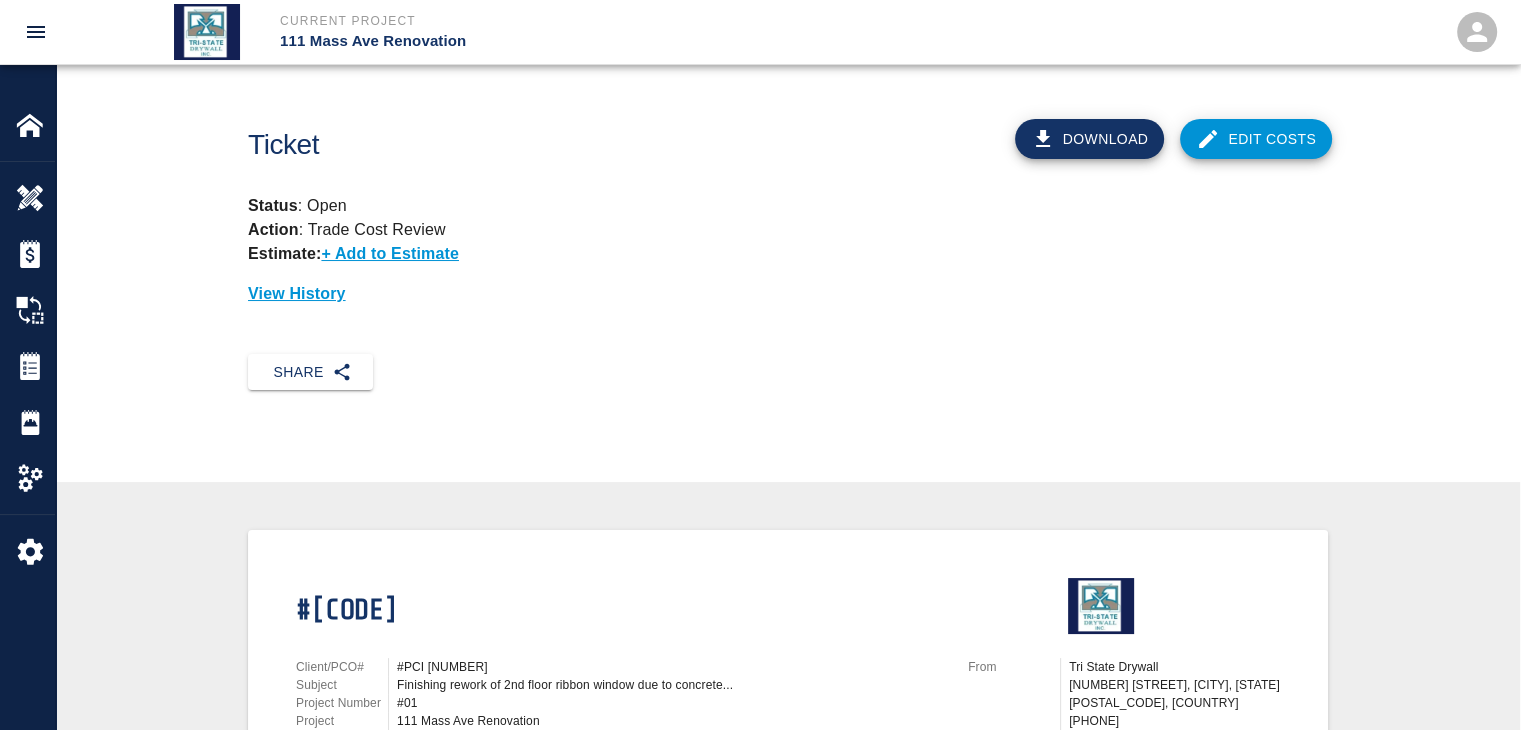click on "Edit Costs" at bounding box center [1256, 139] 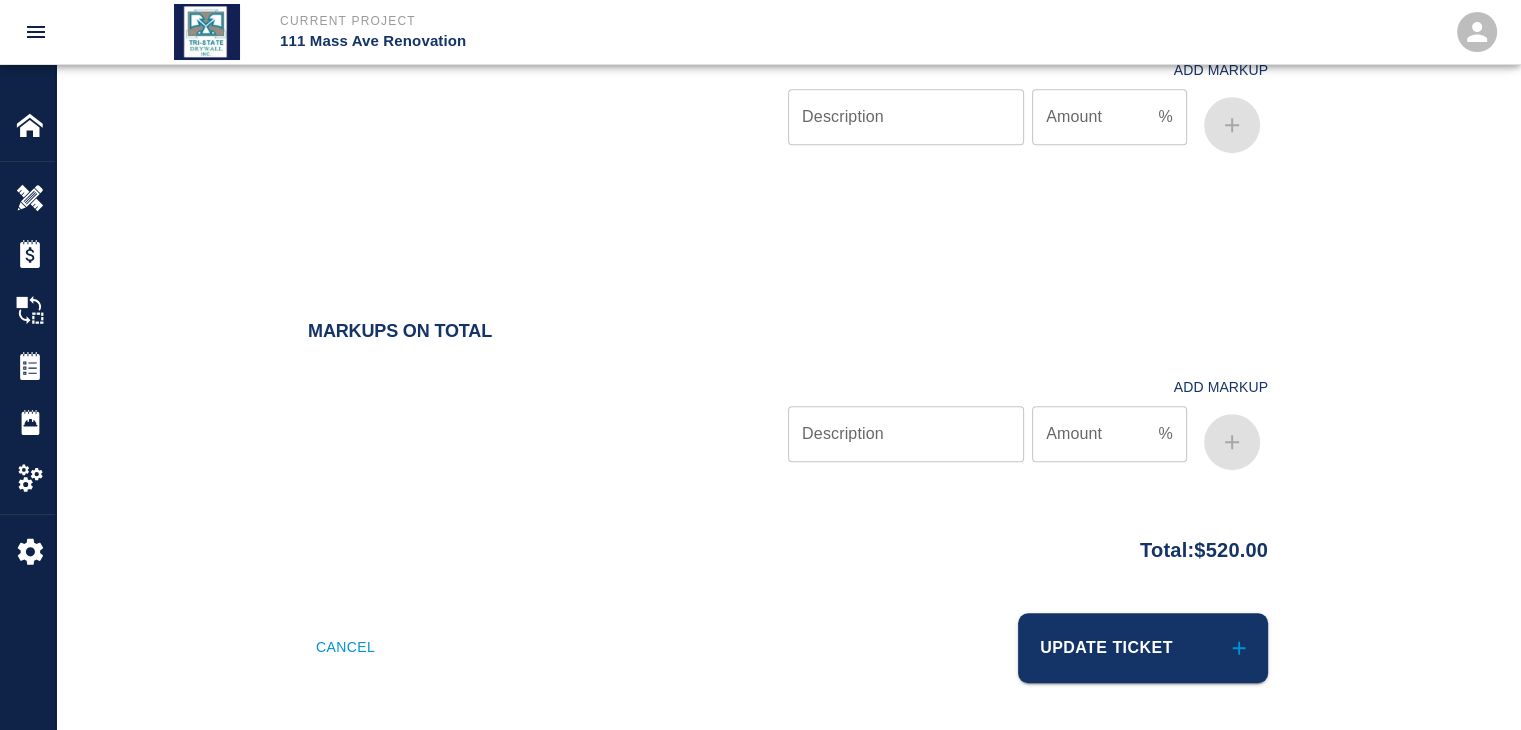 click on "Update Ticket" at bounding box center (1143, 648) 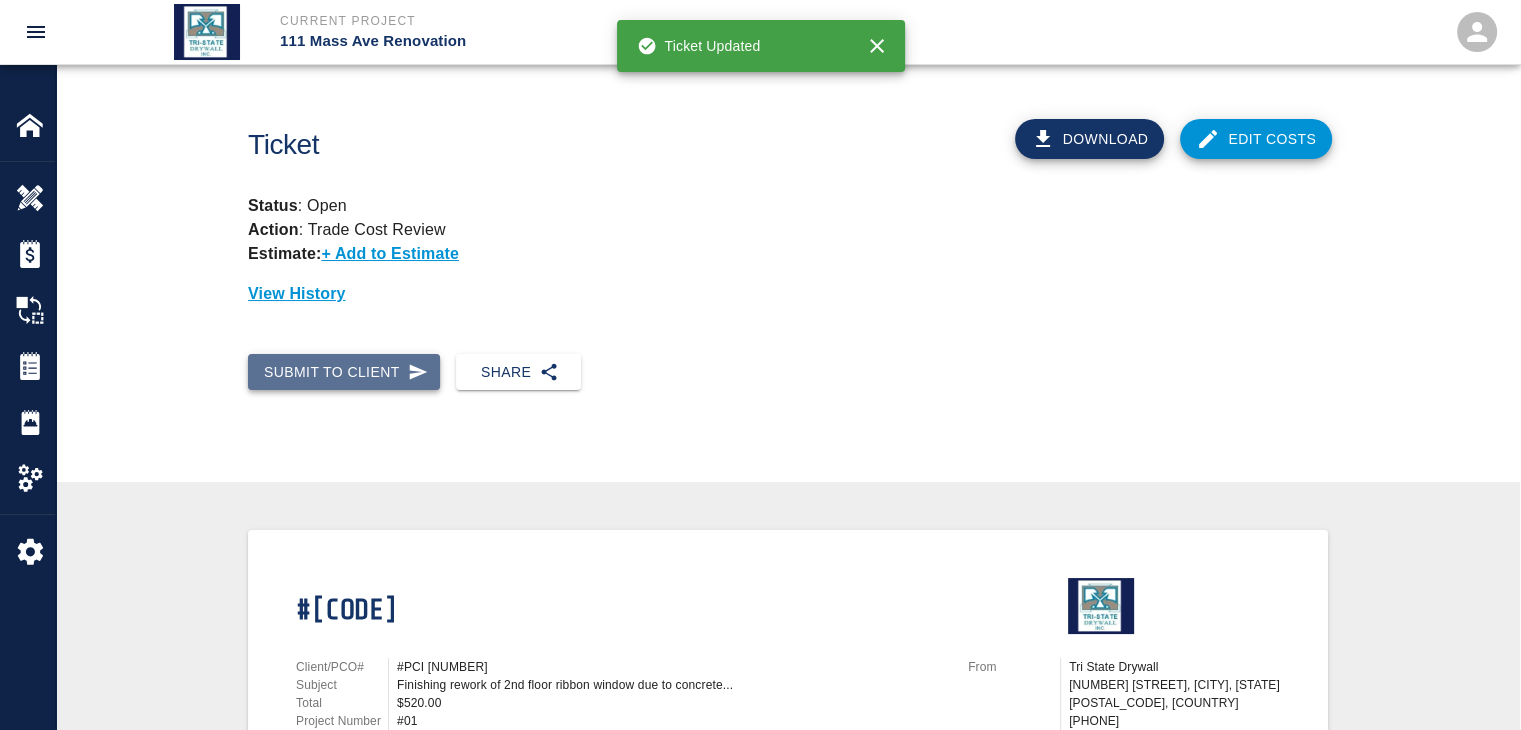 click 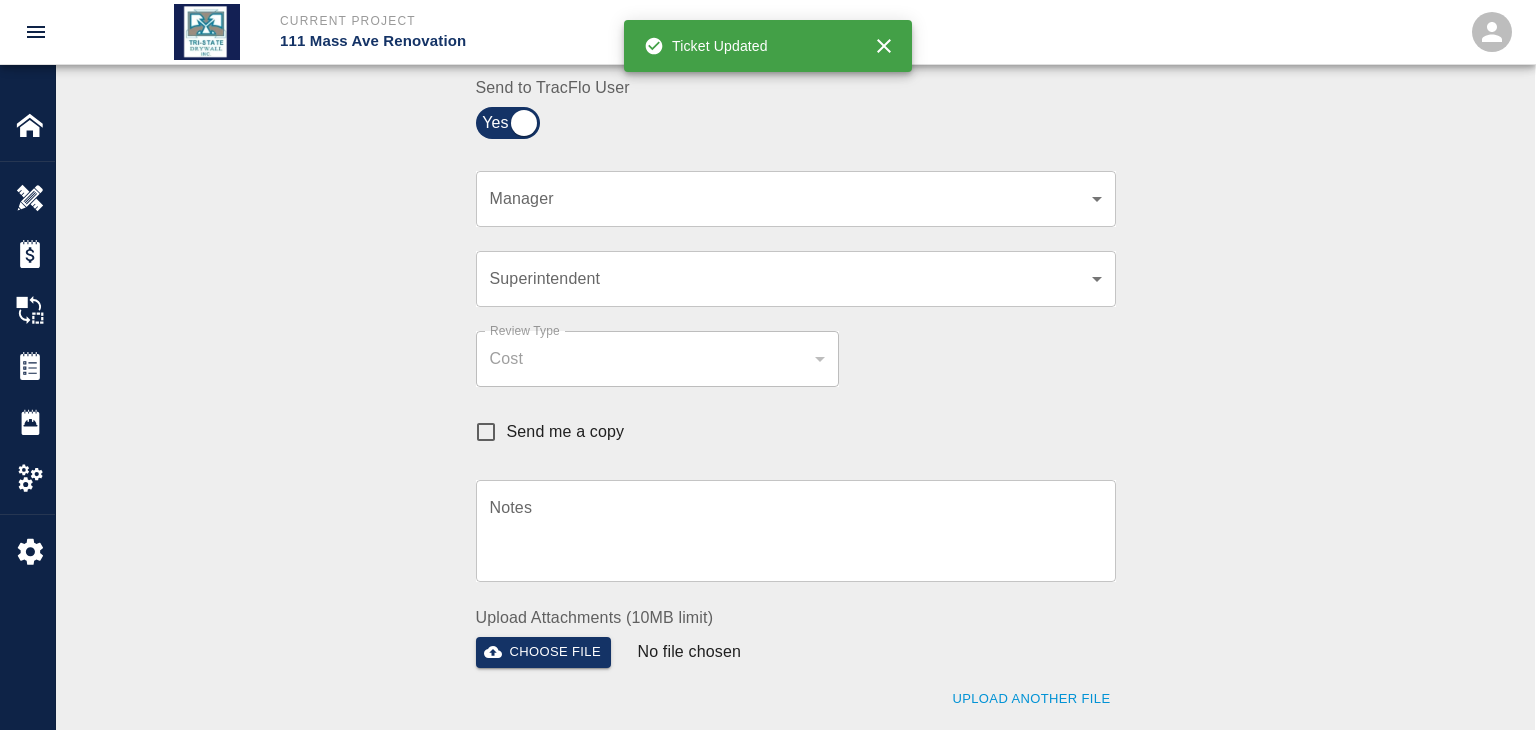 click on "Current Project 111 Mass Ave Renovation Home 111 Mass Ave Renovation Overview Estimates Change Orders Tickets Daily Reports Project Settings Settings Powered By Terms of Service  |  Privacy Policy Ticket Download Edit Costs Status :   Open Action :   Trade Cost Review Estimate:  + Add to Estimate View History Submit to Client Share Recipients Internal Team ​ Internal Team Notes x Notes Cancel Send Recipients Send to TracFlo User Manager ​ Manager Superintendent ​ Superintendent Review Type Cost cost Review Type Send me a copy Notes x Notes Upload Attachments (10MB limit) Choose file No file chosen Upload Another File Cancel Send Request Time and Material Revision Notes   * x Notes   * Upload Attachments (10MB limit) Choose file No file chosen Upload Another File Cancel Send Time and Materials Reject Notes   * x Notes   * Upload Attachments (10MB limit) Choose file No file chosen Upload Another File Cancel Send Approve Ticket Time and Materials Signature Clear Notes x Notes Choose file Cancel Send" at bounding box center [768, -135] 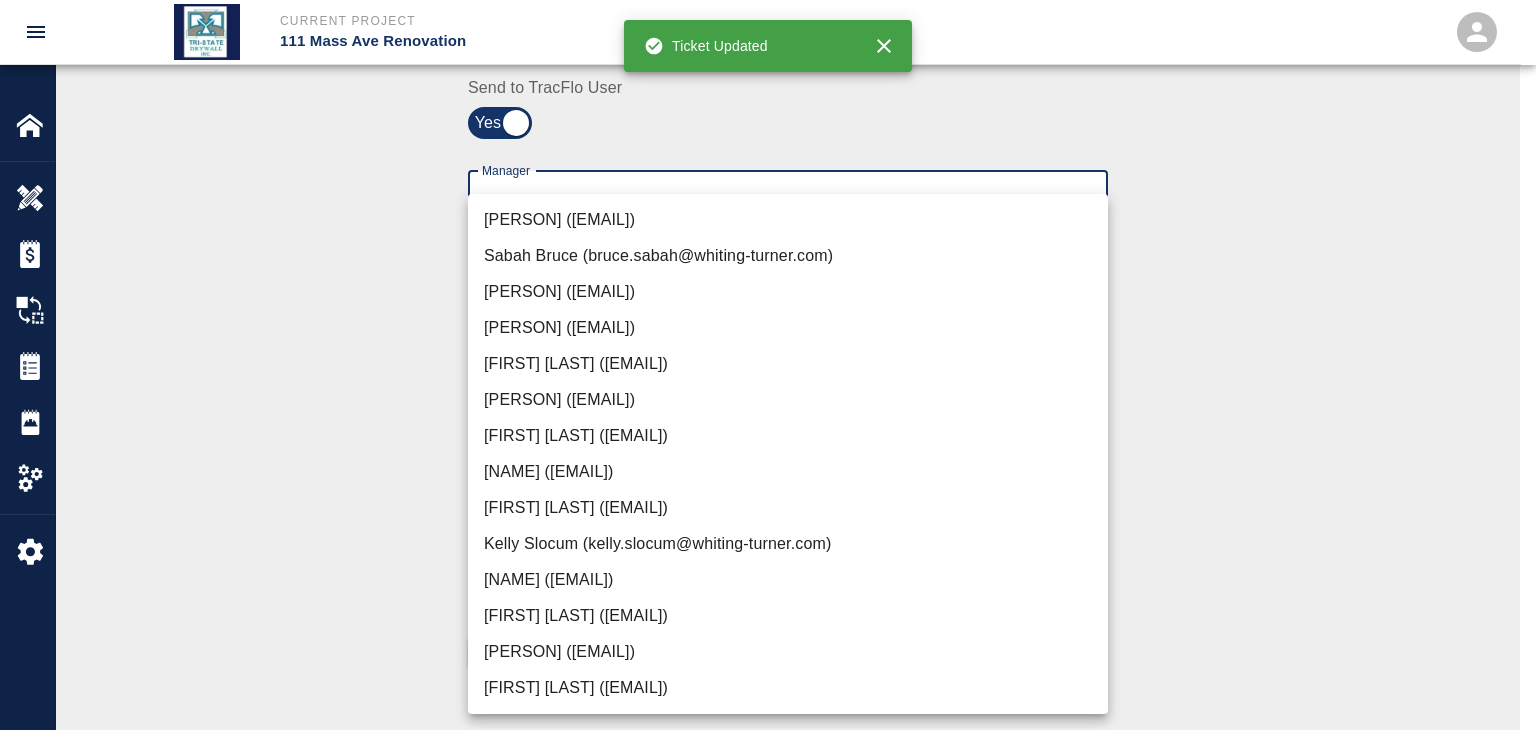 click on "[PERSON] ([EMAIL])" at bounding box center [788, 652] 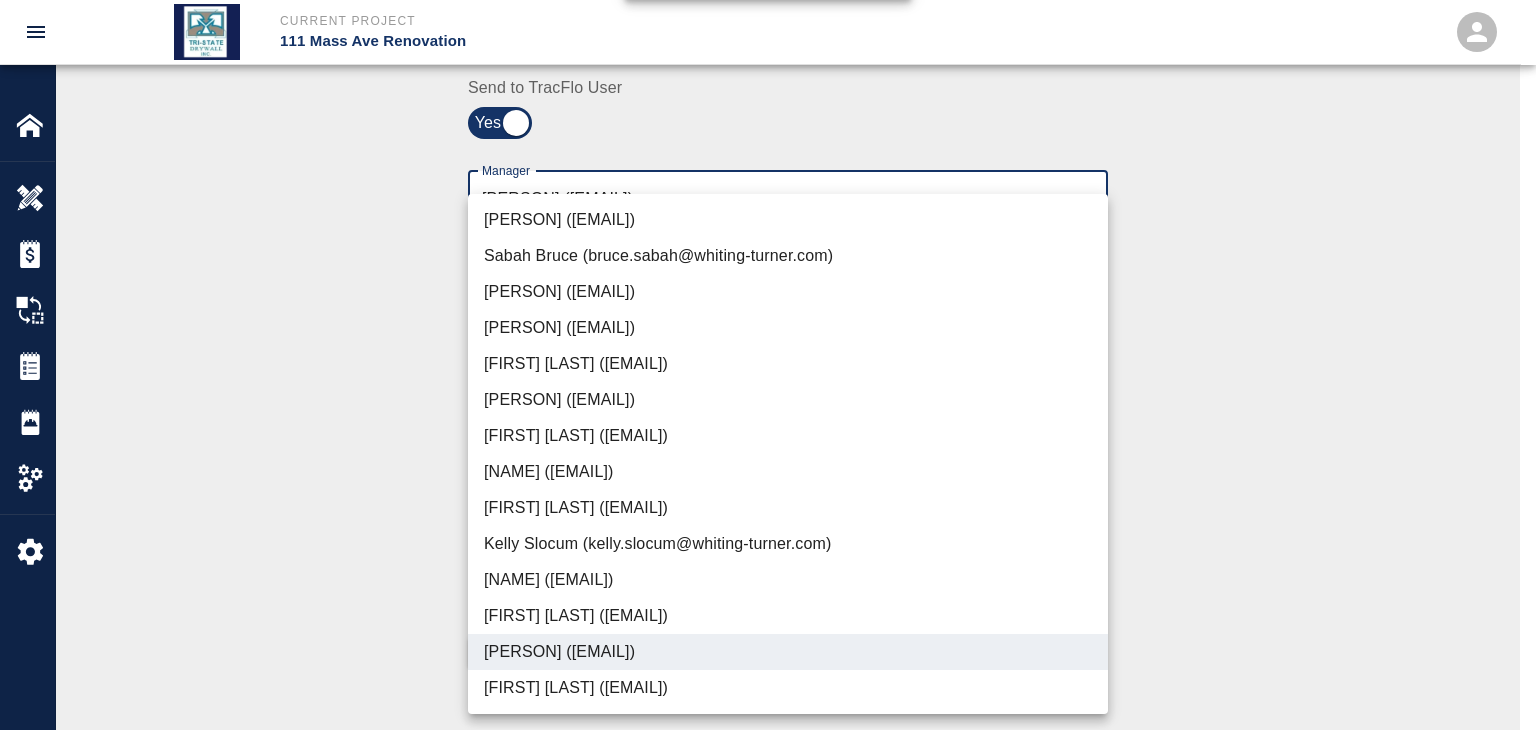 drag, startPoint x: 417, startPoint y: 603, endPoint x: 452, endPoint y: 588, distance: 38.078865 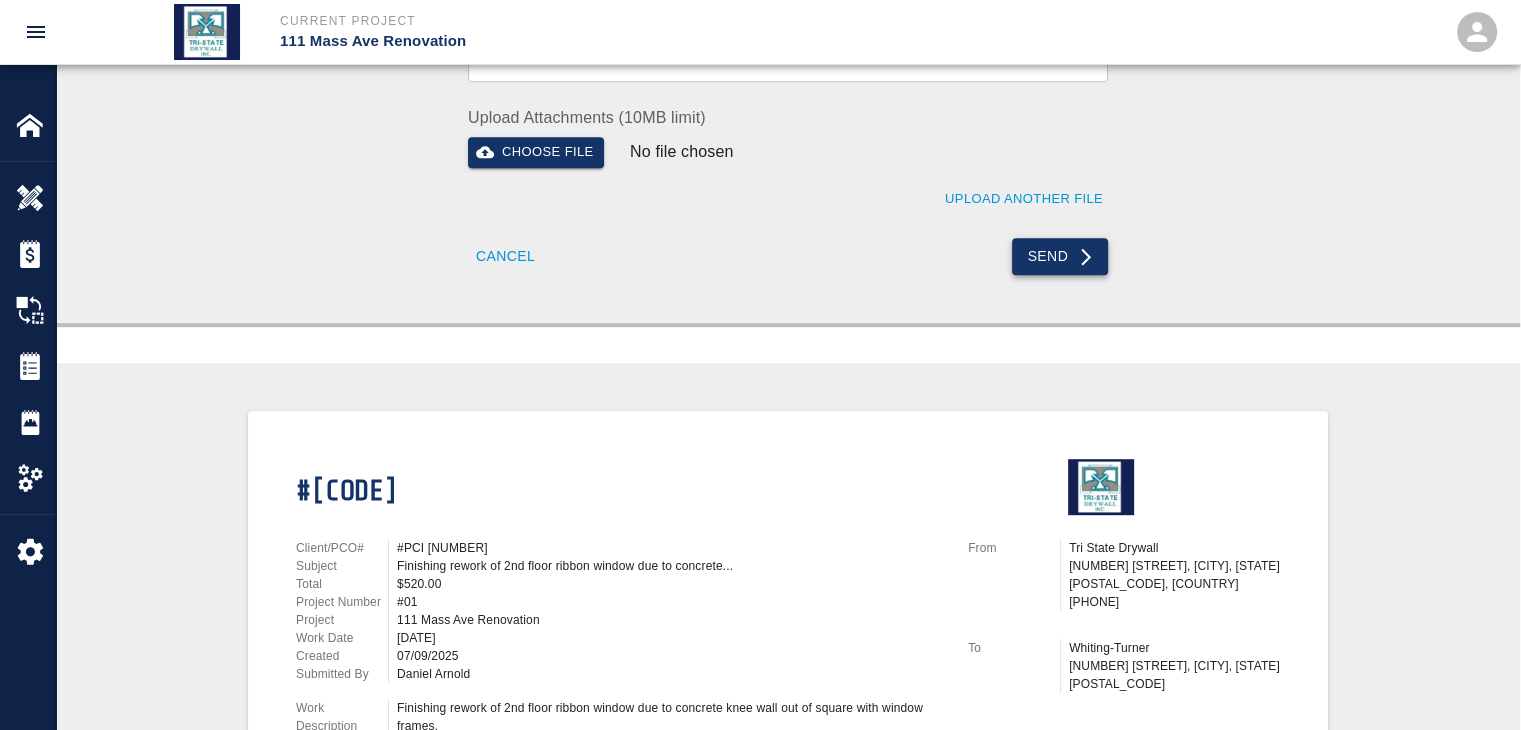 click on "Send" at bounding box center [1060, 256] 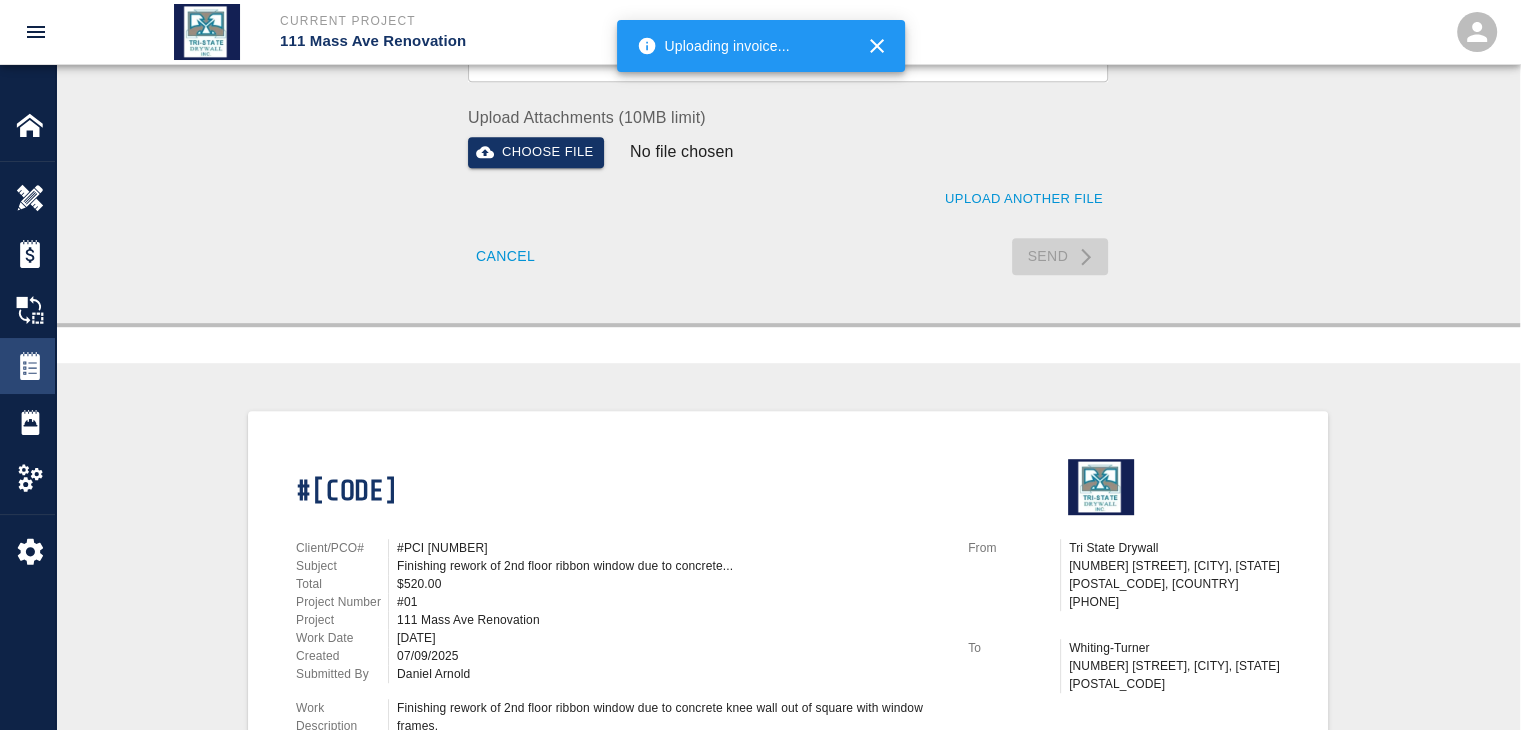 type 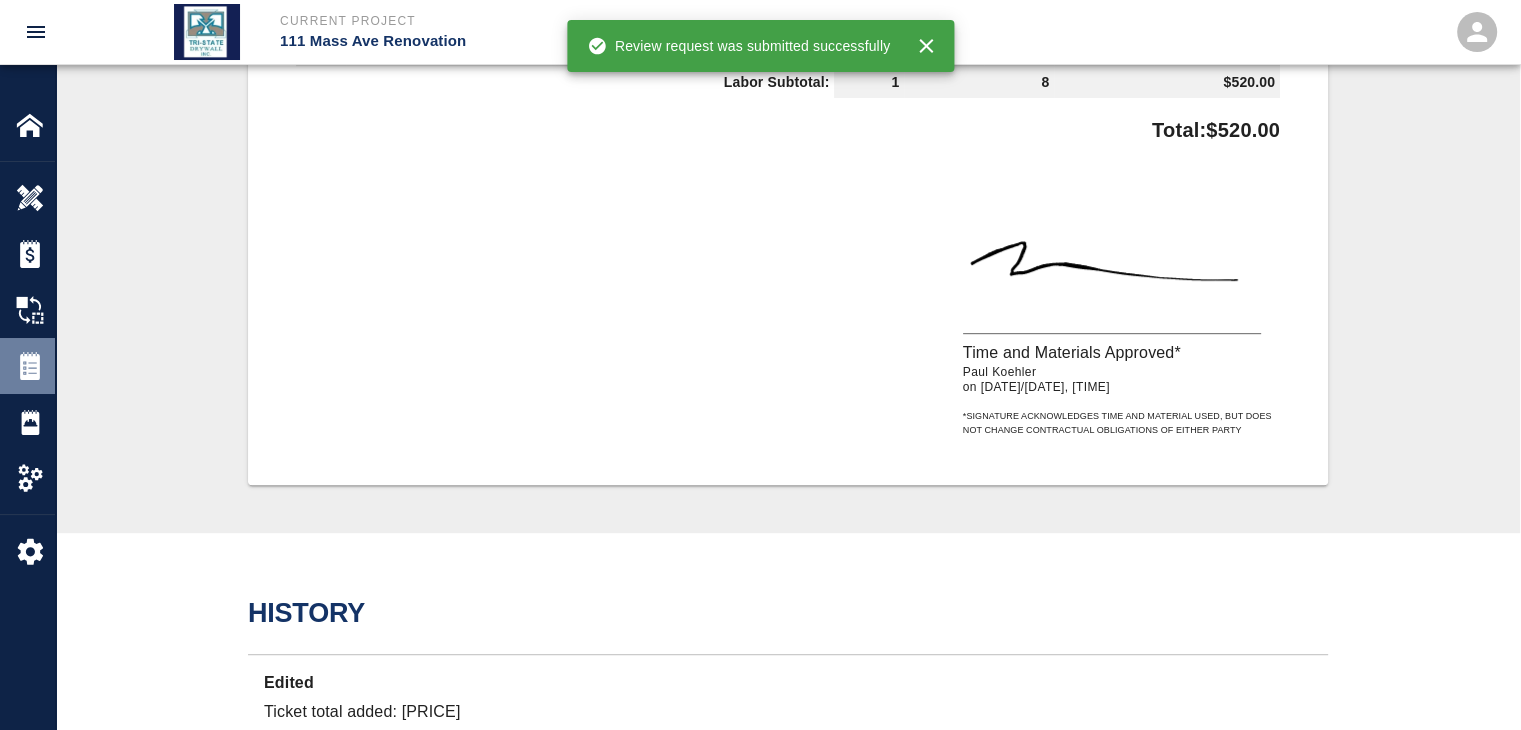 click at bounding box center [30, 366] 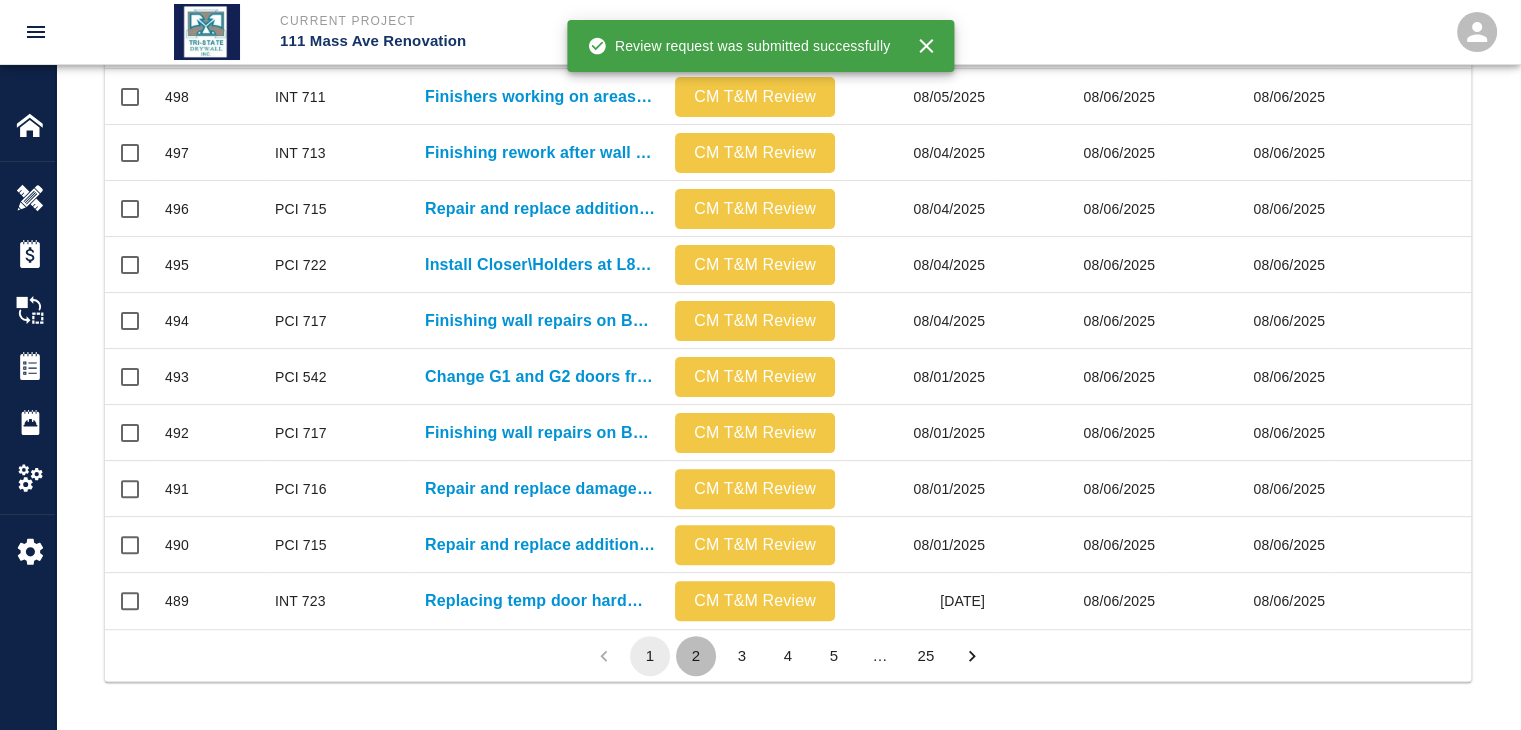 click on "2" at bounding box center (696, 656) 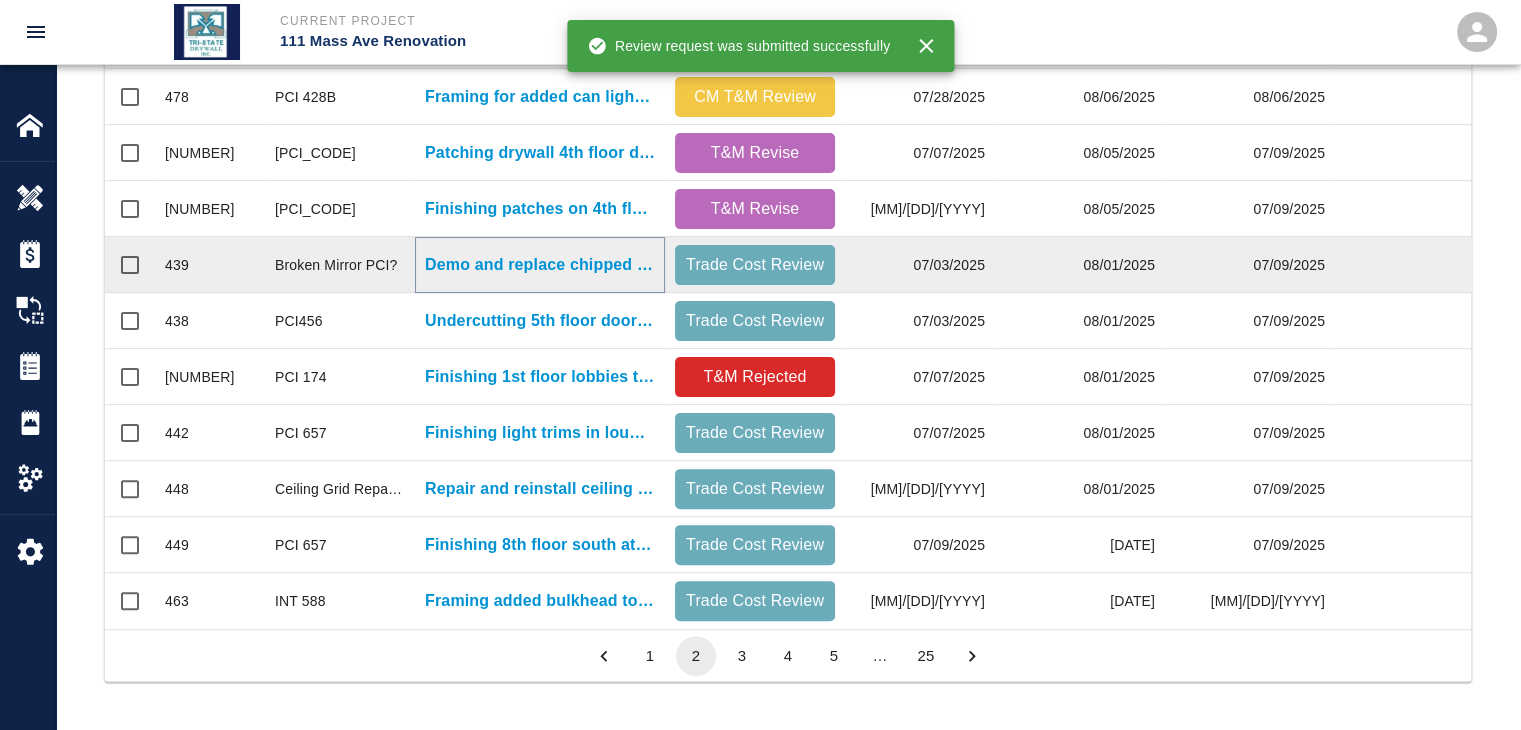 click on "Demo and replace chipped large mirror in gang bathroom 2nd..." at bounding box center (540, 265) 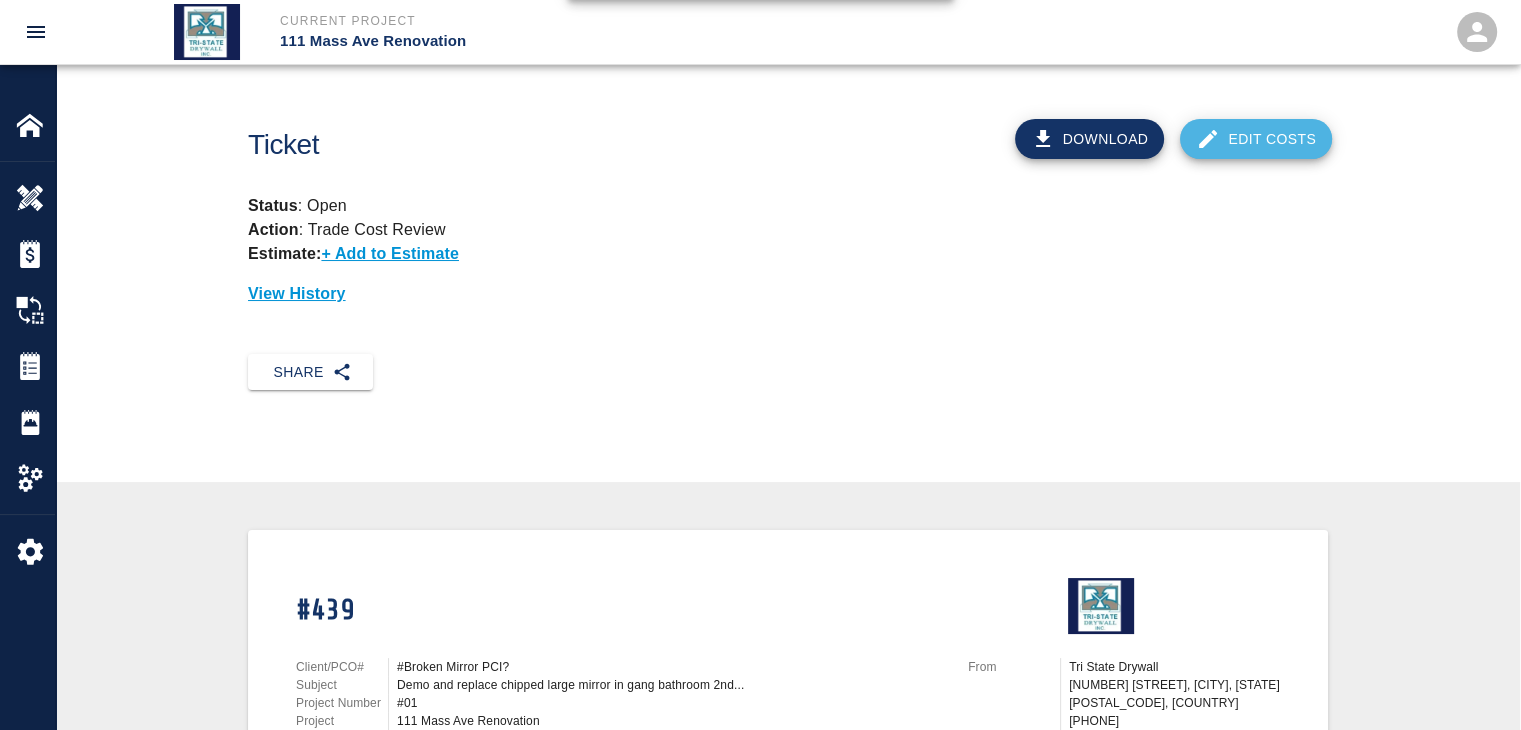 click on "Edit Costs" at bounding box center [1256, 139] 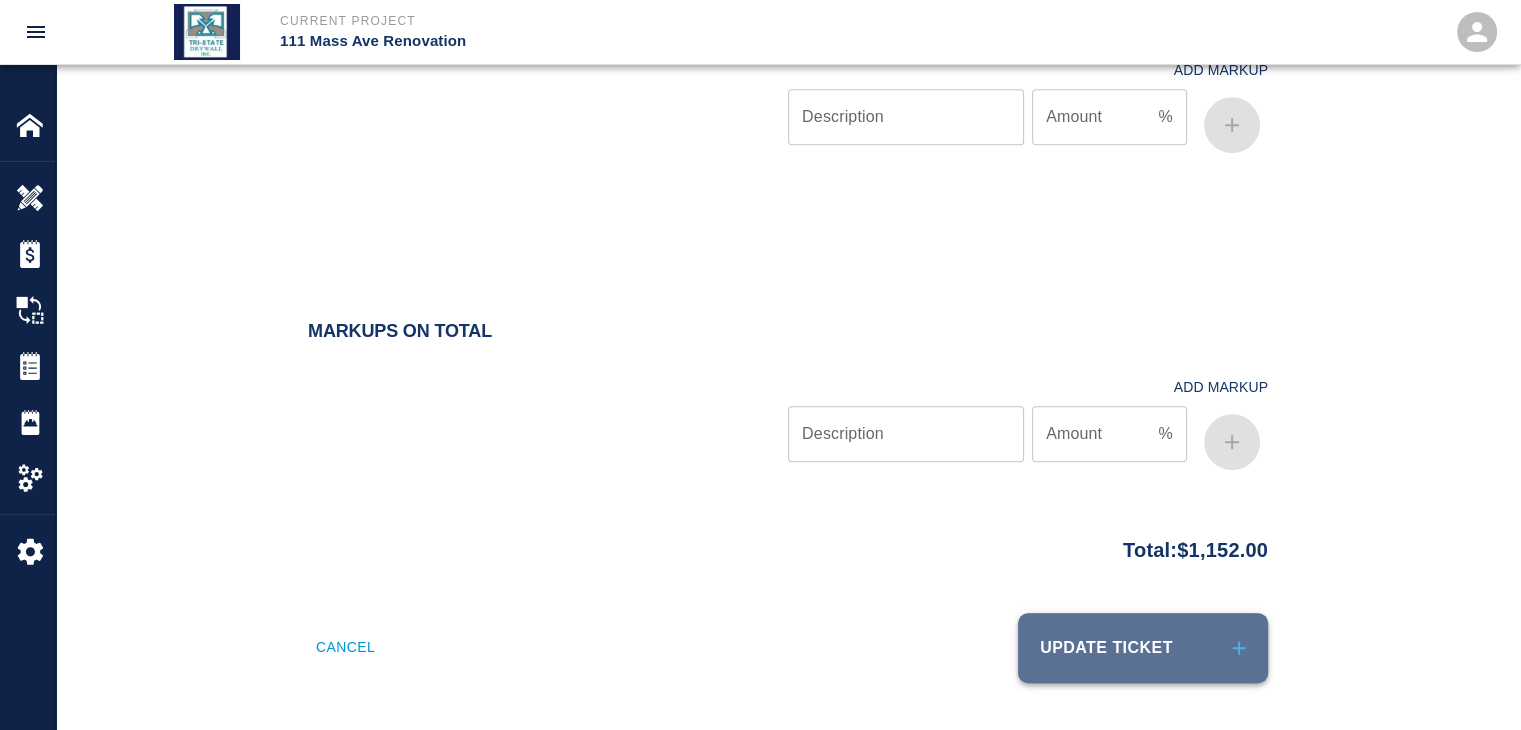 click on "Update Ticket" at bounding box center [1143, 648] 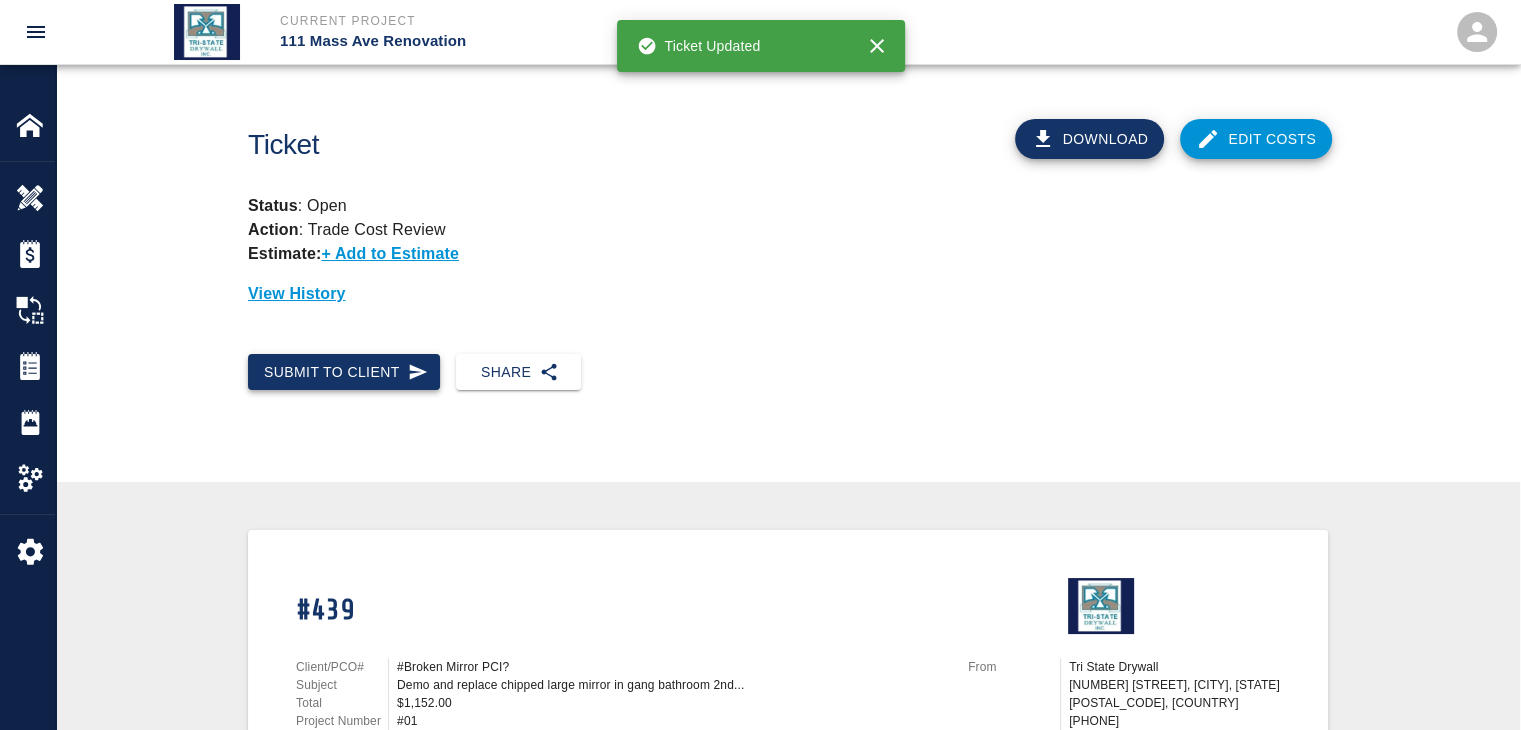 click 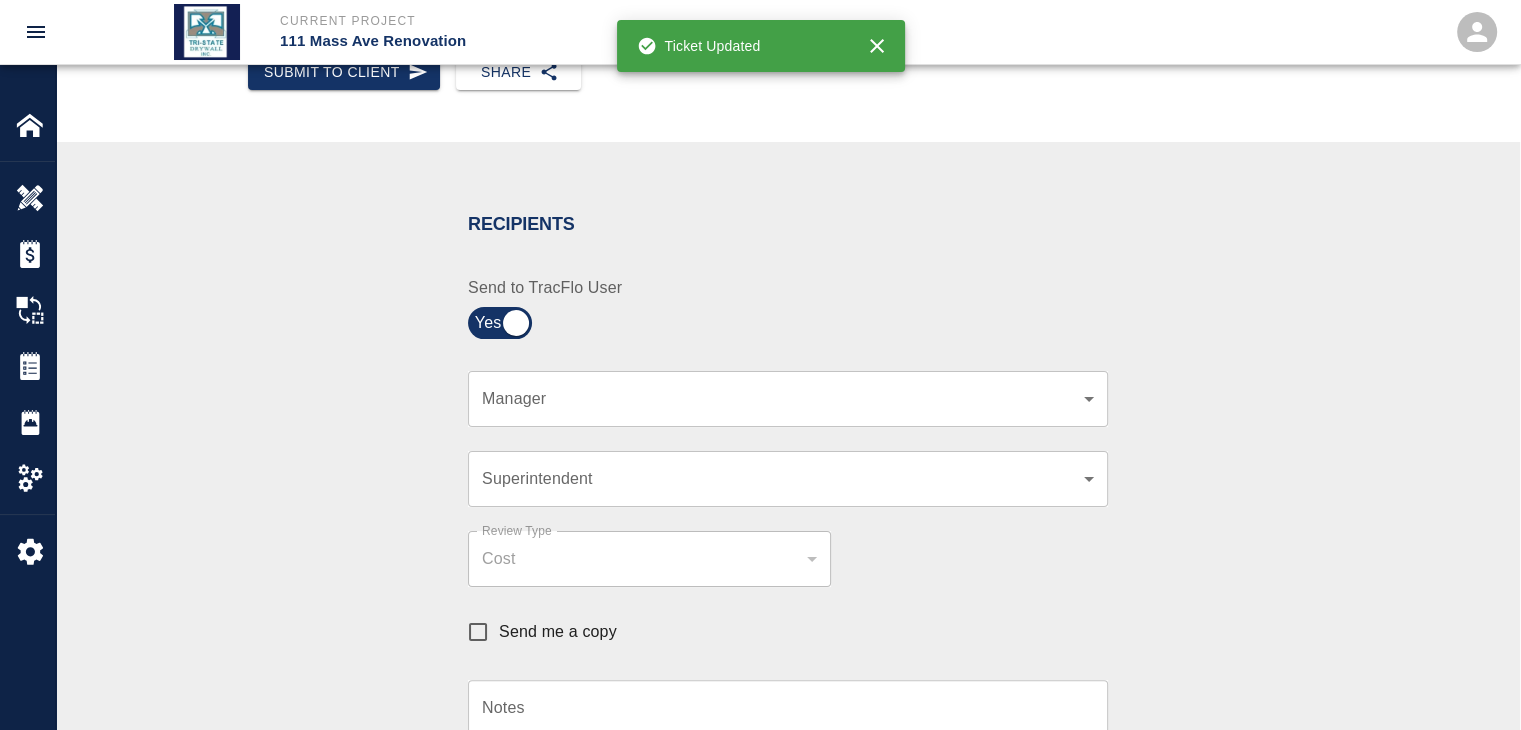 click on "​ Manager" at bounding box center (788, 399) 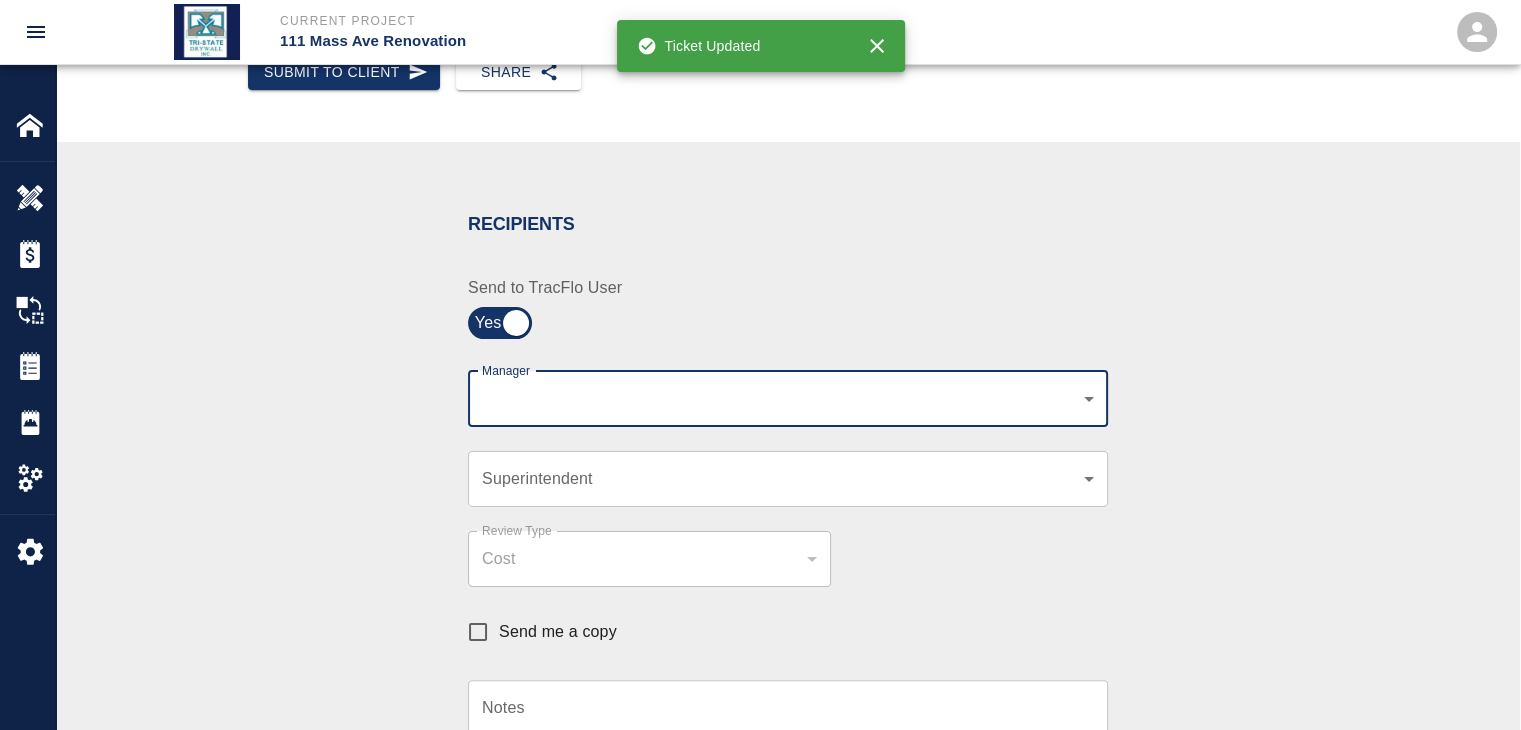 click on "​ Manager" at bounding box center [788, 399] 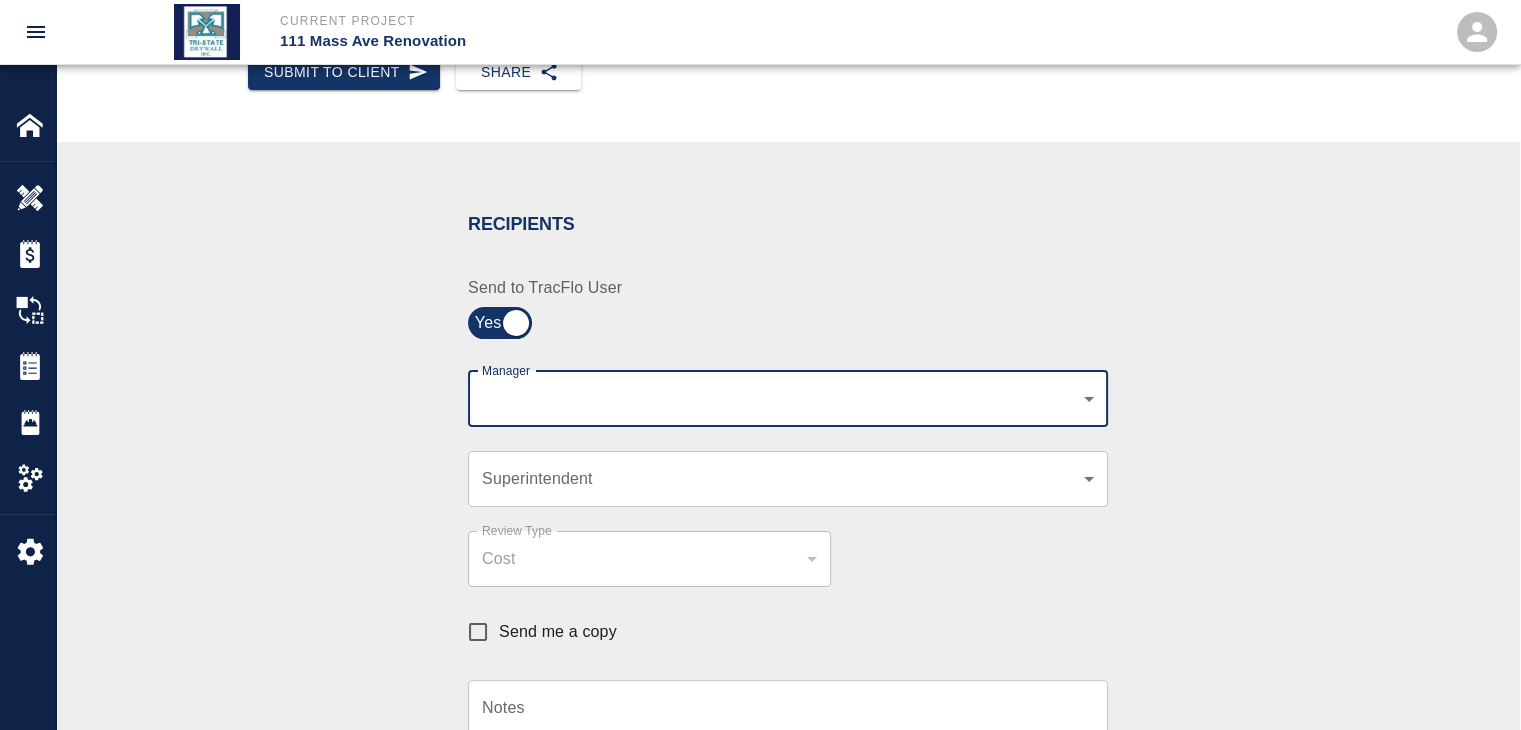 click on "Current Project 111 Mass Ave Renovation Home 111 Mass Ave Renovation Overview Estimates Change Orders Tickets Daily Reports Project Settings Settings Powered By Terms of Service  |  Privacy Policy Ticket Download Edit Costs Status :   Open Action :   Trade Cost Review Estimate:  + Add to Estimate View History Submit to Client Share Recipients Internal Team ​ Internal Team Notes x Notes Cancel Send Recipients Send to TracFlo User Manager ​ Manager Superintendent ​ Superintendent Review Type Cost cost Review Type Send me a copy Notes x Notes Upload Attachments (10MB limit) Choose file No file chosen Upload Another File Cancel Send Request Time and Material Revision Notes   * x Notes   * Upload Attachments (10MB limit) Choose file No file chosen Upload Another File Cancel Send Time and Materials Reject Notes   * x Notes   * Upload Attachments (10MB limit) Choose file No file chosen Upload Another File Cancel Send Approve Ticket Time and Materials Signature Clear Notes x Notes Choose file Cancel Send" at bounding box center (760, 65) 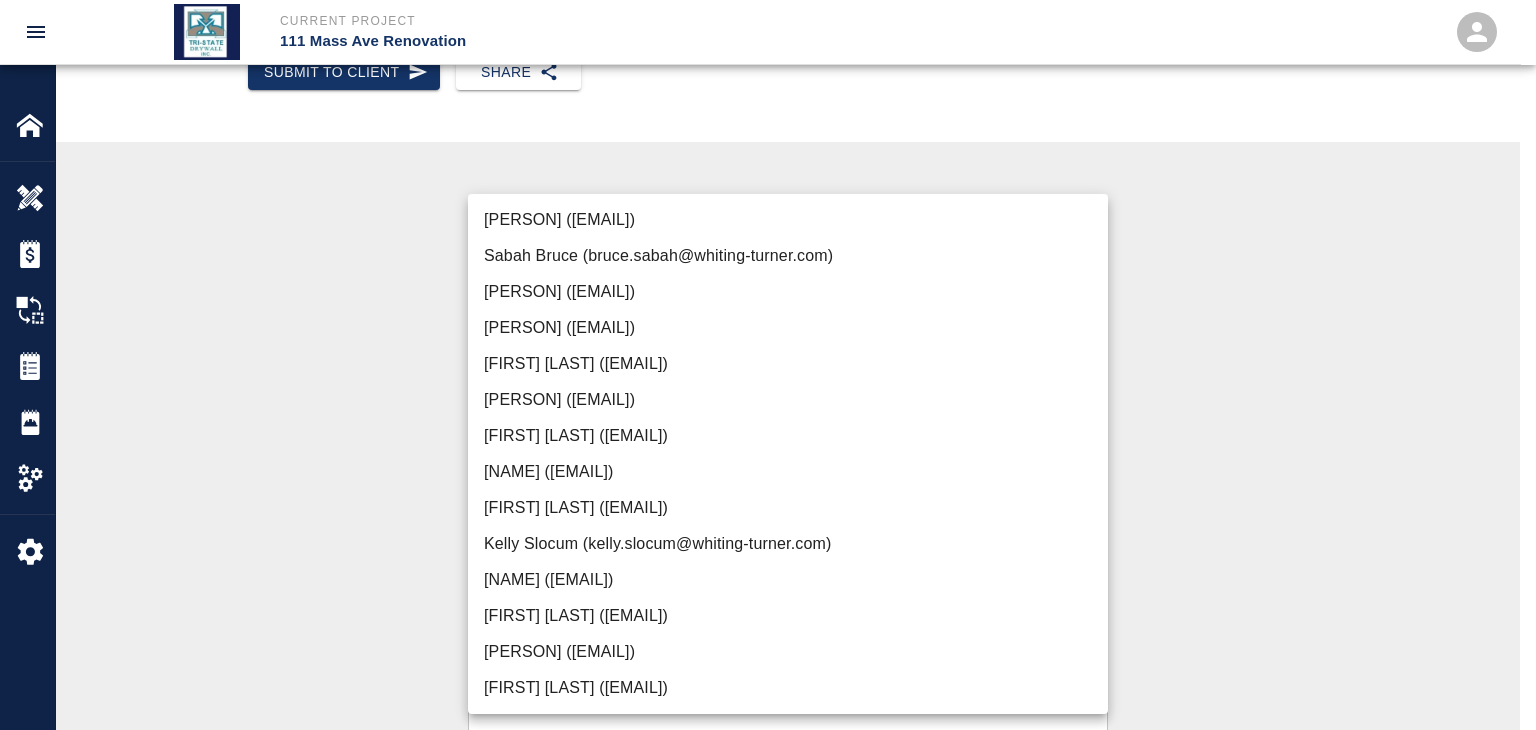 drag, startPoint x: 599, startPoint y: 648, endPoint x: 568, endPoint y: 650, distance: 31.06445 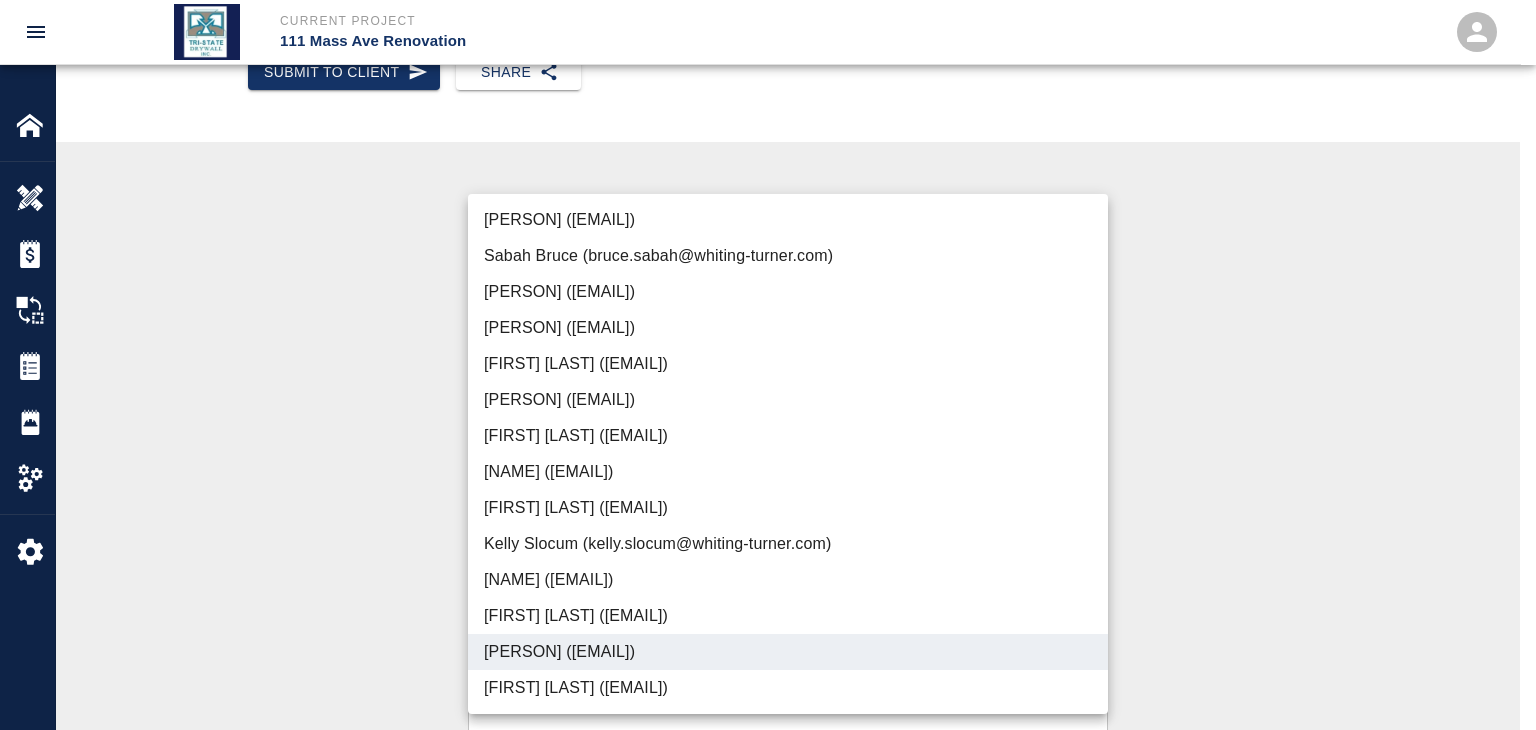click at bounding box center [768, 365] 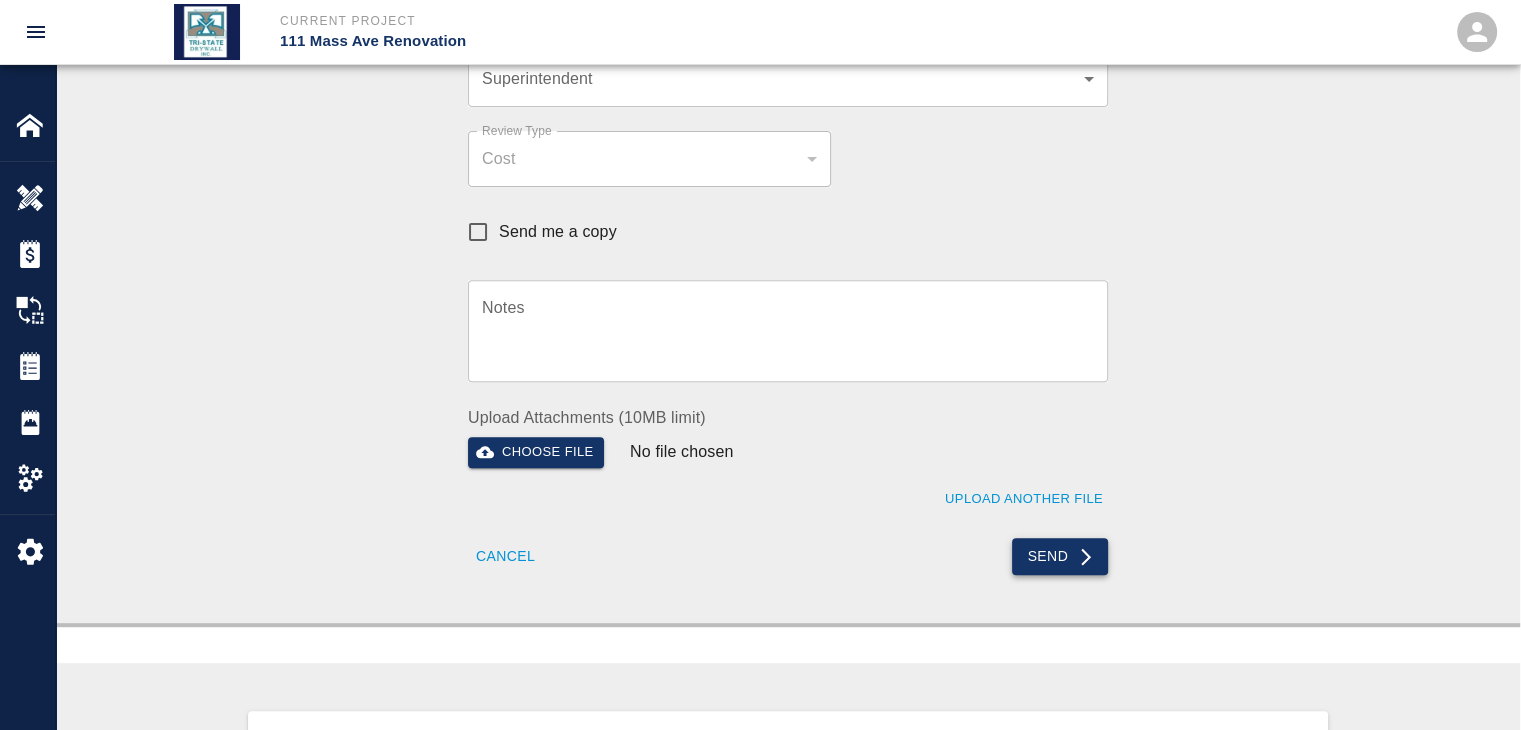 click on "Send" at bounding box center [1060, 556] 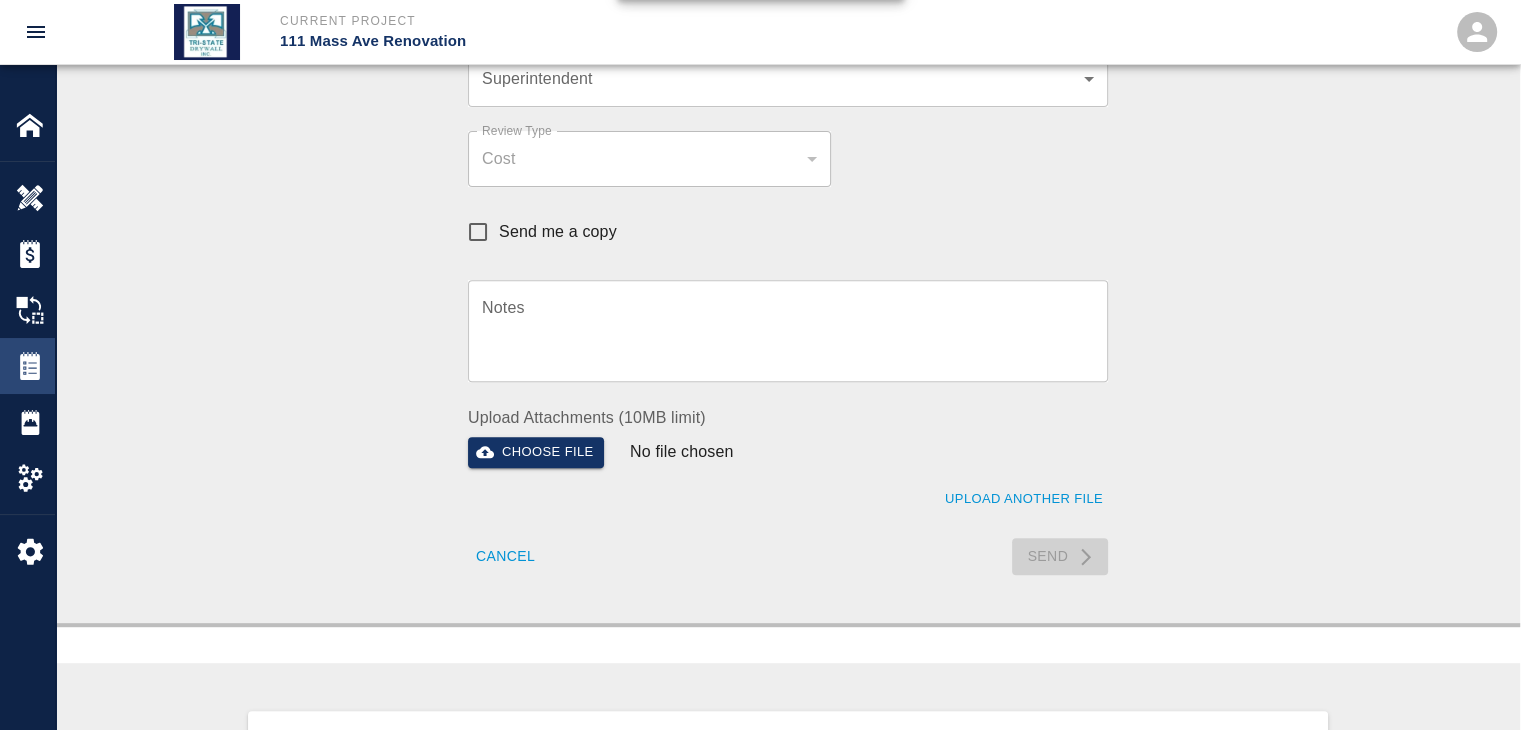 type 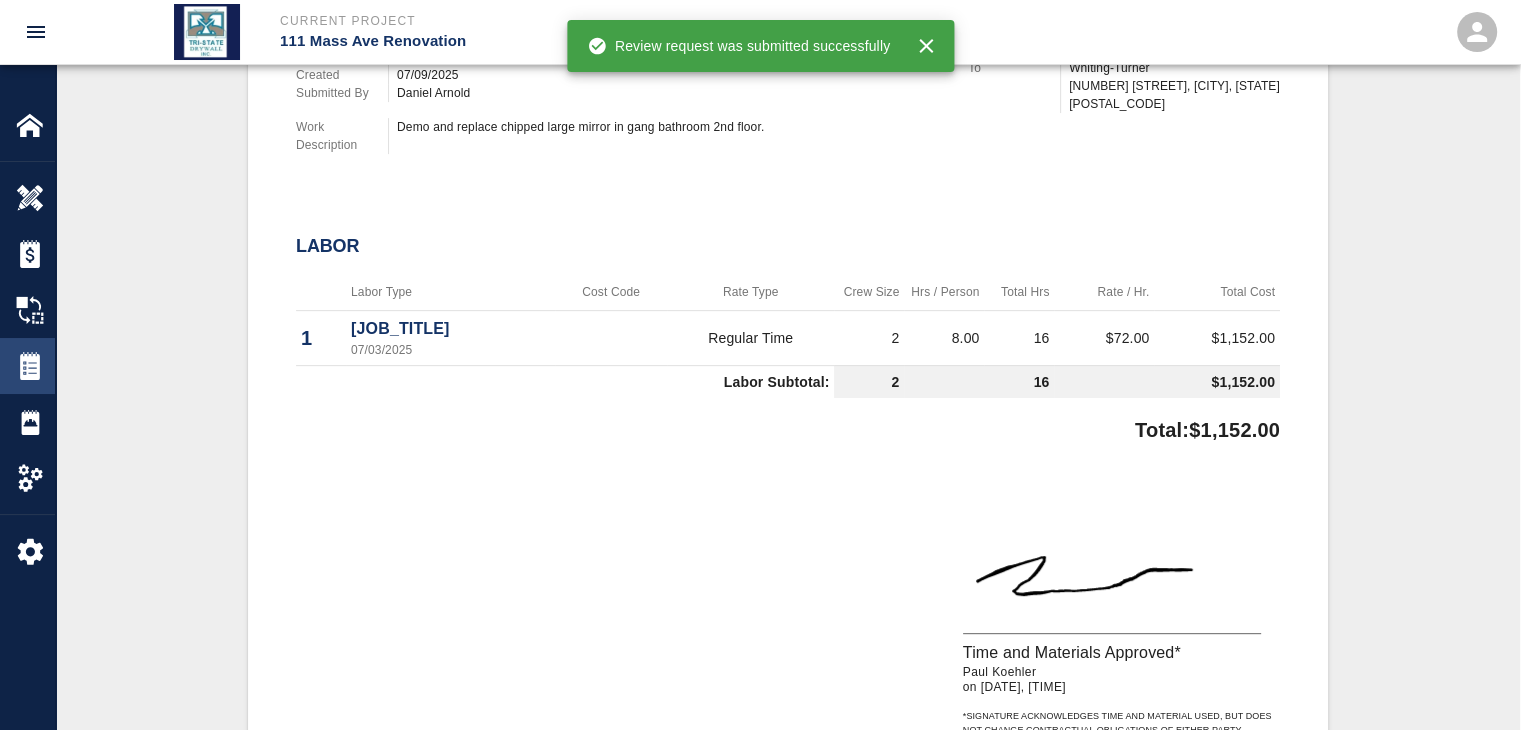 click at bounding box center [30, 366] 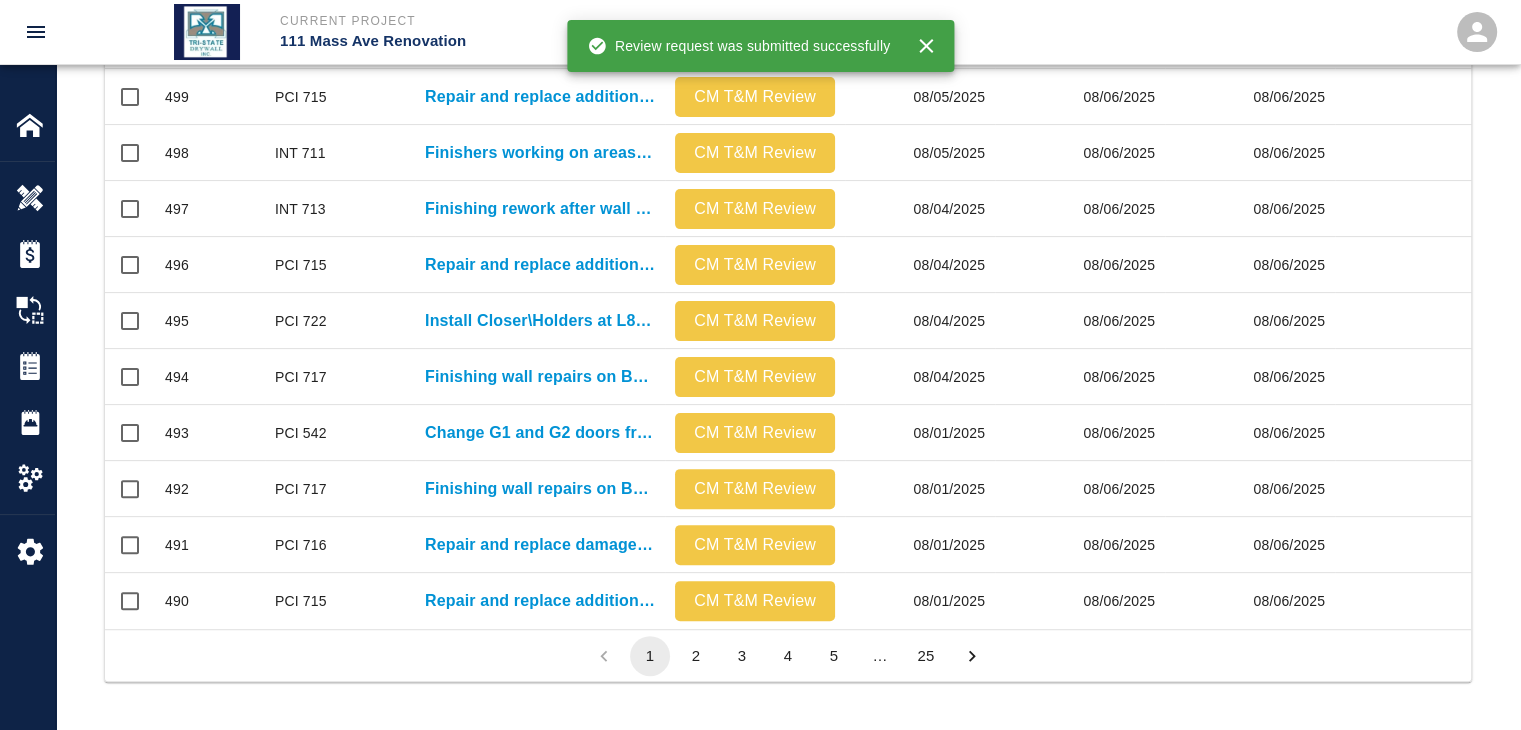 click on "2" at bounding box center [696, 656] 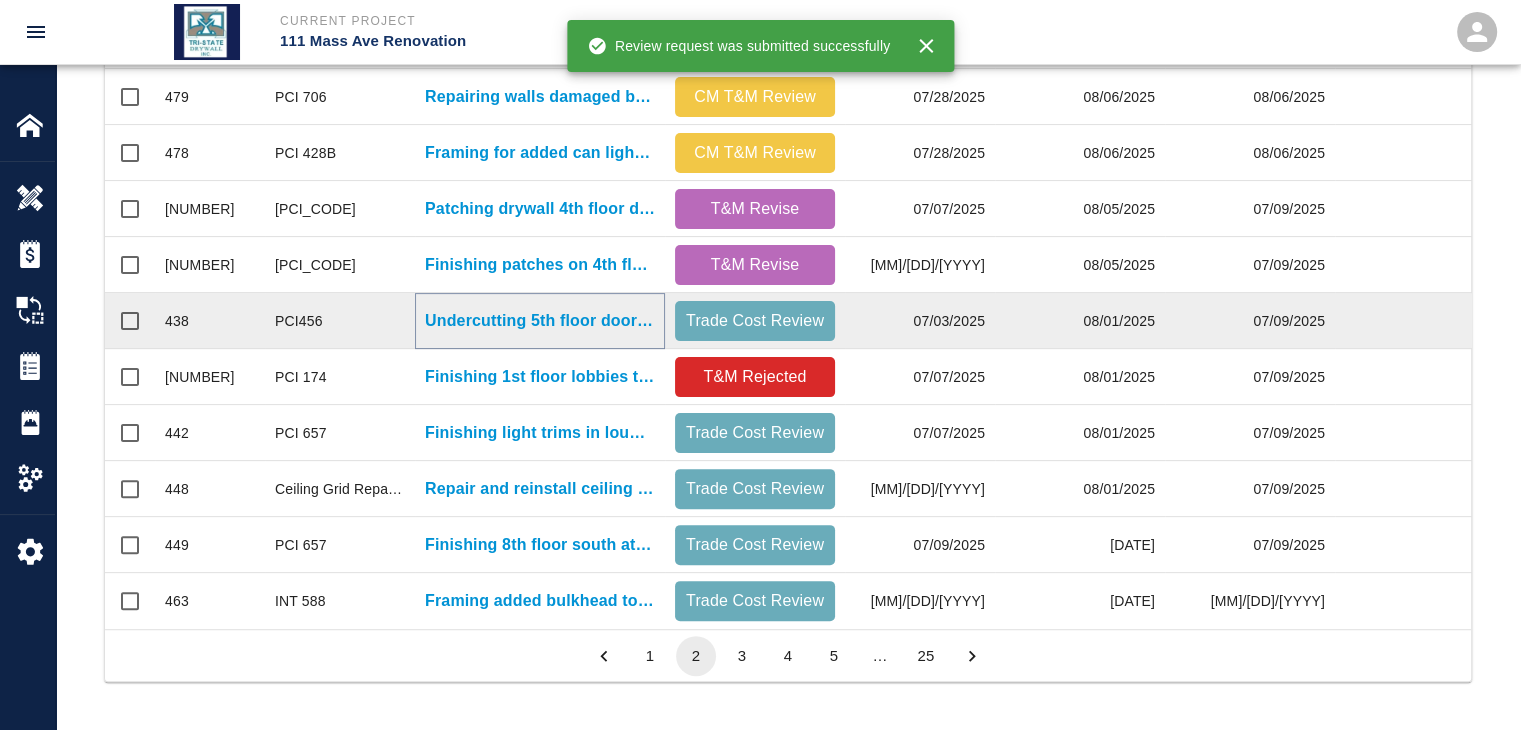 click on "Undercutting 5th floor doors 5047B, 5048B, 5049B, 5054B, 5055B, 5059B." at bounding box center (540, 321) 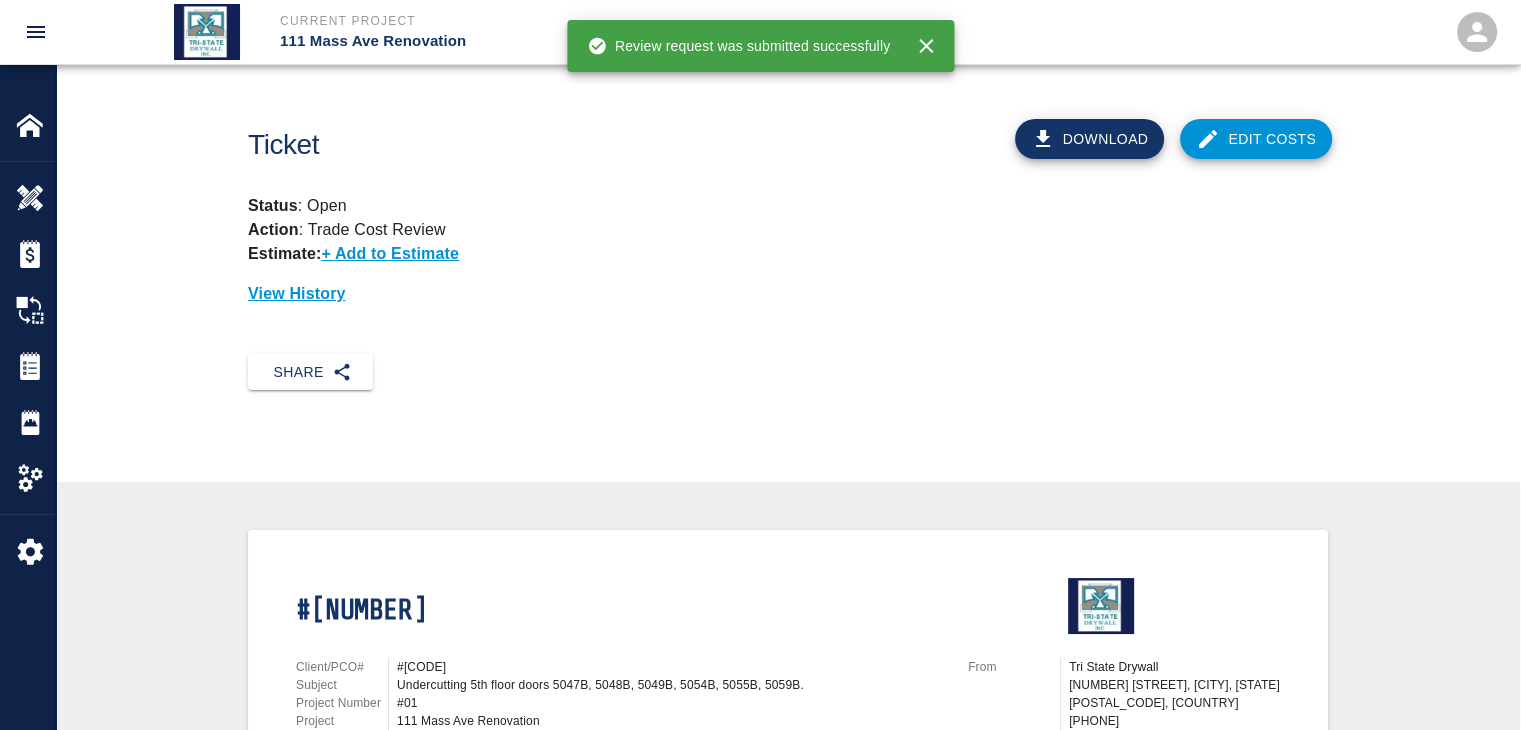 click on "Edit Costs" at bounding box center [1256, 139] 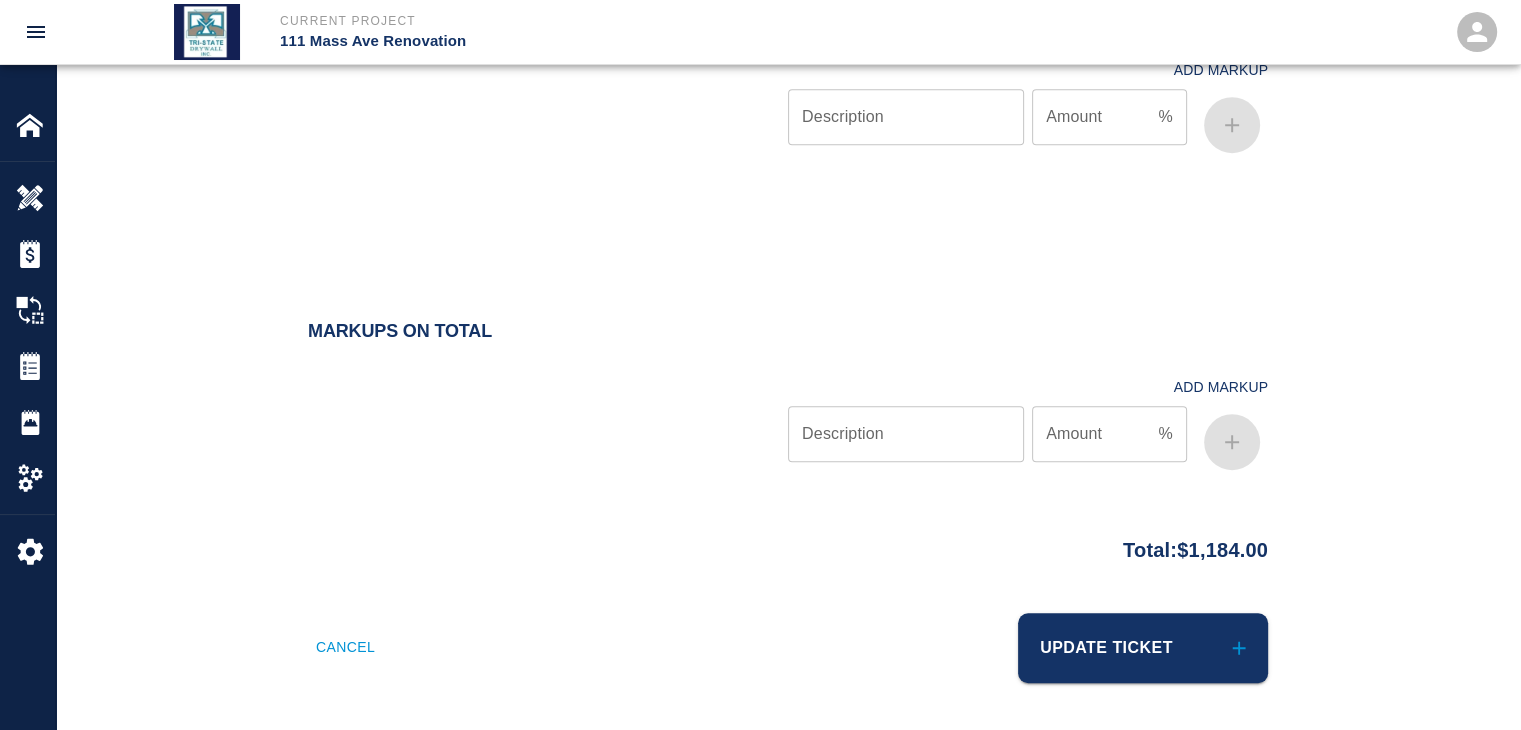 click on "Update Ticket" at bounding box center (1143, 648) 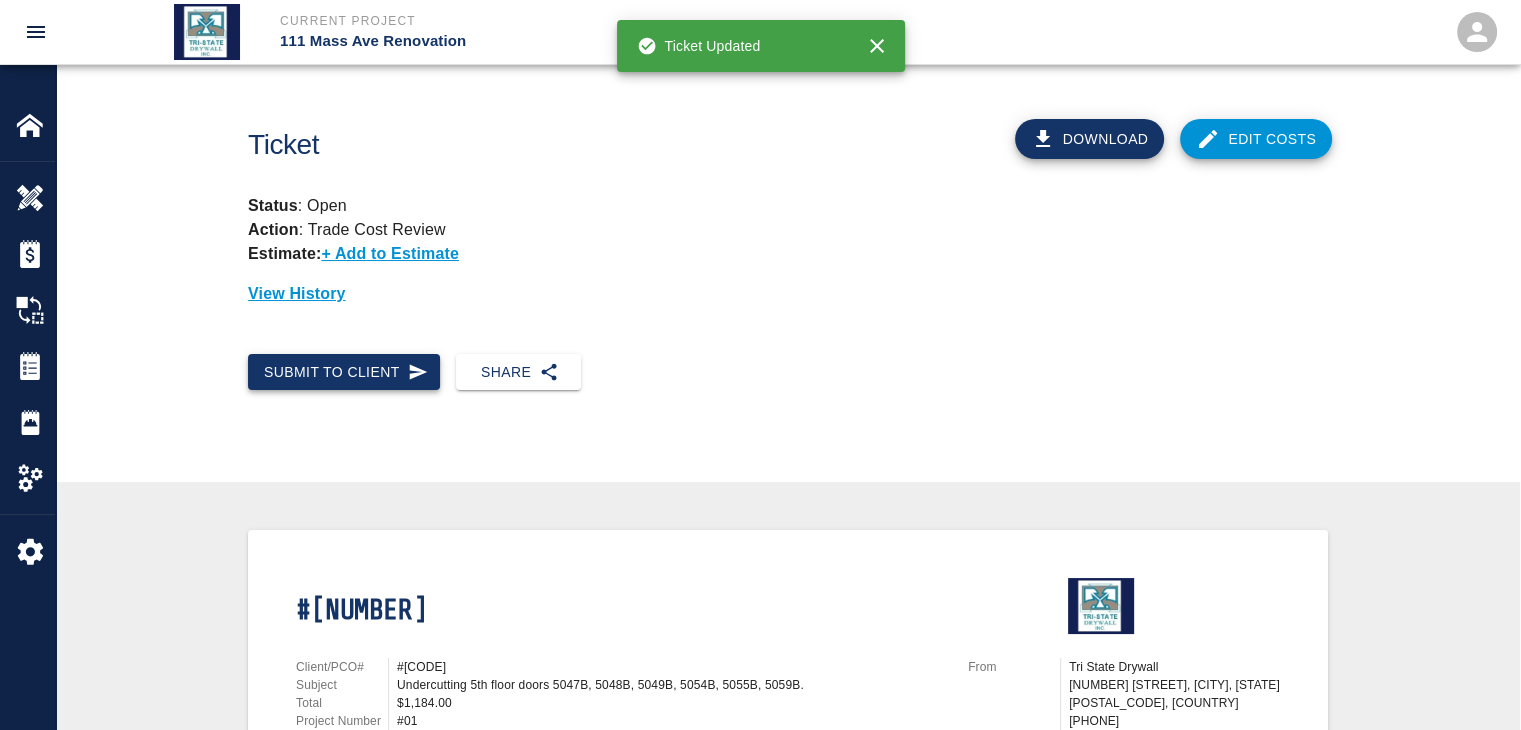 click on "Submit to Client" at bounding box center (344, 372) 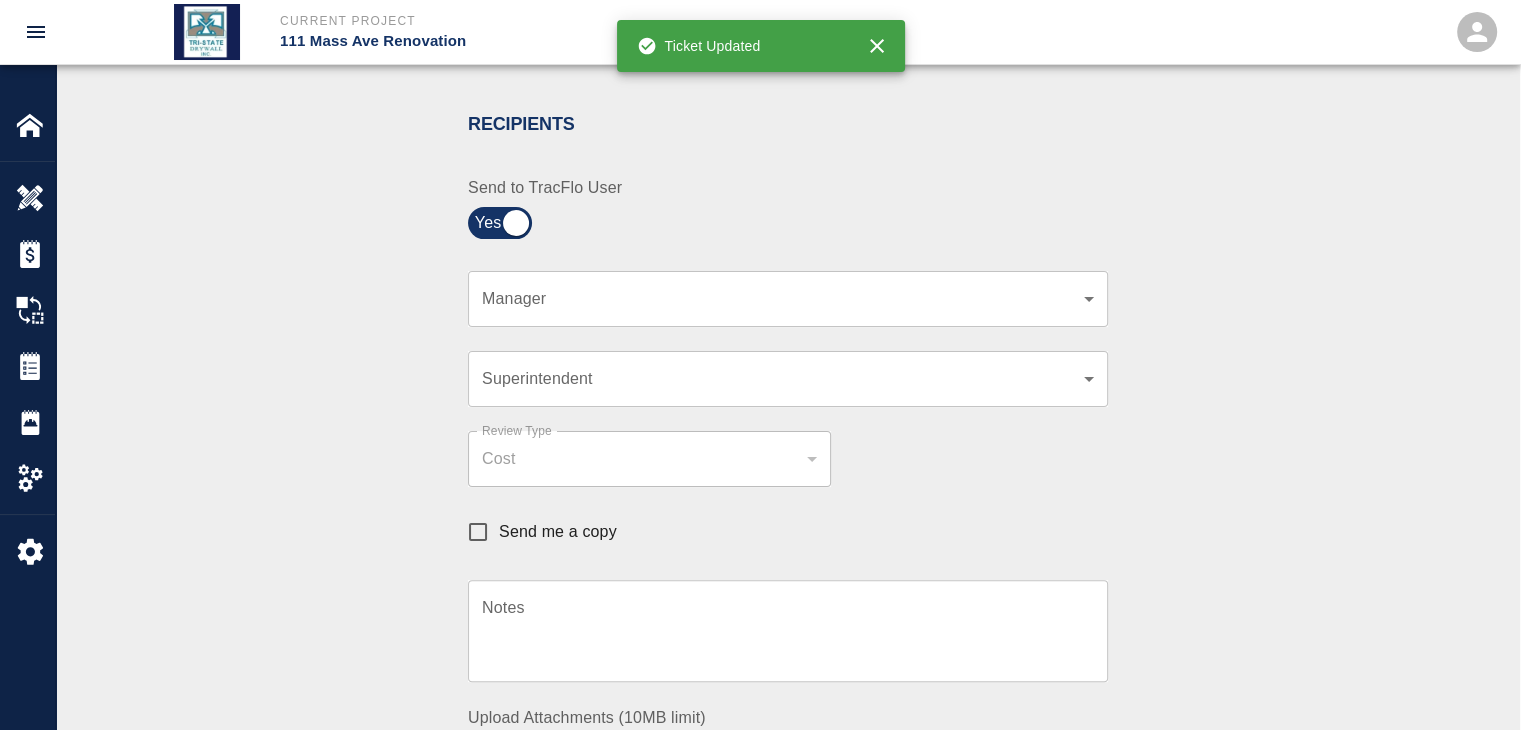 click on "​ Manager" at bounding box center [788, 299] 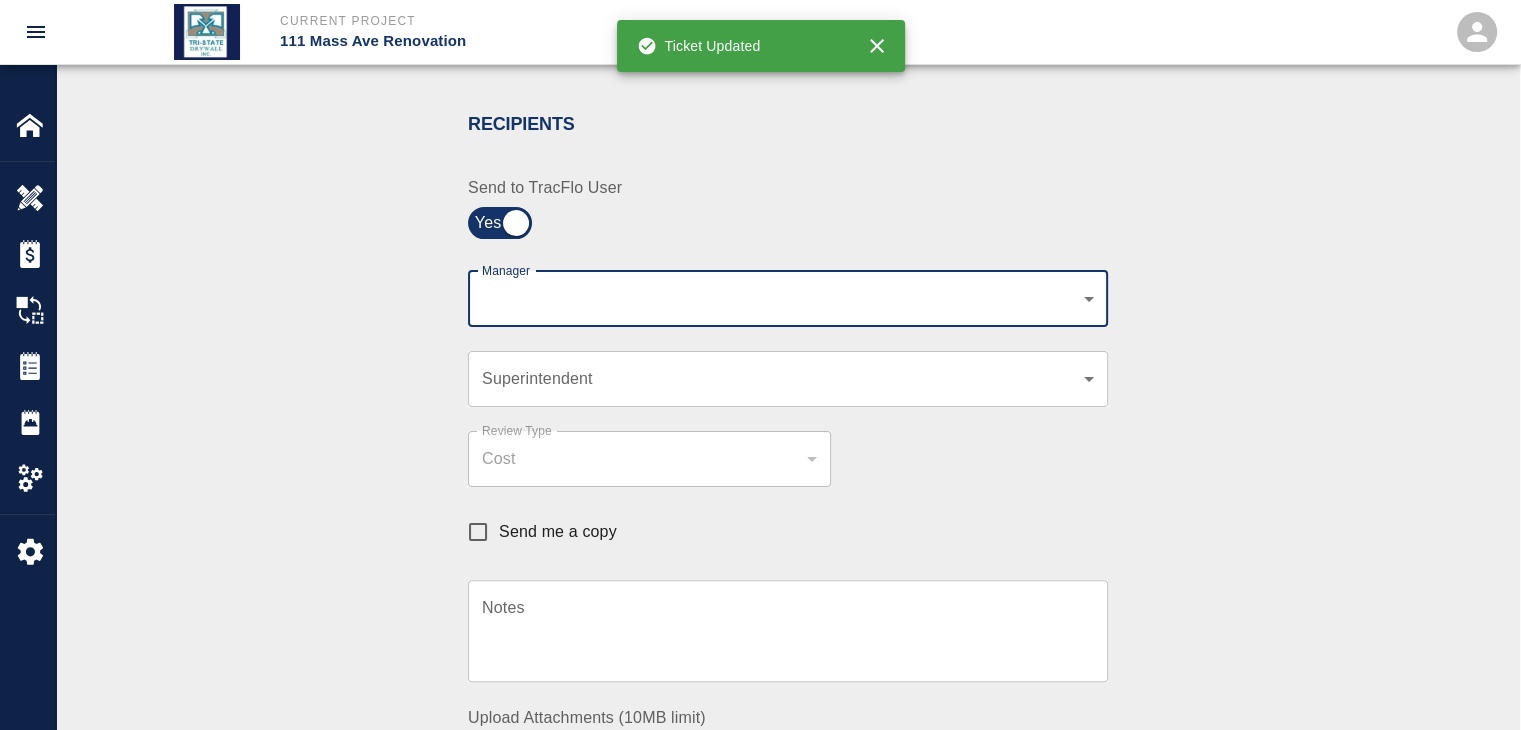 click on "Current Project 111 Mass Ave Renovation Home 111 Mass Ave Renovation Overview Estimates Change Orders Tickets Daily Reports Project Settings Settings Powered By Terms of Service  |  Privacy Policy Ticket Download Edit Costs Status :   Open Action :   Trade Cost Review Estimate:  + Add to Estimate View History Submit to Client Share Recipients Internal Team ​ Internal Team Notes x Notes Cancel Send Recipients Send to TracFlo User Manager ​ Manager Superintendent ​ Superintendent Review Type Cost cost Review Type Send me a copy Notes x Notes Upload Attachments (10MB limit) Choose file No file chosen Upload Another File Cancel Send Request Time and Material Revision Notes   * x Notes   * Upload Attachments (10MB limit) Choose file No file chosen Upload Another File Cancel Send Time and Materials Reject Notes   * x Notes   * Upload Attachments (10MB limit) Choose file No file chosen Upload Another File Cancel Send Approve Ticket Time and Materials Signature Clear Notes x Notes Choose file Cancel Send" at bounding box center (760, -35) 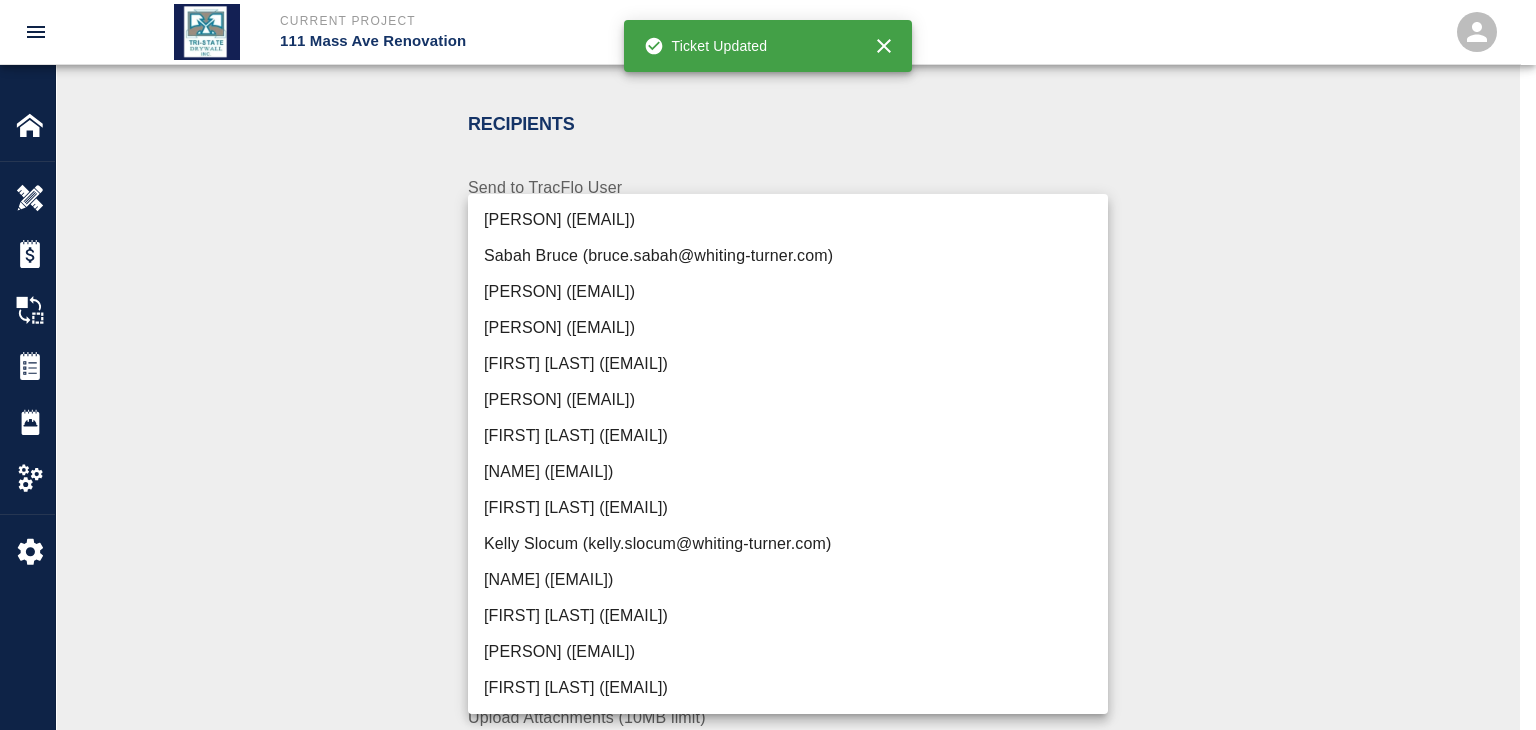 click on "[PERSON] ([EMAIL])" at bounding box center [788, 652] 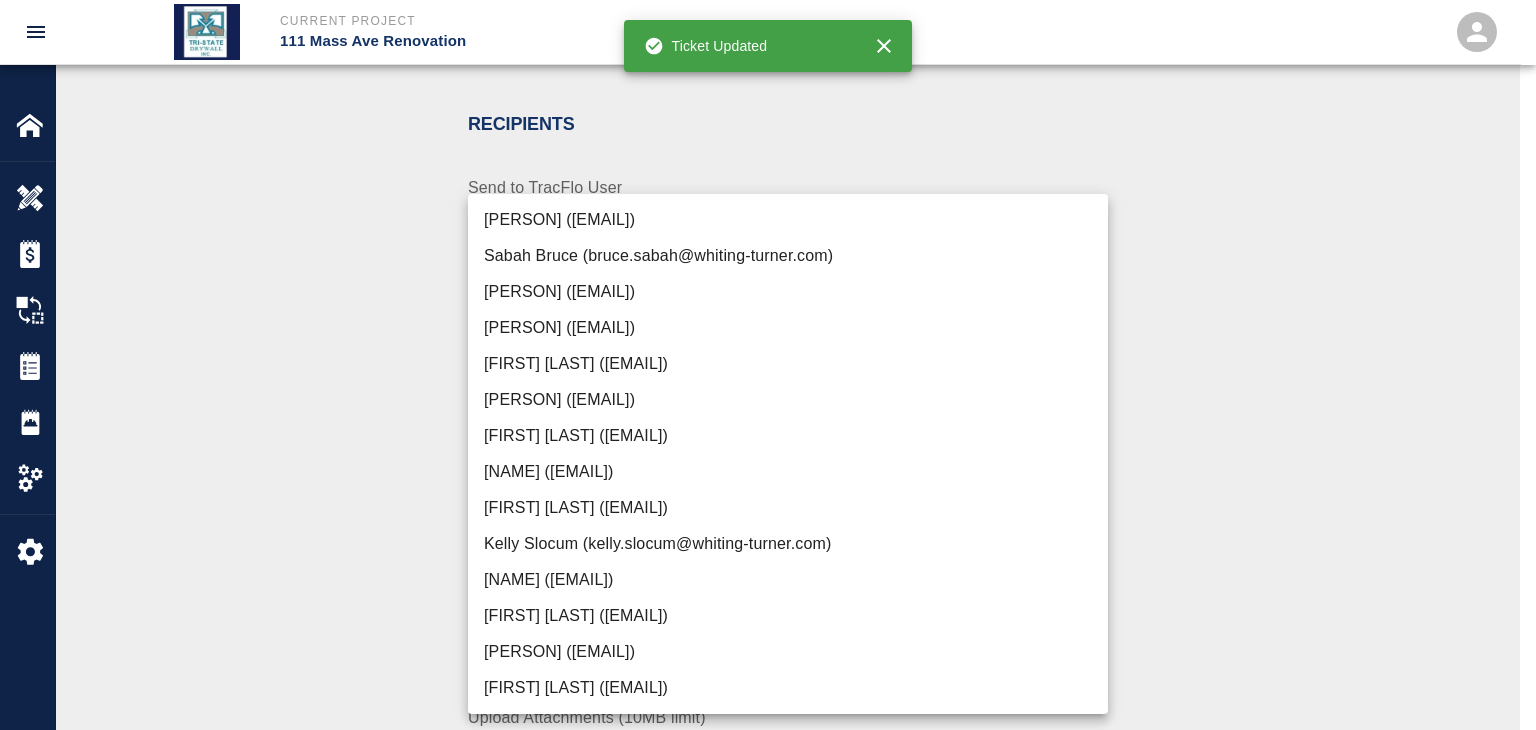 type on "f2151df9-a33d-4239-98b3-85d2c5195f79" 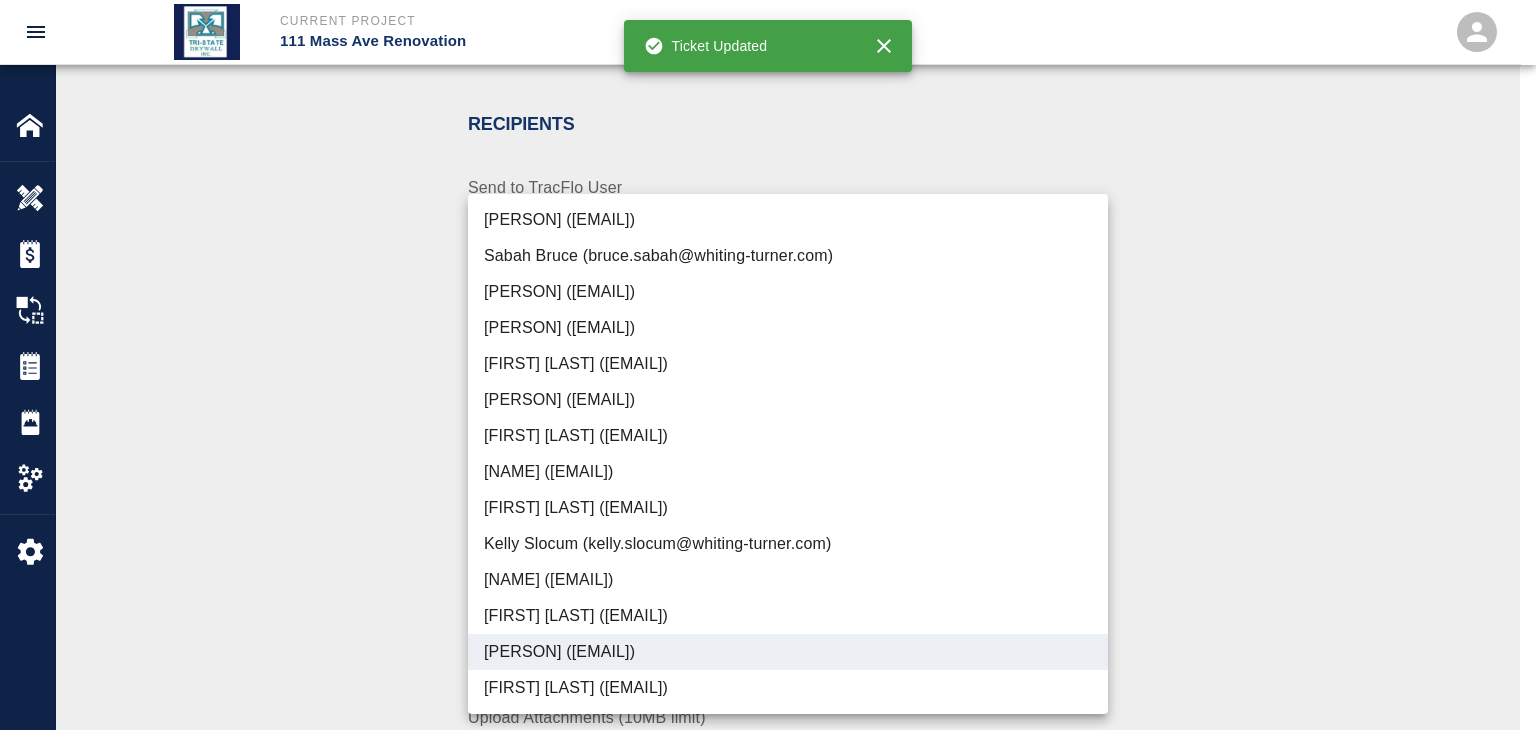 click at bounding box center [768, 365] 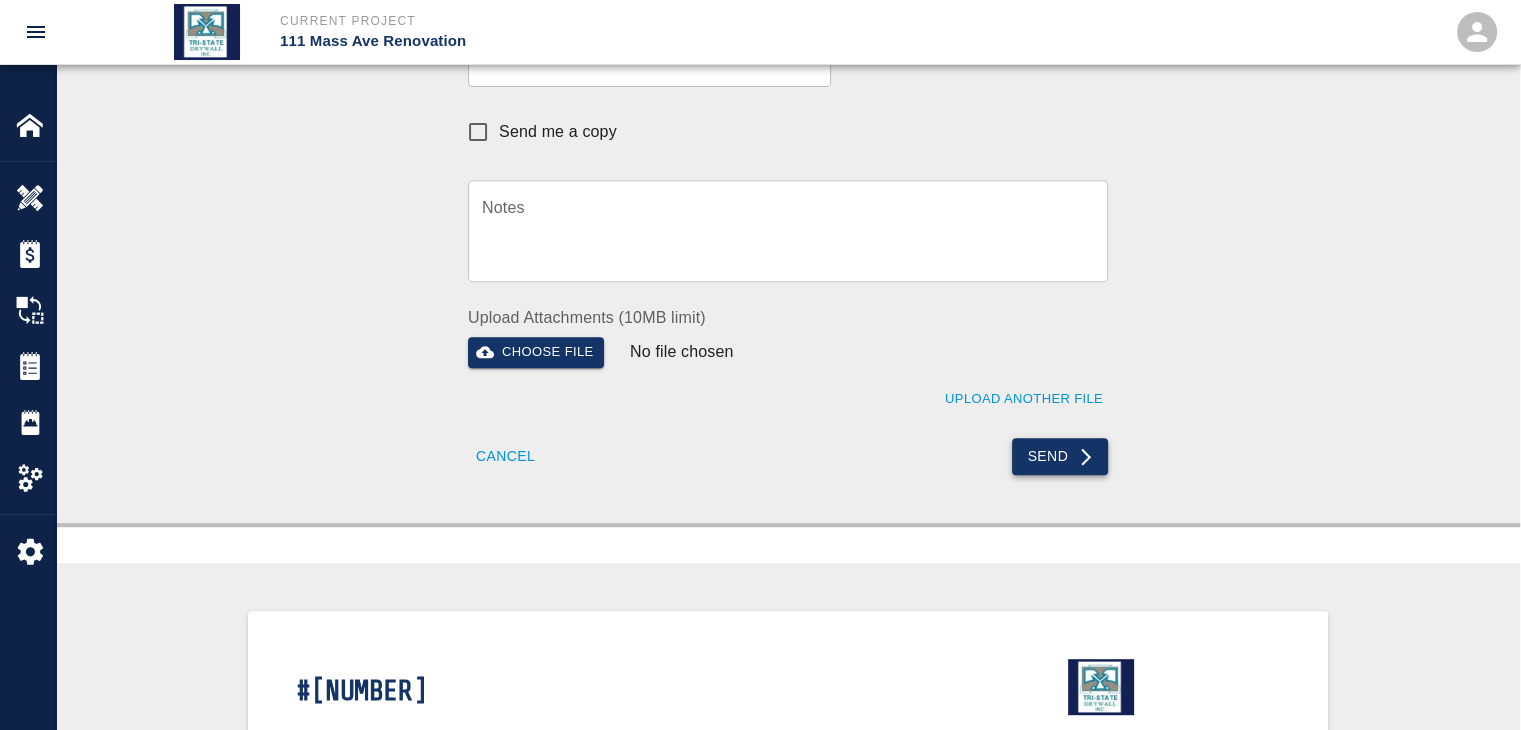 click on "Send" at bounding box center (1060, 456) 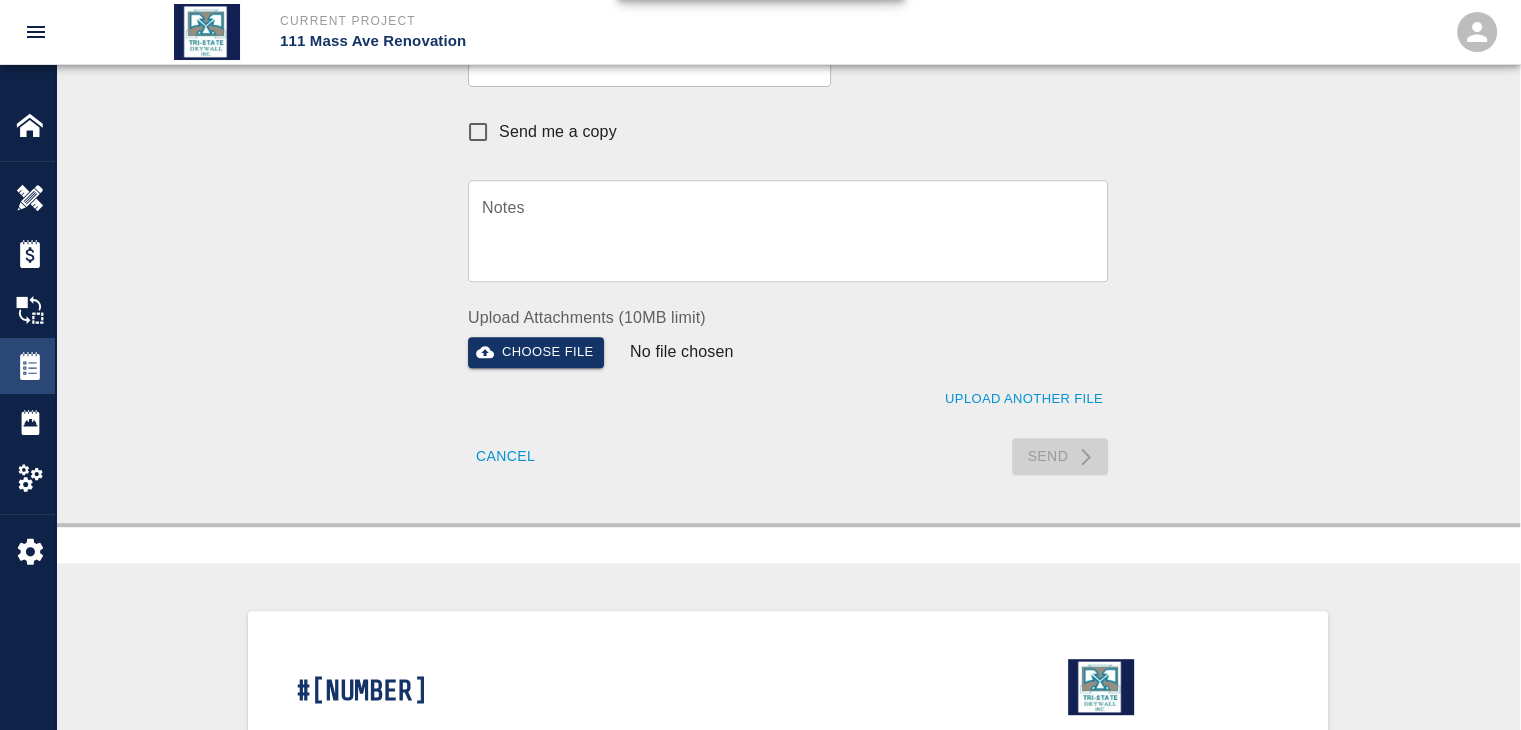type 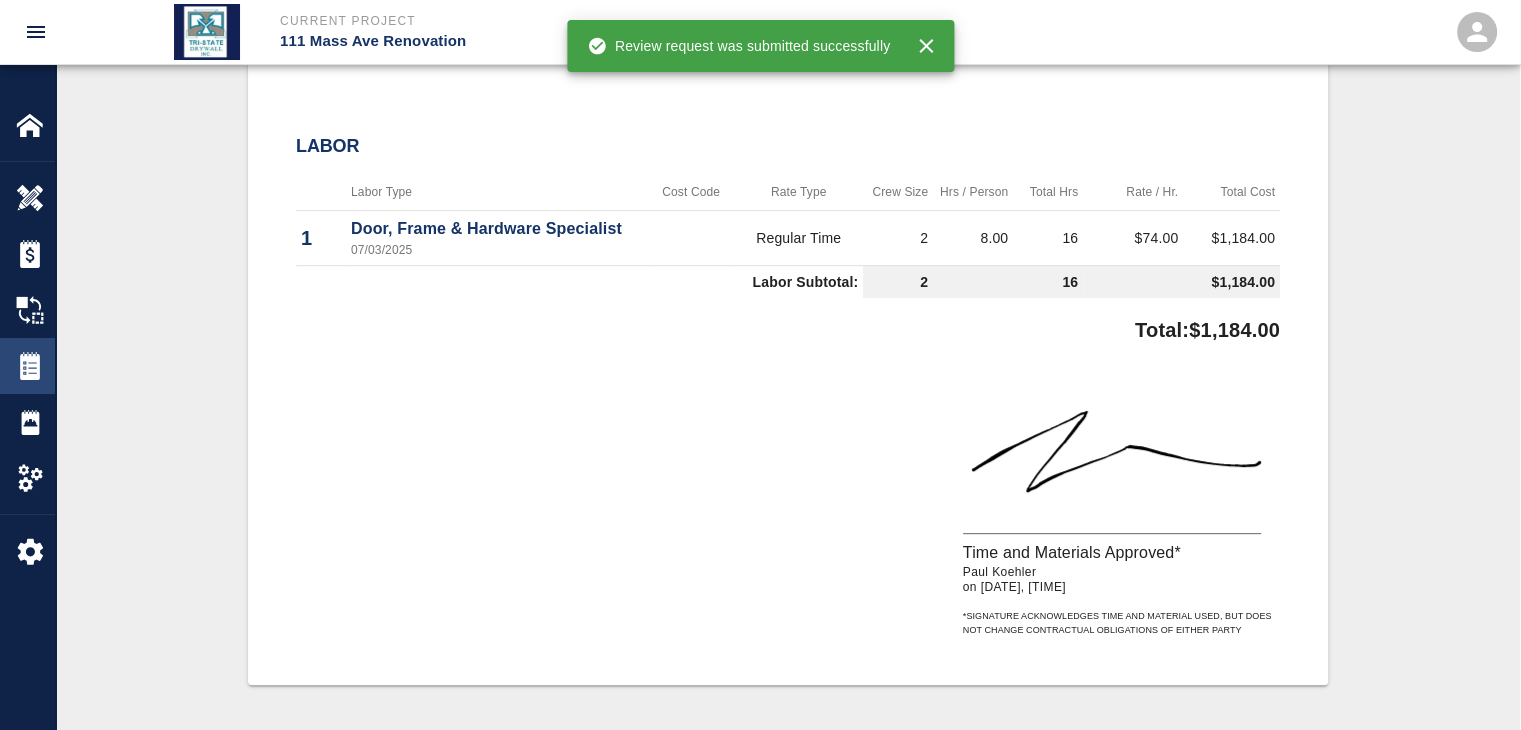 click at bounding box center [30, 366] 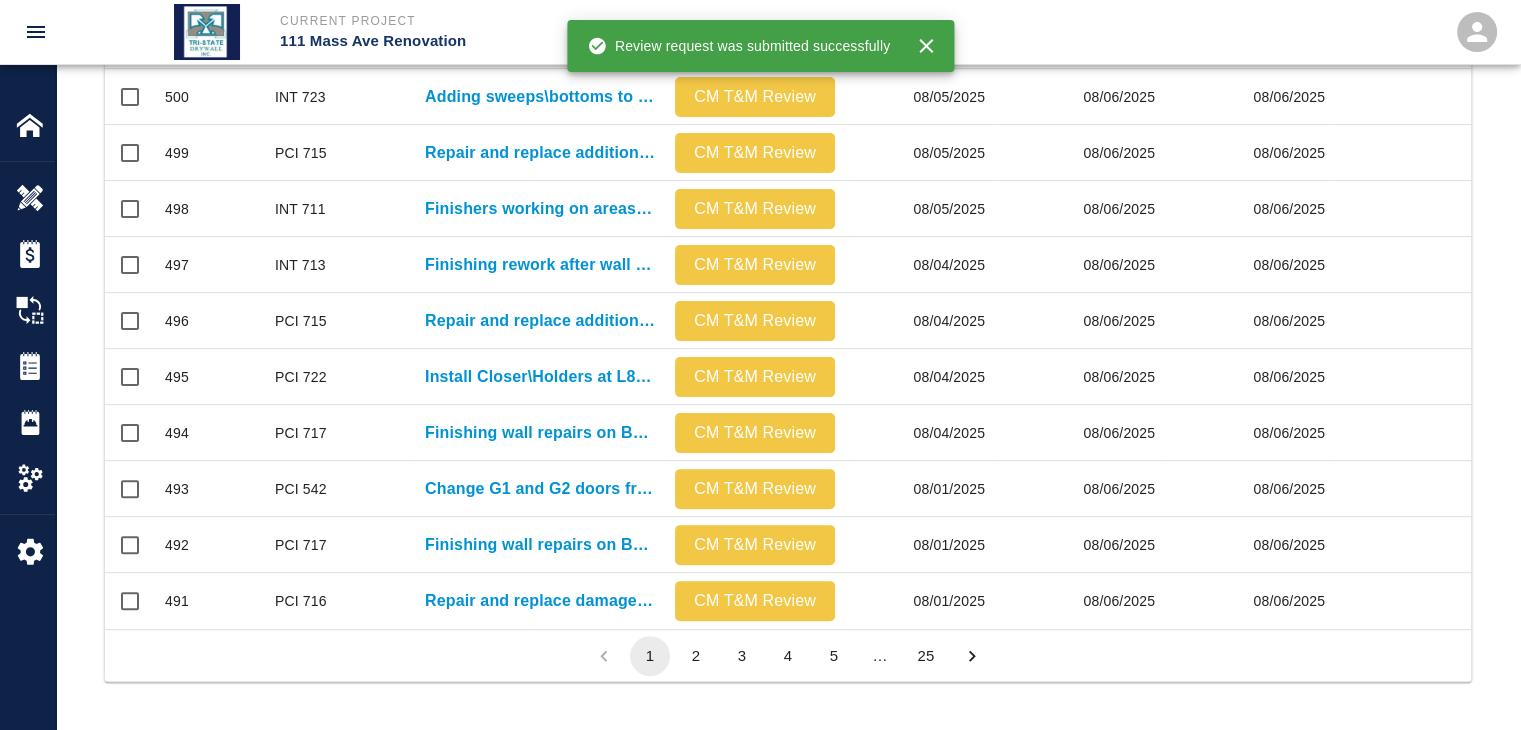 click on "2" at bounding box center [696, 656] 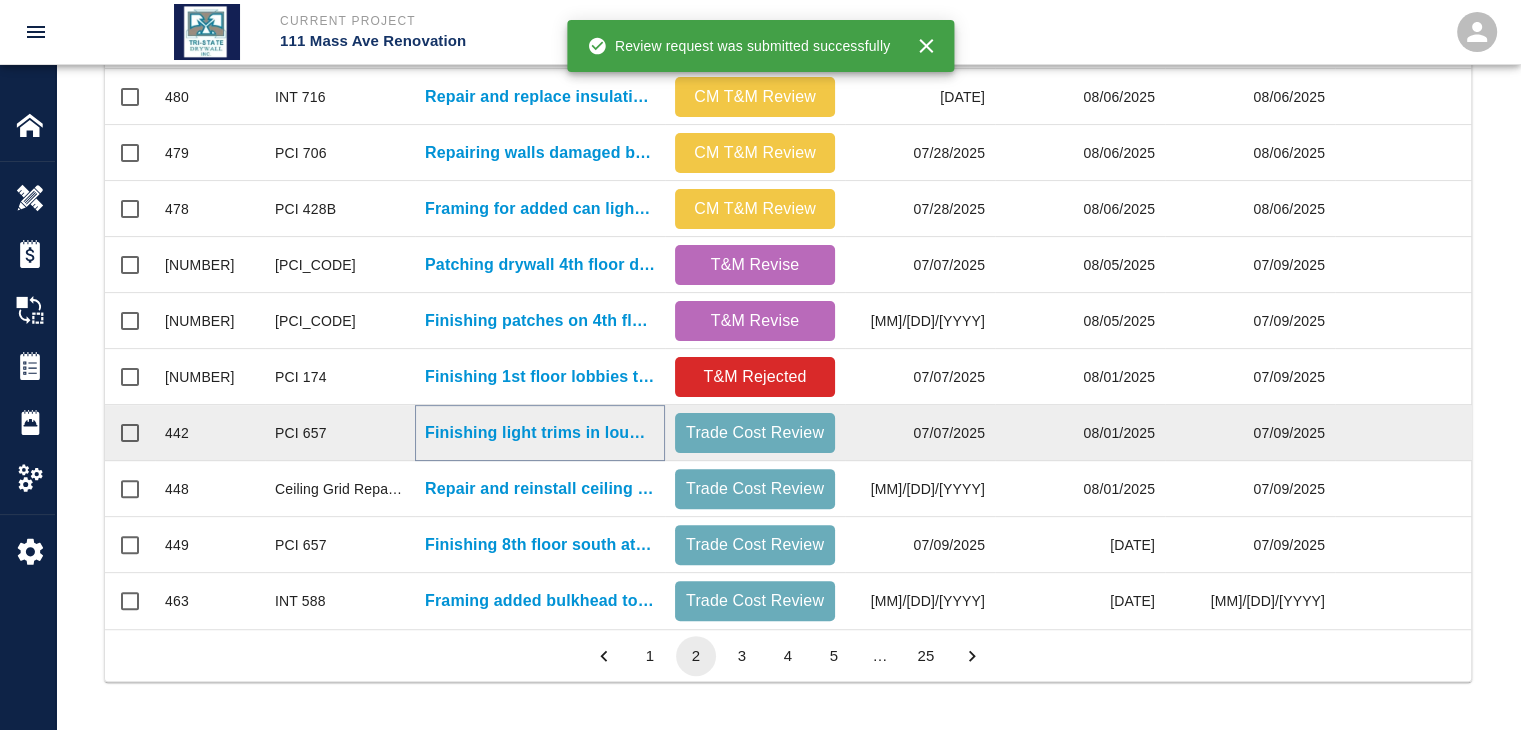 click on "Finishing light trims in lounge area and at radius bulkhead..." at bounding box center (540, 433) 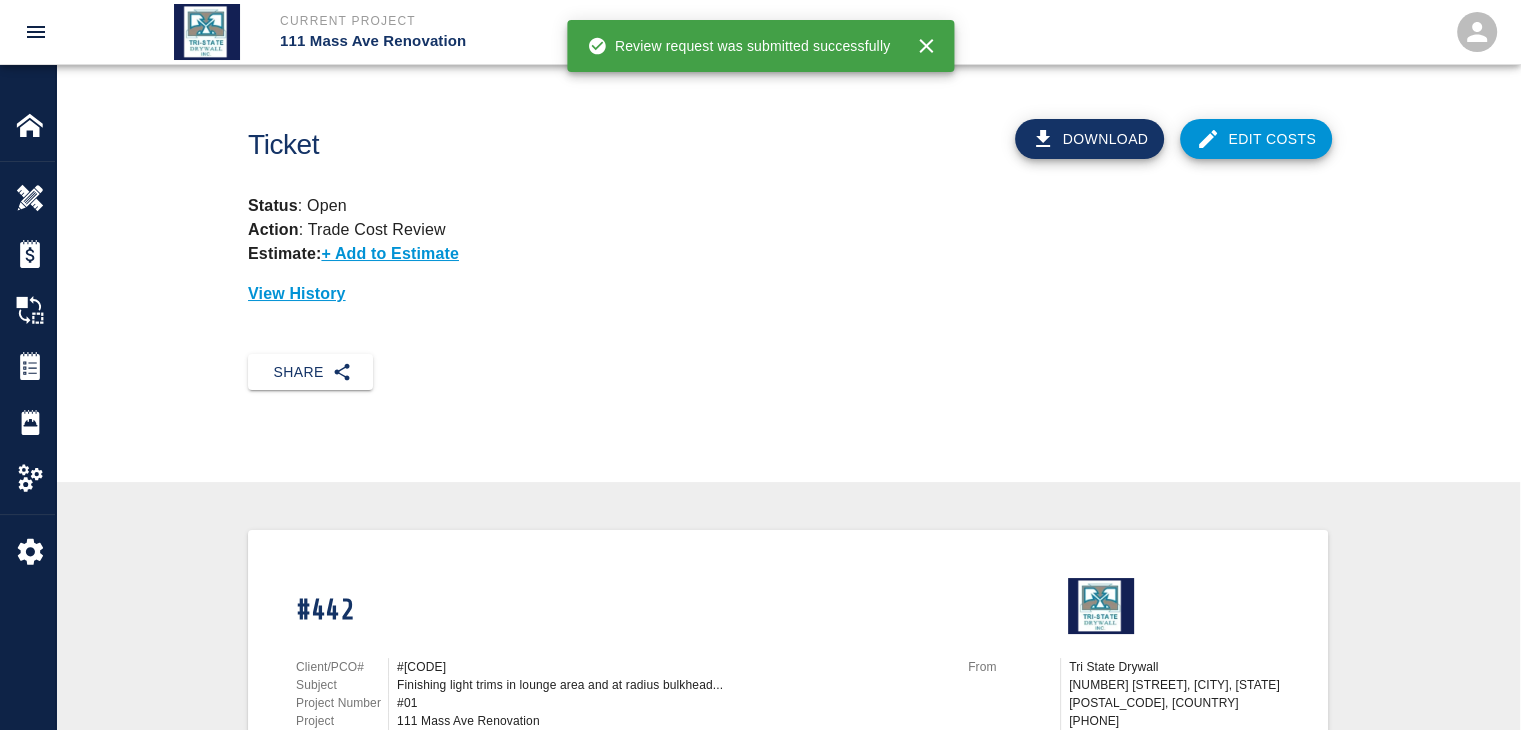 click on "Edit Costs" at bounding box center (1256, 139) 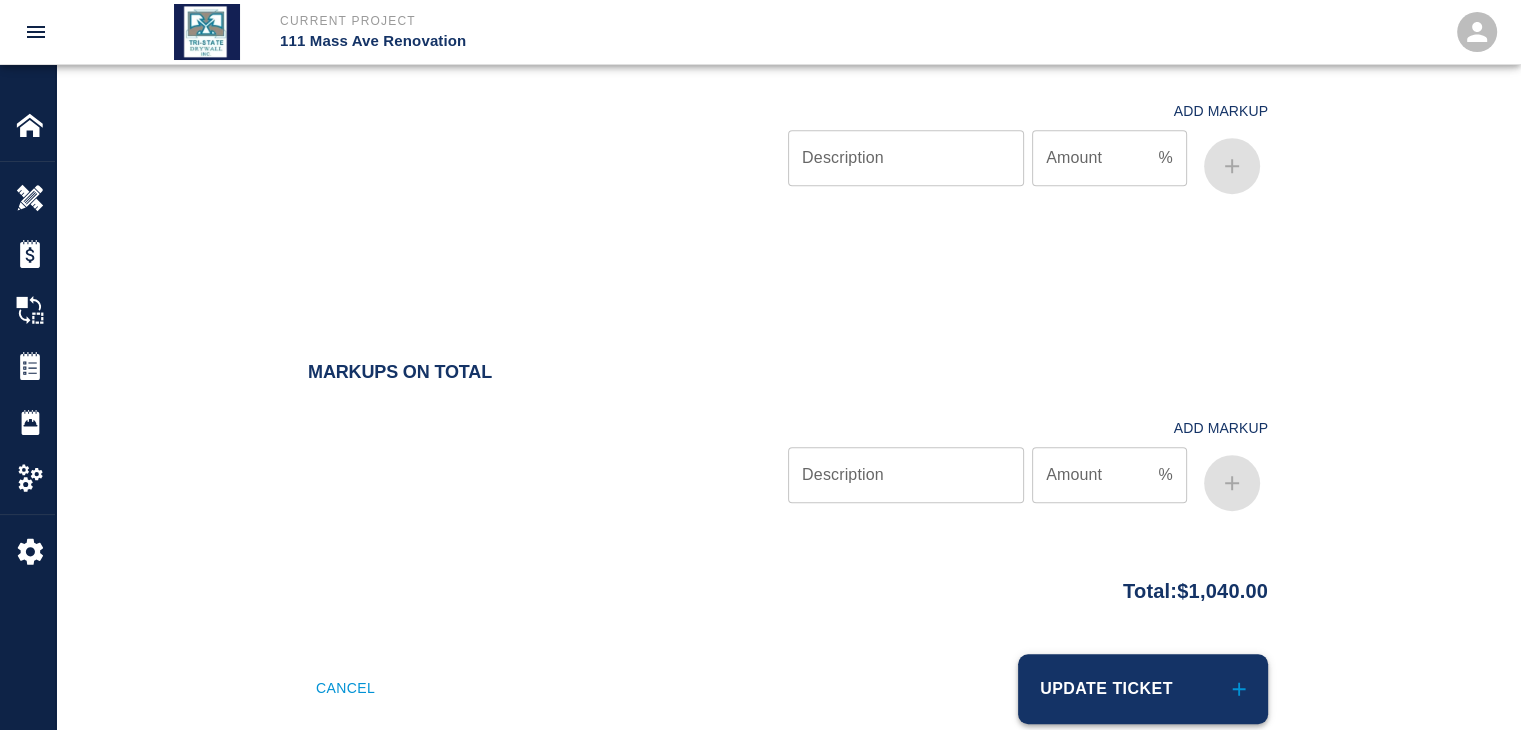 click on "Update Ticket" at bounding box center (1143, 689) 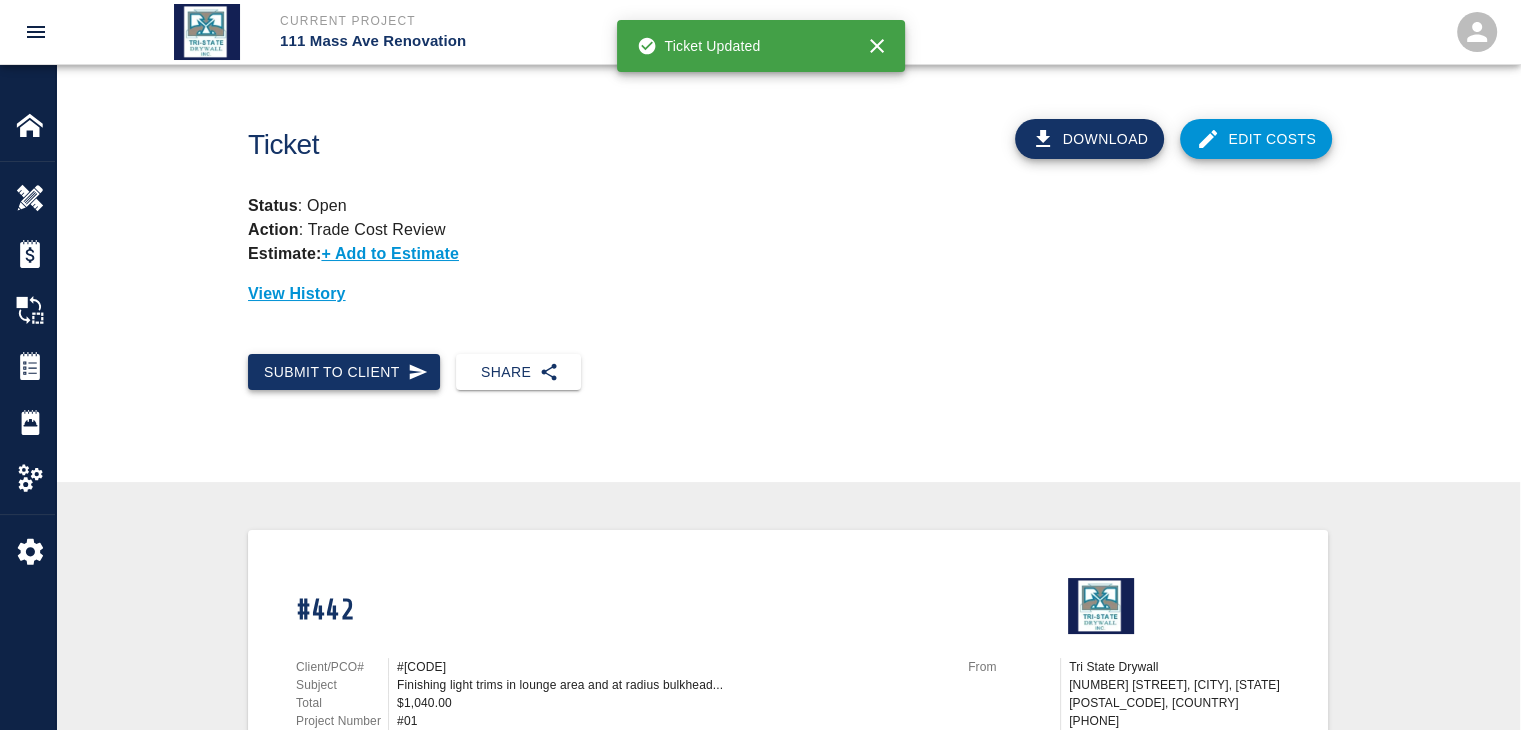 click on "Submit to Client" at bounding box center (344, 372) 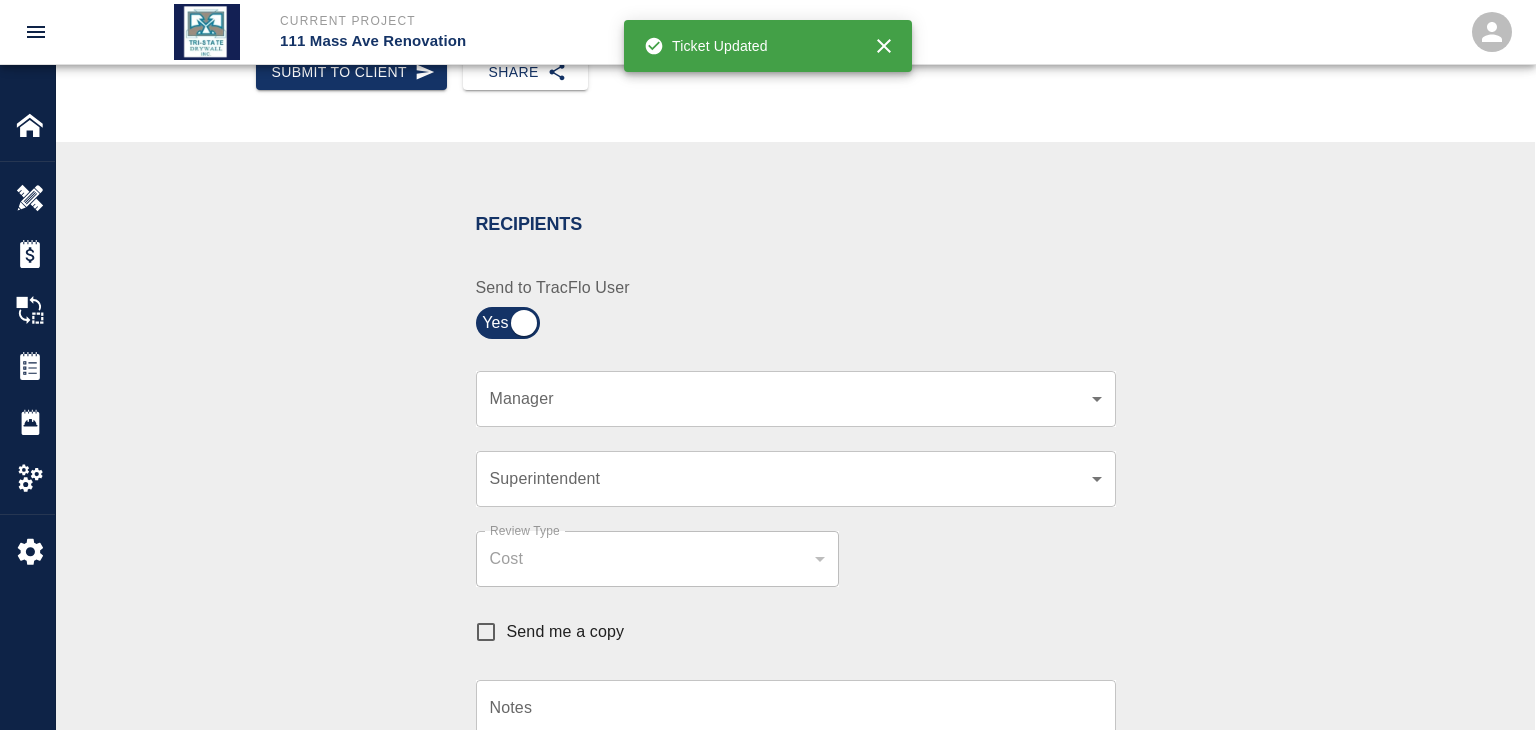 click on "Current Project 111 Mass Ave Renovation Home 111 Mass Ave Renovation Overview Estimates Change Orders Tickets Daily Reports Project Settings Settings Powered By Terms of Service  |  Privacy Policy Ticket Download Edit Costs Status :   Open Action :   Trade Cost Review Estimate:  + Add to Estimate View History Submit to Client Share Recipients Internal Team ​ Internal Team Notes x Notes Cancel Send Recipients Send to TracFlo User Manager ​ Manager Superintendent ​ Superintendent Review Type Cost cost Review Type Send me a copy Notes x Notes Upload Attachments (10MB limit) Choose file No file chosen Upload Another File Cancel Send Request Time and Material Revision Notes   * x Notes   * Upload Attachments (10MB limit) Choose file No file chosen Upload Another File Cancel Send Time and Materials Reject Notes   * x Notes   * Upload Attachments (10MB limit) Choose file No file chosen Upload Another File Cancel Send Approve Ticket Time and Materials Signature Clear Notes x Notes Choose file Cancel Send" at bounding box center [768, 65] 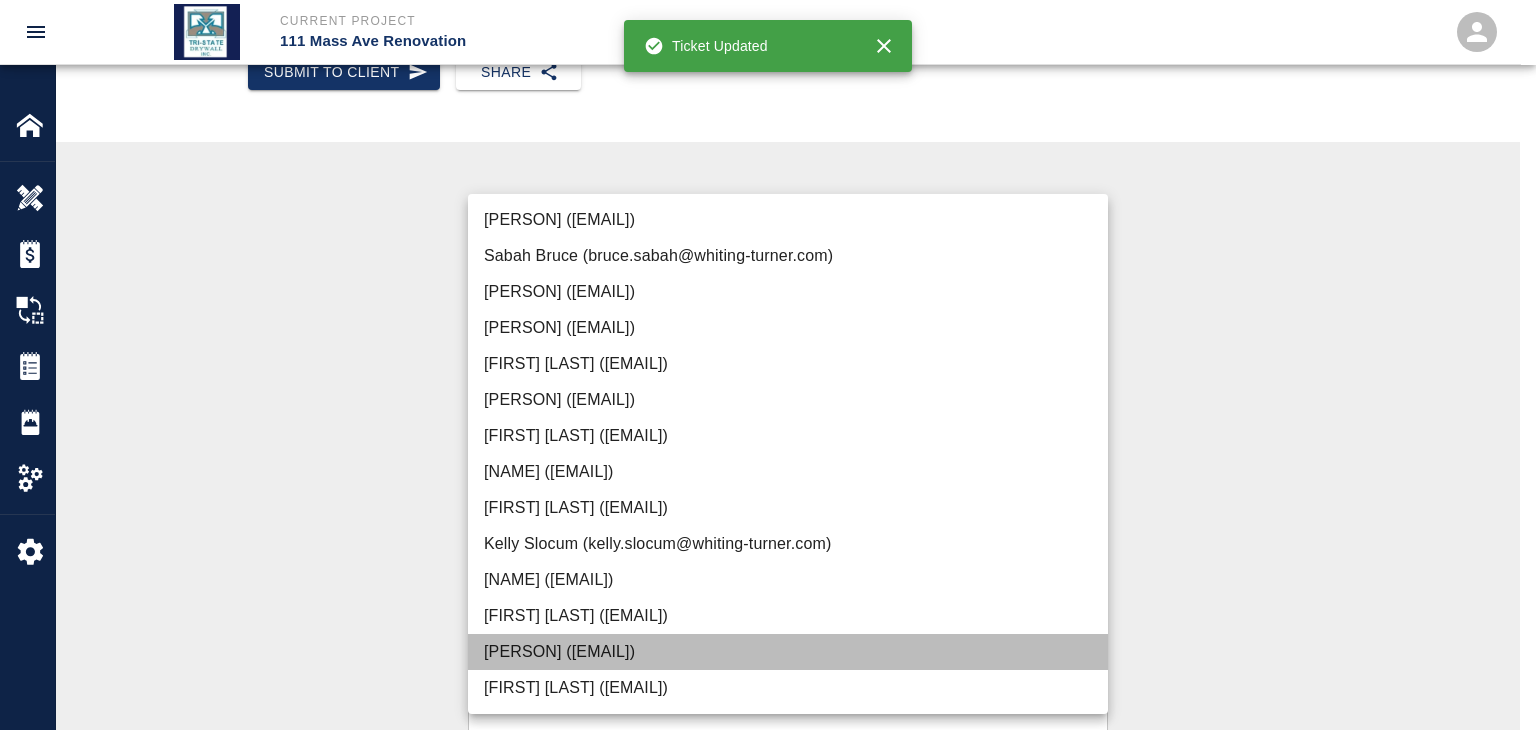 drag, startPoint x: 666, startPoint y: 641, endPoint x: 576, endPoint y: 623, distance: 91.78235 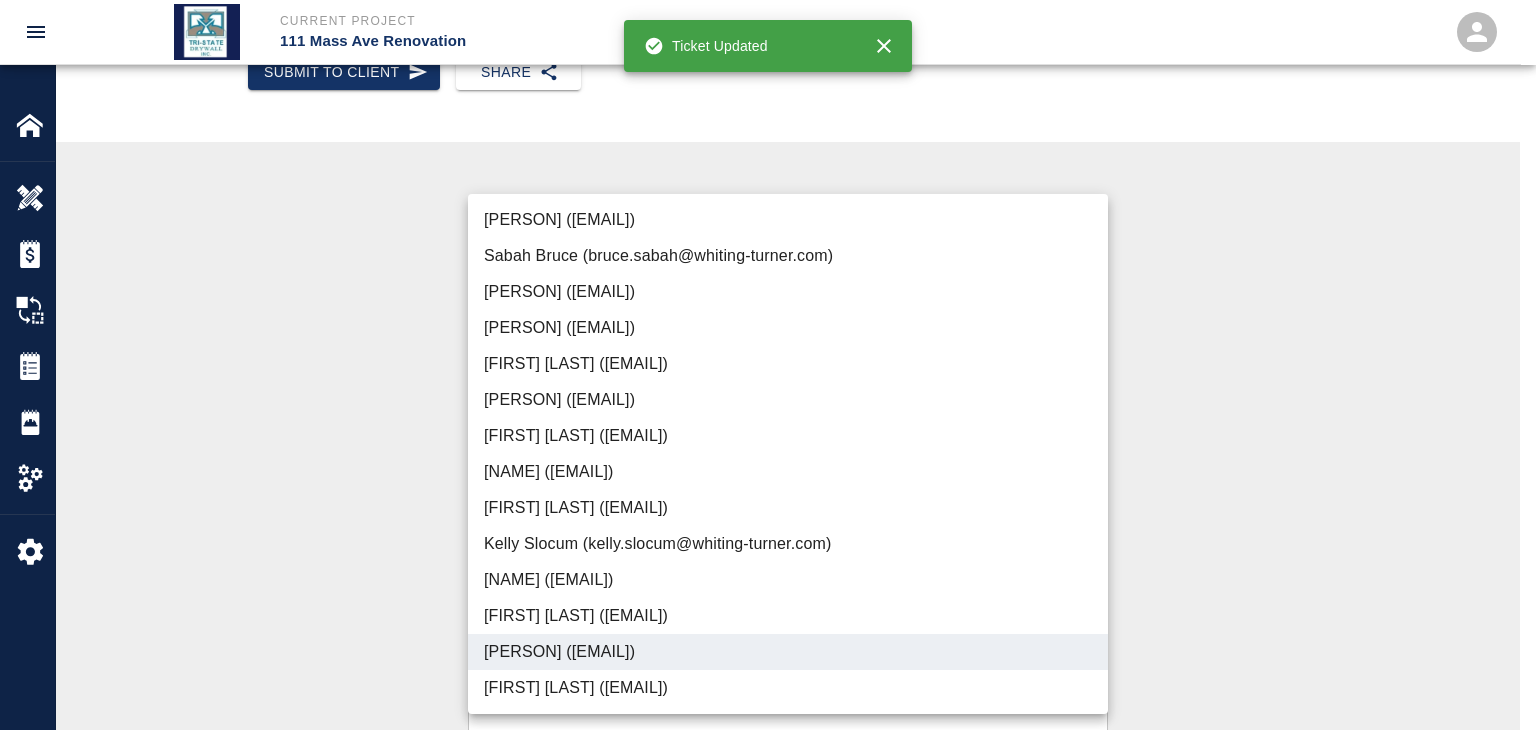 click at bounding box center [768, 365] 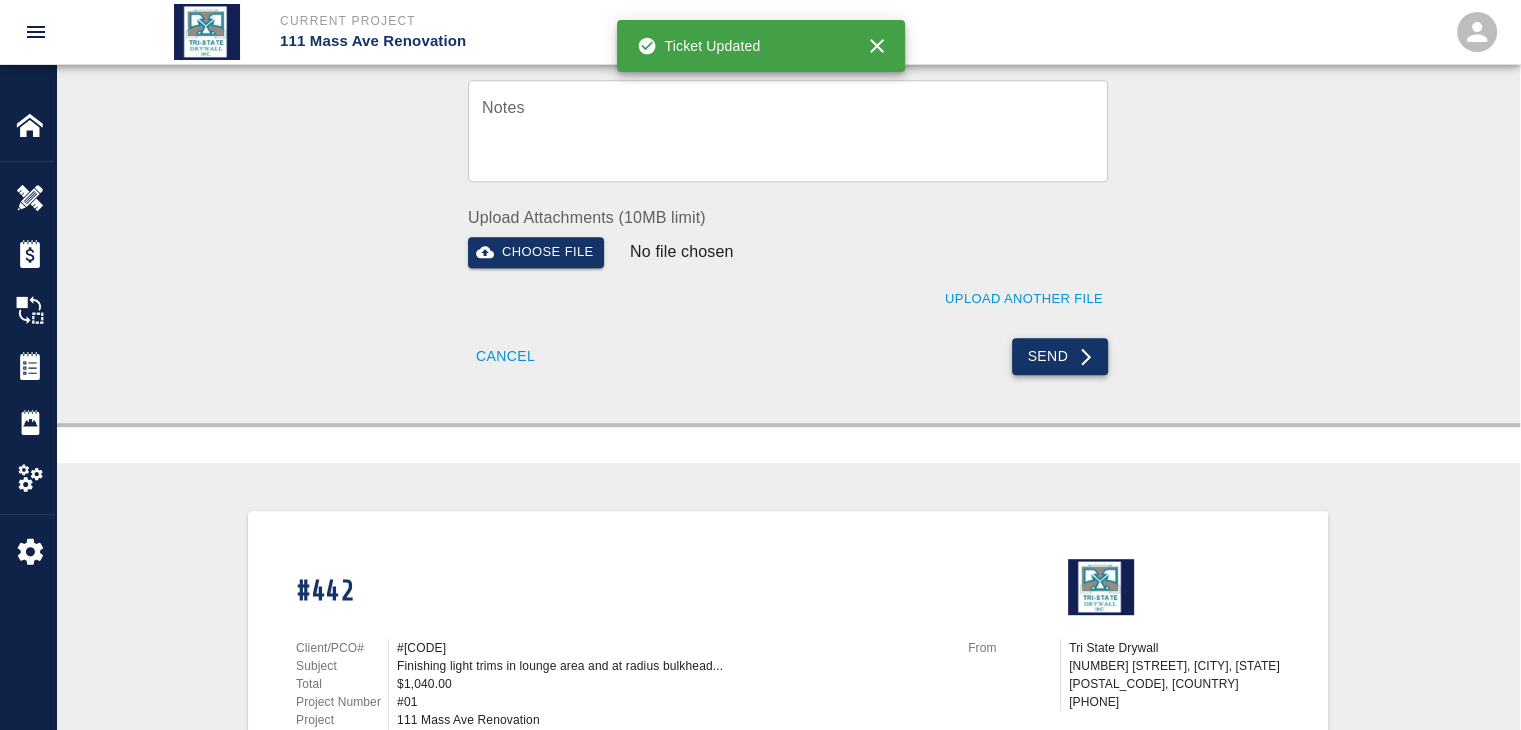 click on "Send" at bounding box center [1060, 356] 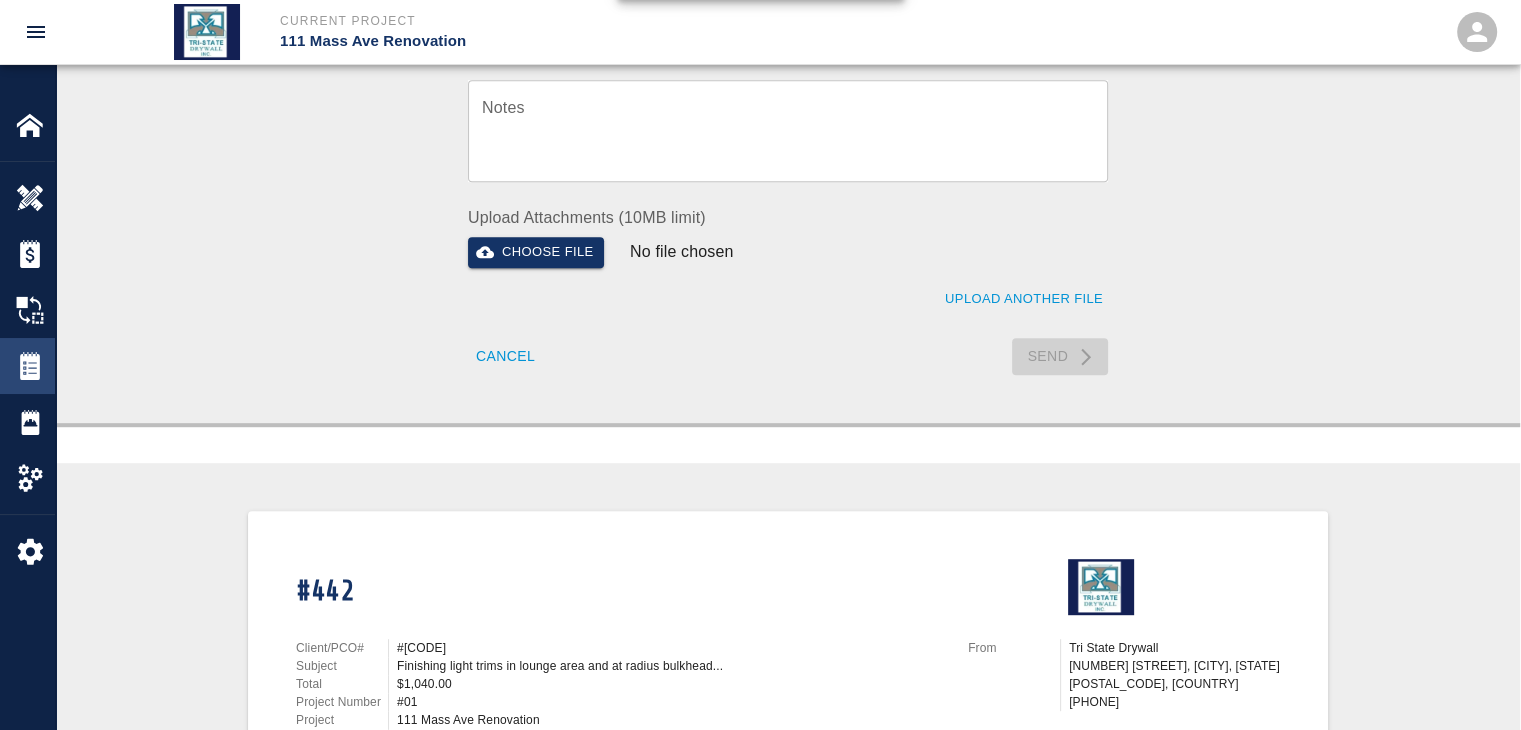 type 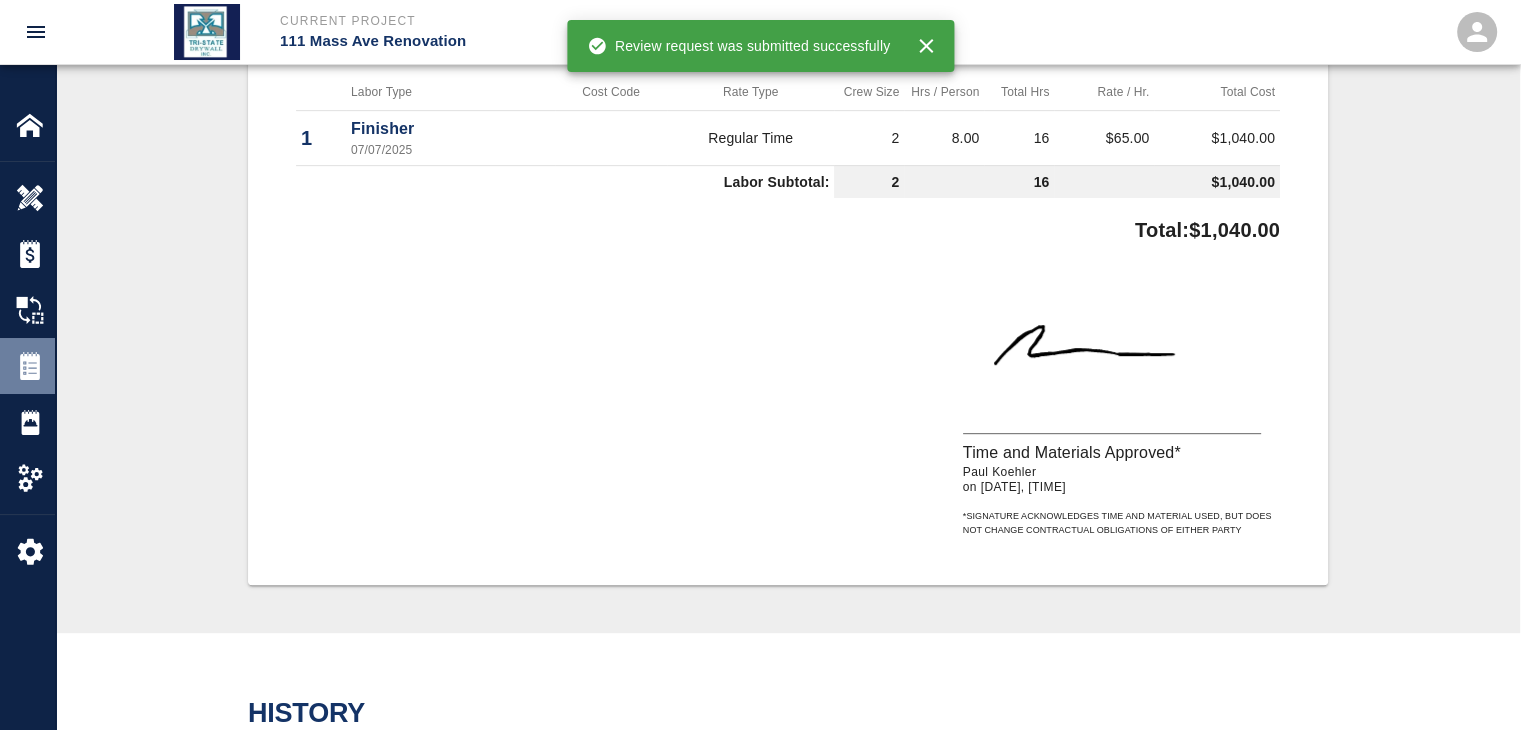 click on "Tickets" at bounding box center [27, 366] 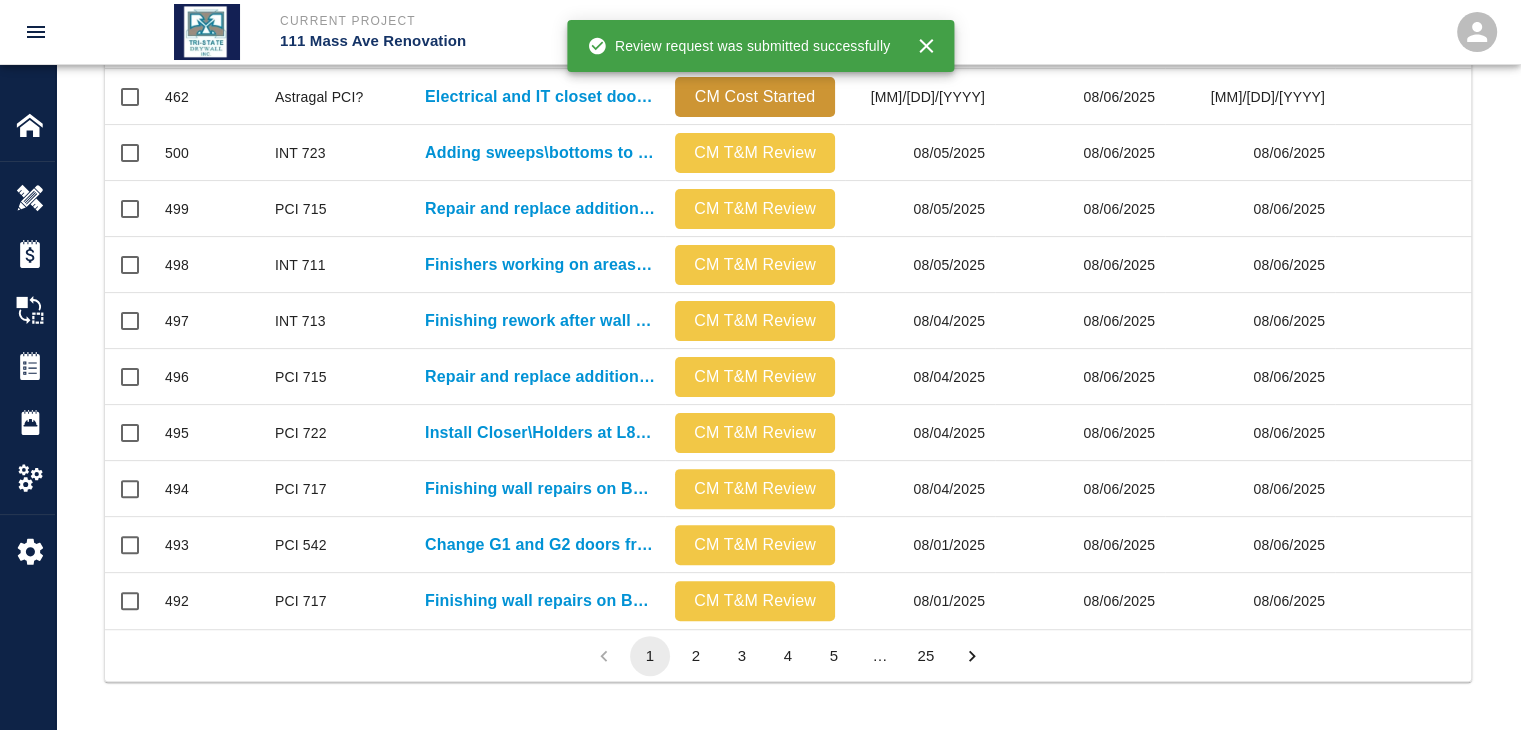 click on "2" at bounding box center [696, 656] 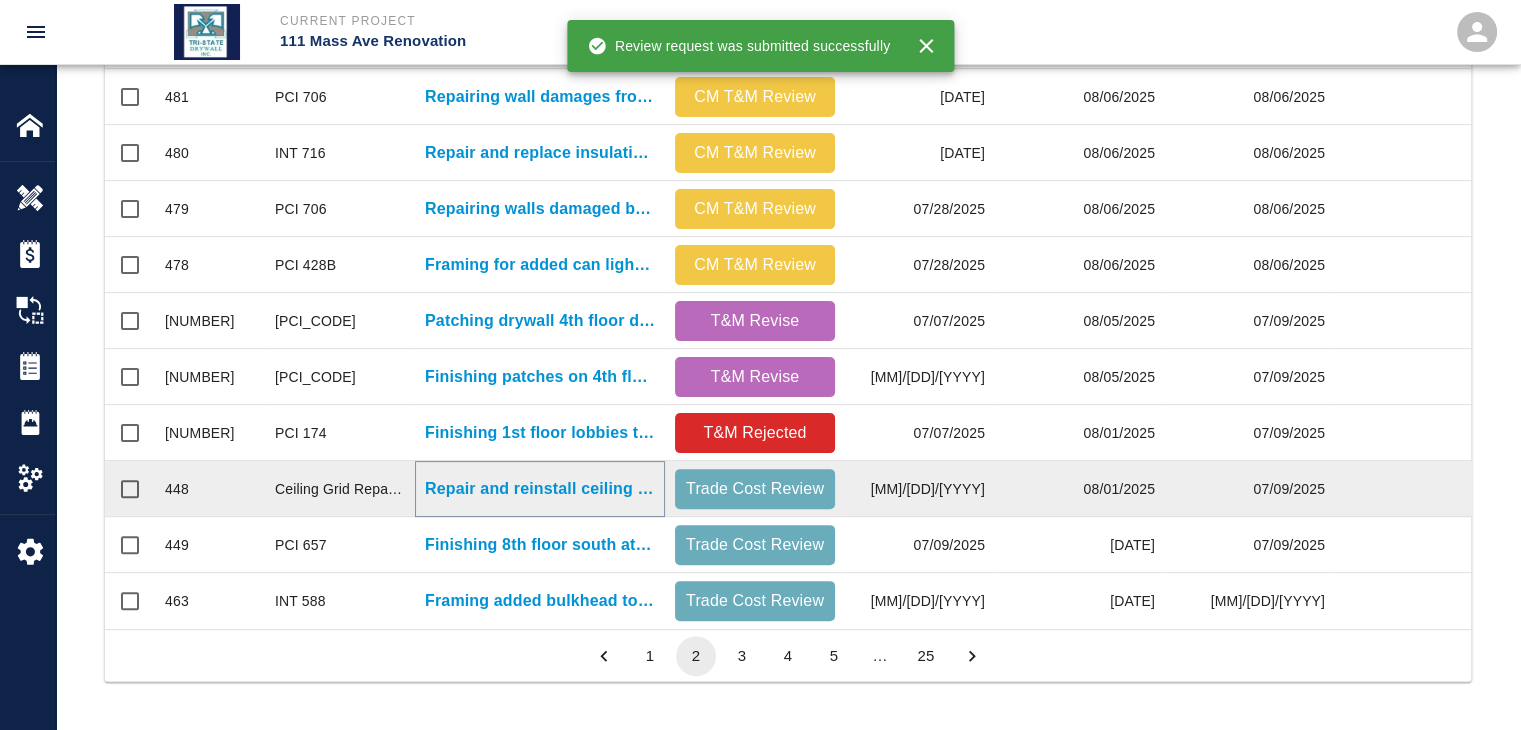 click on "Repair and reinstall ceiling grid in rooms B101 and B1103..." at bounding box center (540, 489) 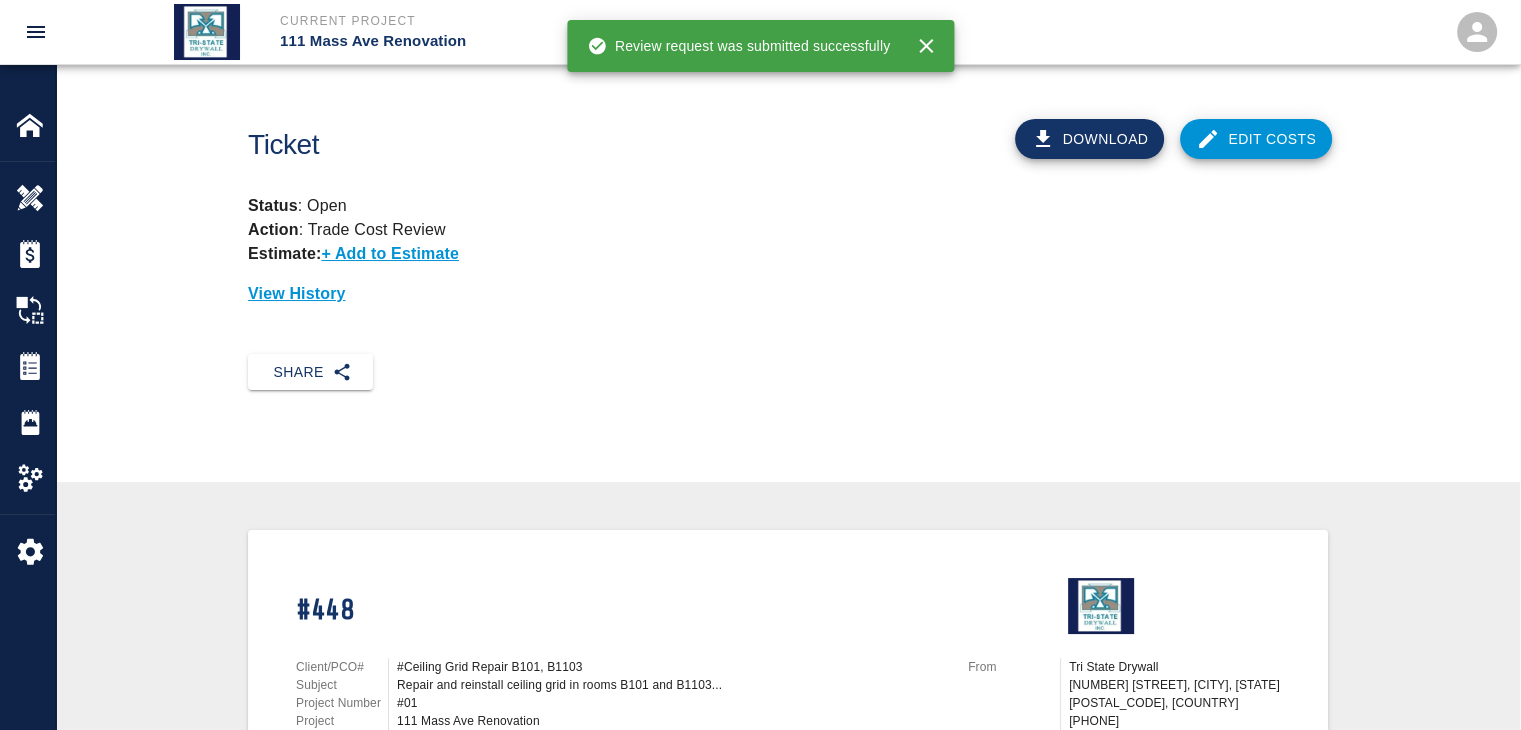 click on "Edit Costs" at bounding box center (1256, 139) 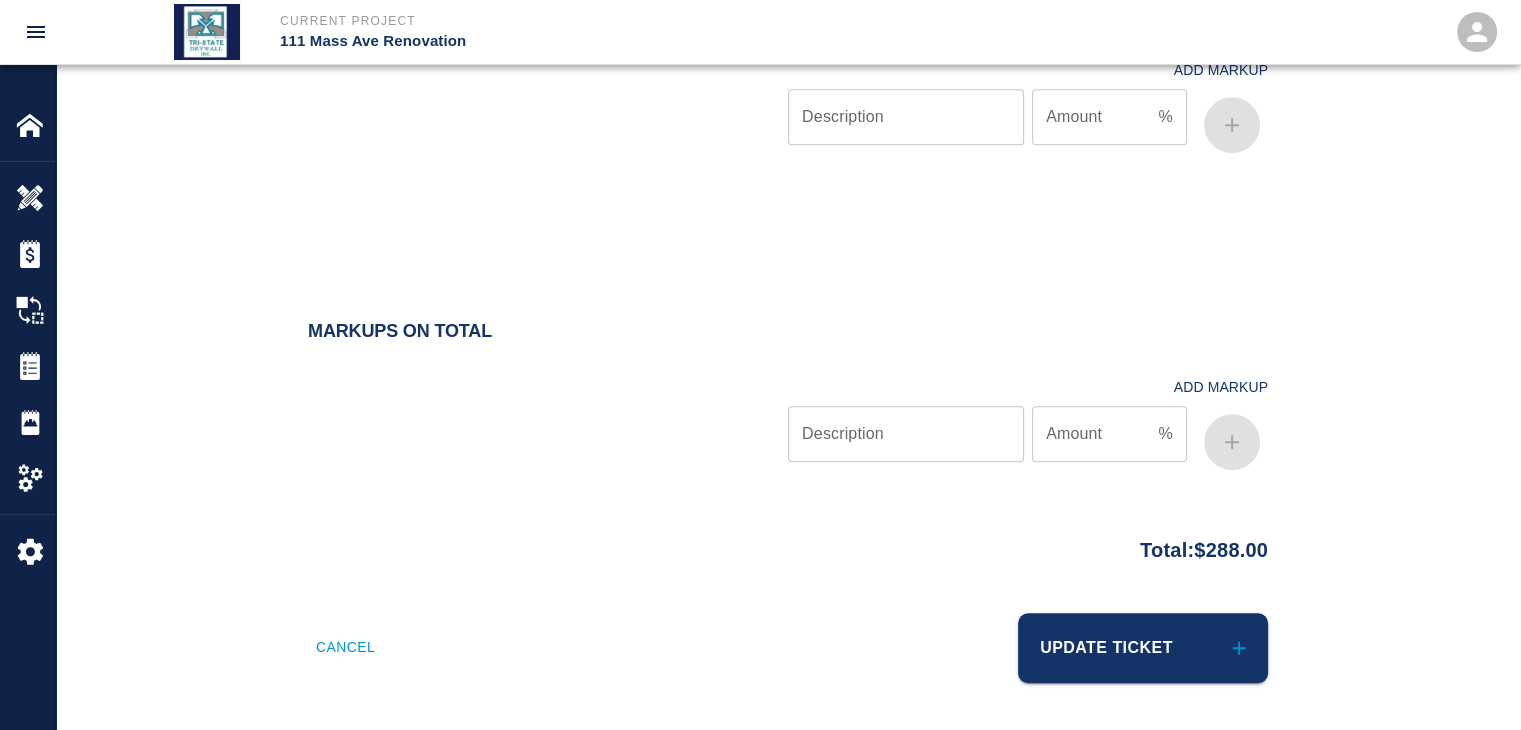 click on "Update Ticket" at bounding box center [1143, 648] 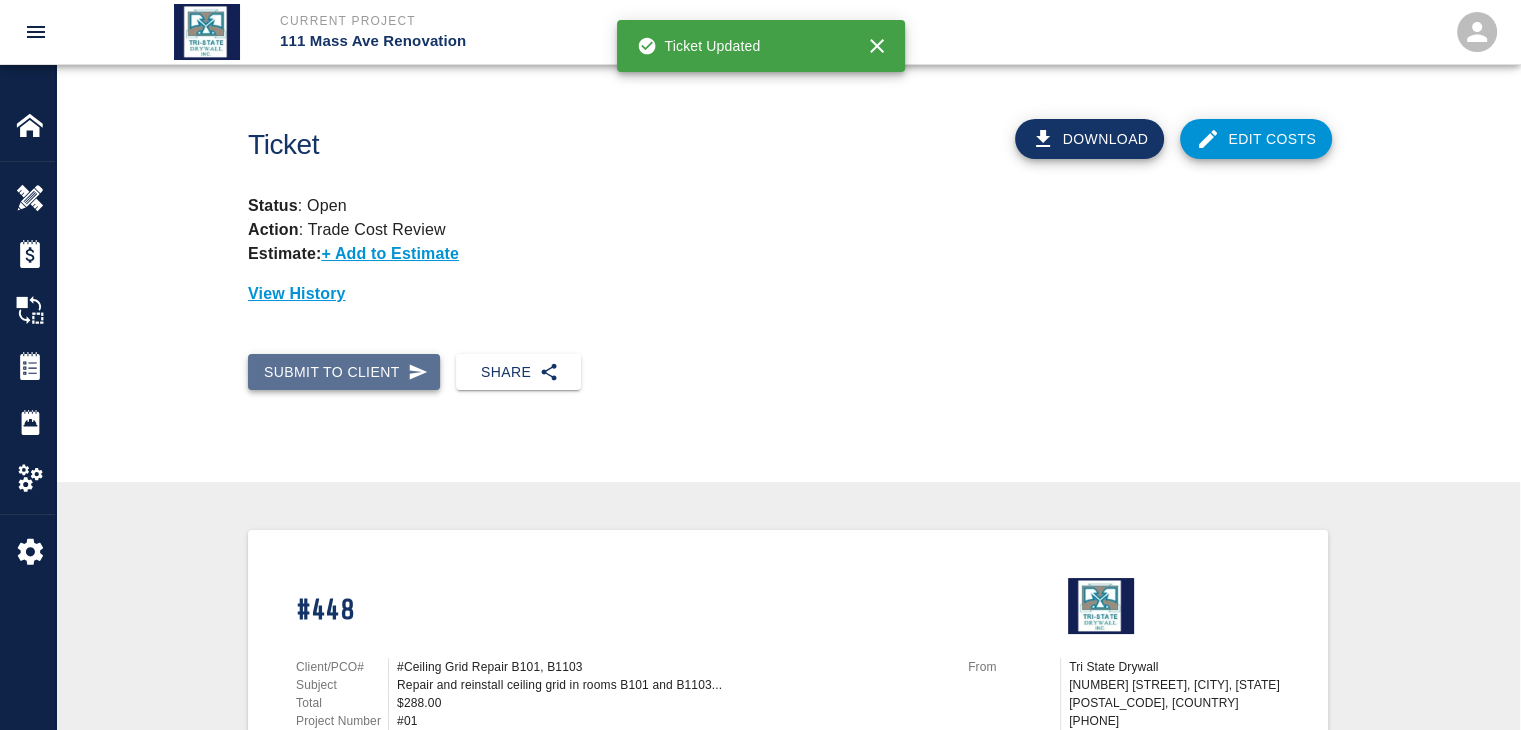 click 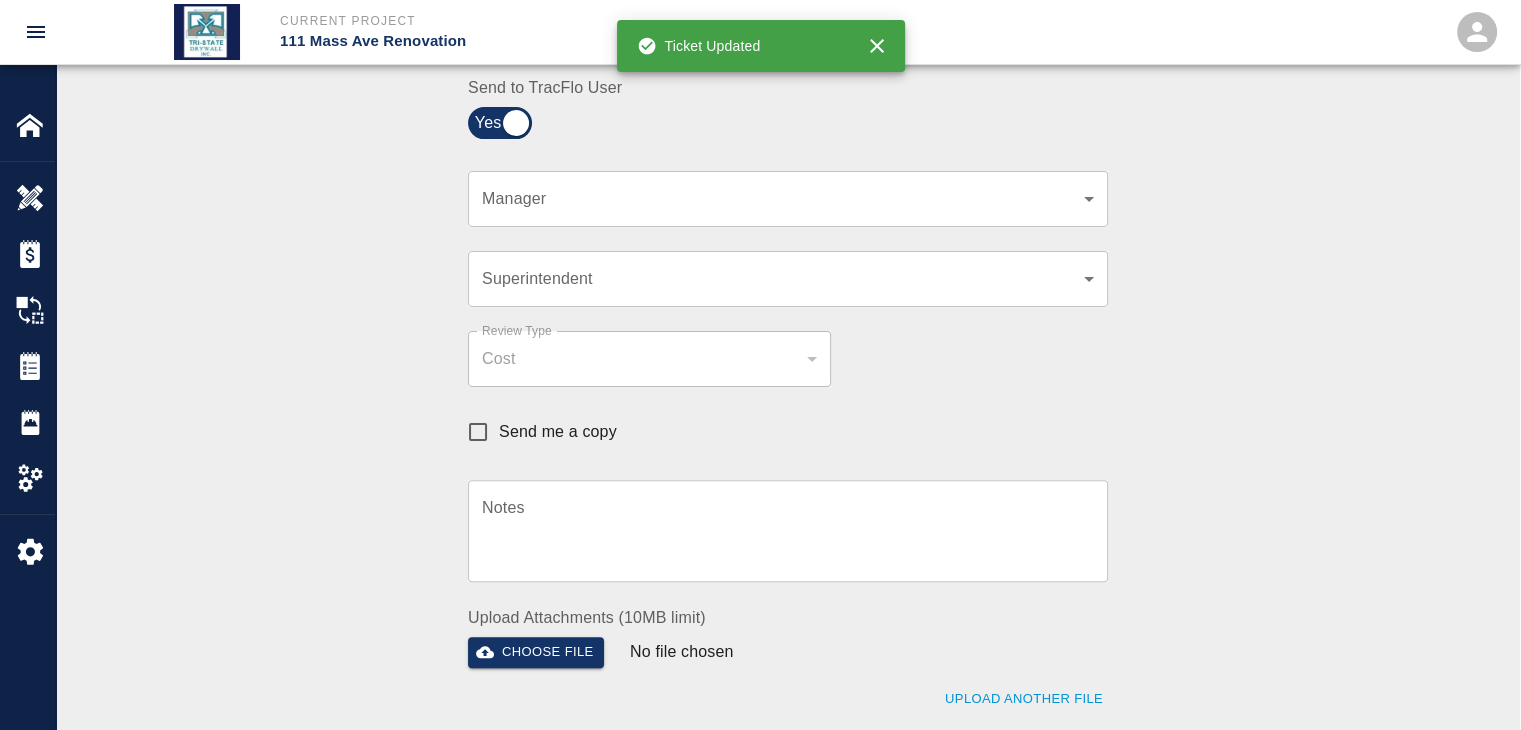 click on "Current Project 111 Mass Ave Renovation Home 111 Mass Ave Renovation Overview Estimates Change Orders Tickets Daily Reports Project Settings Settings Powered By Terms of Service  |  Privacy Policy Ticket Download Edit Costs Status :   Open Action :   Trade Cost Review Estimate:  + Add to Estimate View History Submit to Client Share Recipients Internal Team ​ Internal Team Notes x Notes Cancel Send Recipients Send to TracFlo User Manager ​ Manager Superintendent ​ Superintendent Review Type Cost cost Review Type Send me a copy Notes x Notes Upload Attachments (10MB limit) Choose file No file chosen Upload Another File Cancel Send Request Time and Material Revision Notes   * x Notes   * Upload Attachments (10MB limit) Choose file No file chosen Upload Another File Cancel Send Time and Materials Reject Notes   * x Notes   * Upload Attachments (10MB limit) Choose file No file chosen Upload Another File Cancel Send Approve Ticket Time and Materials Signature Clear Notes x Notes Choose file Cancel Send" at bounding box center [760, -135] 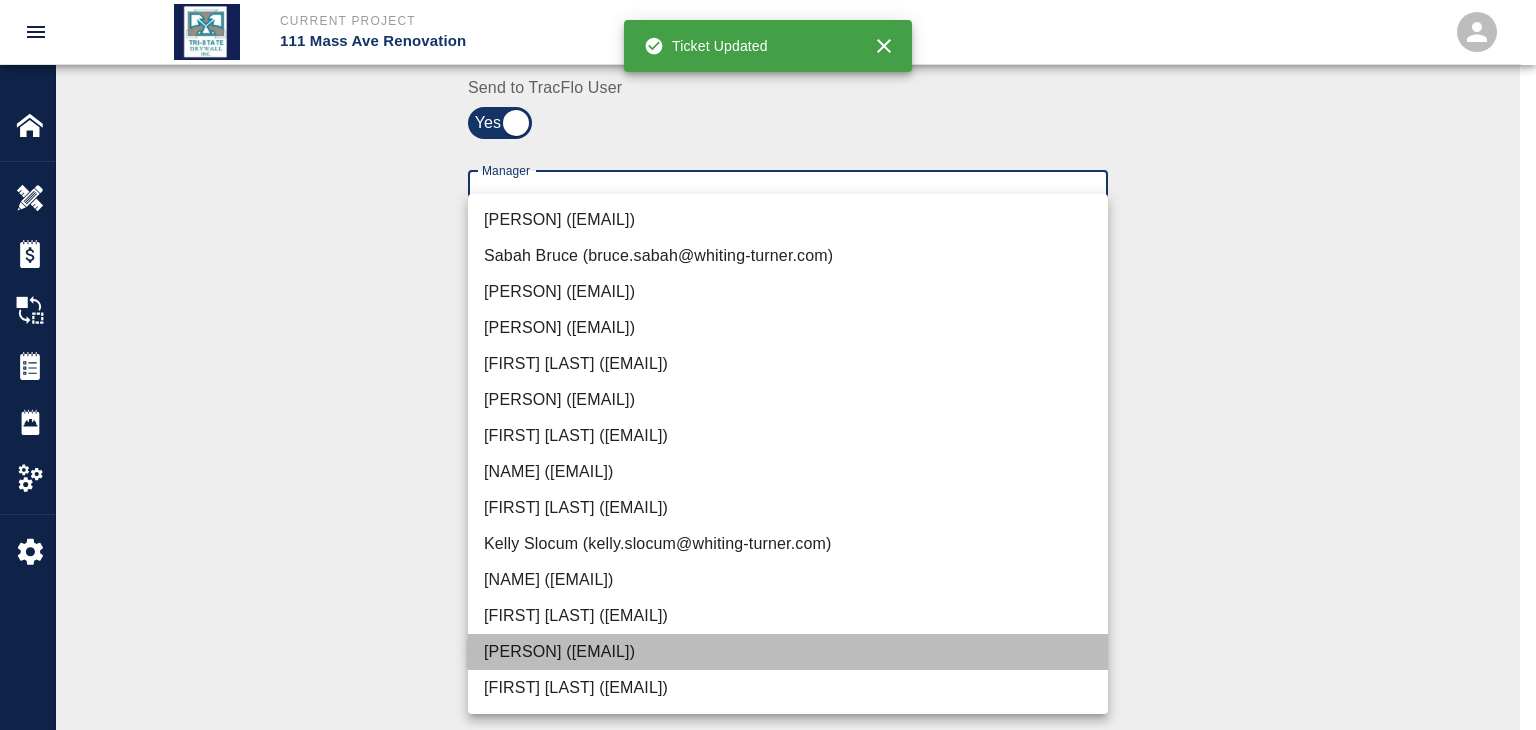 drag, startPoint x: 563, startPoint y: 650, endPoint x: 432, endPoint y: 618, distance: 134.85178 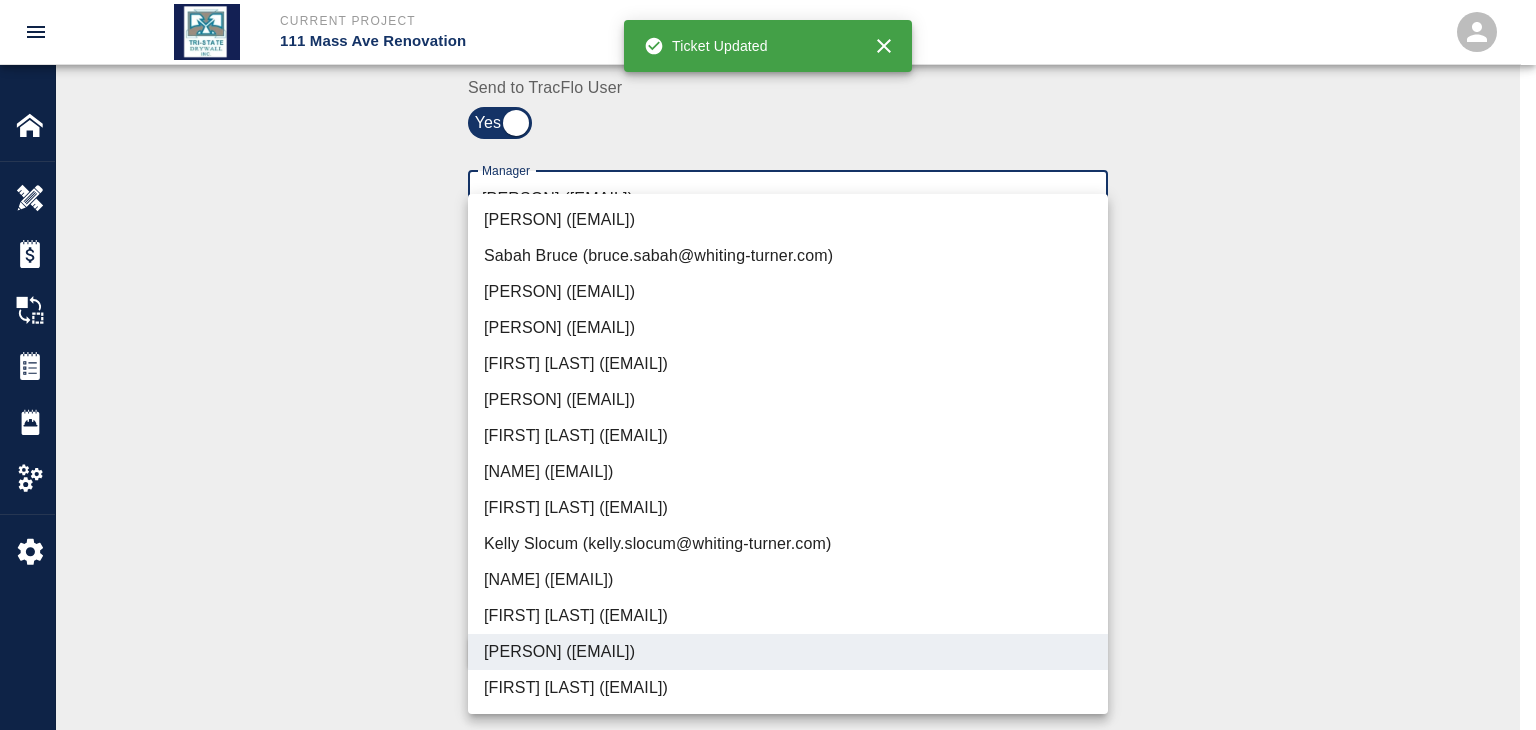 click at bounding box center [768, 365] 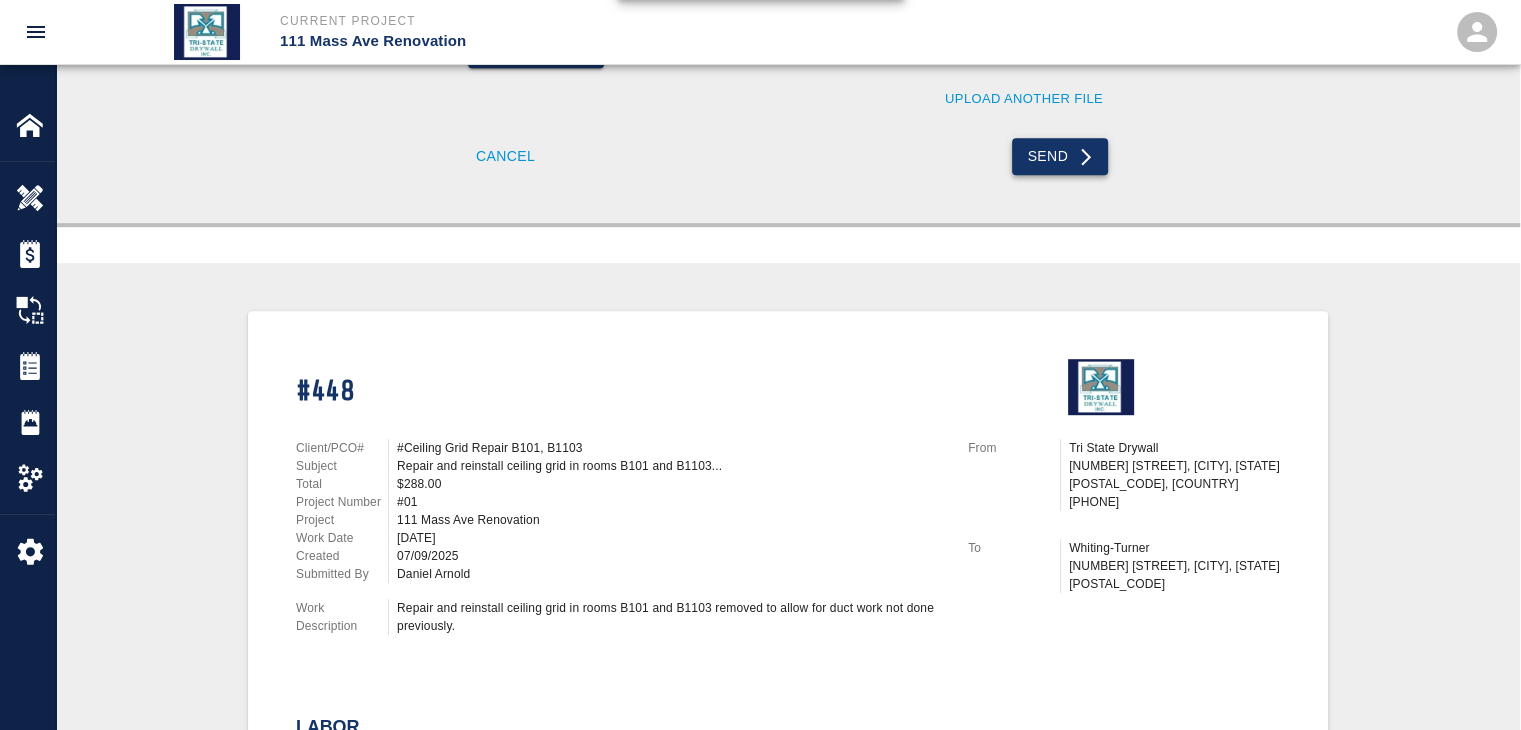 click on "Send" at bounding box center [1060, 156] 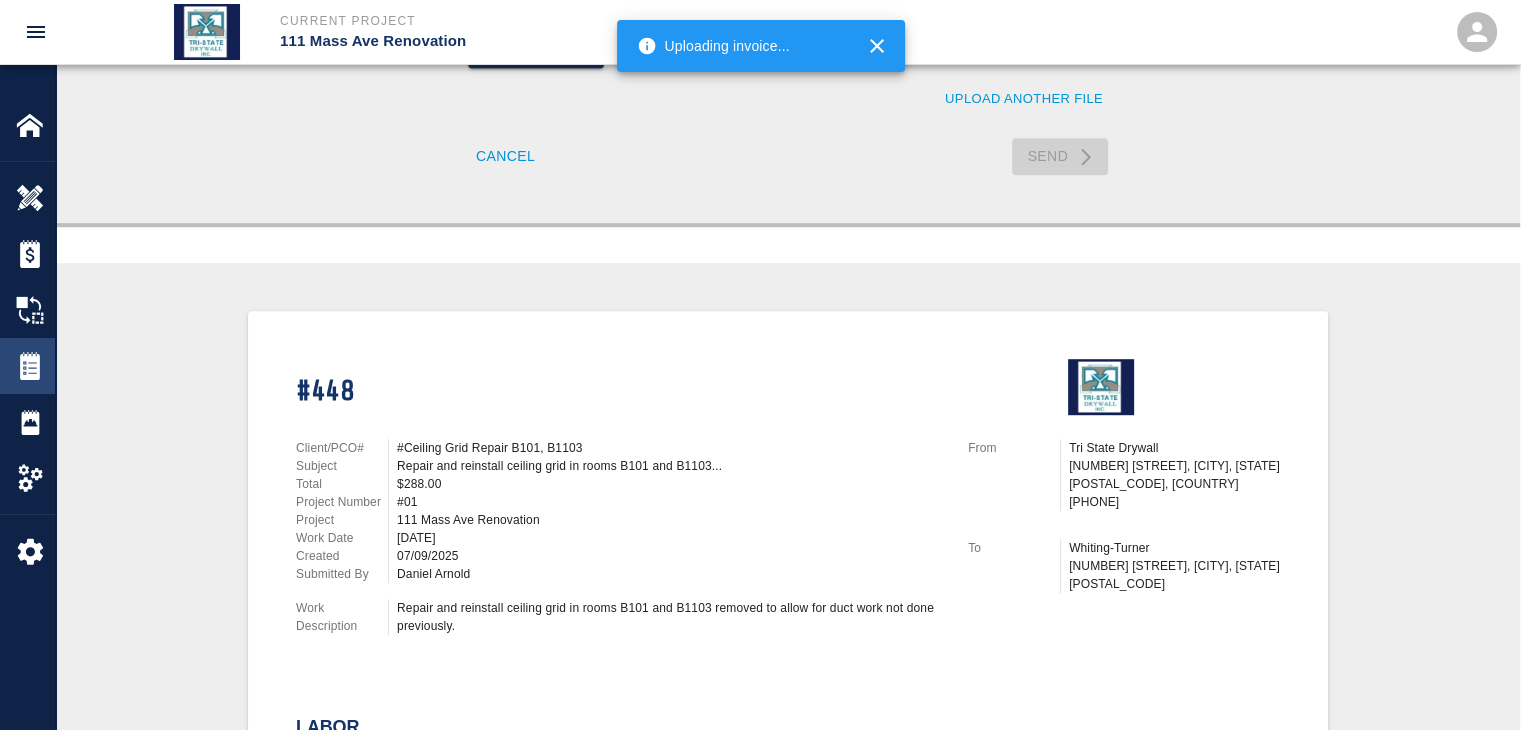 type 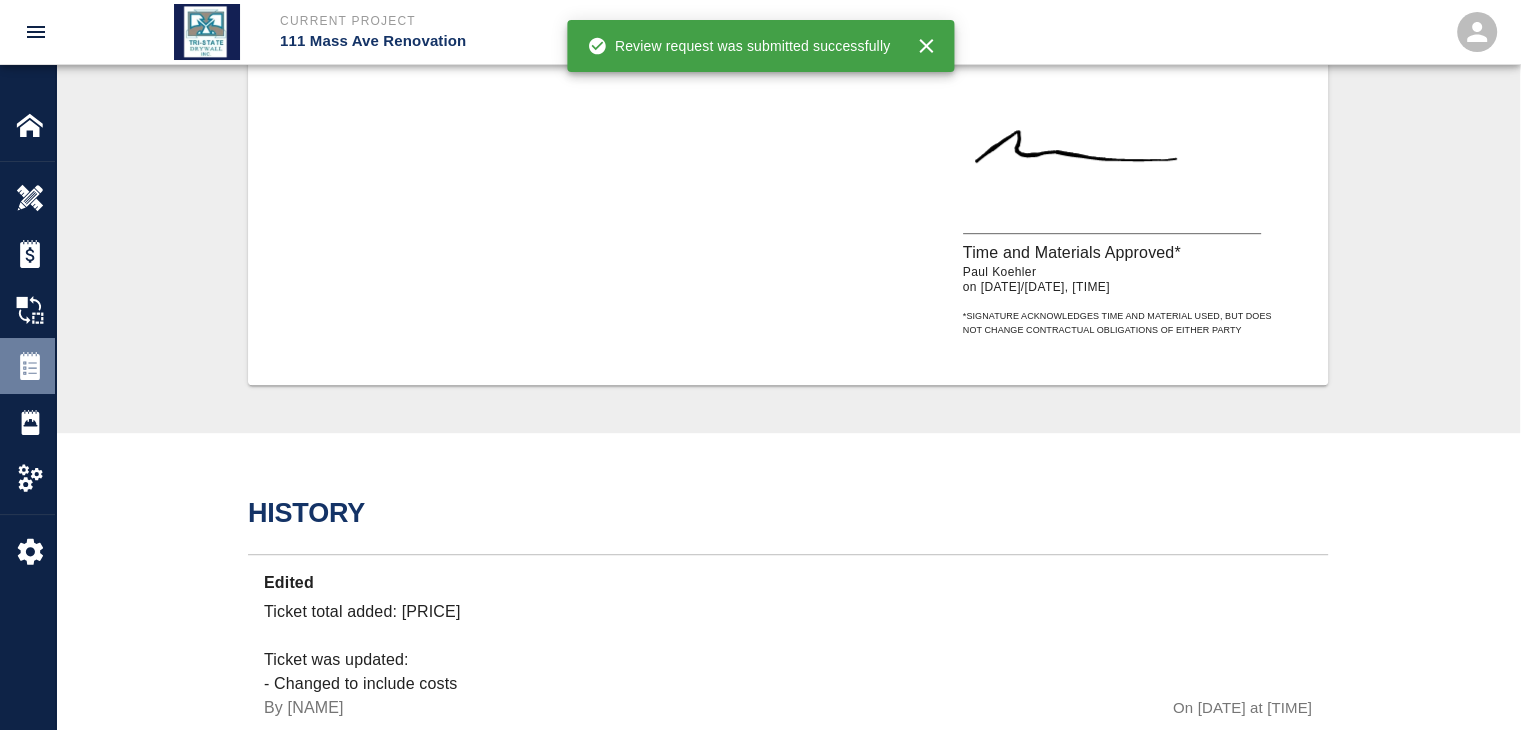 click at bounding box center (30, 366) 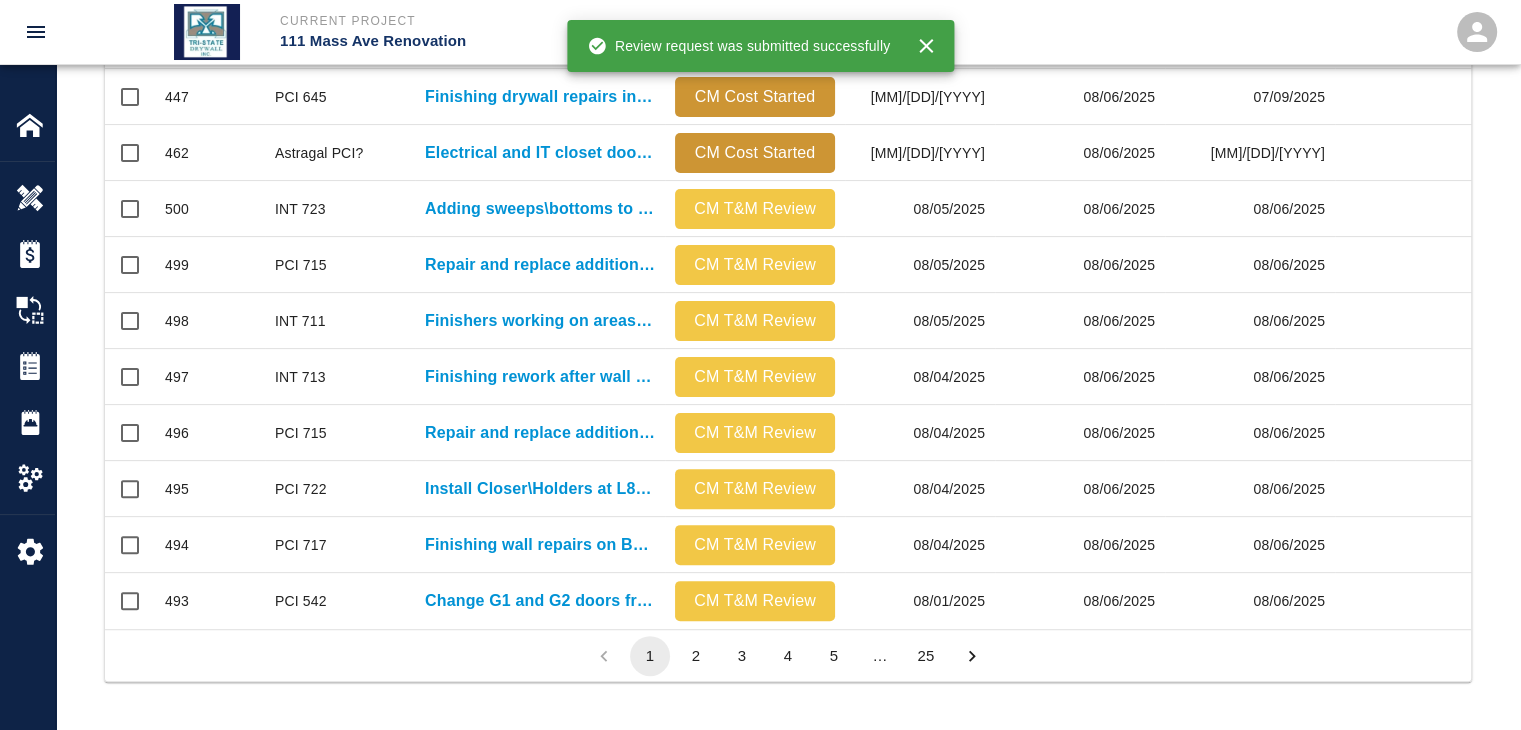click on "2" at bounding box center [696, 656] 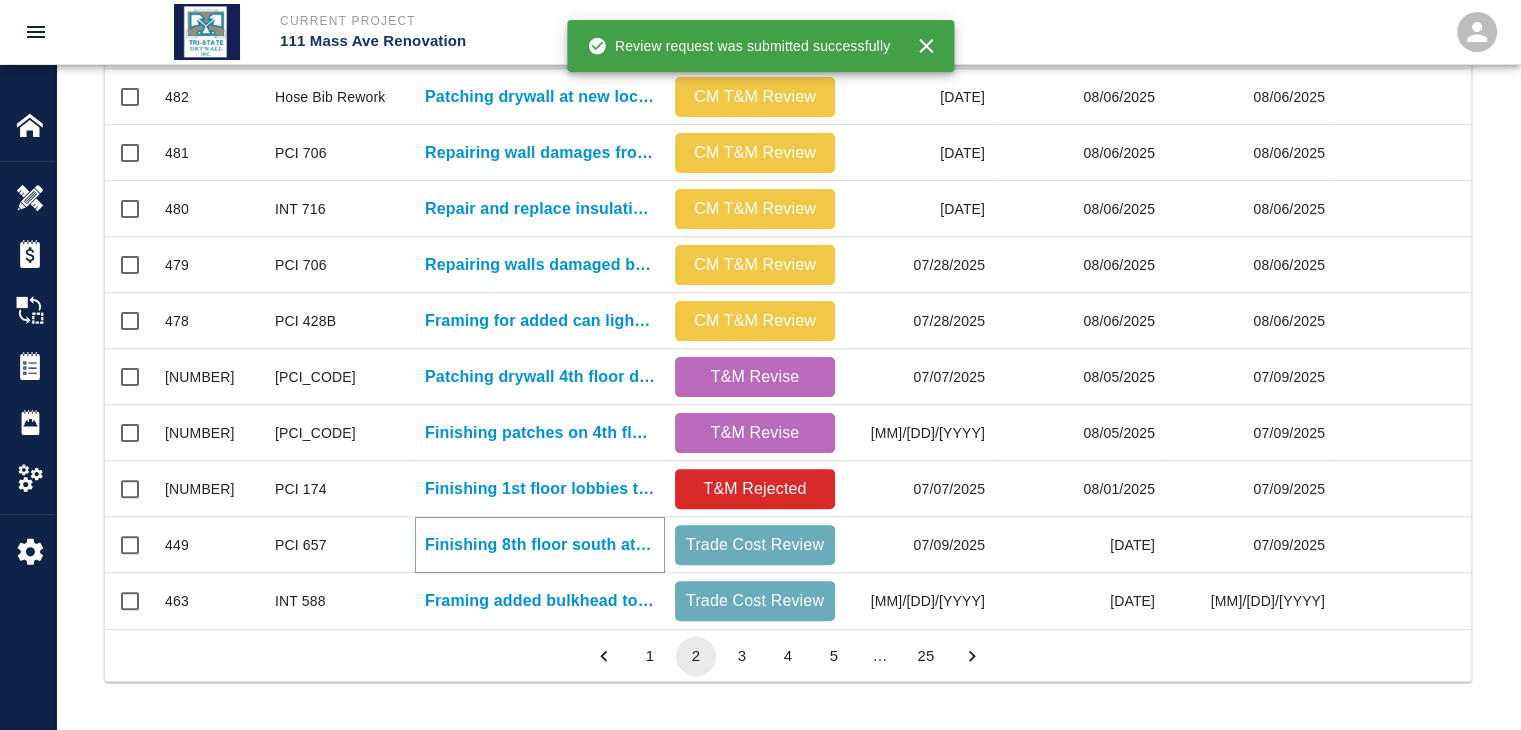 click on "Finishing 8th floor south at L16 light trim not previously..." at bounding box center [540, 545] 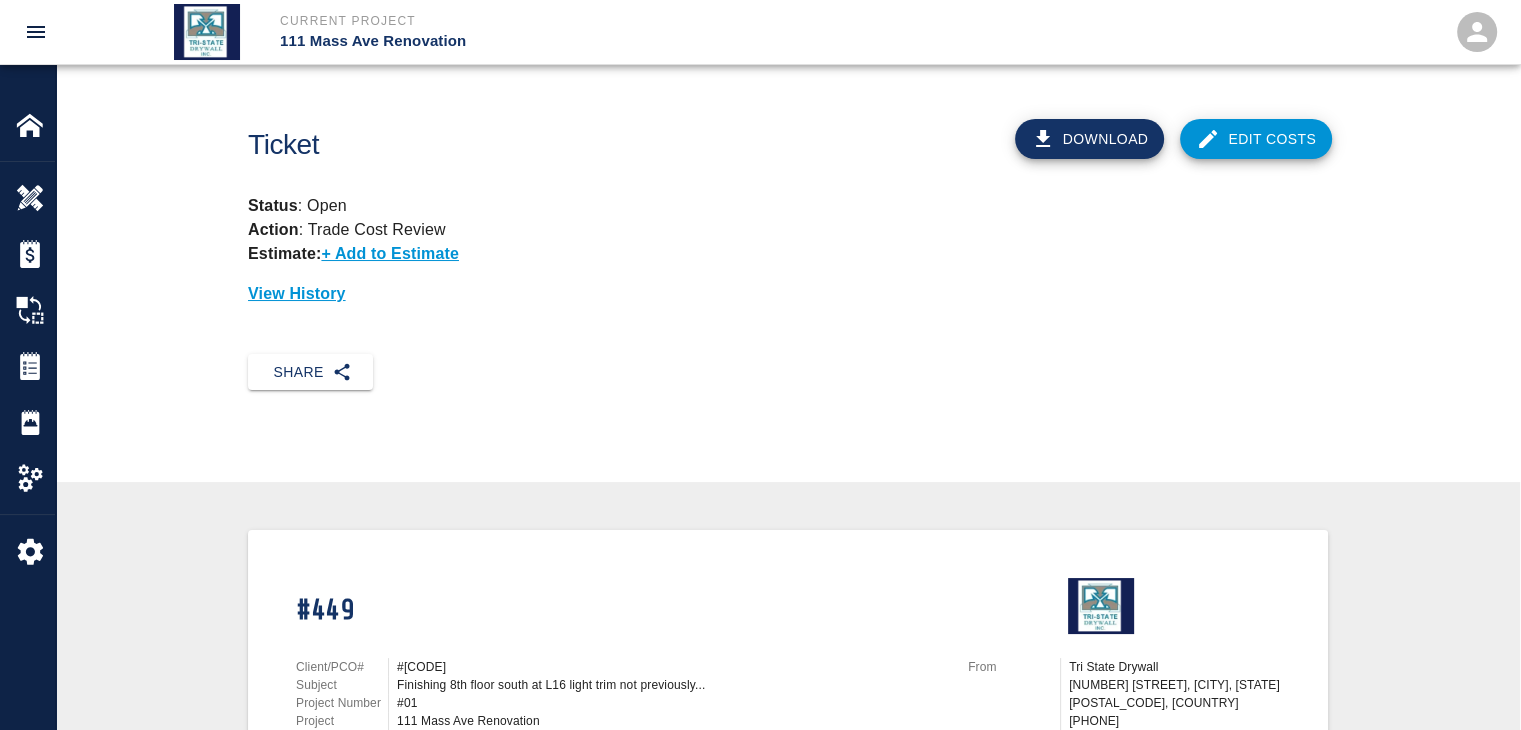 click on "Edit Costs" at bounding box center (1256, 139) 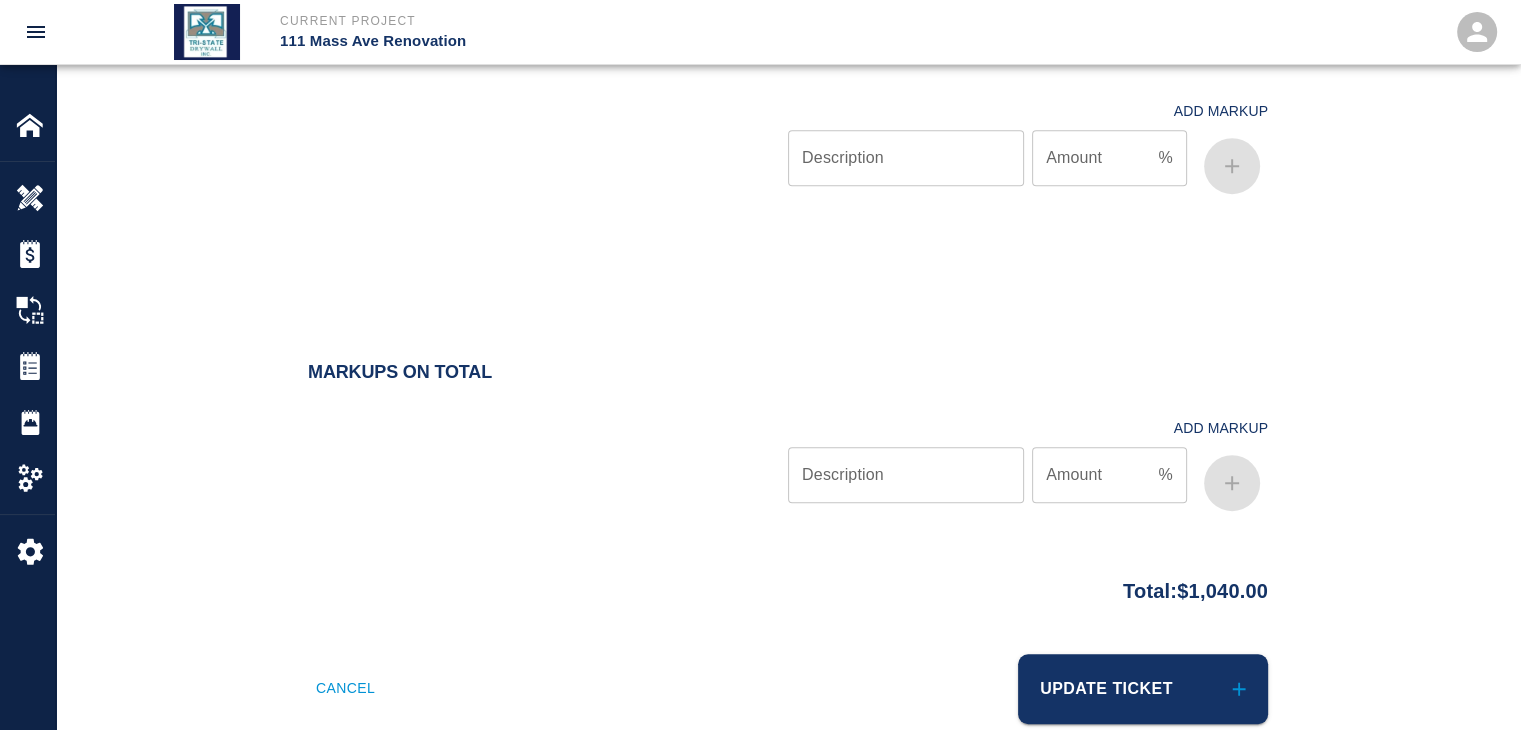 click on "Update Ticket" at bounding box center [1143, 689] 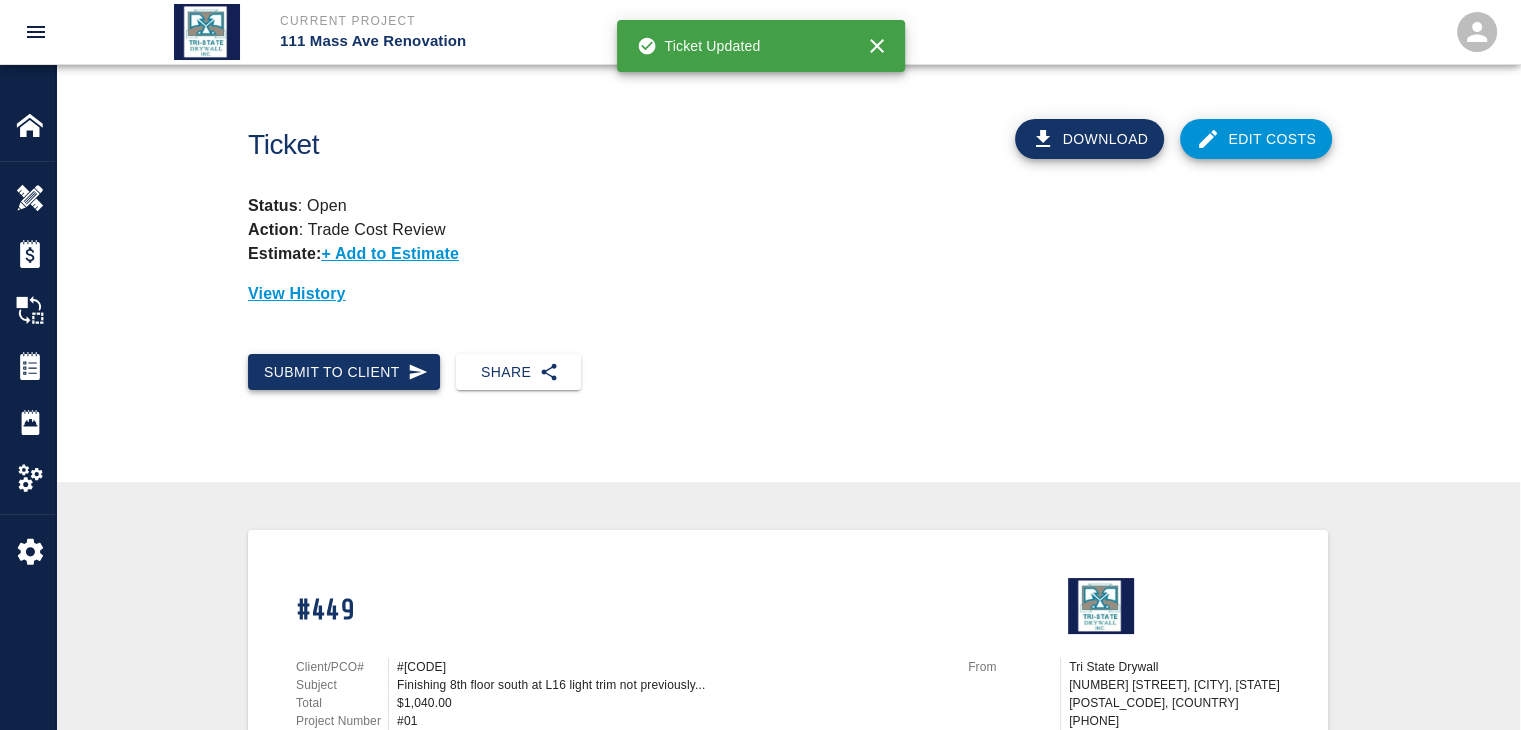 click on "Submit to Client" at bounding box center (344, 372) 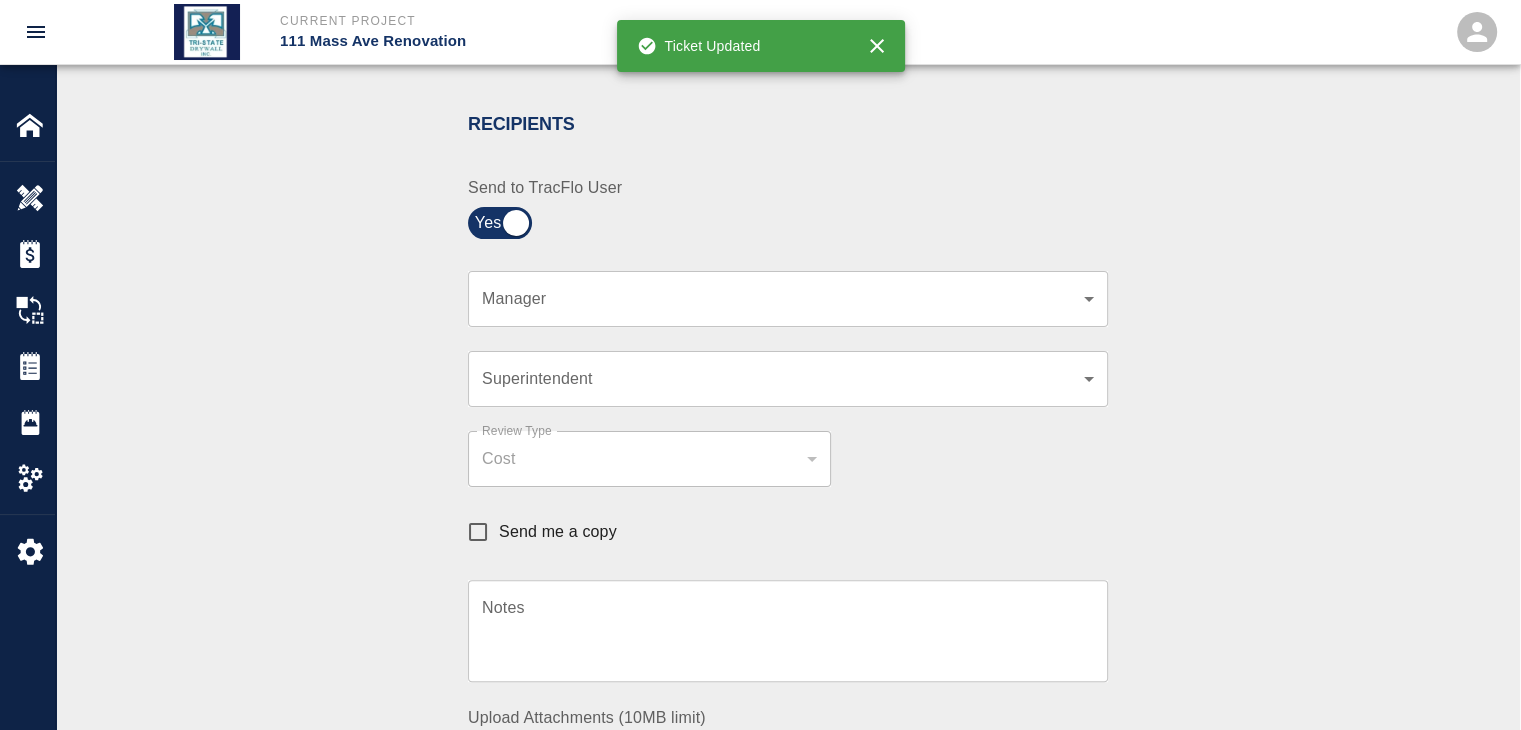 click on "Current Project 111 Mass Ave Renovation Home 111 Mass Ave Renovation Overview Estimates Change Orders Tickets Daily Reports Project Settings Settings Powered By Terms of Service  |  Privacy Policy Ticket Download Edit Costs Status :   Open Action :   Trade Cost Review Estimate:  + Add to Estimate View History Submit to Client Share Recipients Internal Team ​ Internal Team Notes x Notes Cancel Send Recipients Send to TracFlo User Manager ​ Manager Superintendent ​ Superintendent Review Type Cost cost Review Type Send me a copy Notes x Notes Upload Attachments (10MB limit) Choose file No file chosen Upload Another File Cancel Send Request Time and Material Revision Notes   * x Notes   * Upload Attachments (10MB limit) Choose file No file chosen Upload Another File Cancel Send Time and Materials Reject Notes   * x Notes   * Upload Attachments (10MB limit) Choose file No file chosen Upload Another File Cancel Send Approve Ticket Time and Materials Signature Clear Notes x Notes Choose file Cancel Send" at bounding box center (760, -35) 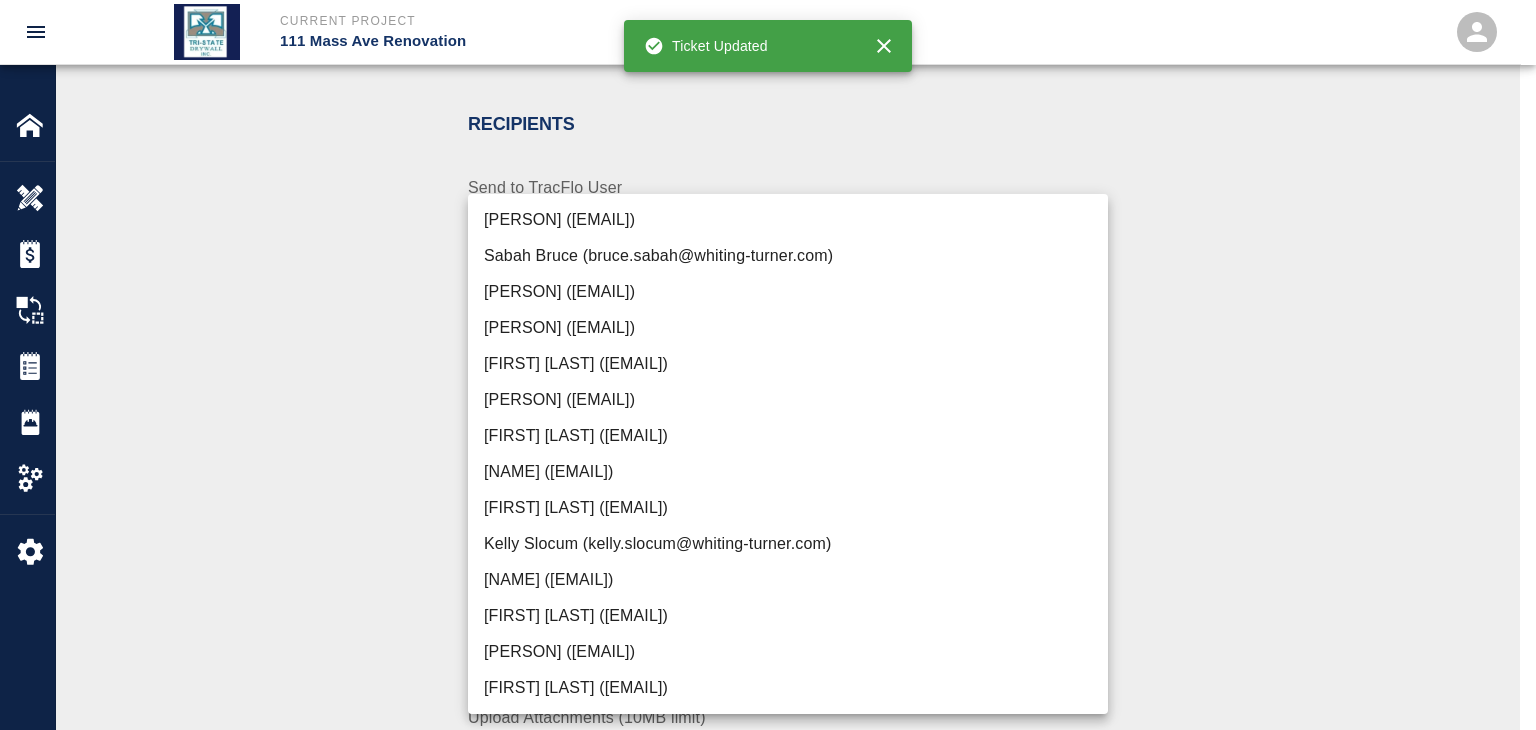 click on "[PERSON] ([EMAIL])" at bounding box center [788, 652] 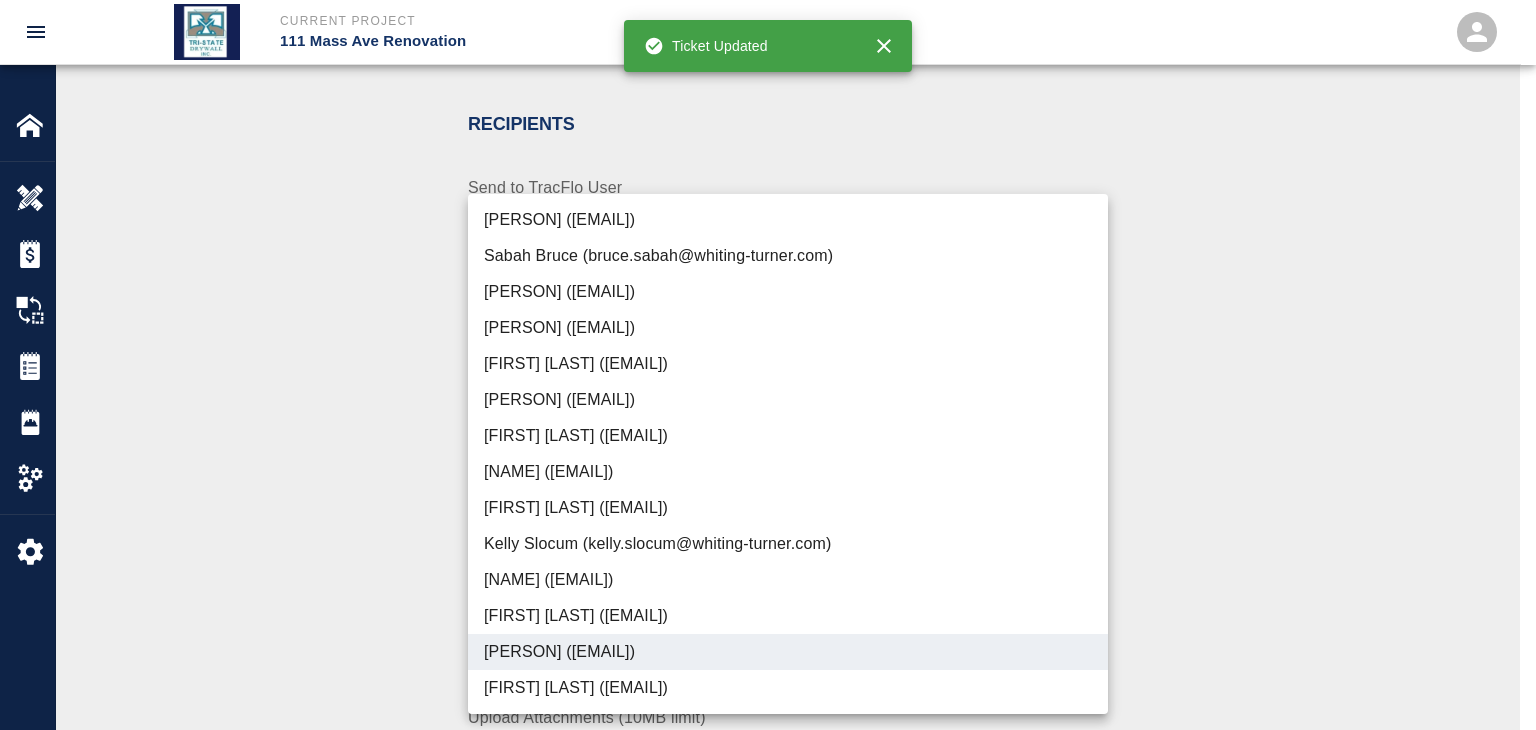 click at bounding box center [768, 365] 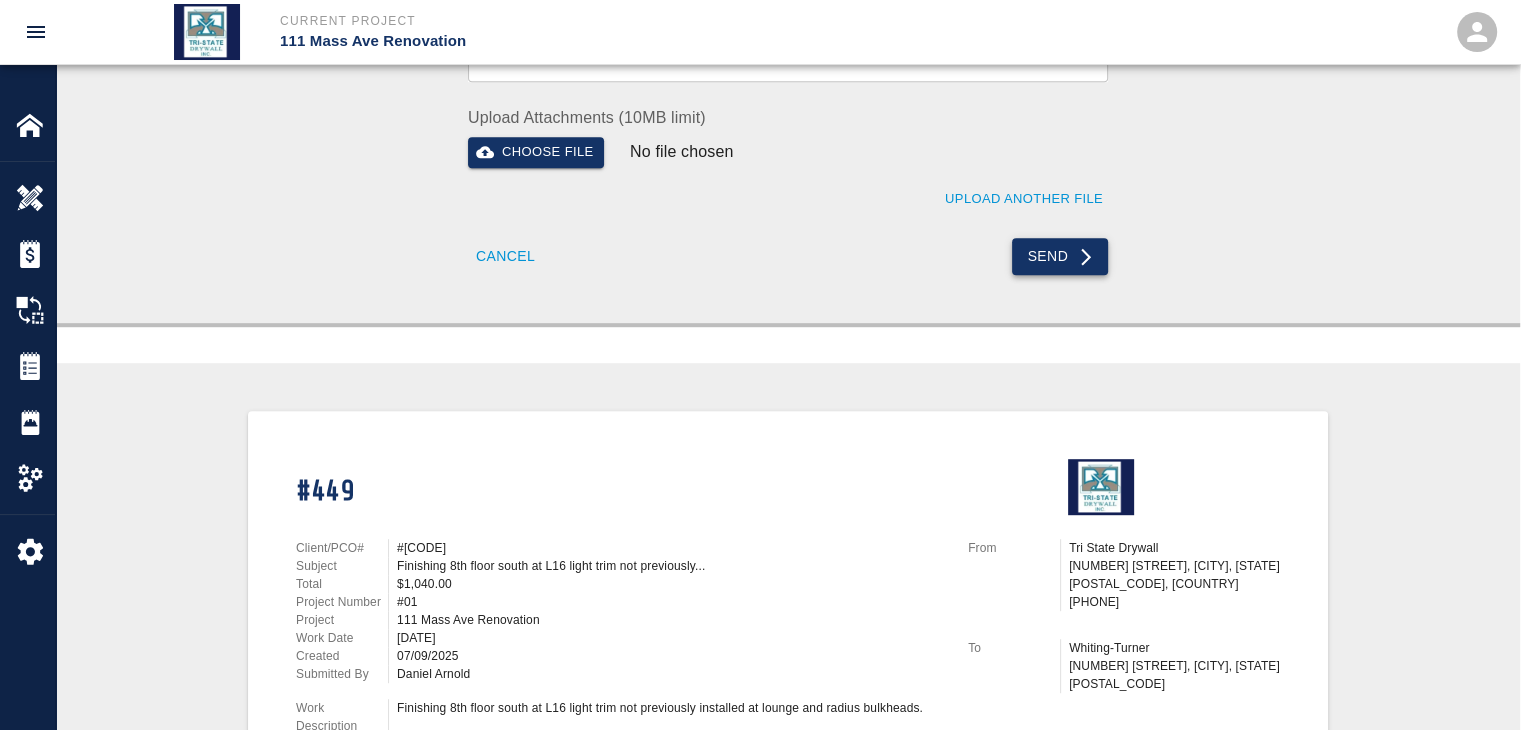 click on "Send" at bounding box center [1060, 256] 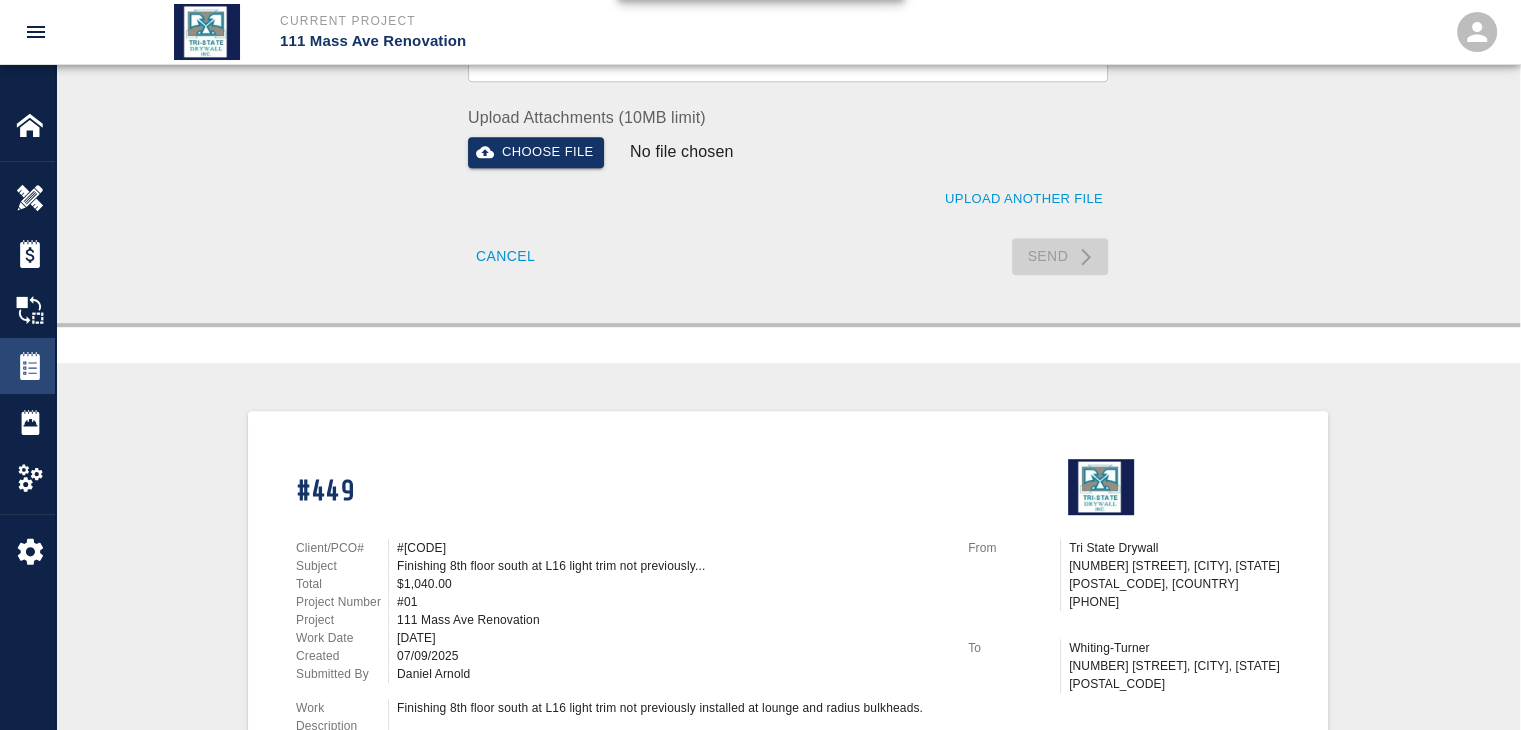 type 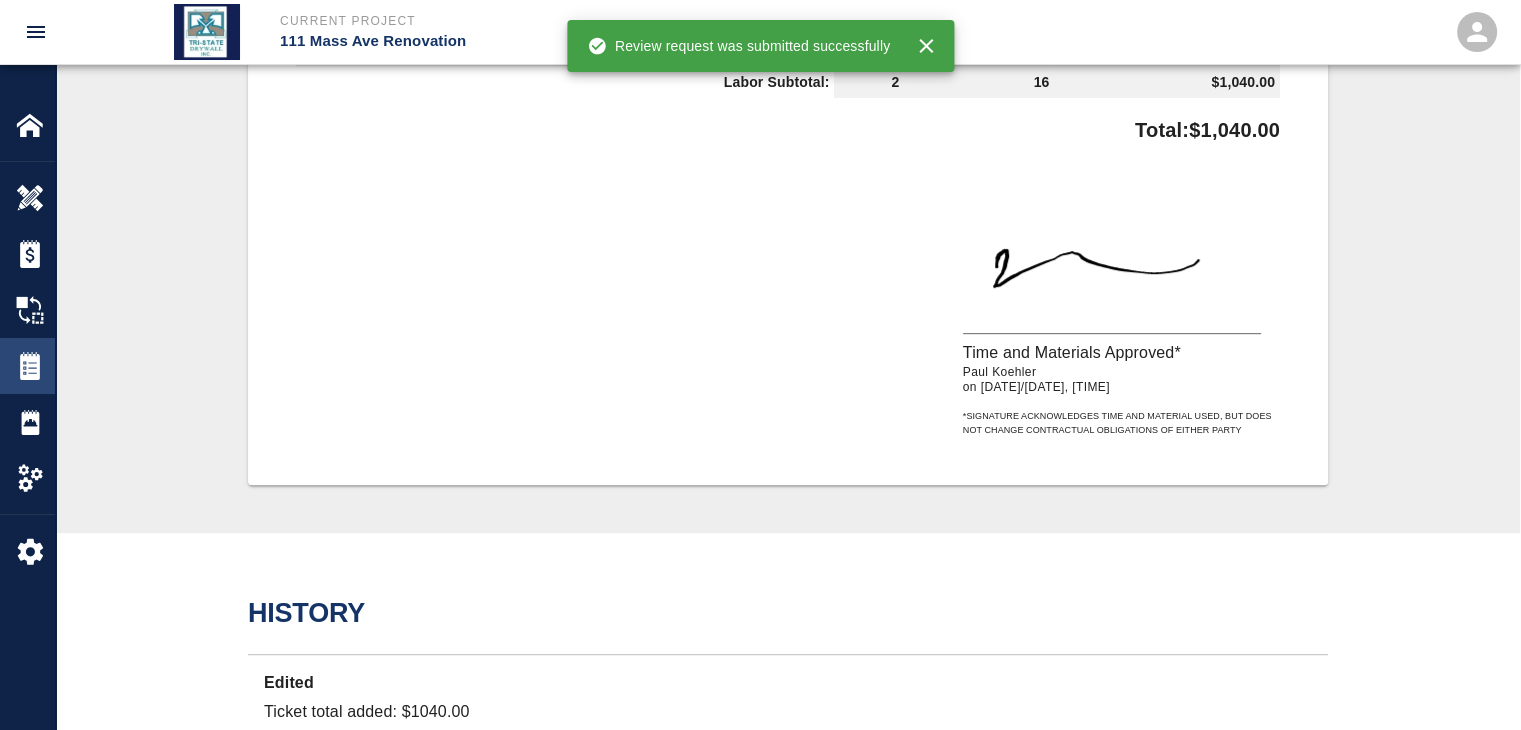 click at bounding box center (30, 366) 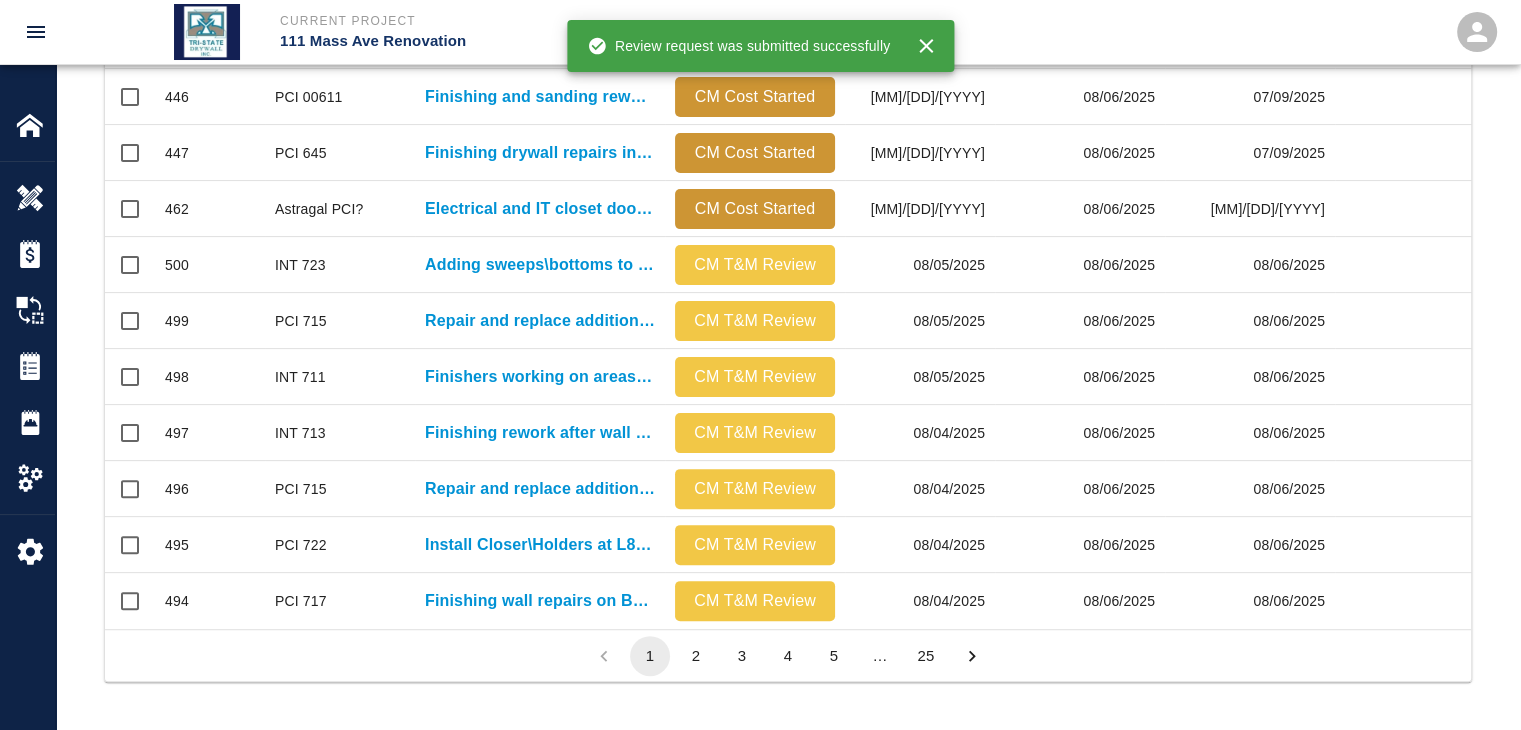click on "2" at bounding box center (696, 656) 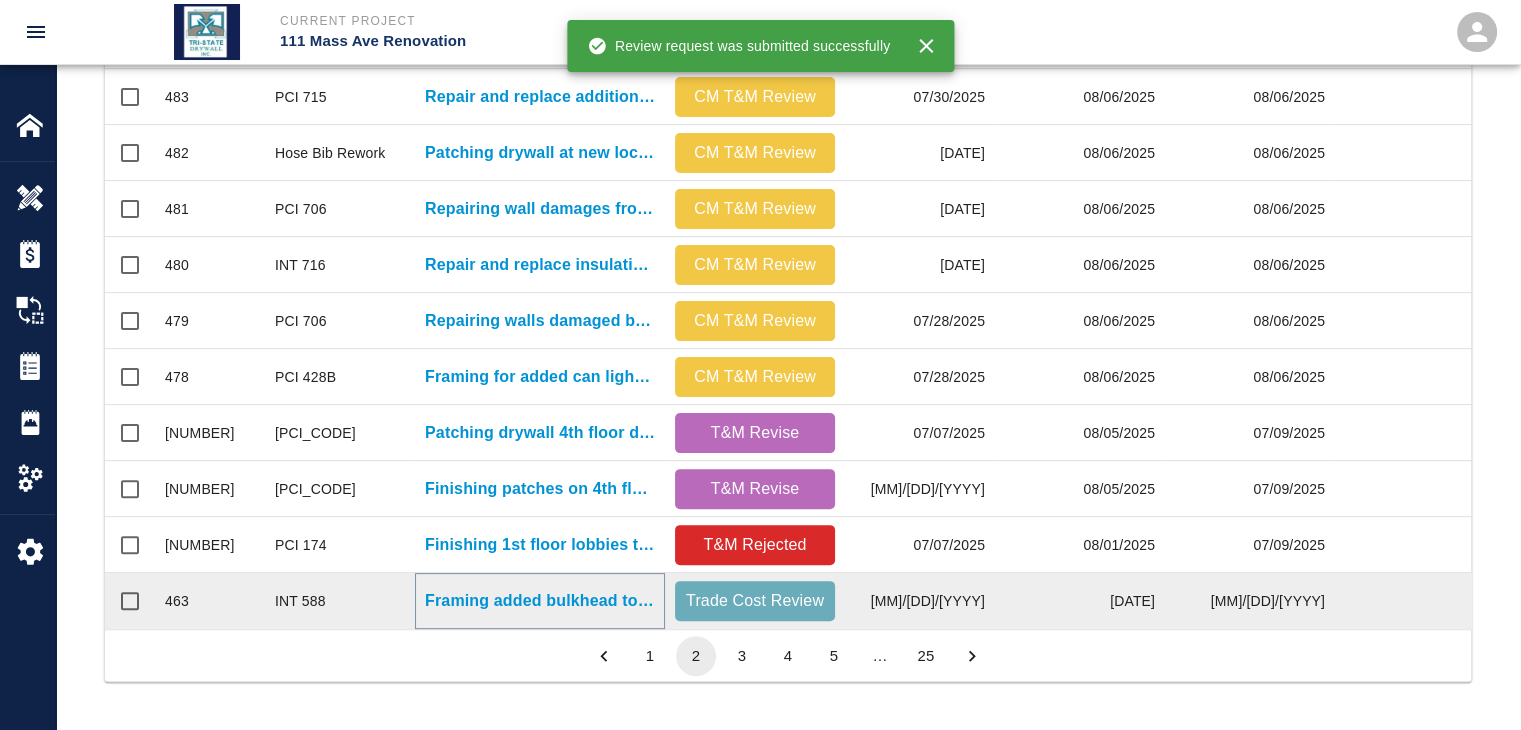 click on "Framing added bulkhead to encapsulate the insulation around column in..." at bounding box center (540, 601) 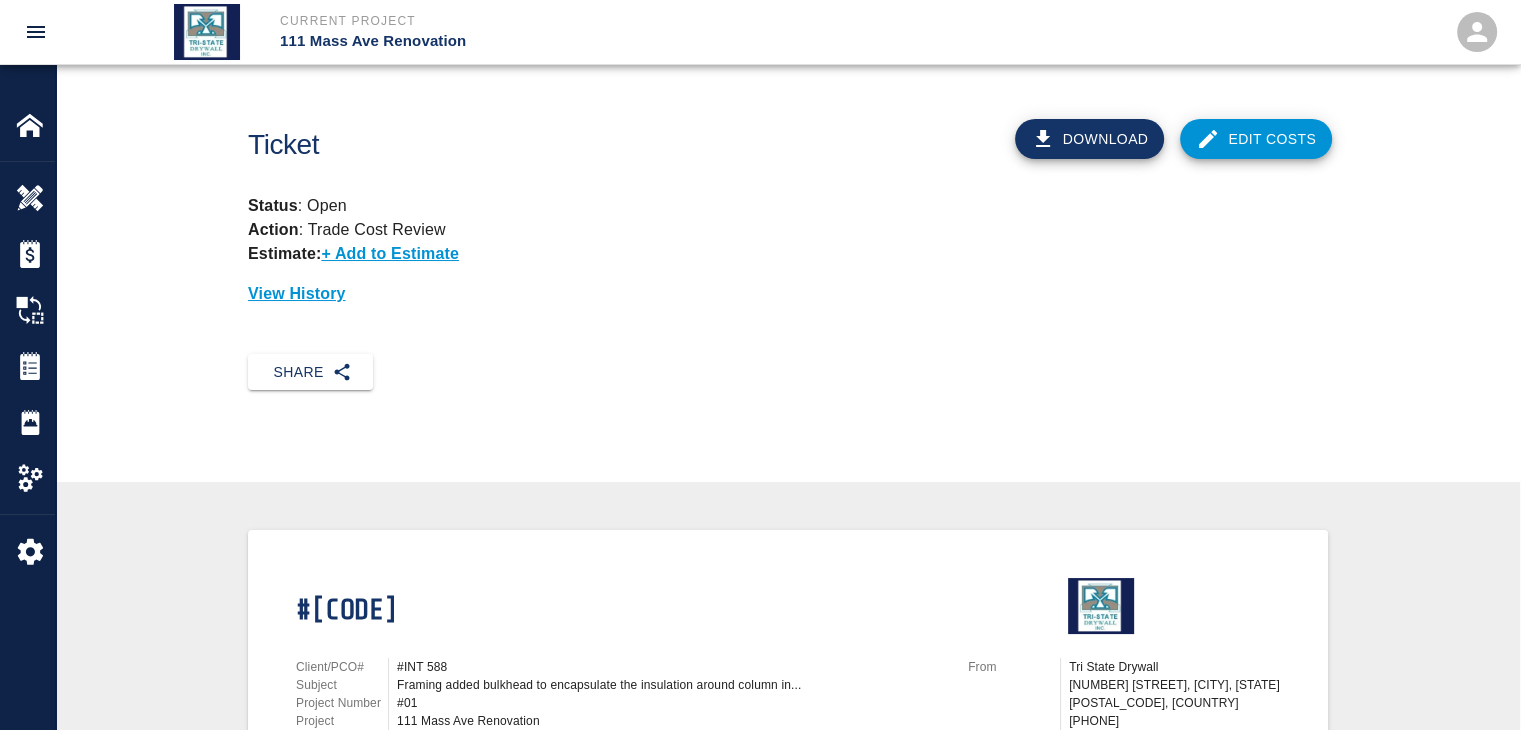 click on "Edit Costs" at bounding box center (1256, 139) 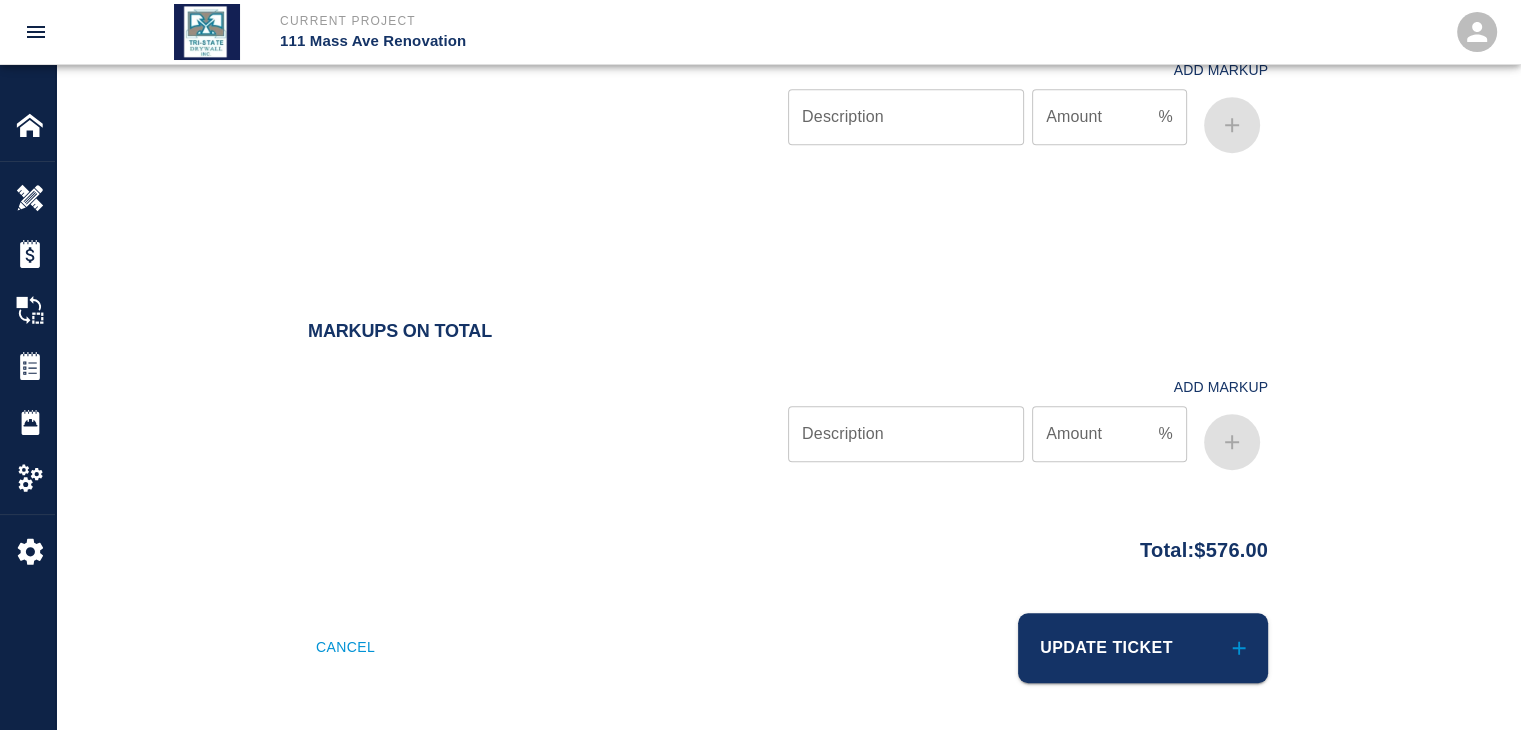 click on "Update Ticket" at bounding box center [1143, 648] 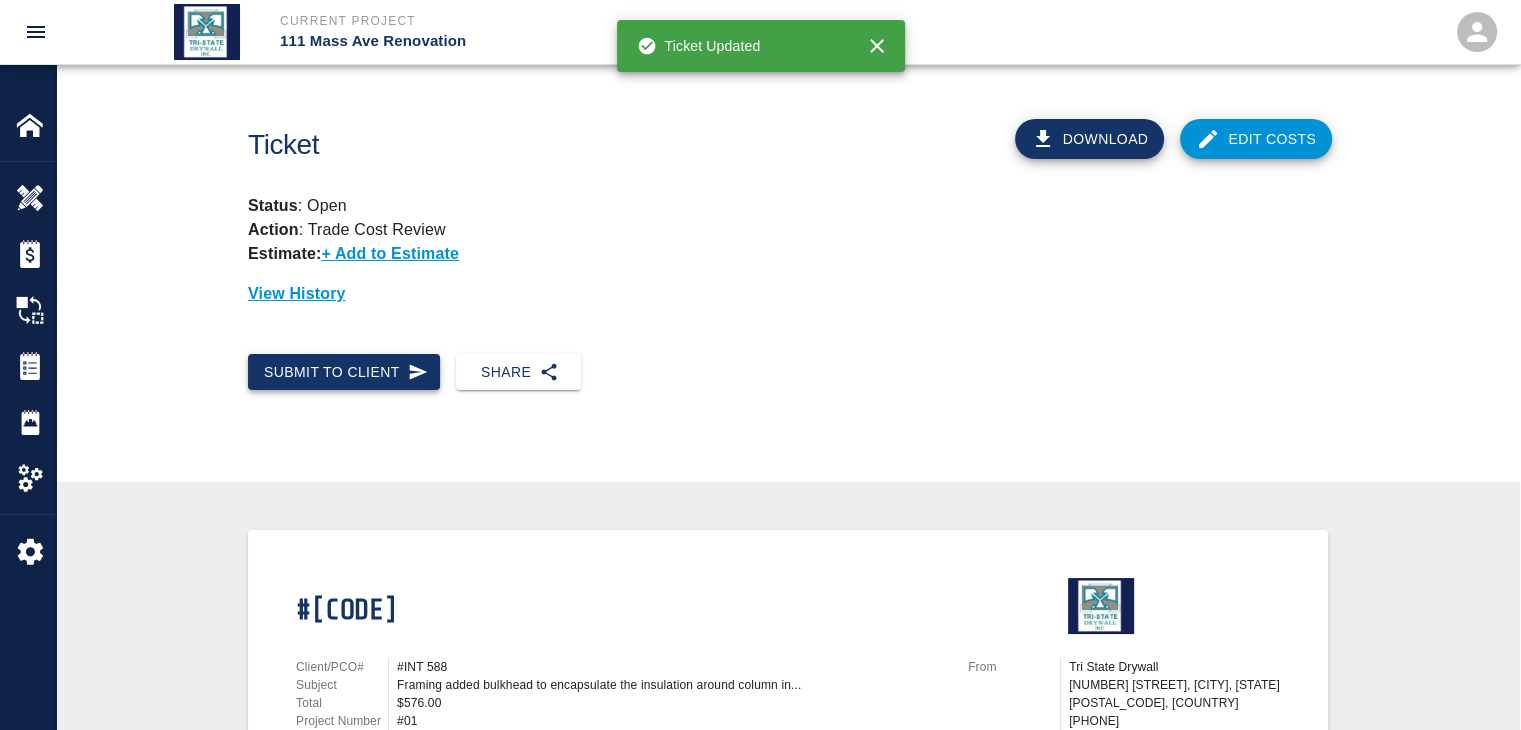click on "Submit to Client" at bounding box center [344, 372] 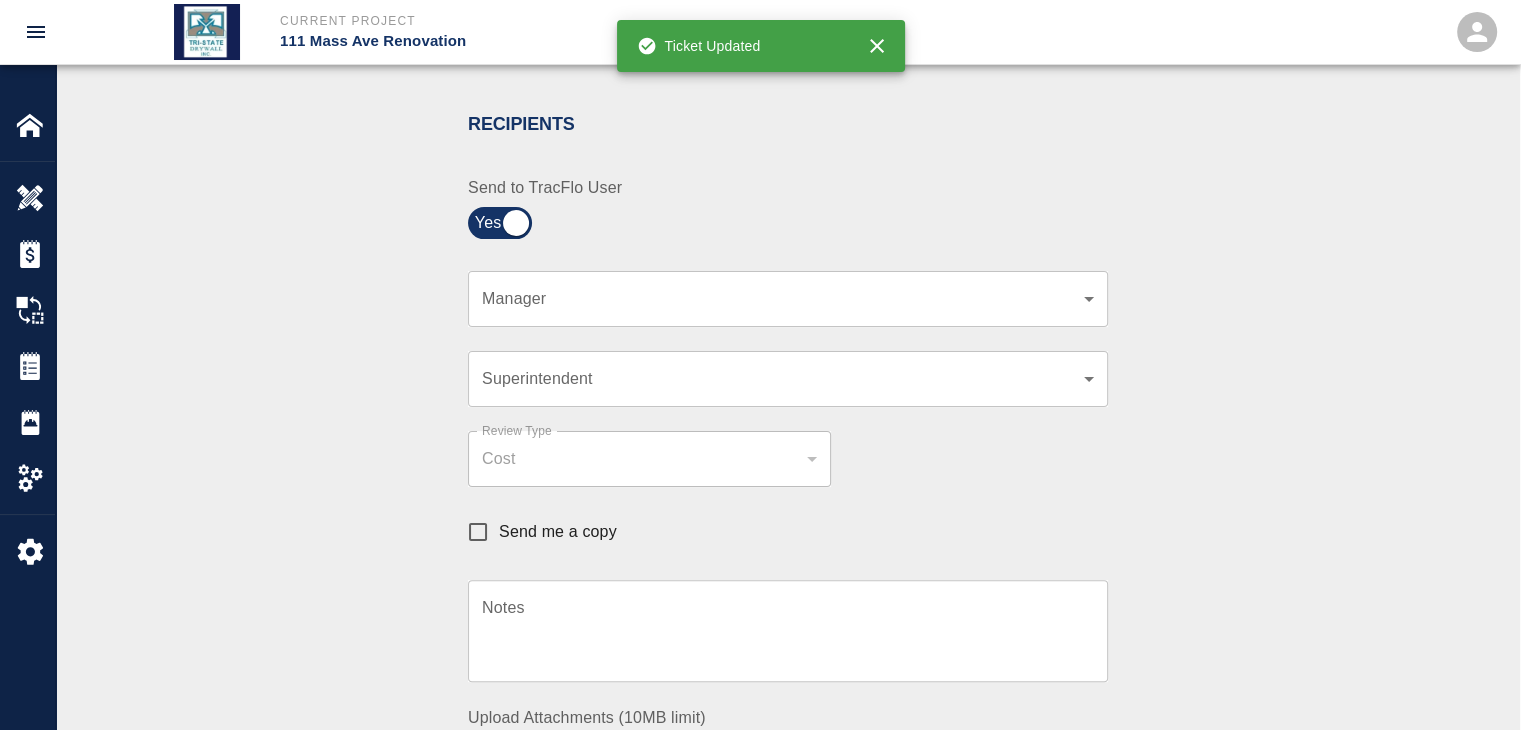 click on "Current Project 111 Mass Ave Renovation Home 111 Mass Ave Renovation Overview Estimates Change Orders Tickets Daily Reports Project Settings Settings Powered By Terms of Service  |  Privacy Policy Ticket Download Edit Costs Status :   Open Action :   Trade Cost Review Estimate:  + Add to Estimate View History Submit to Client Share Recipients Internal Team ​ Internal Team Notes x Notes Cancel Send Recipients Send to TracFlo User Manager ​ Manager Superintendent ​ Superintendent Review Type Cost cost Review Type Send me a copy Notes x Notes Upload Attachments (10MB limit) Choose file No file chosen Upload Another File Cancel Send Request Time and Material Revision Notes   * x Notes   * Upload Attachments (10MB limit) Choose file No file chosen Upload Another File Cancel Send Time and Materials Reject Notes   * x Notes   * Upload Attachments (10MB limit) Choose file No file chosen Upload Another File Cancel Send Approve Ticket Time and Materials Signature Clear Notes x Notes Choose file Cancel Send" at bounding box center (760, -35) 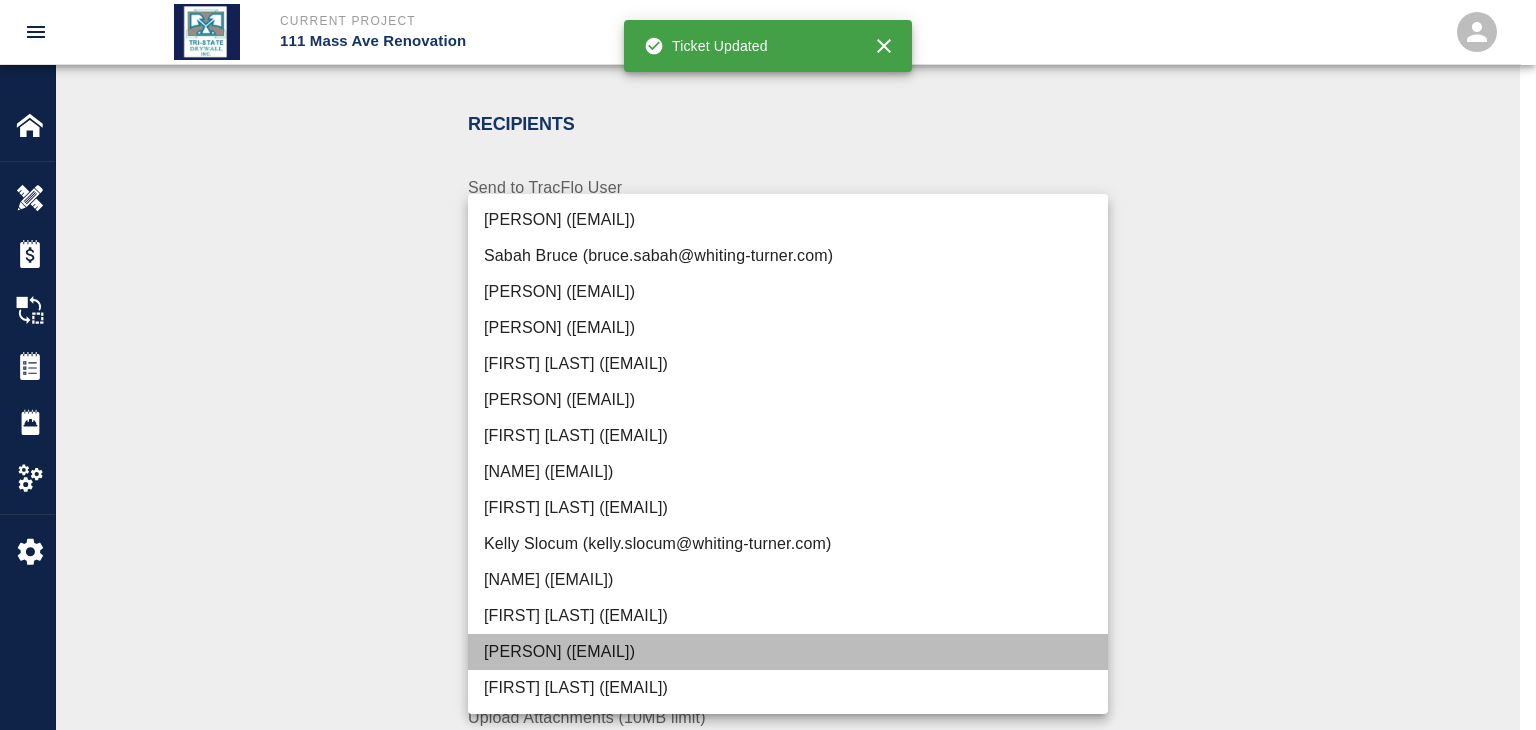 drag, startPoint x: 619, startPoint y: 649, endPoint x: 296, endPoint y: 549, distance: 338.1257 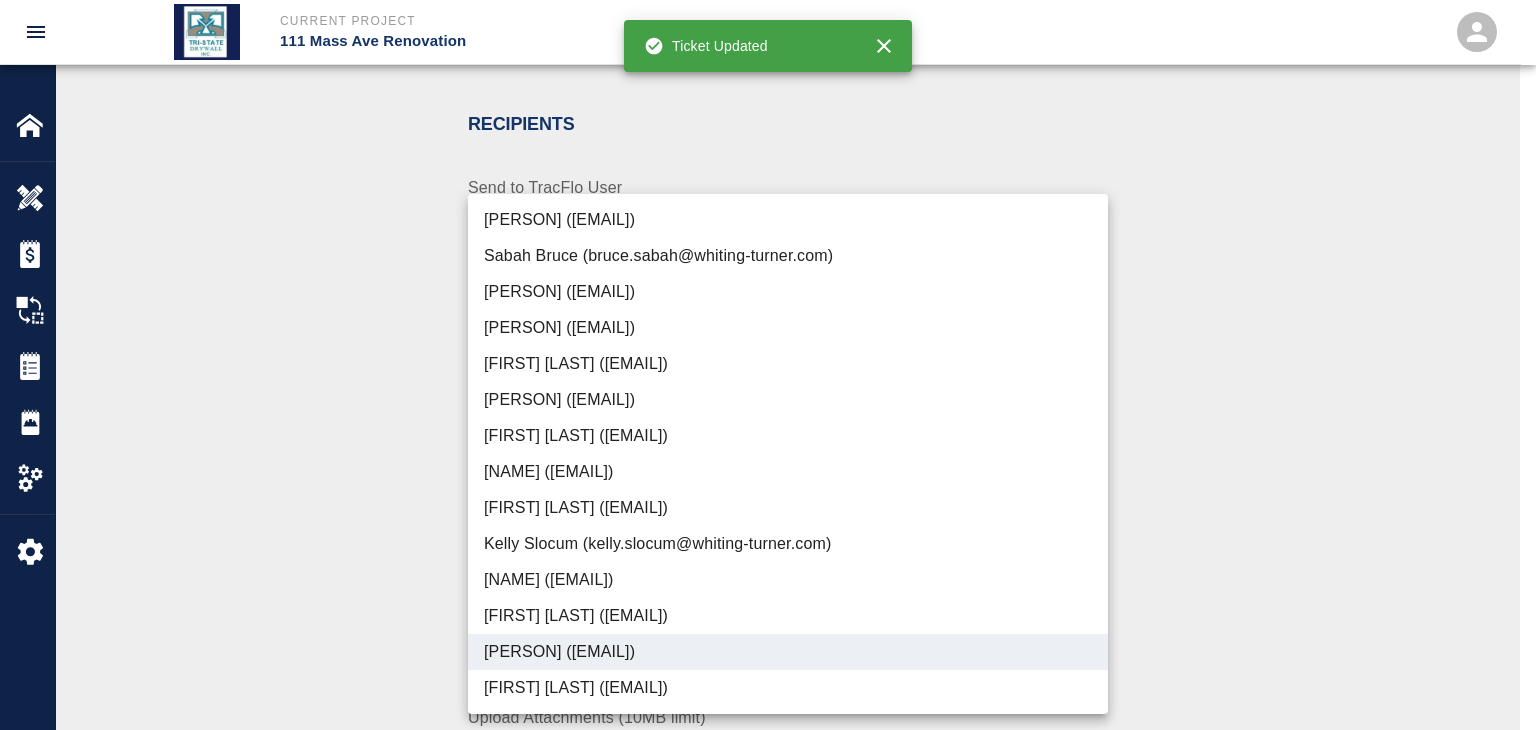 drag, startPoint x: 275, startPoint y: 522, endPoint x: 276, endPoint y: 508, distance: 14.035668 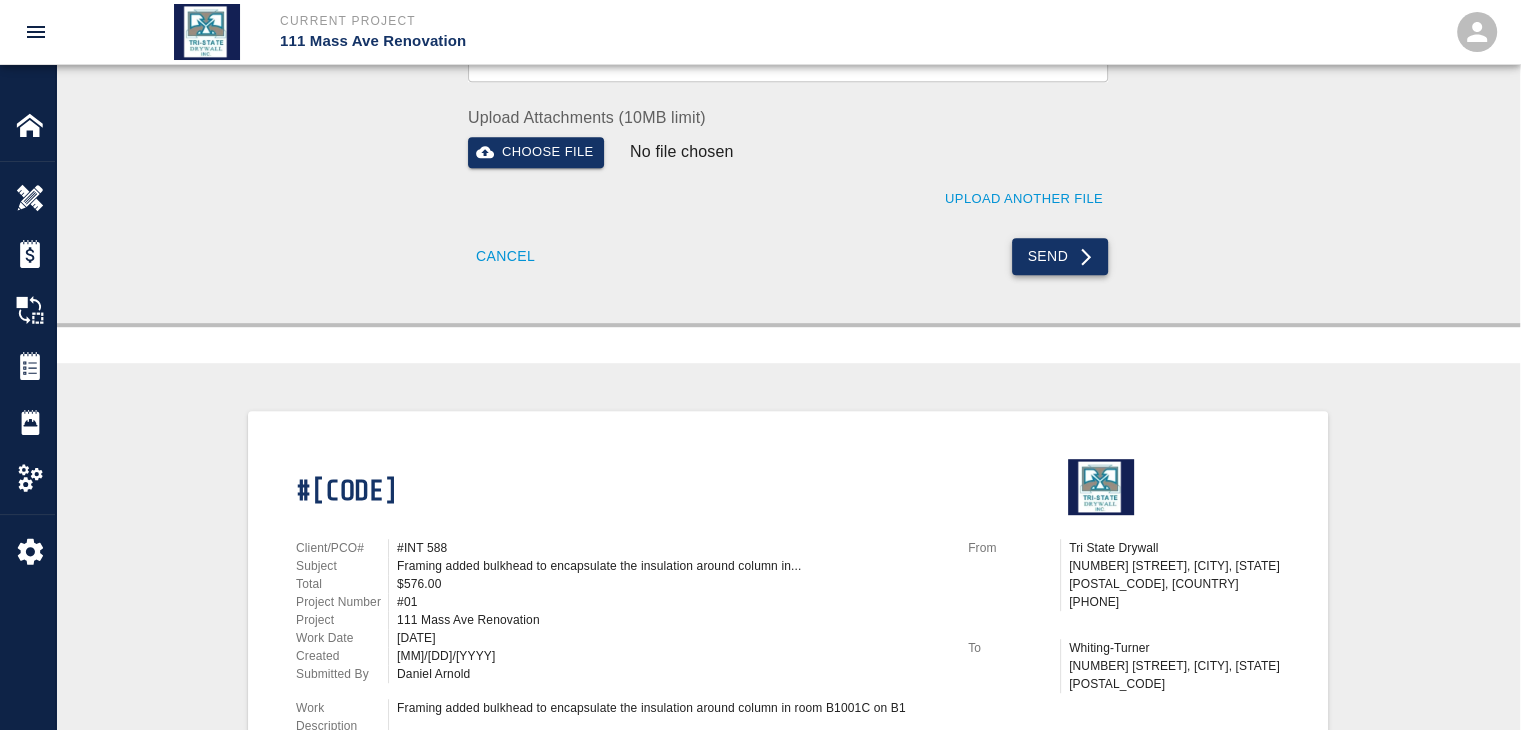 drag, startPoint x: 1034, startPoint y: 246, endPoint x: 1035, endPoint y: 260, distance: 14.035668 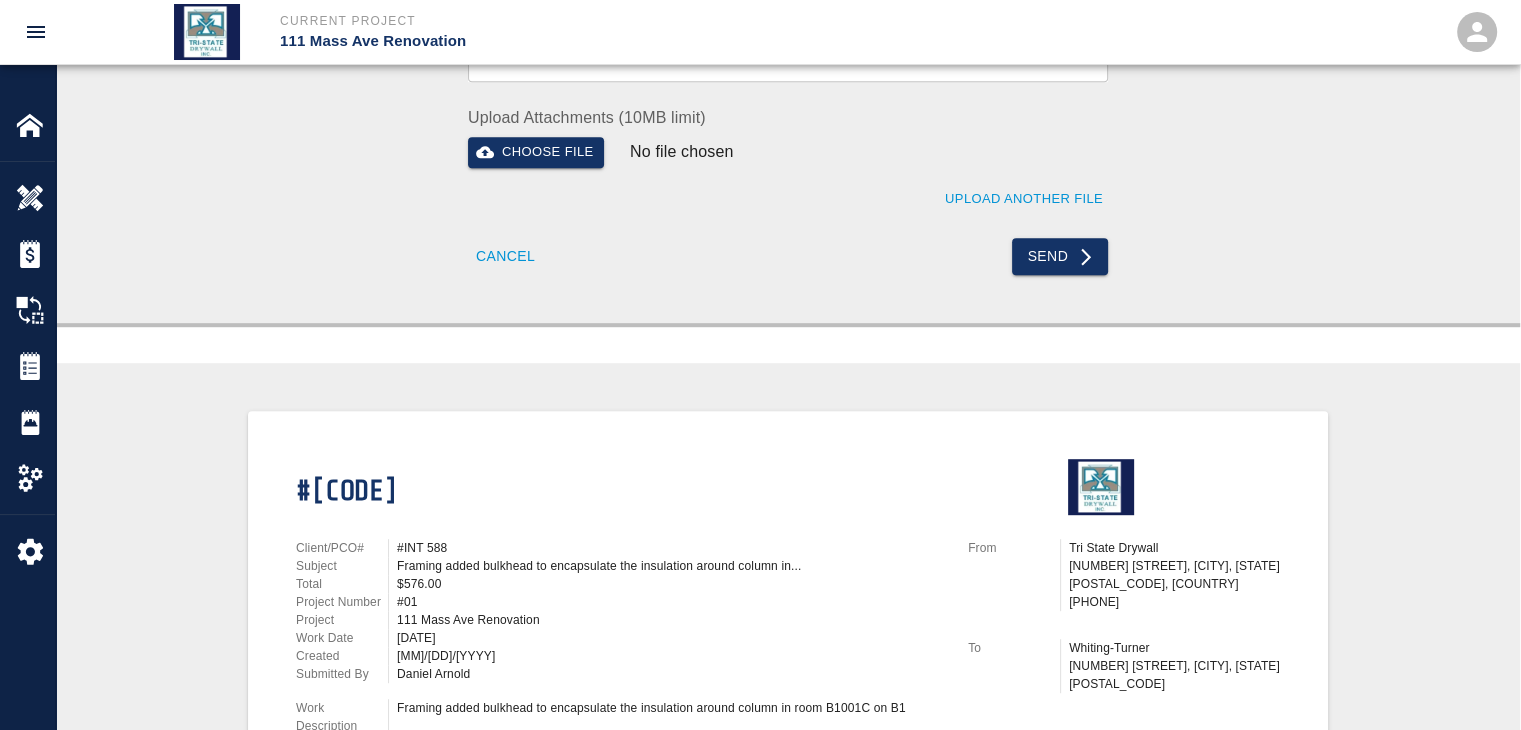 click on "Send" at bounding box center (1060, 256) 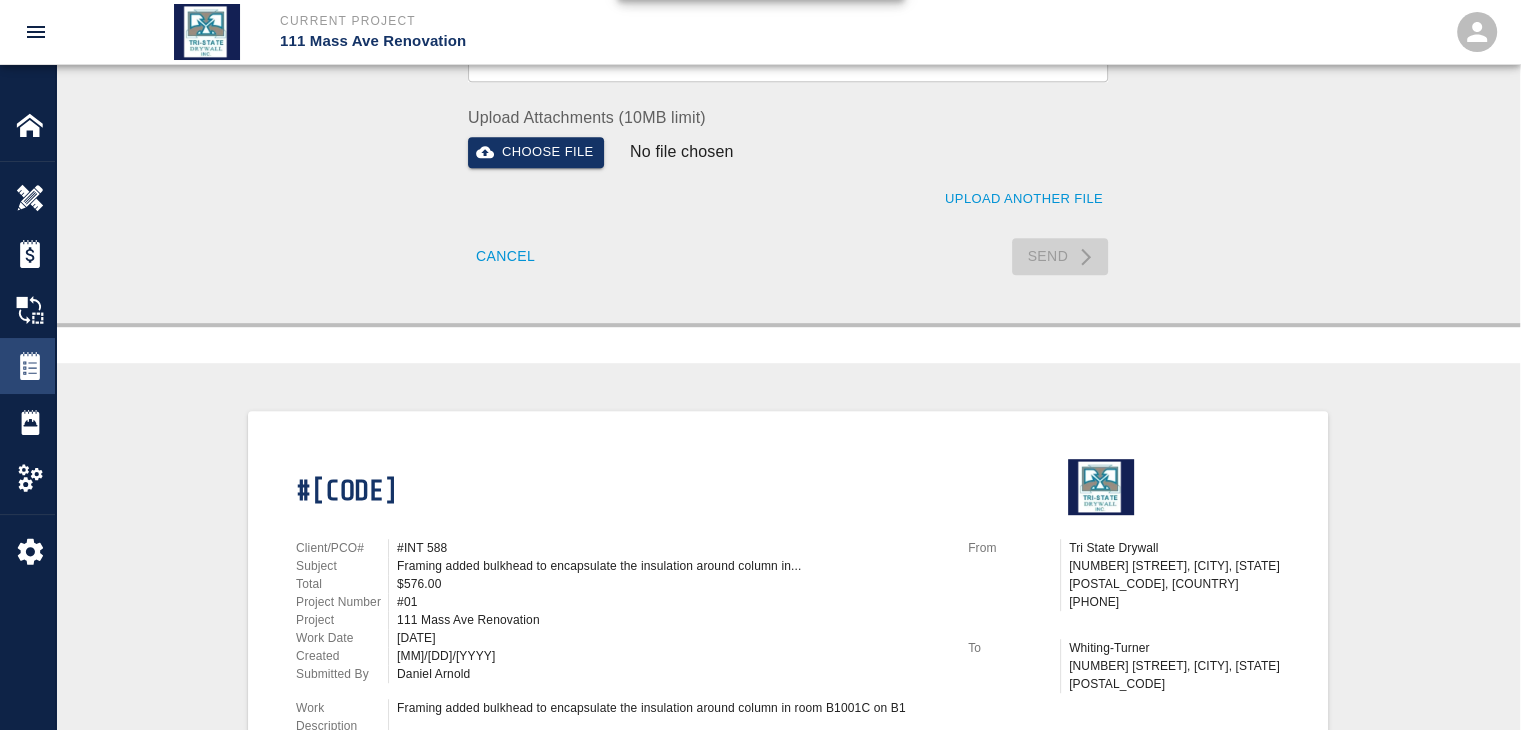 type 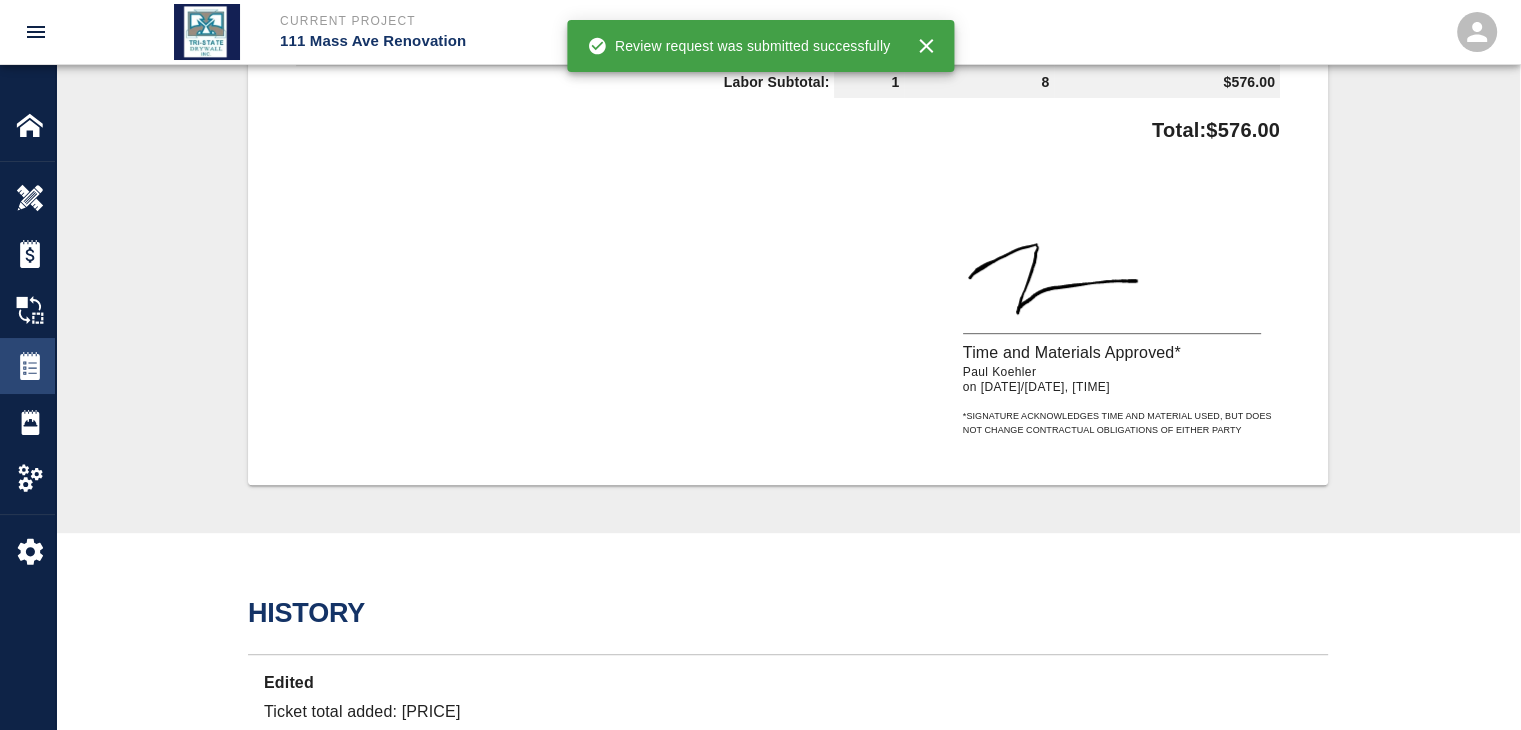 click at bounding box center [44, 366] 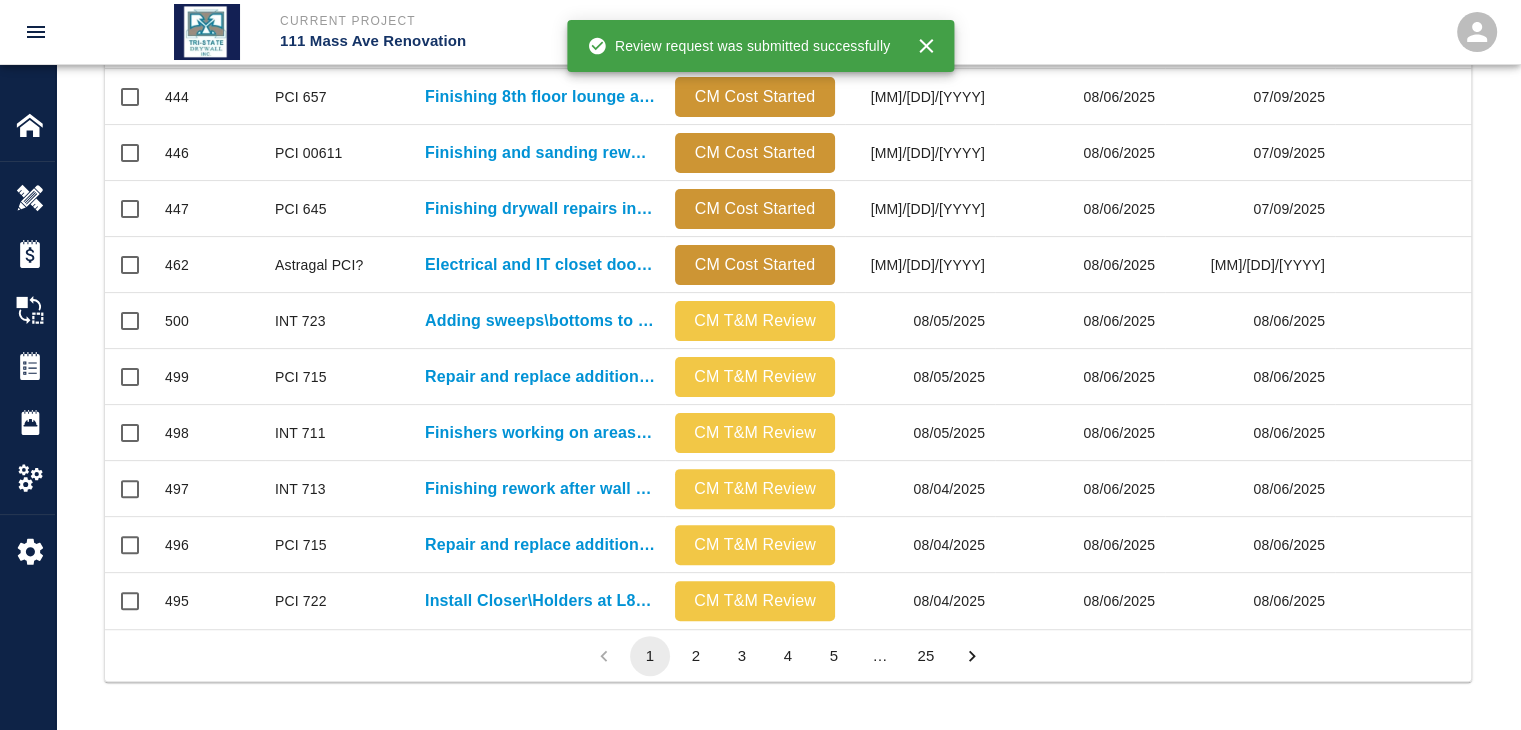 click on "2" at bounding box center [696, 656] 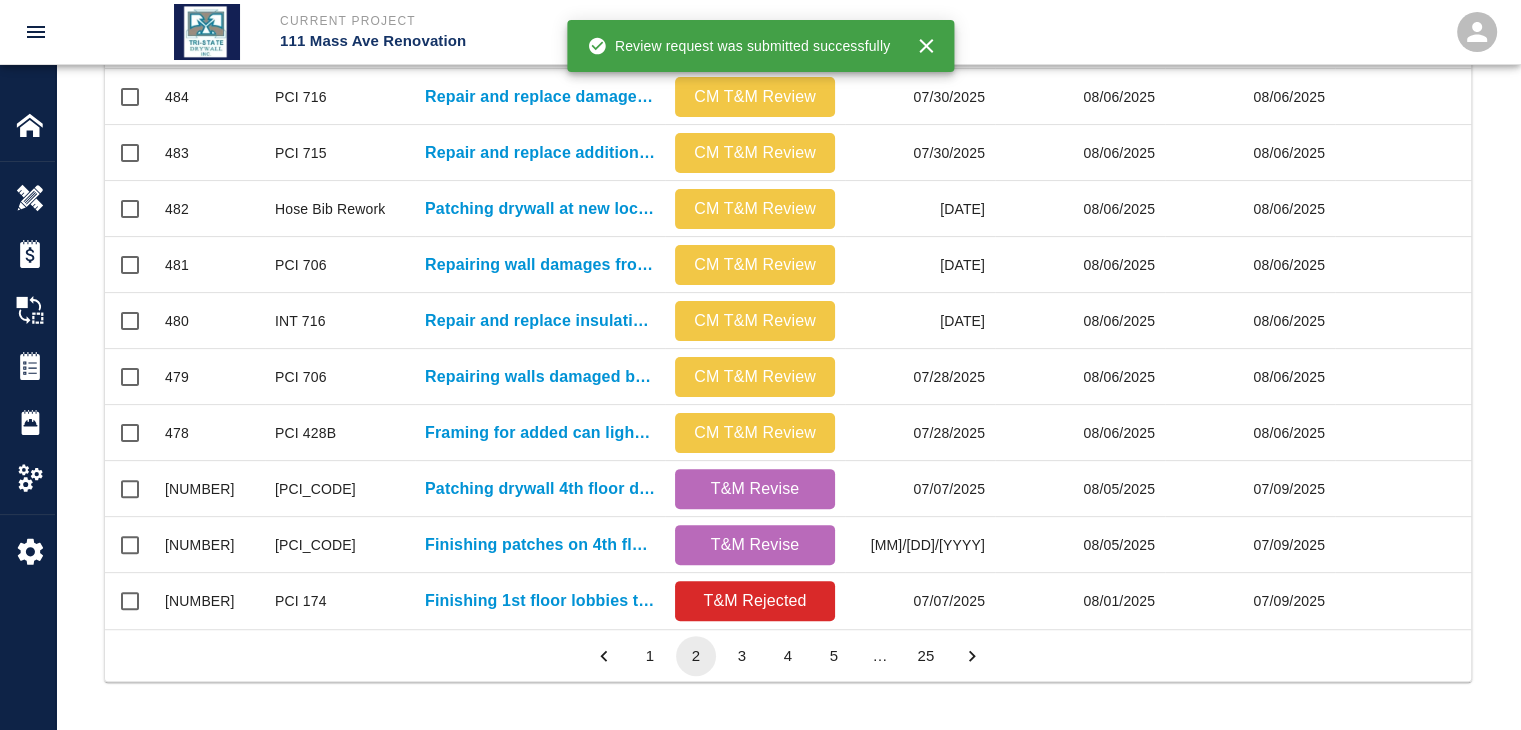 click on "3" at bounding box center (742, 656) 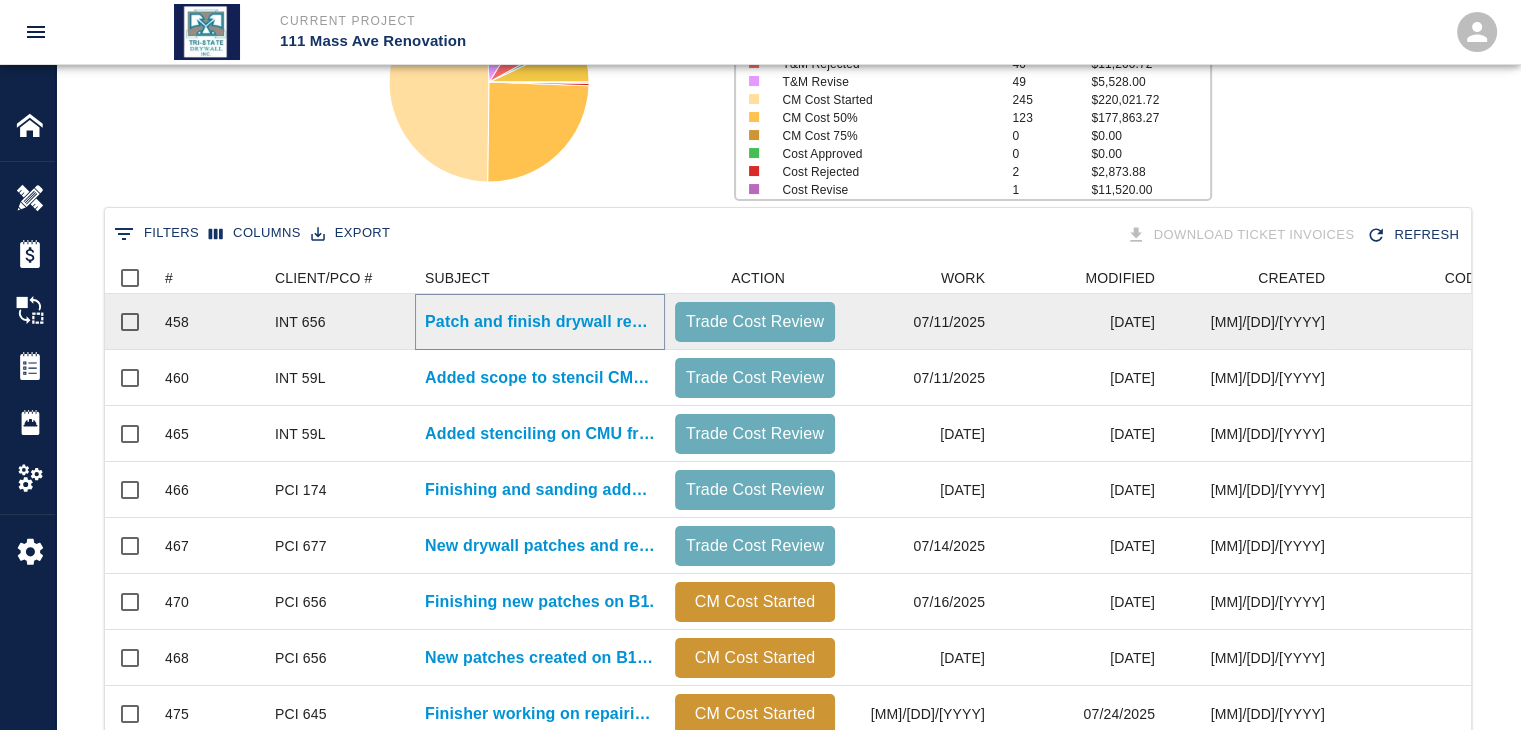 click on "Patch and finish drywall repairs for new patches on B1...." at bounding box center (540, 322) 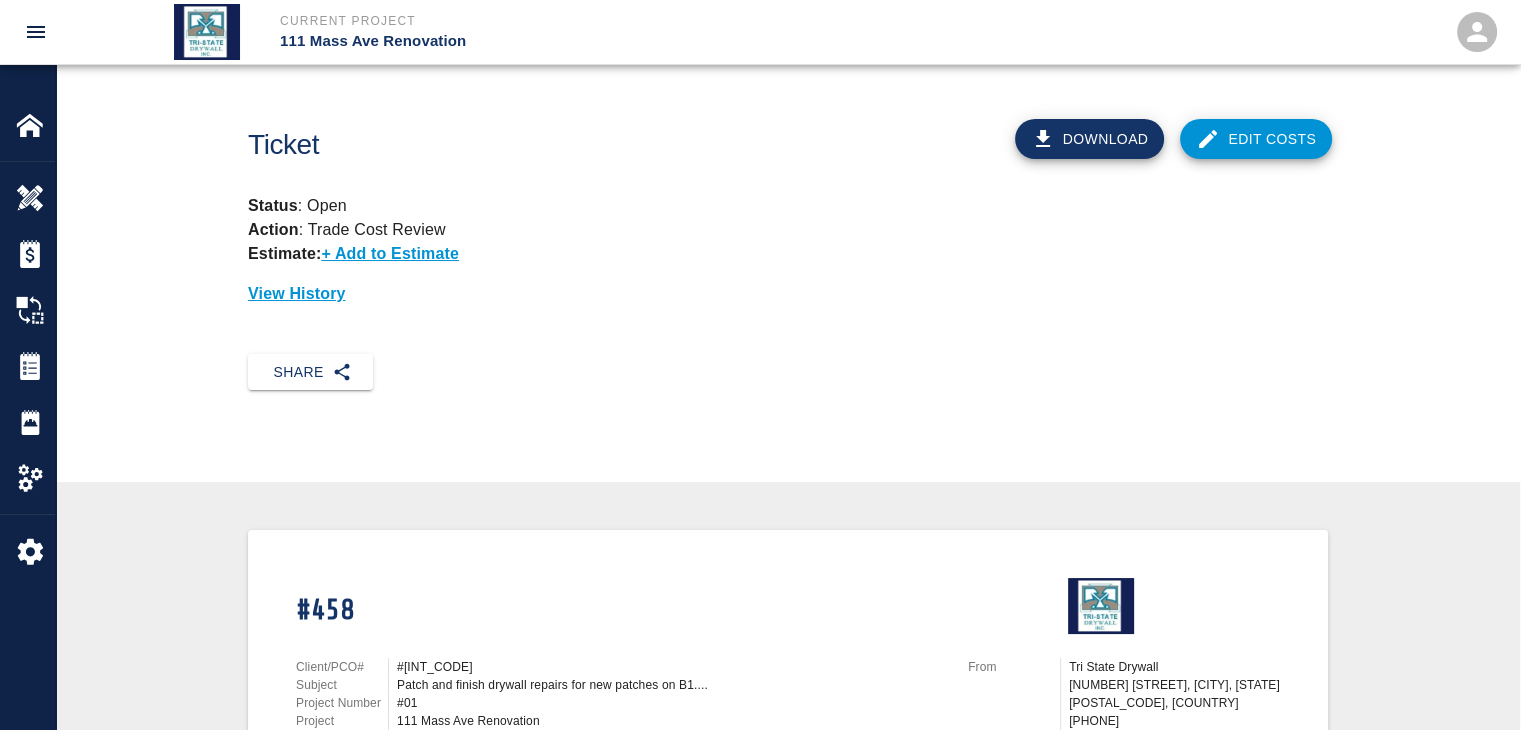 click on "Edit Costs" at bounding box center (1256, 139) 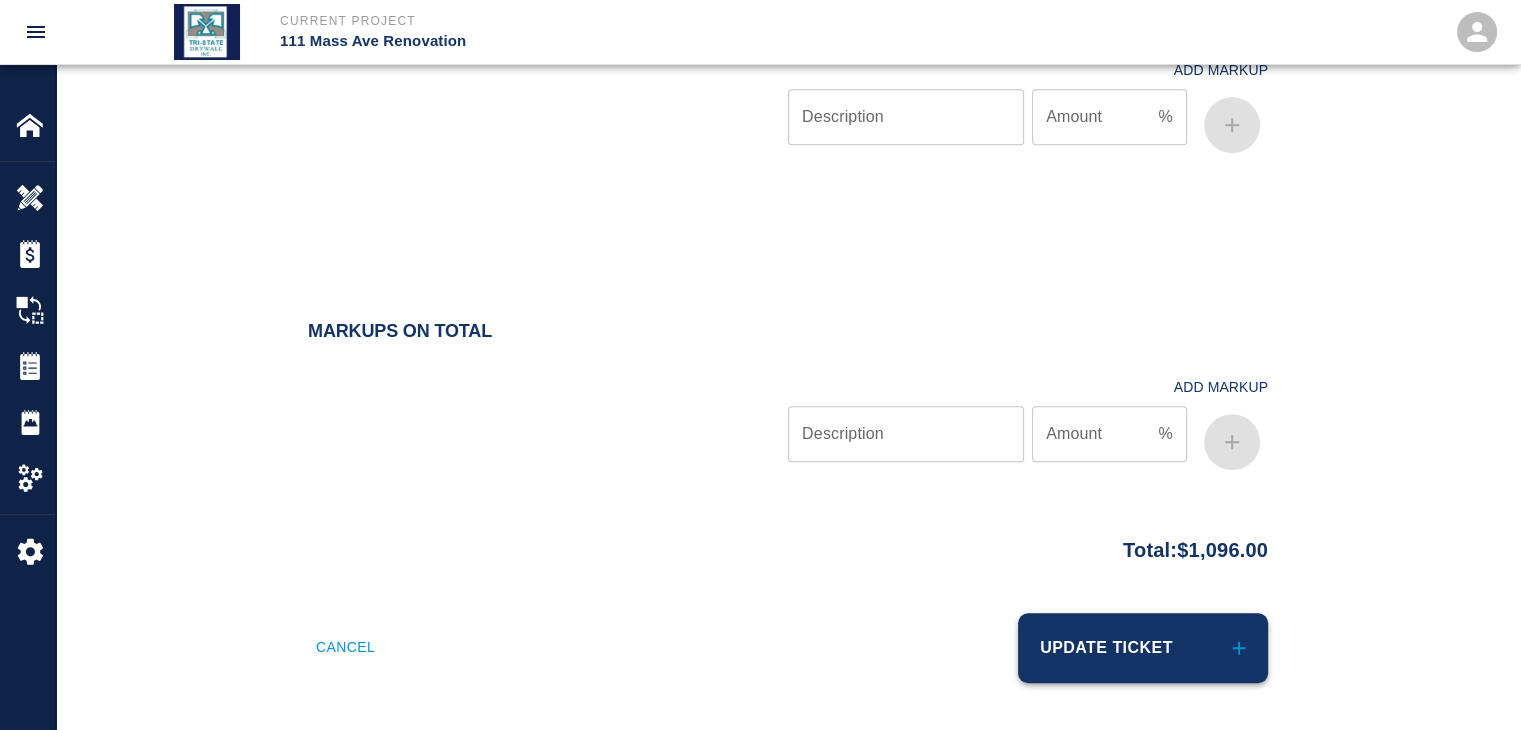 click on "Update Ticket" at bounding box center [1143, 648] 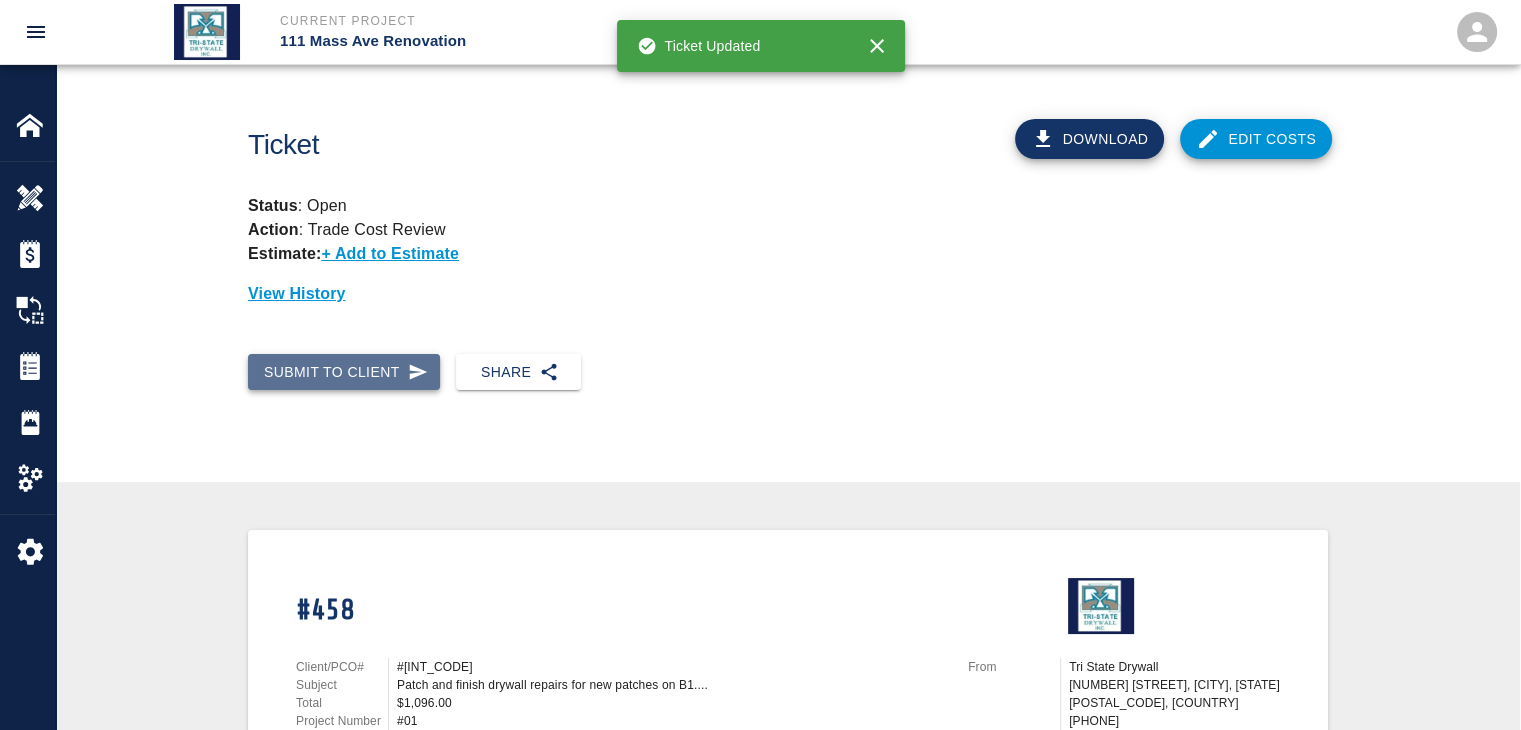 click on "Submit to Client" at bounding box center [344, 372] 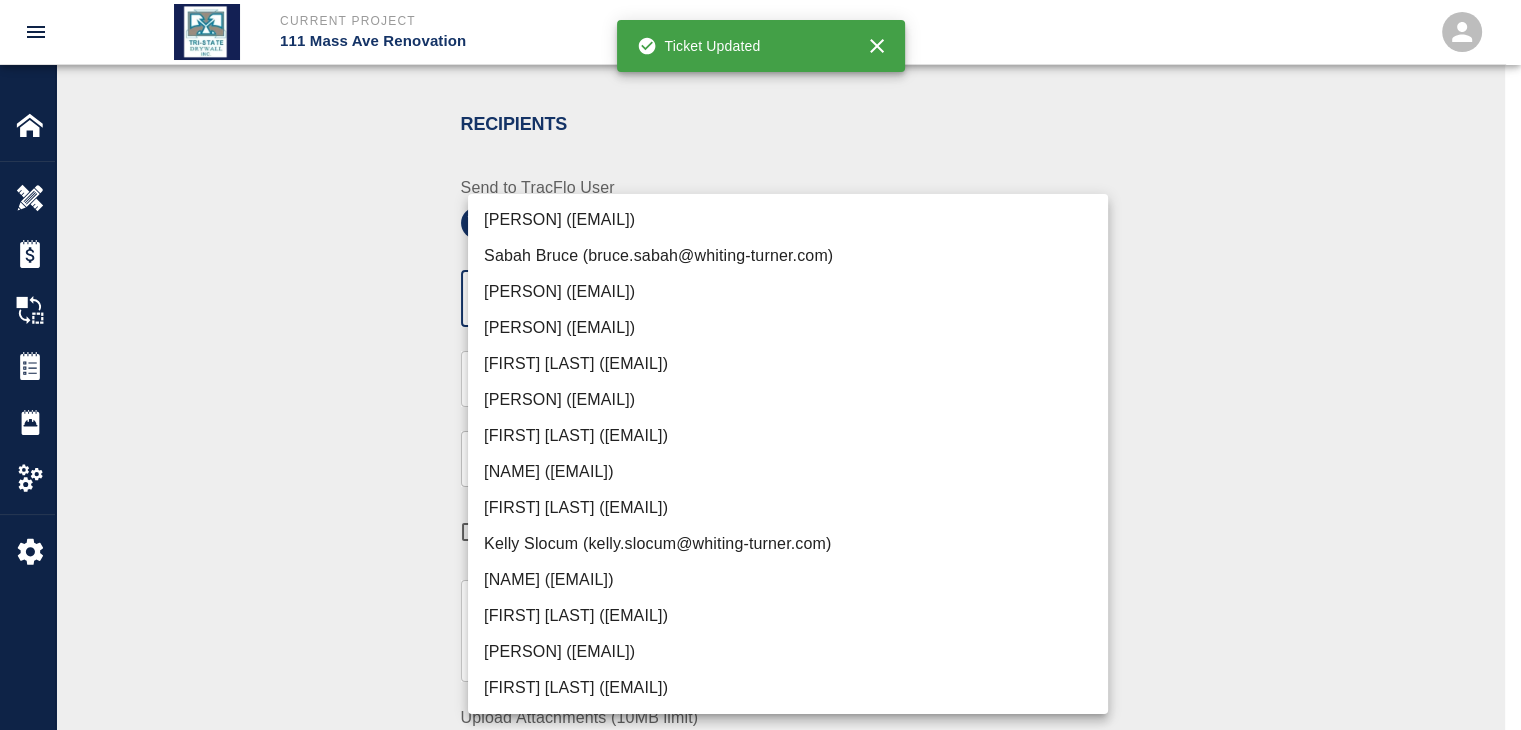 click on "Current Project 111 Mass Ave Renovation Home 111 Mass Ave Renovation Overview Estimates Change Orders Tickets Daily Reports Project Settings Settings Powered By Terms of Service  |  Privacy Policy Ticket Download Edit Costs Status :   Open Action :   Trade Cost Review Estimate:  + Add to Estimate View History Submit to Client Share Recipients Internal Team ​ Internal Team Notes x Notes Cancel Send Recipients Send to TracFlo User Manager ​ Manager Superintendent ​ Superintendent Review Type Cost cost Review Type Send me a copy Notes x Notes Upload Attachments (10MB limit) Choose file No file chosen Upload Another File Cancel Send Request Time and Material Revision Notes   * x Notes   * Upload Attachments (10MB limit) Choose file No file chosen Upload Another File Cancel Send Time and Materials Reject Notes   * x Notes   * Upload Attachments (10MB limit) Choose file No file chosen Upload Another File Cancel Send Approve Ticket Time and Materials Signature Clear Notes x Notes Choose file Cancel Send" at bounding box center (760, -35) 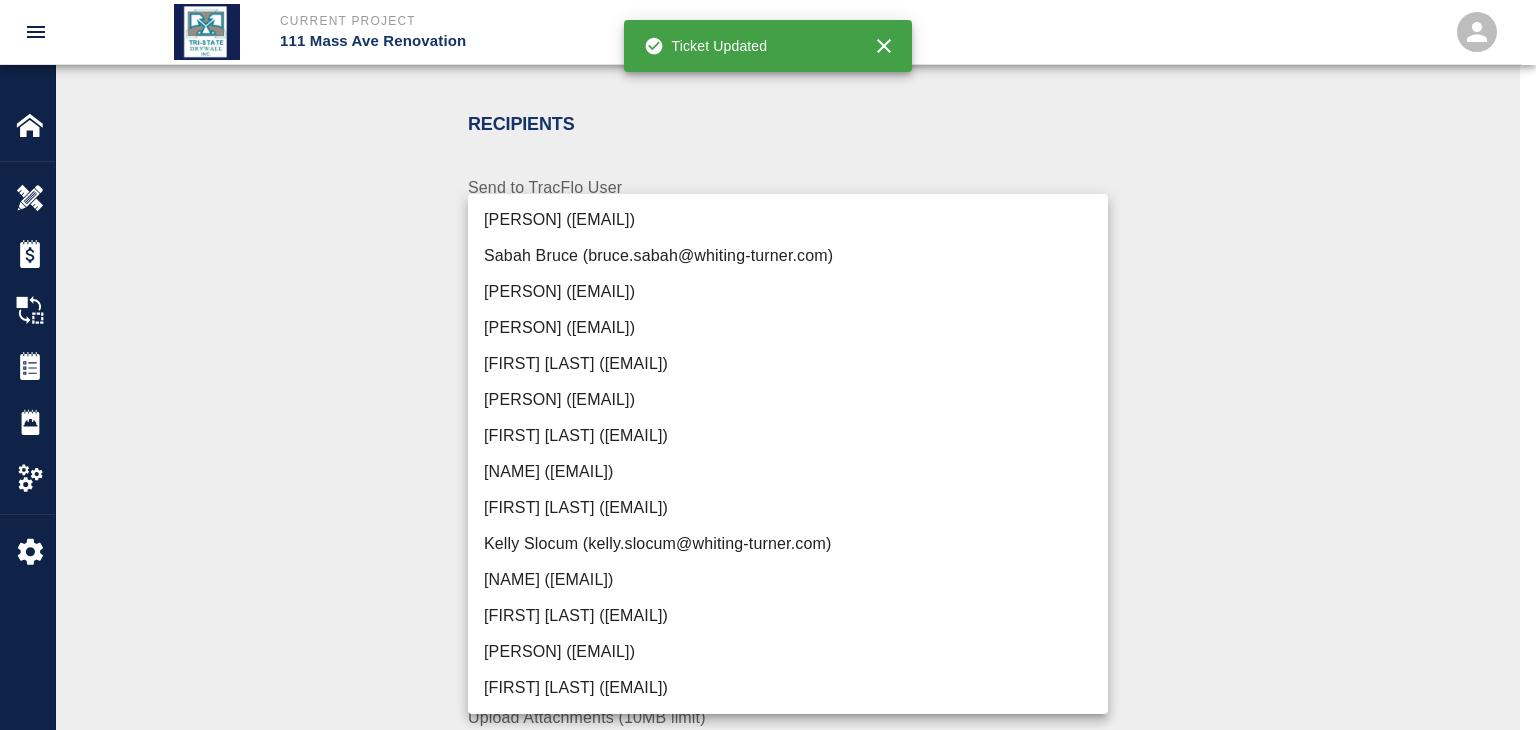 click on "[PERSON] ([EMAIL])" at bounding box center (788, 652) 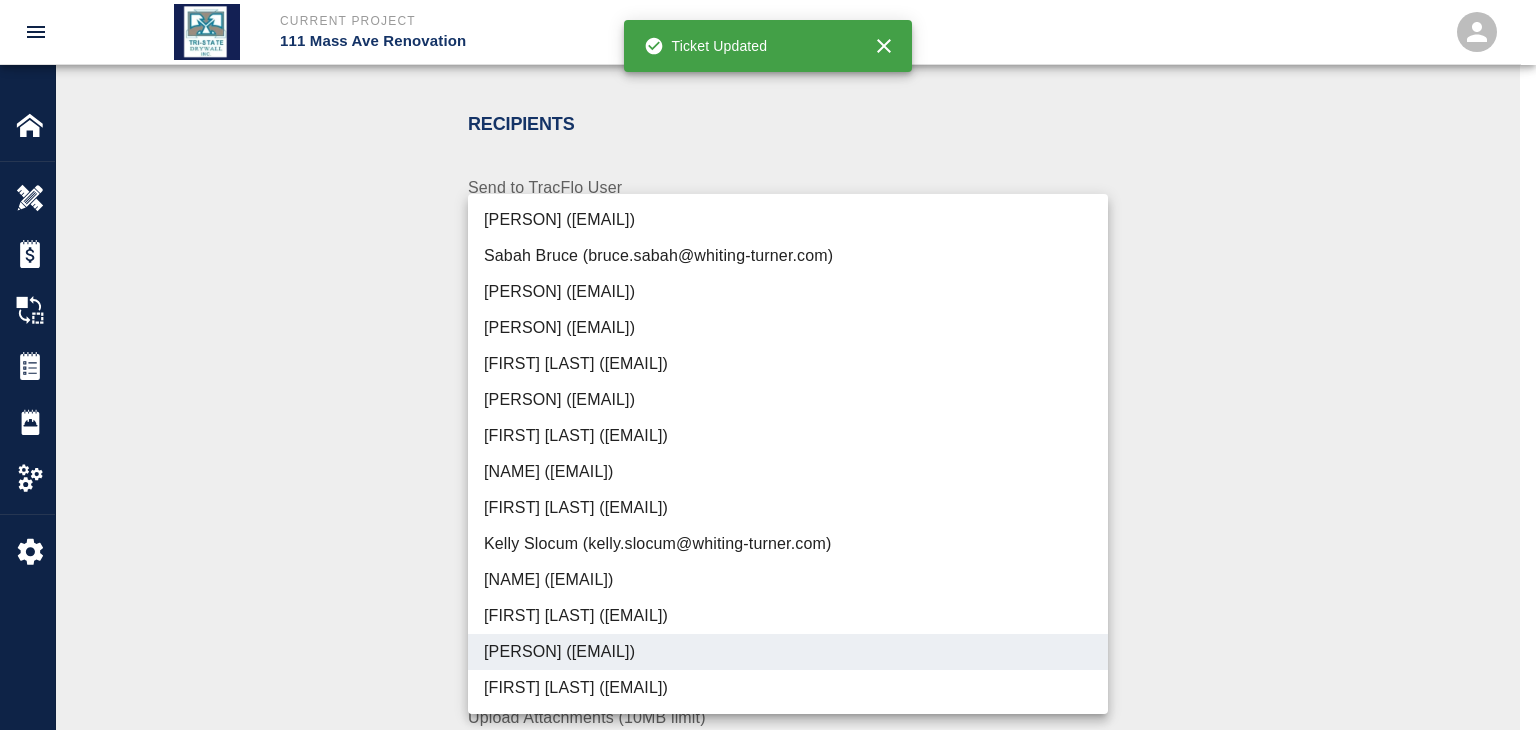 click at bounding box center (768, 365) 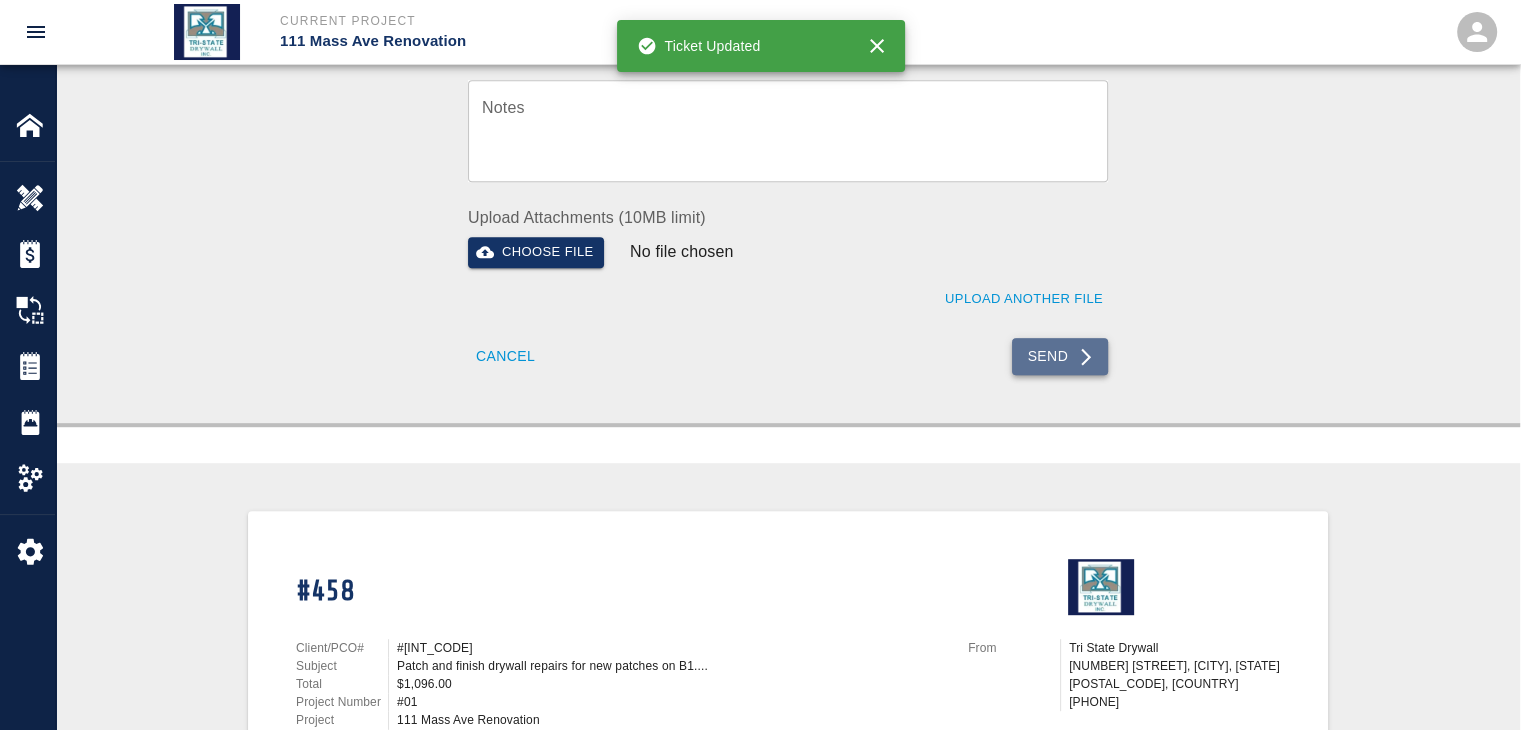 click on "Send" at bounding box center [1060, 356] 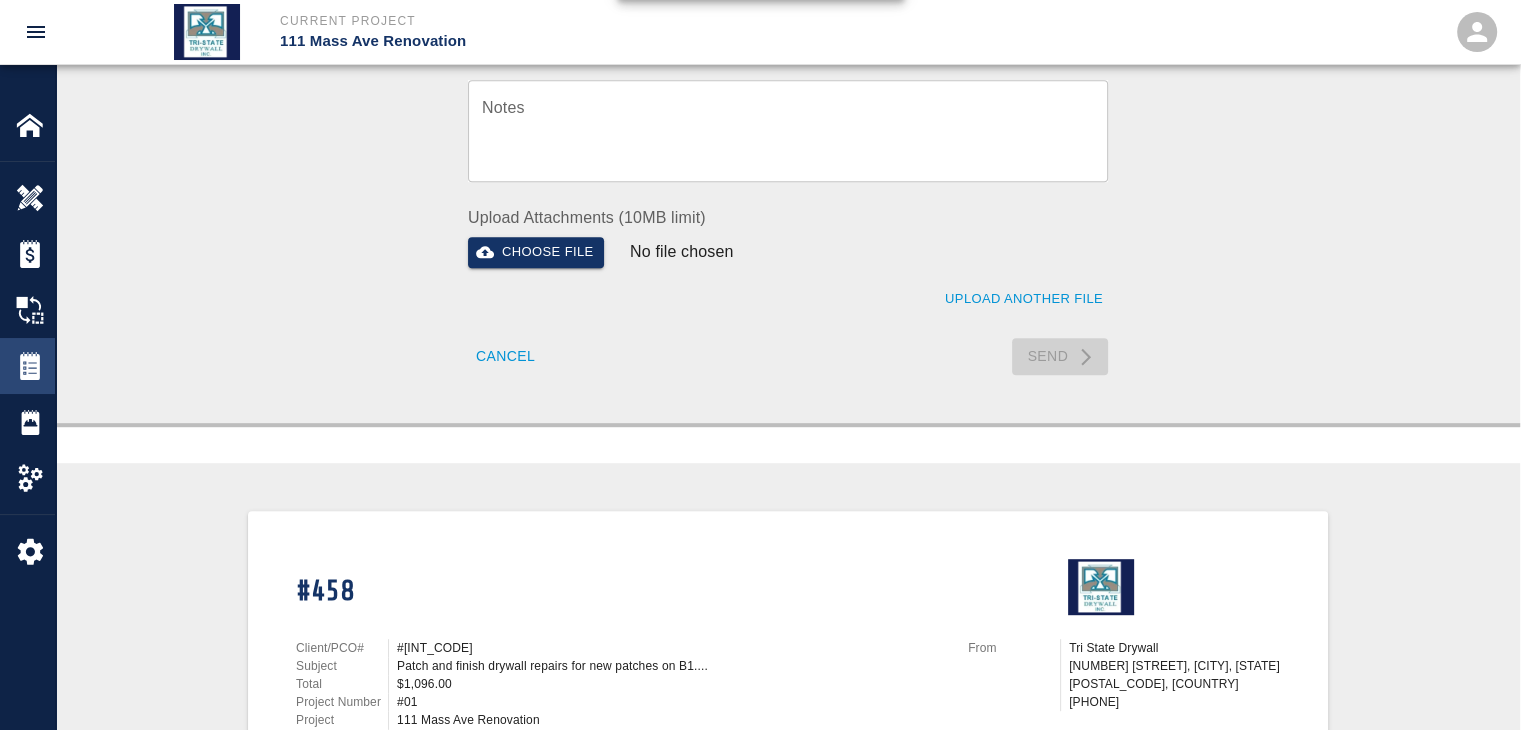 type 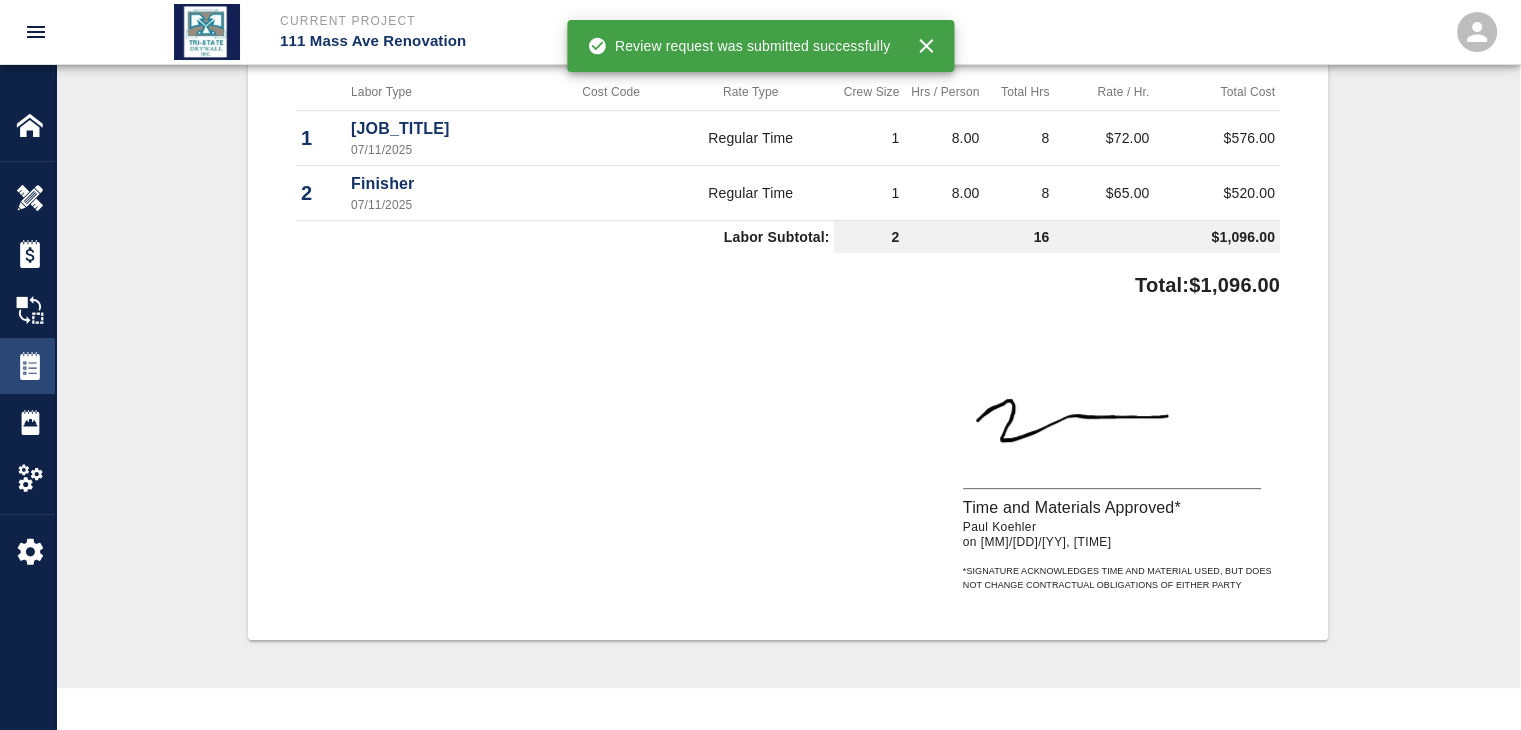 click at bounding box center (30, 366) 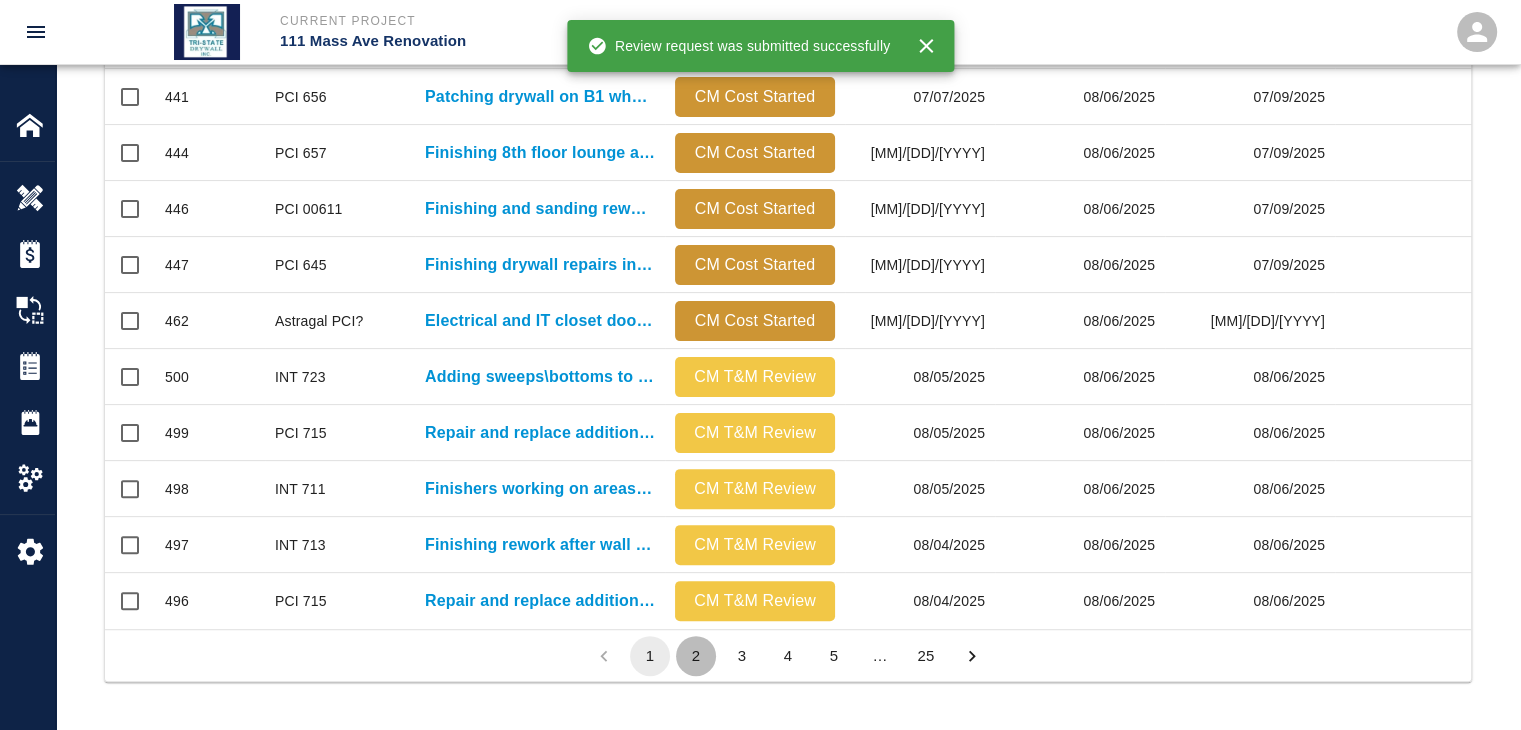 click on "2" at bounding box center [696, 656] 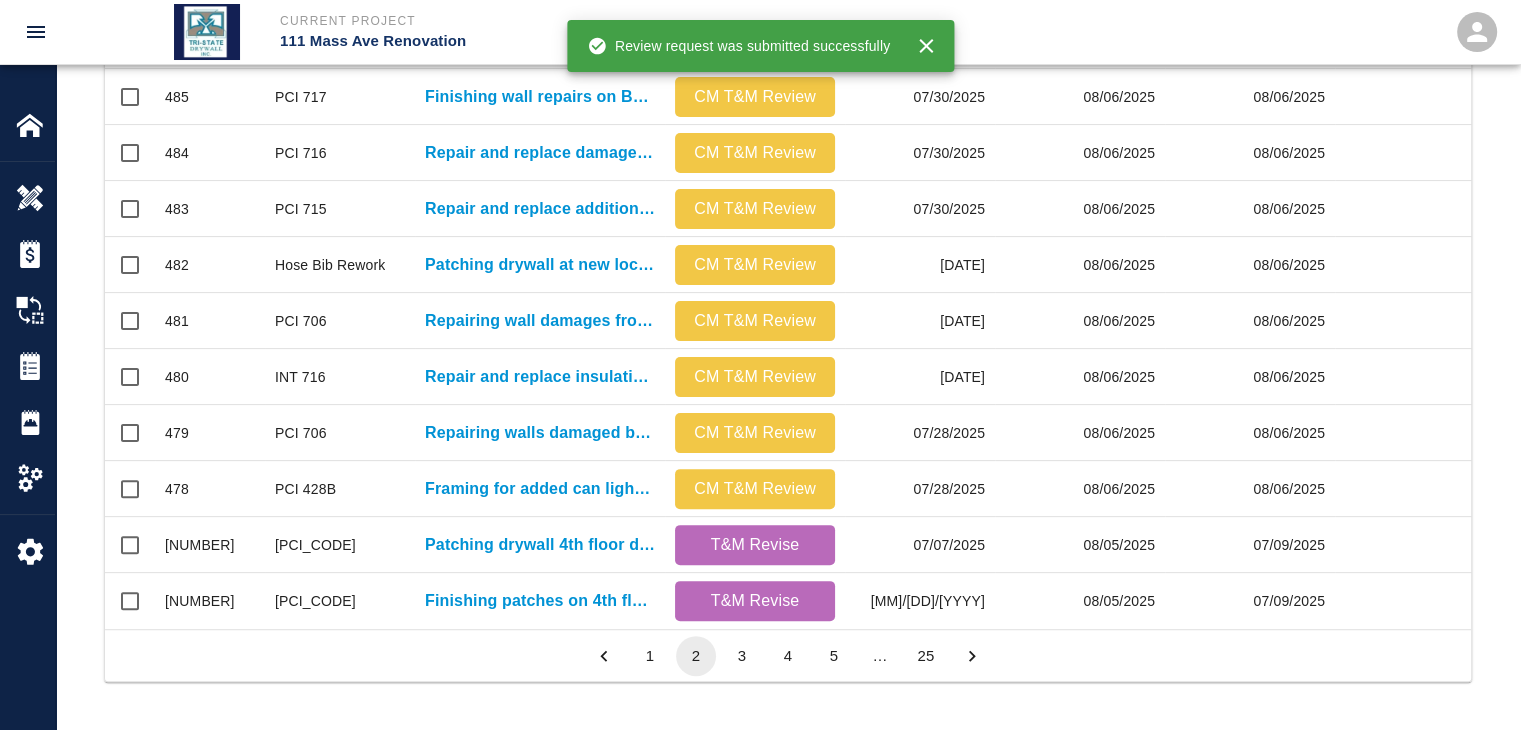 click on "3" at bounding box center (742, 656) 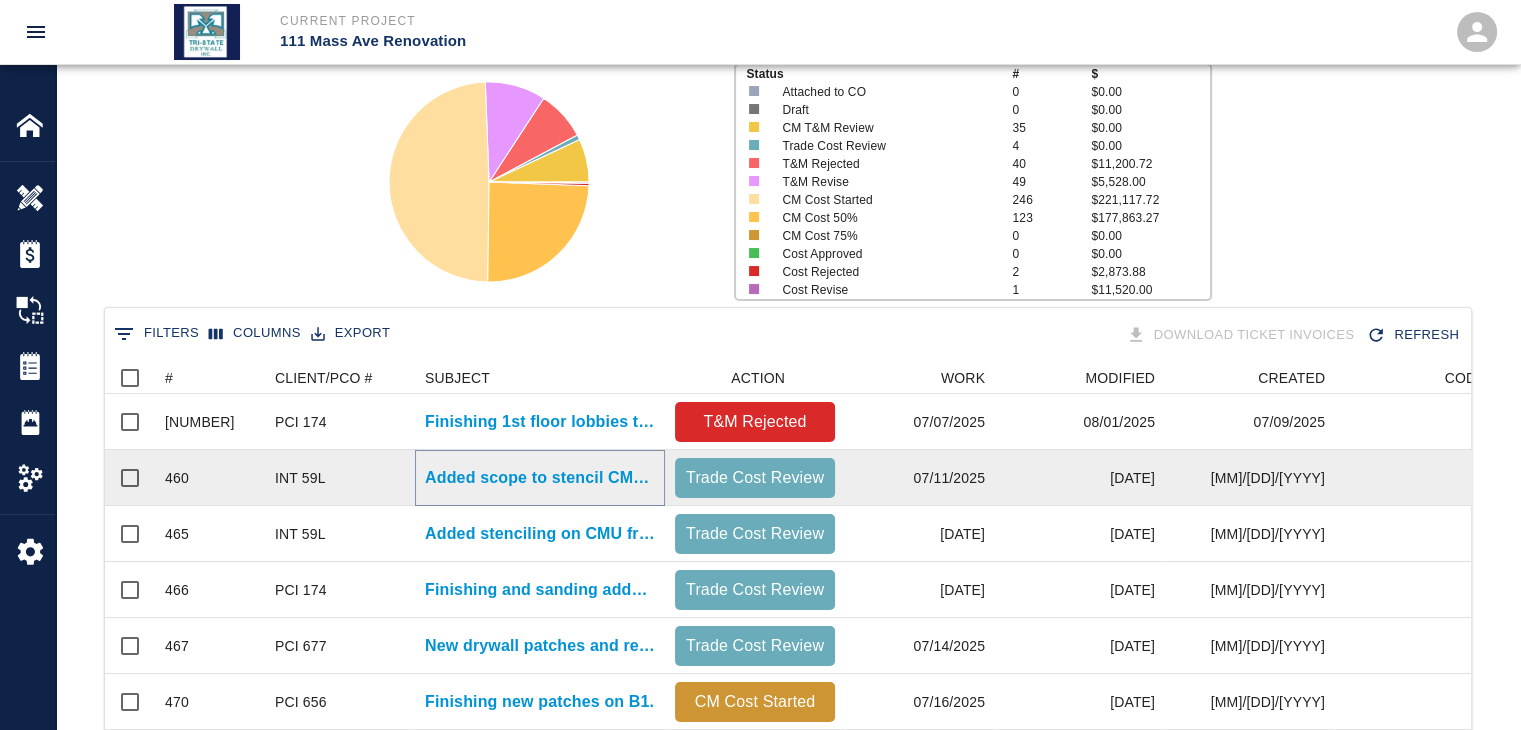 click on "Added scope to stencil CMU walls." at bounding box center (540, 478) 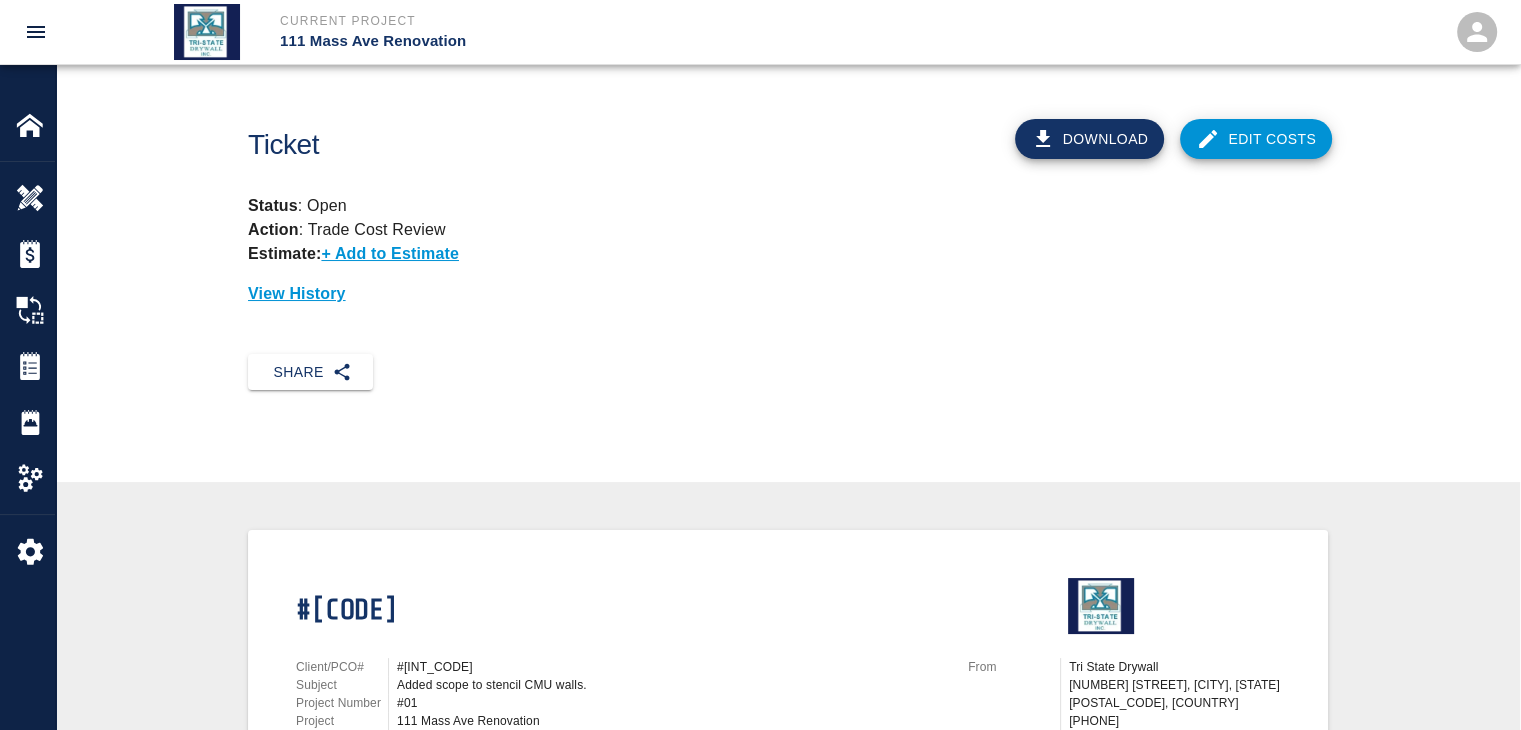 click on "Edit Costs" at bounding box center [1256, 139] 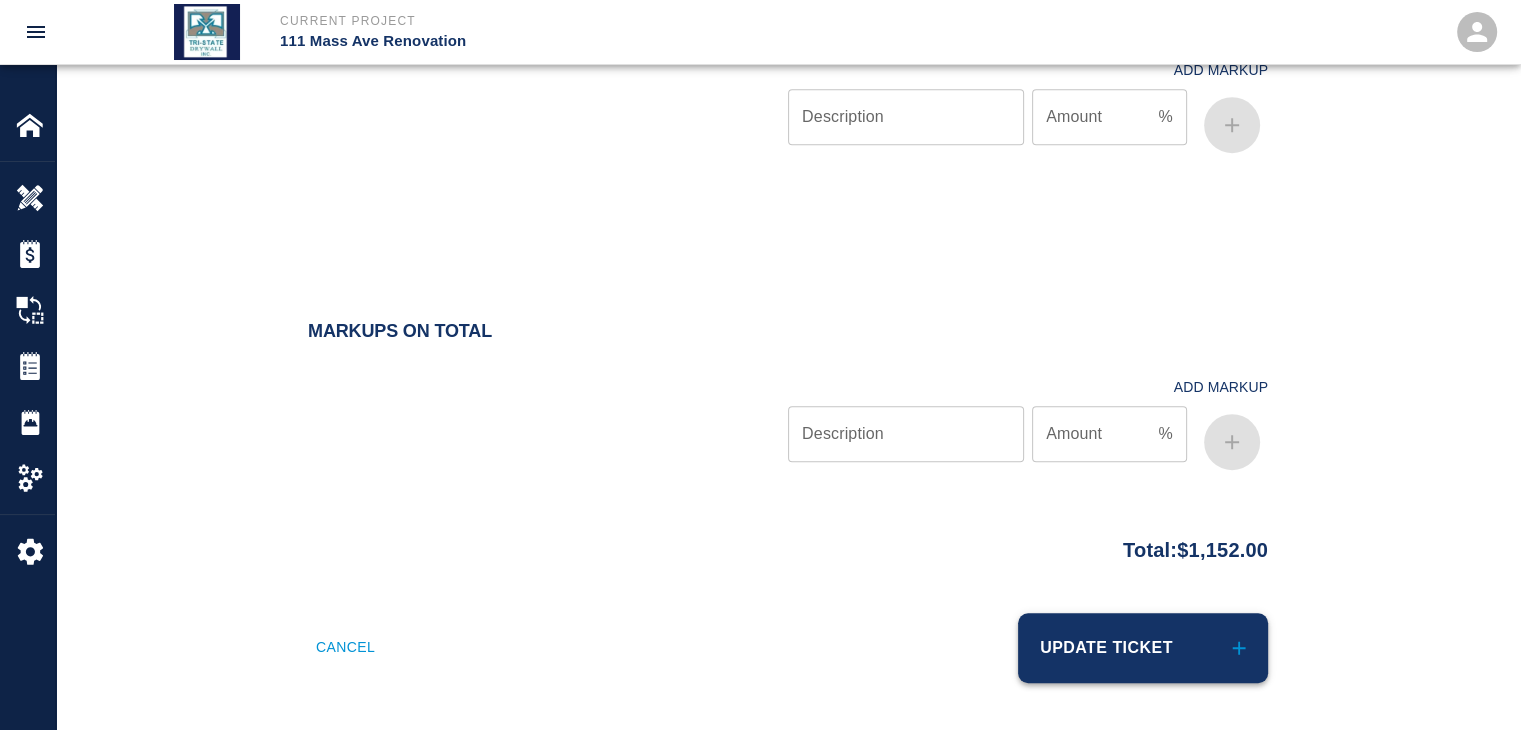 click on "Update Ticket" at bounding box center [1143, 648] 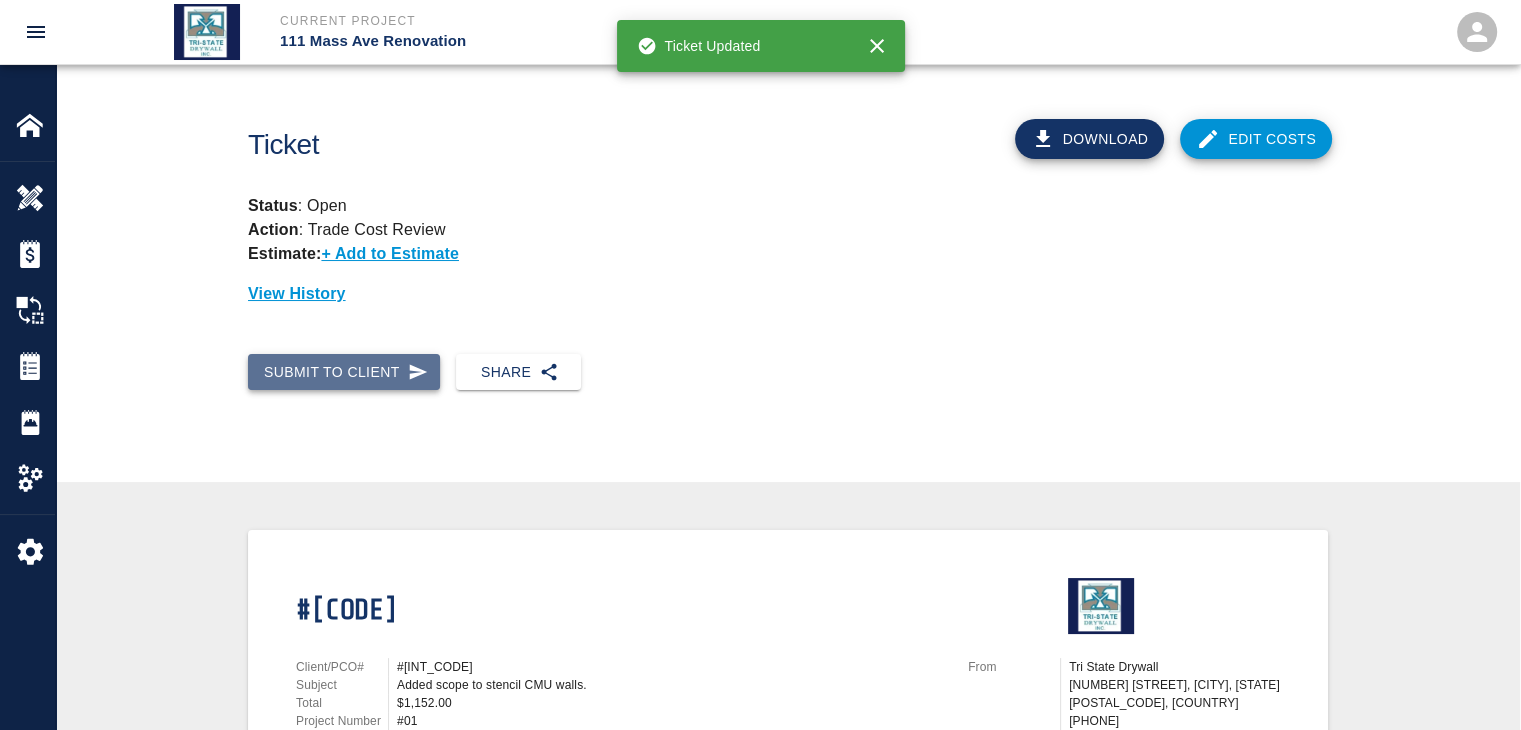 click on "Submit to Client" at bounding box center [344, 372] 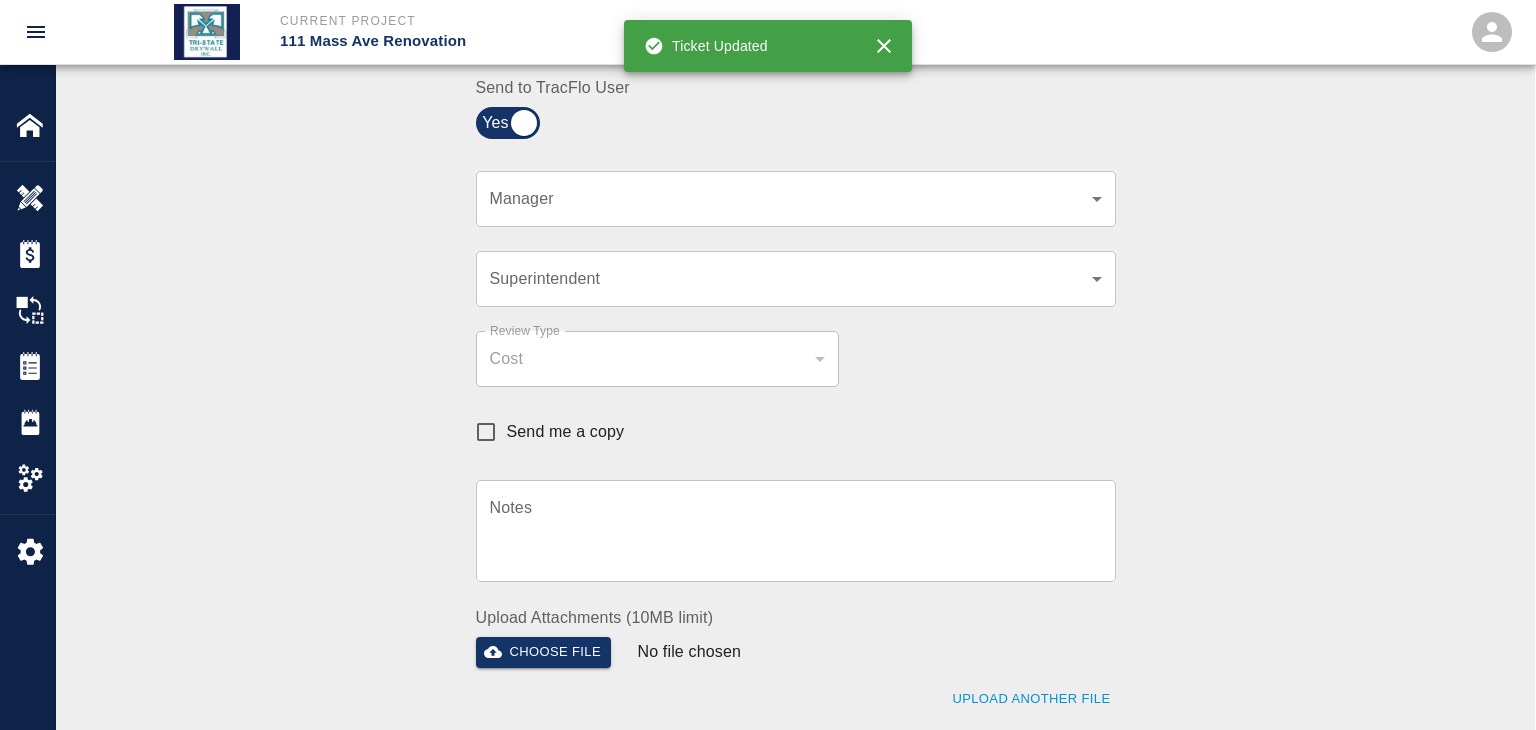 click on "Current Project 111 Mass Ave Renovation Home 111 Mass Ave Renovation Overview Estimates Change Orders Tickets Daily Reports Project Settings Settings Powered By Terms of Service  |  Privacy Policy Ticket Download Edit Costs Status :   Open Action :   Trade Cost Review Estimate:  + Add to Estimate View History Submit to Client Share Recipients Internal Team ​ Internal Team Notes x Notes Cancel Send Recipients Send to TracFlo User Manager ​ Manager Superintendent ​ Superintendent Review Type Cost cost Review Type Send me a copy Notes x Notes Upload Attachments (10MB limit) Choose file No file chosen Upload Another File Cancel Send Request Time and Material Revision Notes   * x Notes   * Upload Attachments (10MB limit) Choose file No file chosen Upload Another File Cancel Send Time and Materials Reject Notes   * x Notes   * Upload Attachments (10MB limit) Choose file No file chosen Upload Another File Cancel Send Approve Ticket Time and Materials Signature Clear Notes x Notes Choose file Cancel Send" at bounding box center [768, -135] 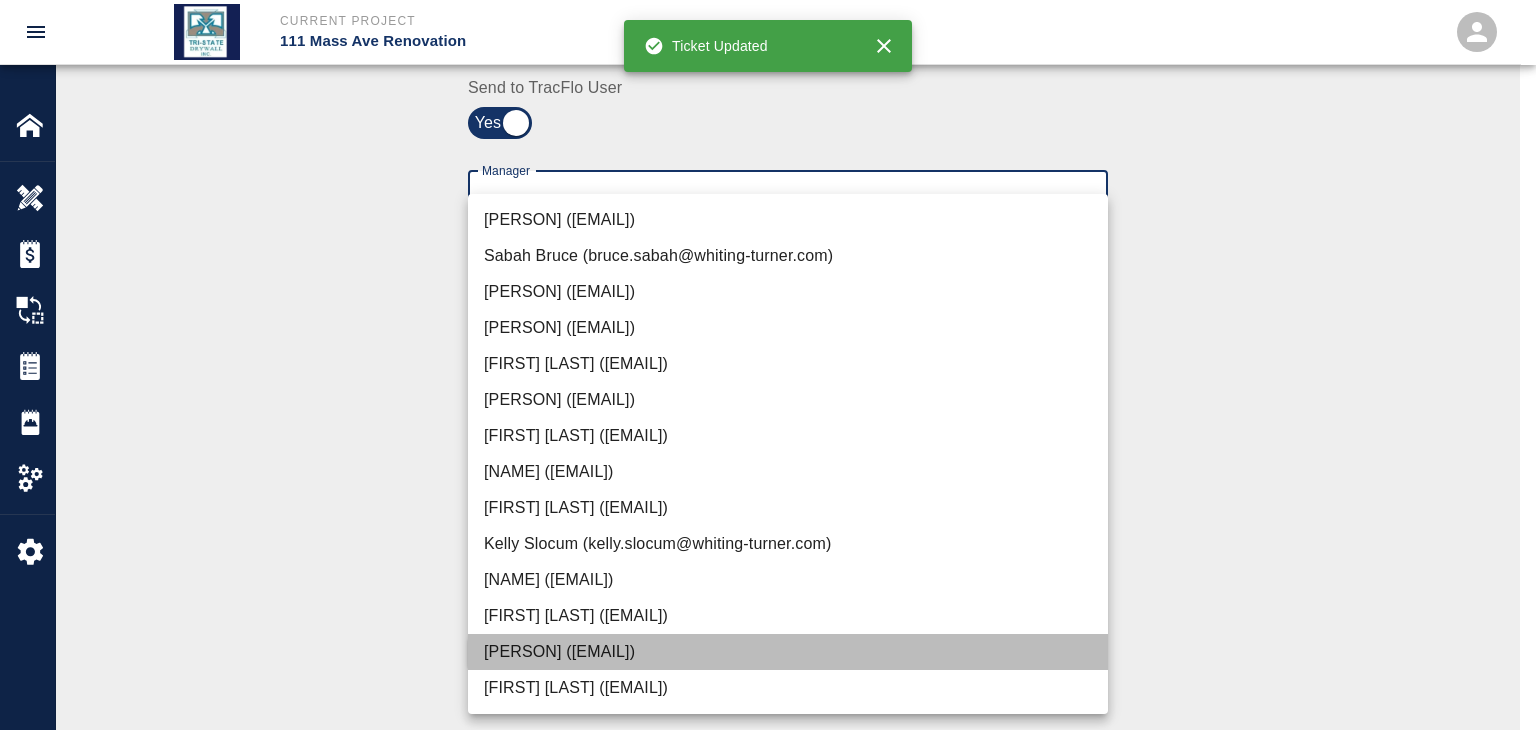 click on "[PERSON] ([EMAIL])" at bounding box center (788, 652) 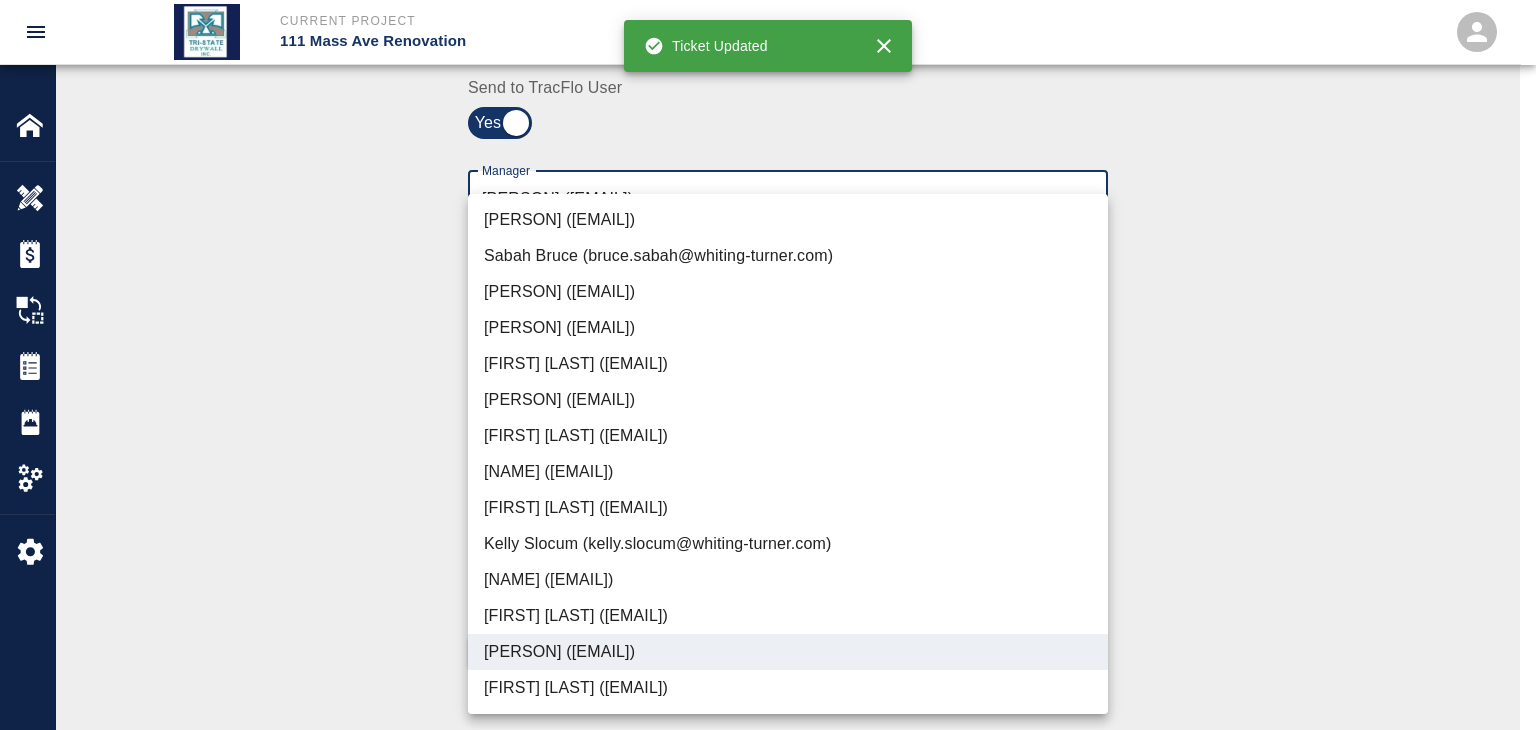 click at bounding box center (768, 365) 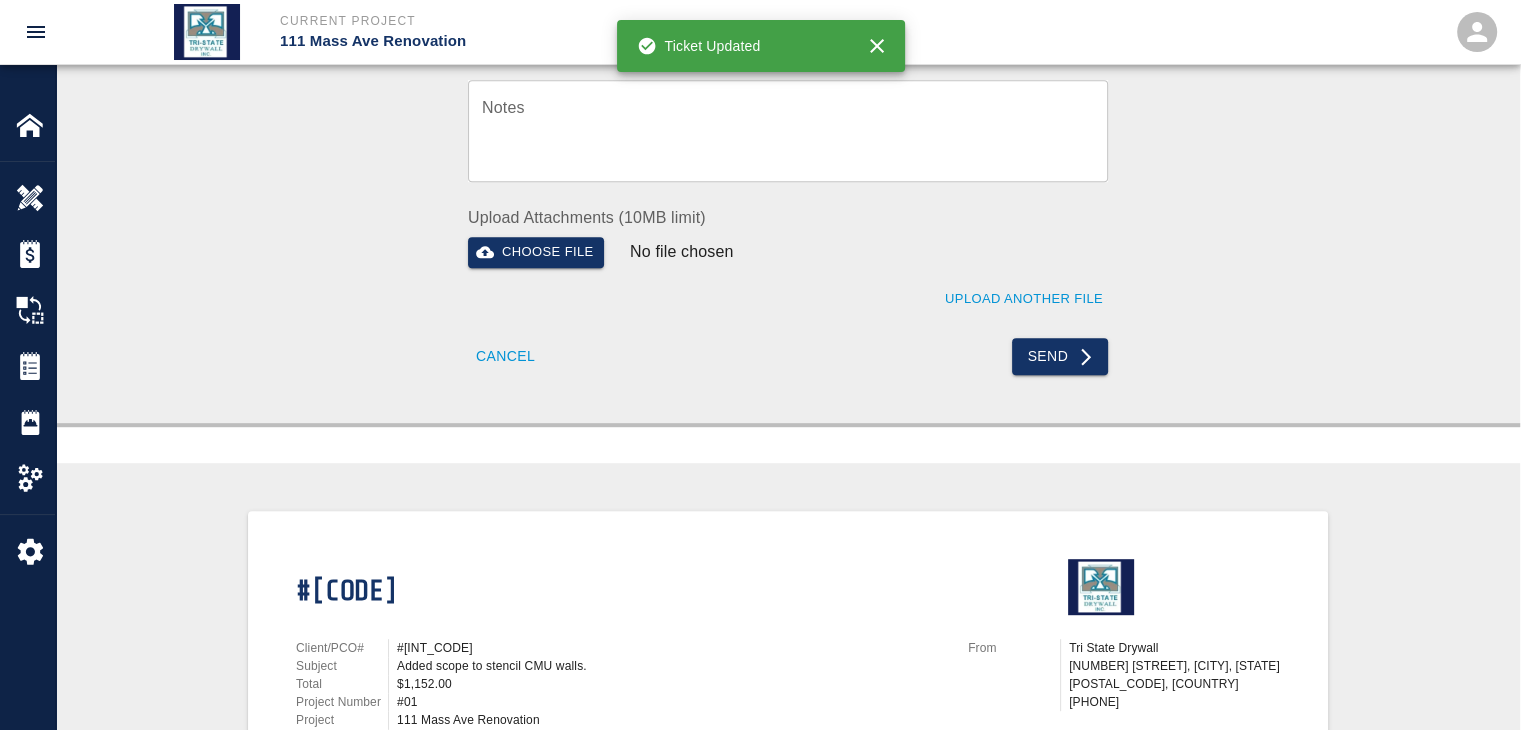 click 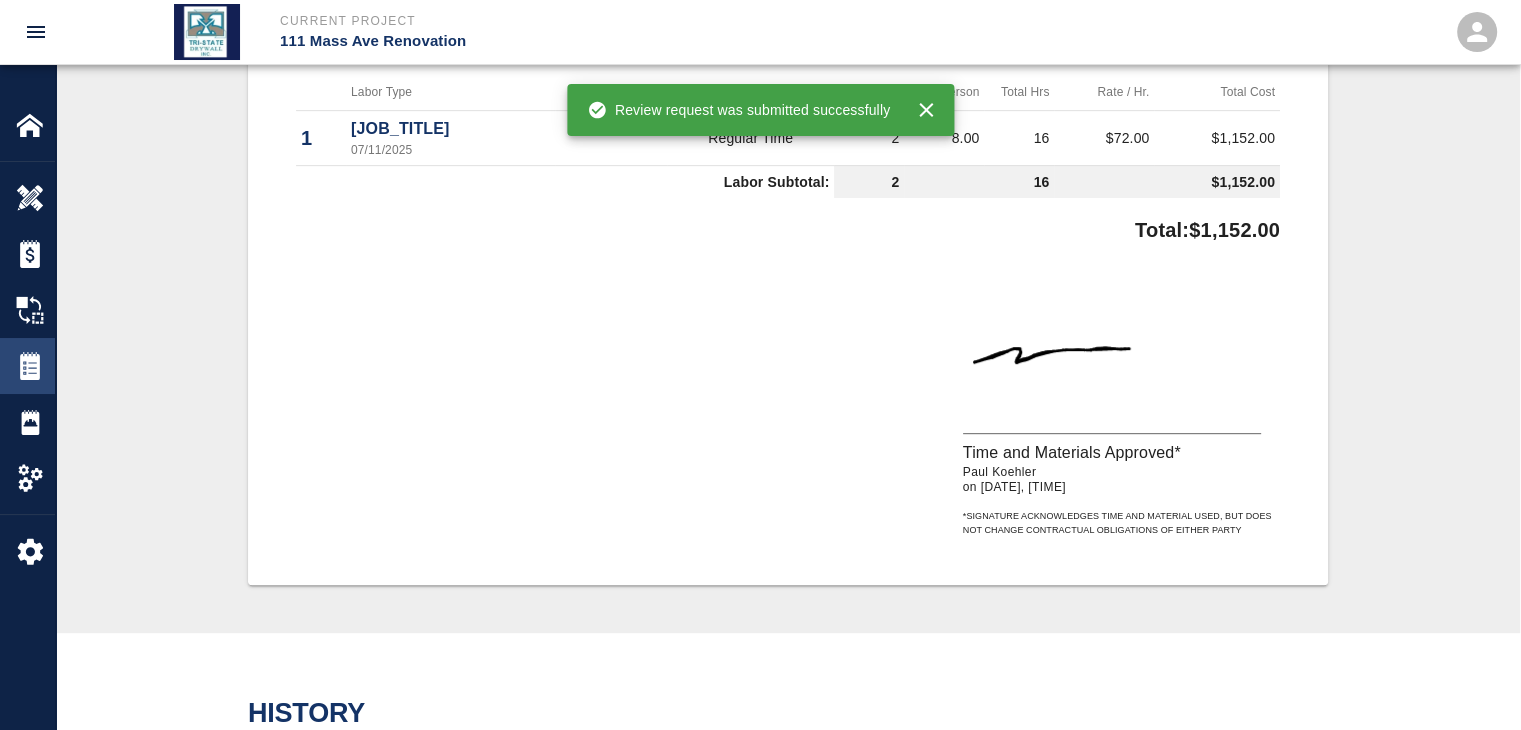 type 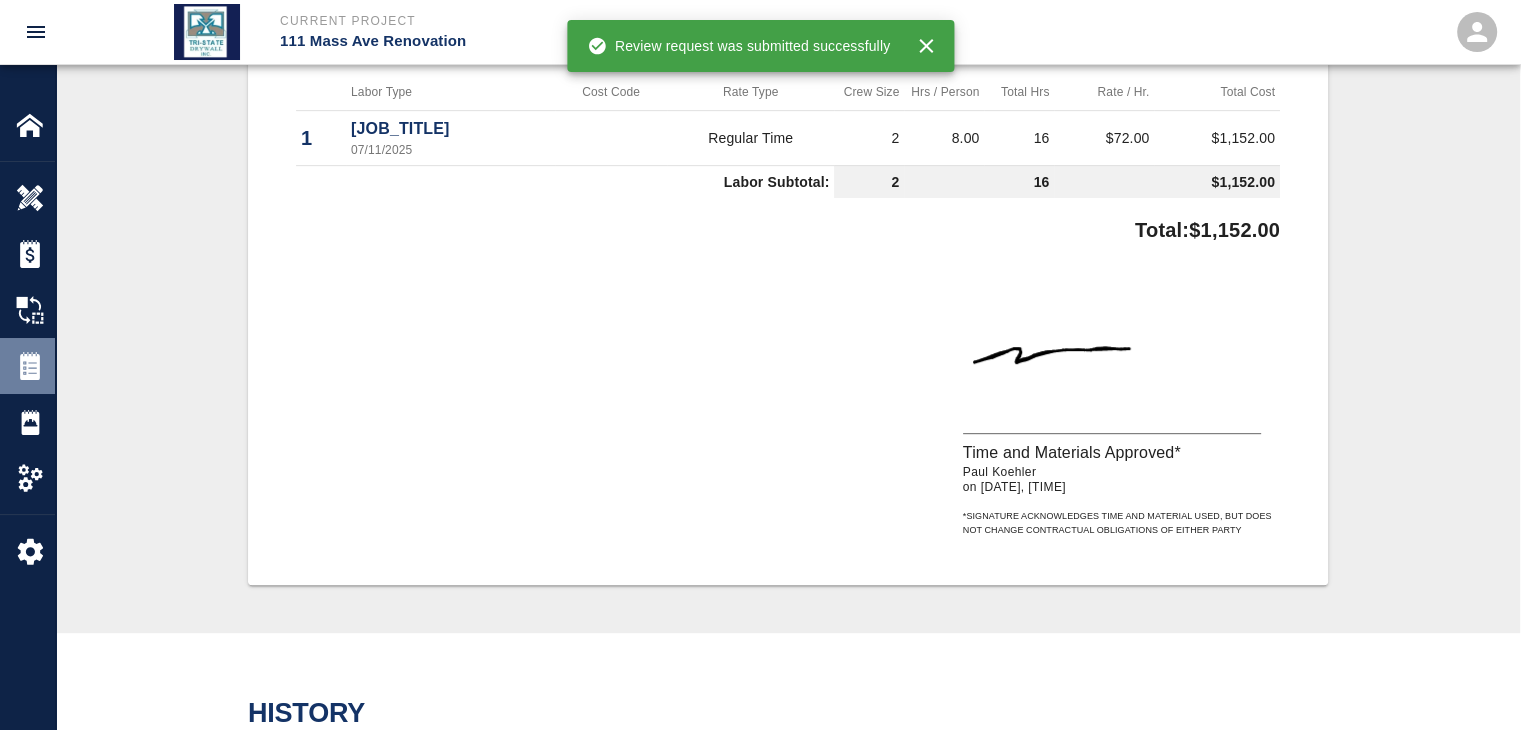 click at bounding box center [30, 366] 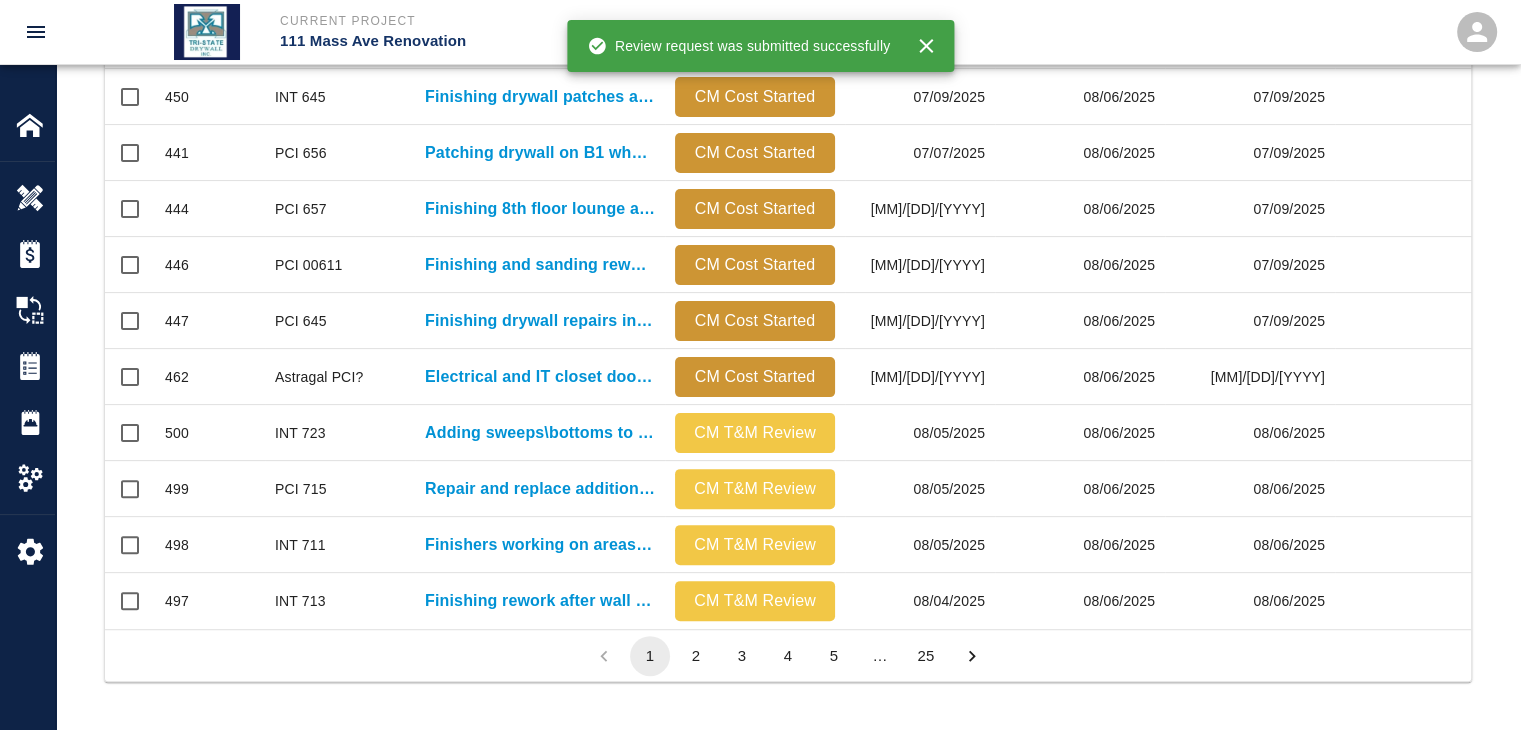 click on "3" at bounding box center [742, 656] 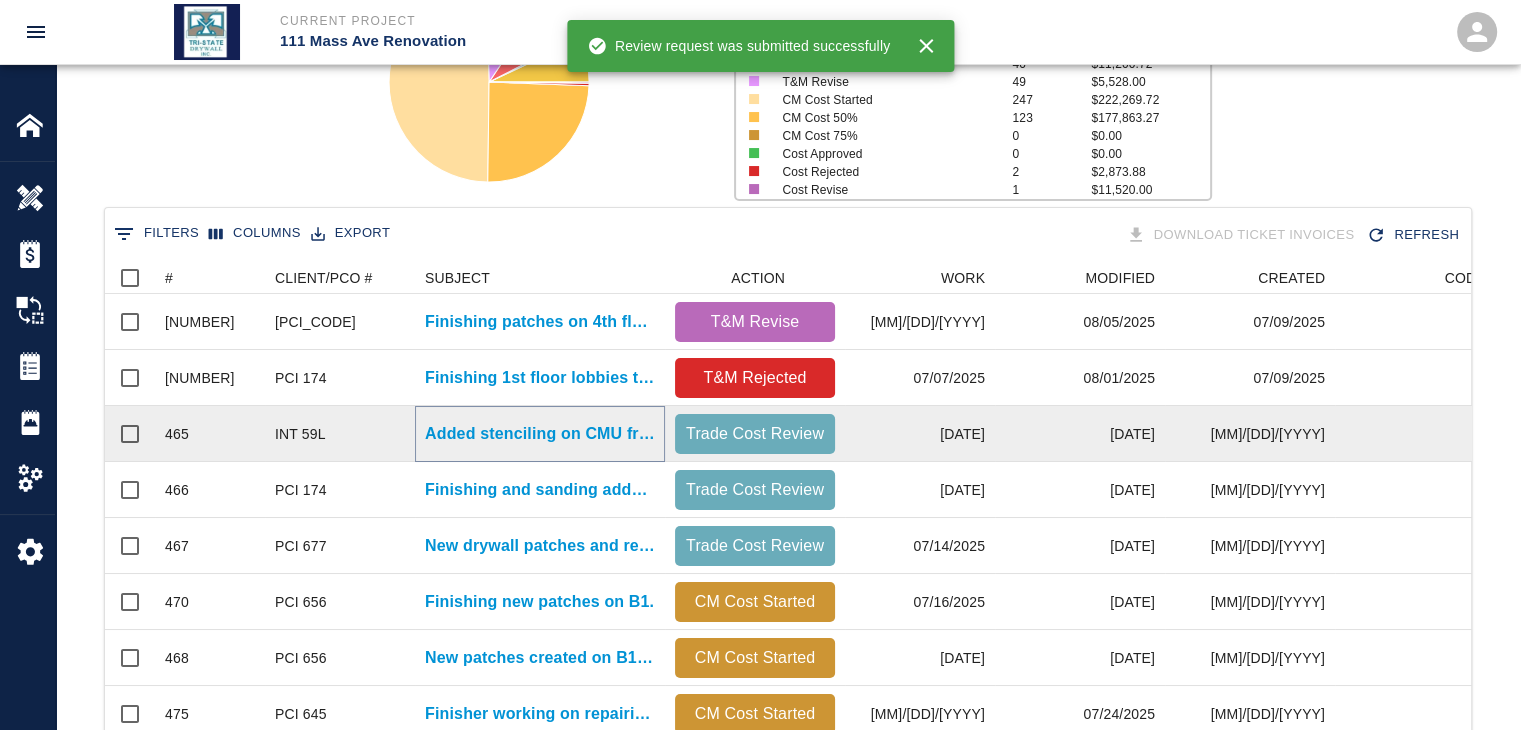 click on "Added stenciling on CMU from Penthouse to G2." at bounding box center [540, 434] 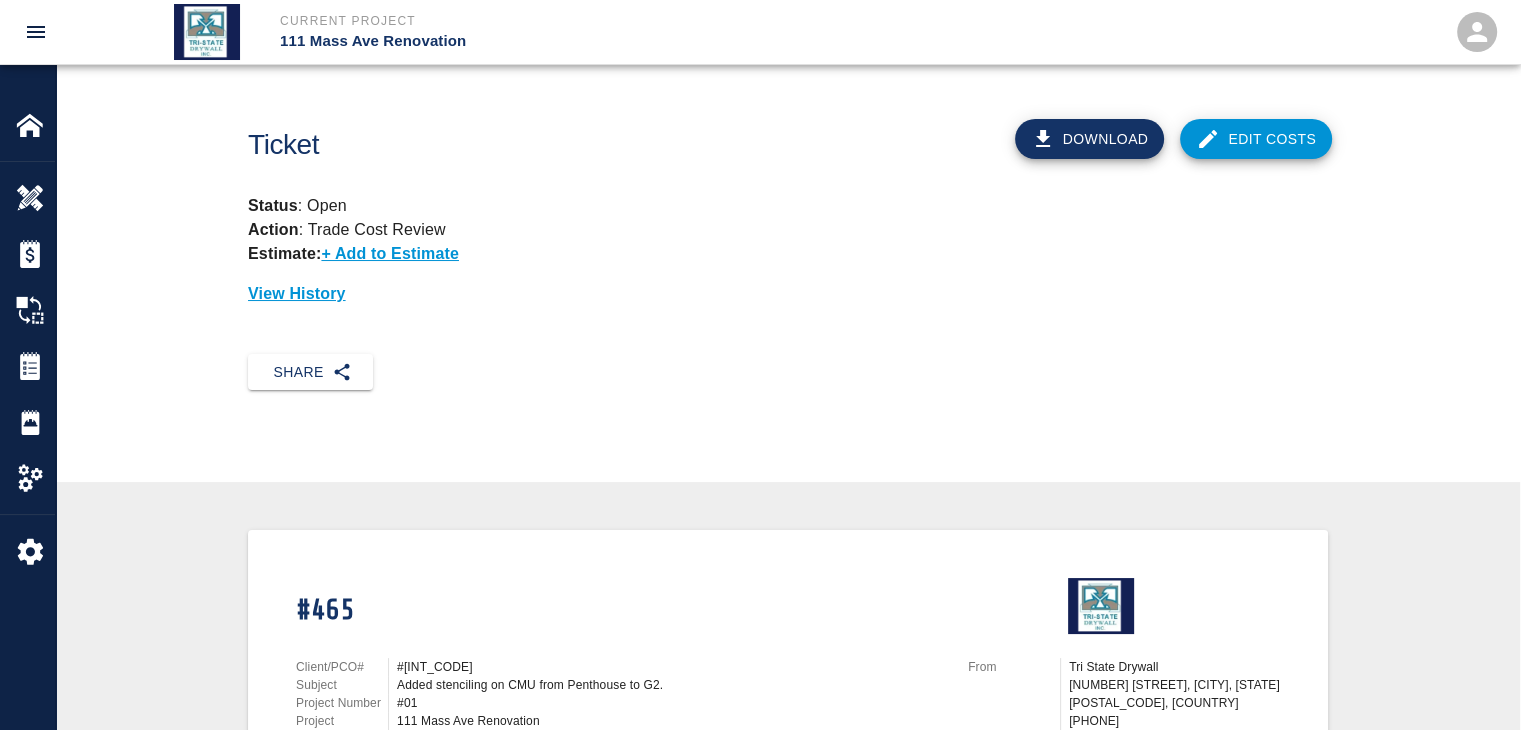 click on "Edit Costs" at bounding box center (1256, 139) 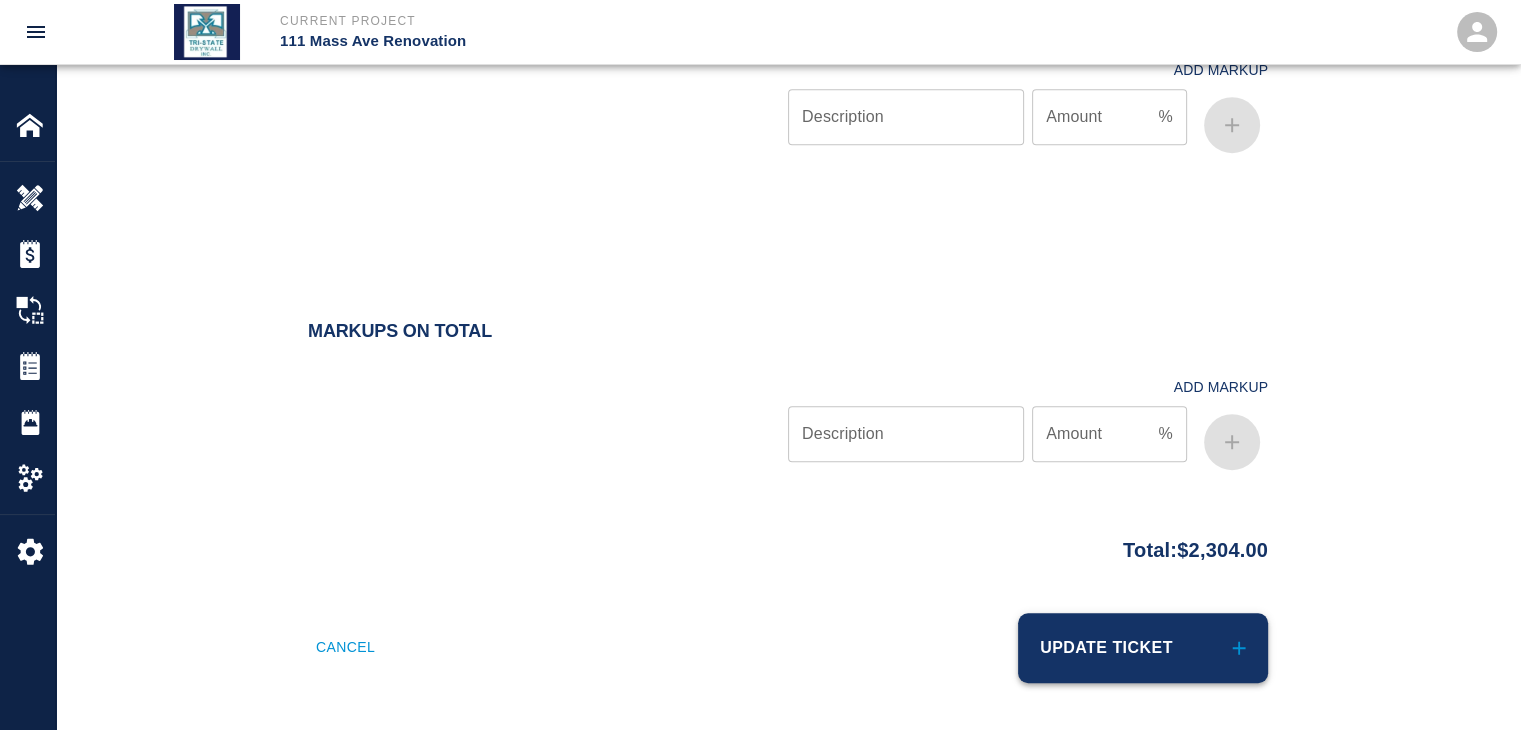 drag, startPoint x: 1090, startPoint y: 644, endPoint x: 1071, endPoint y: 642, distance: 19.104973 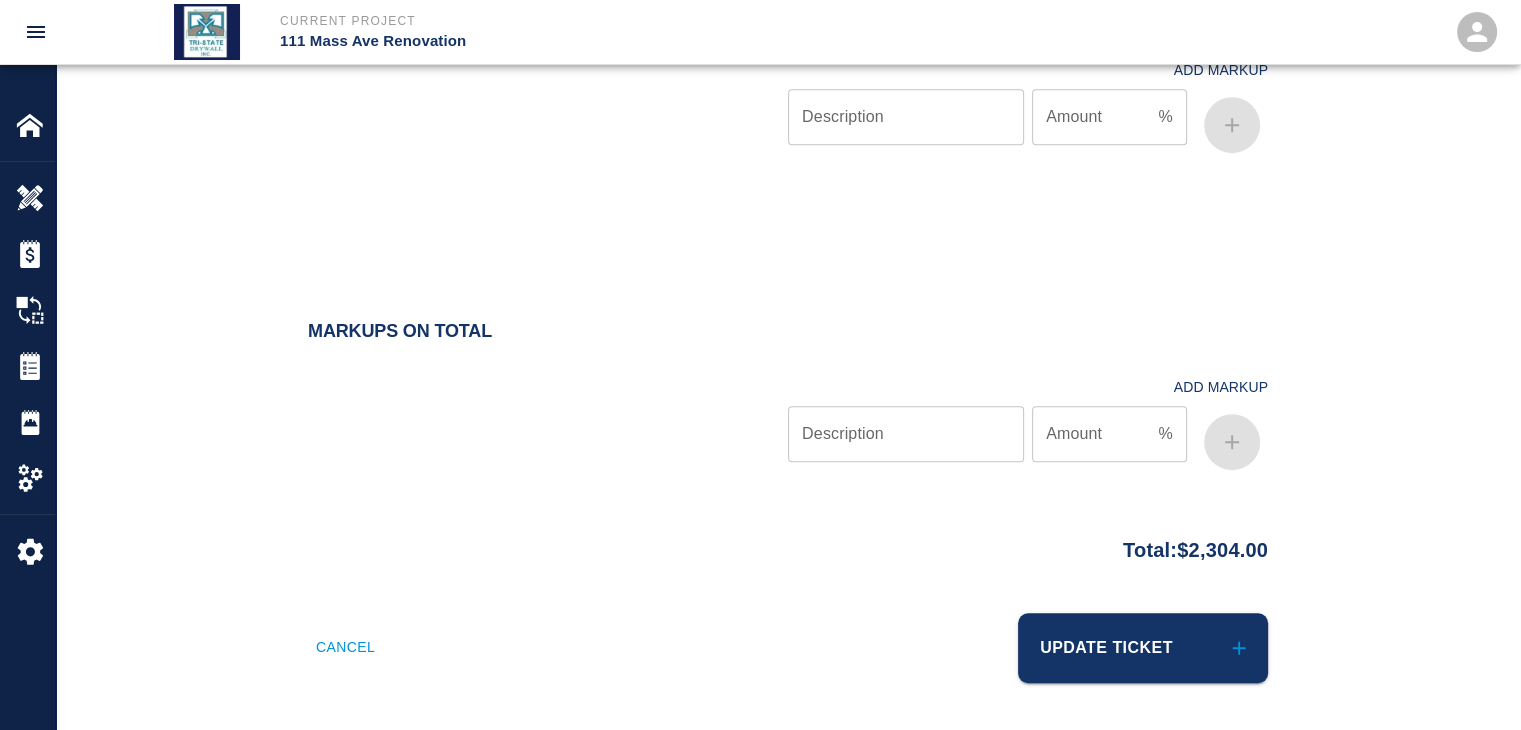 click on "Update Ticket" at bounding box center (1143, 648) 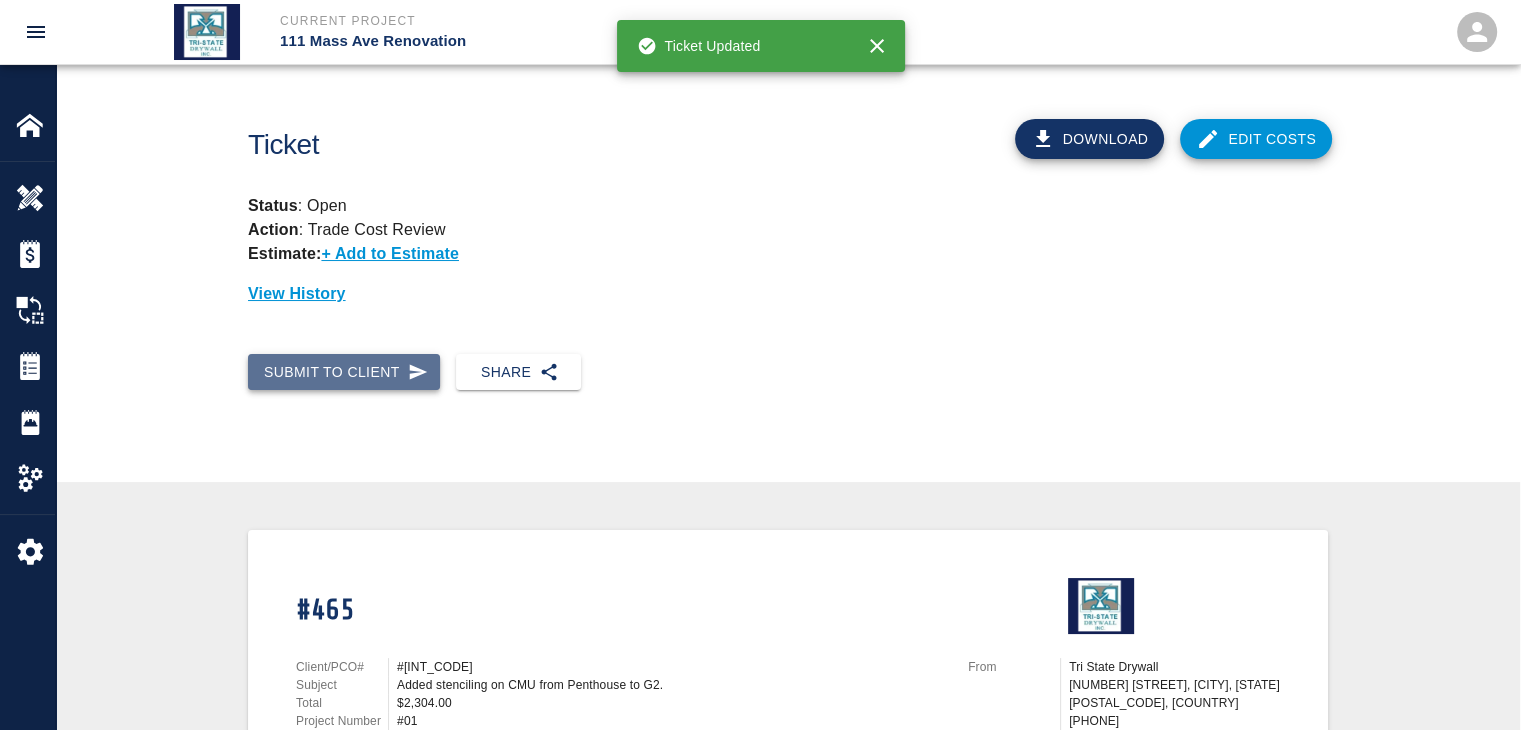 click on "Submit to Client" at bounding box center [344, 372] 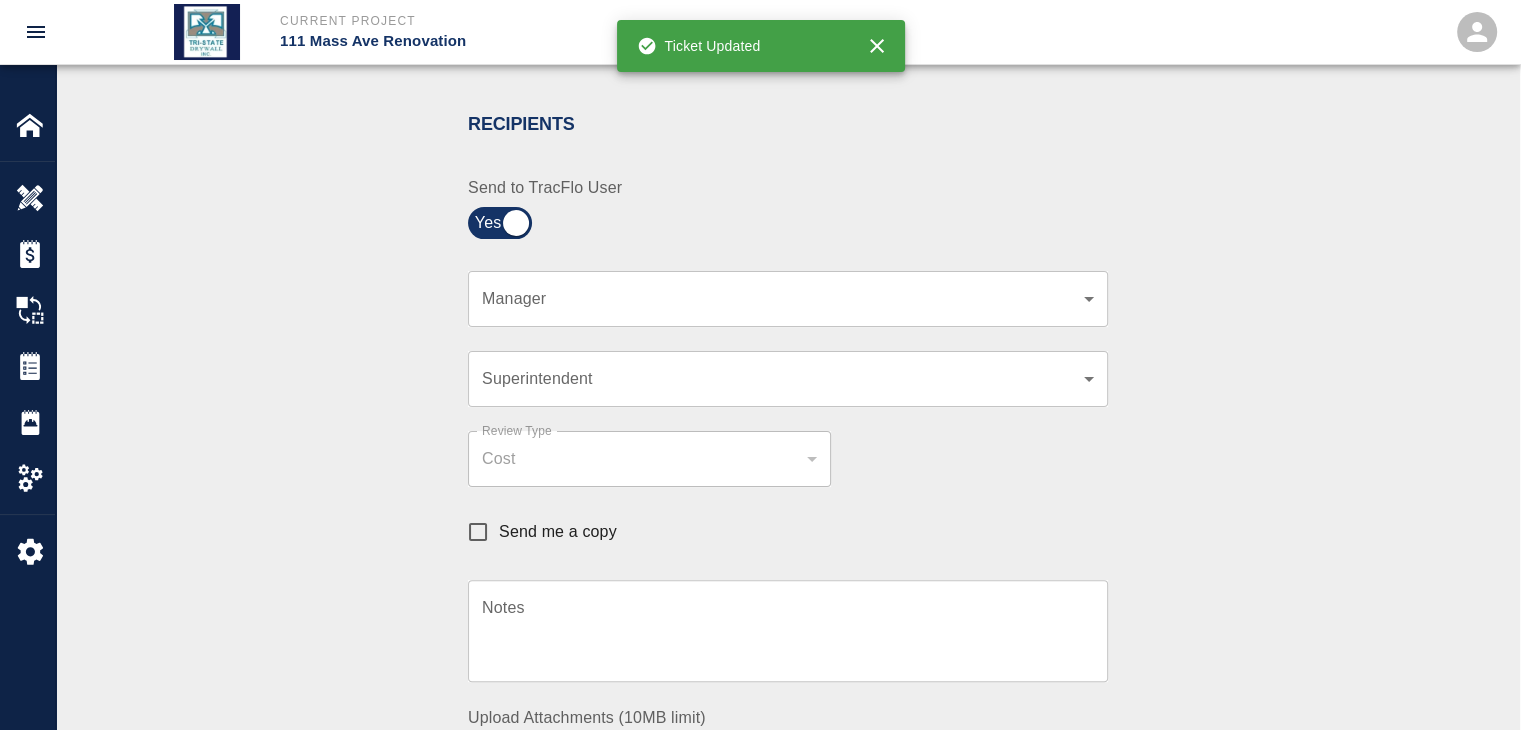 click on "Current Project 111 Mass Ave Renovation Home 111 Mass Ave Renovation Overview Estimates Change Orders Tickets Daily Reports Project Settings Settings Powered By Terms of Service  |  Privacy Policy Ticket Download Edit Costs Status :   Open Action :   Trade Cost Review Estimate:  + Add to Estimate View History Submit to Client Share Recipients Internal Team ​ Internal Team Notes x Notes Cancel Send Recipients Send to TracFlo User Manager ​ Manager Superintendent ​ Superintendent Review Type Cost cost Review Type Send me a copy Notes x Notes Upload Attachments (10MB limit) Choose file No file chosen Upload Another File Cancel Send Request Time and Material Revision Notes   * x Notes   * Upload Attachments (10MB limit) Choose file No file chosen Upload Another File Cancel Send Time and Materials Reject Notes   * x Notes   * Upload Attachments (10MB limit) Choose file No file chosen Upload Another File Cancel Send Approve Ticket Time and Materials Signature Clear Notes x Notes Choose file Cancel Send" at bounding box center (760, -35) 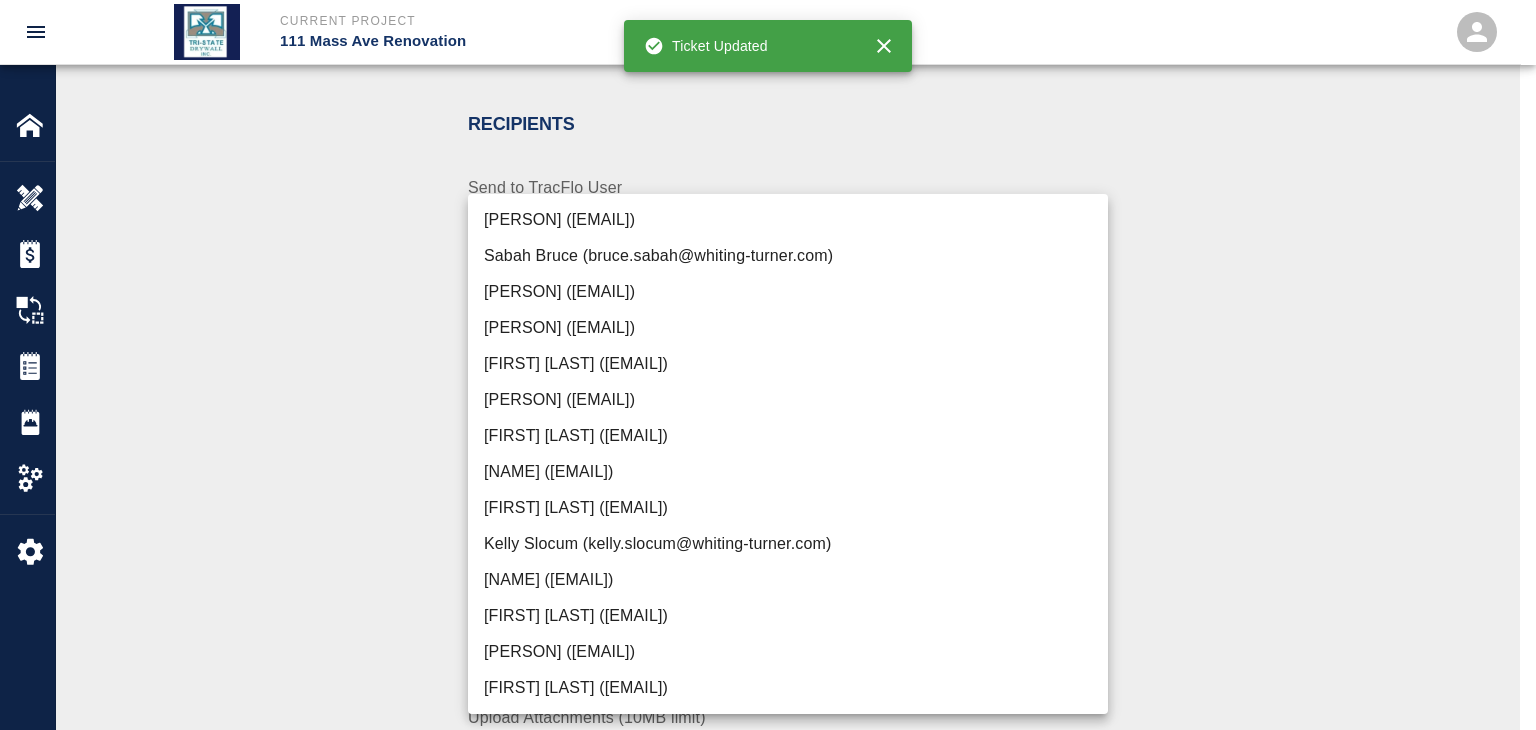 click on "[PERSON] ([EMAIL])" at bounding box center [788, 652] 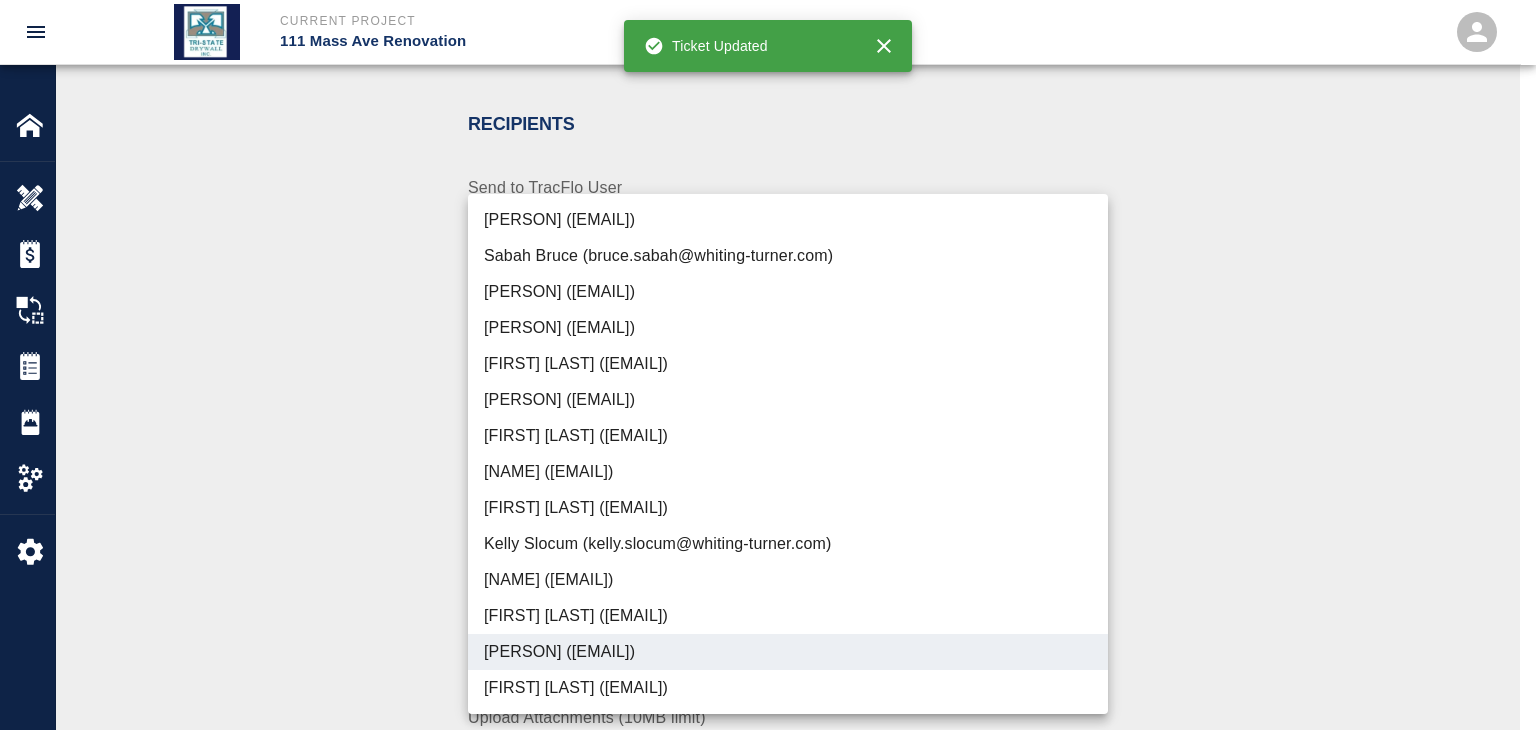 click at bounding box center [768, 365] 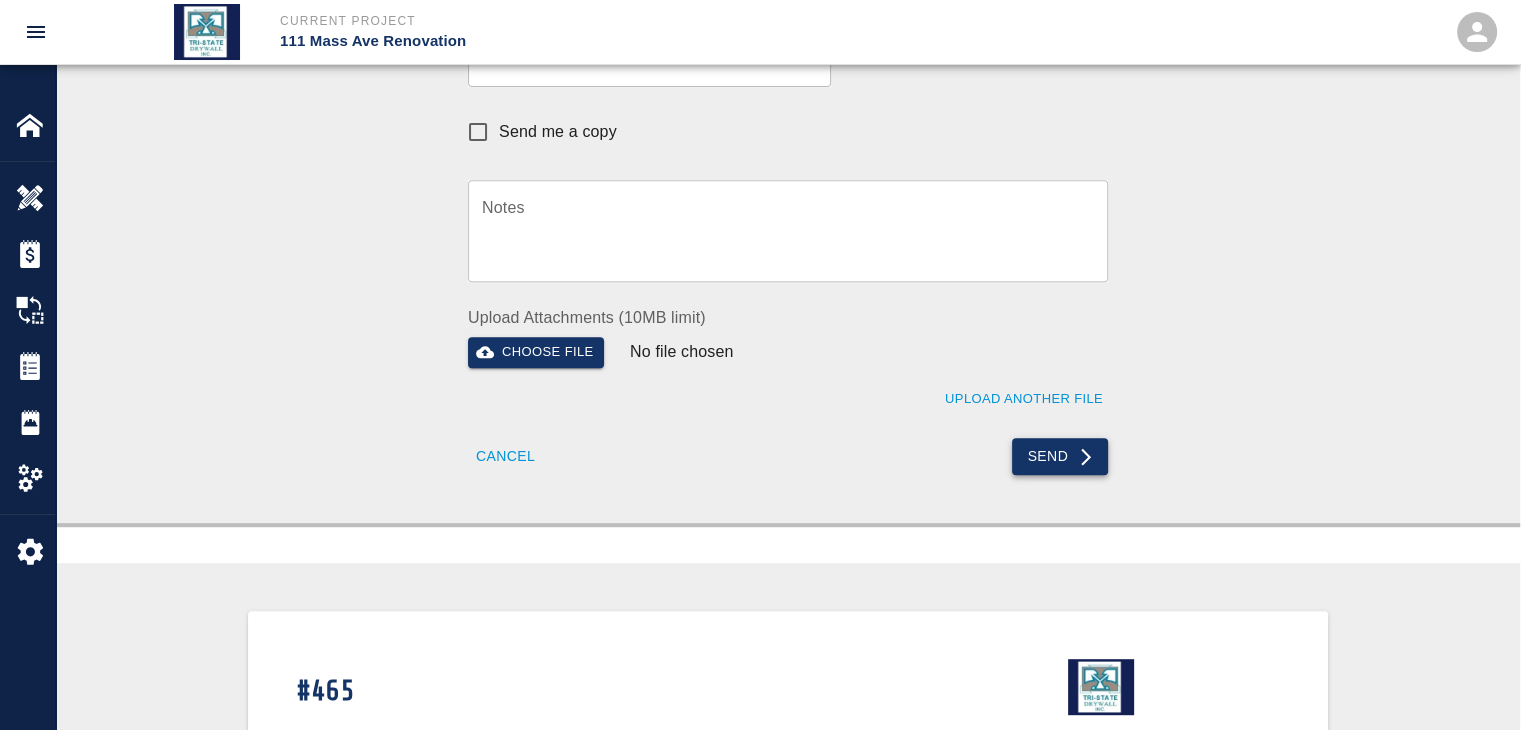 click on "Send" at bounding box center [1060, 456] 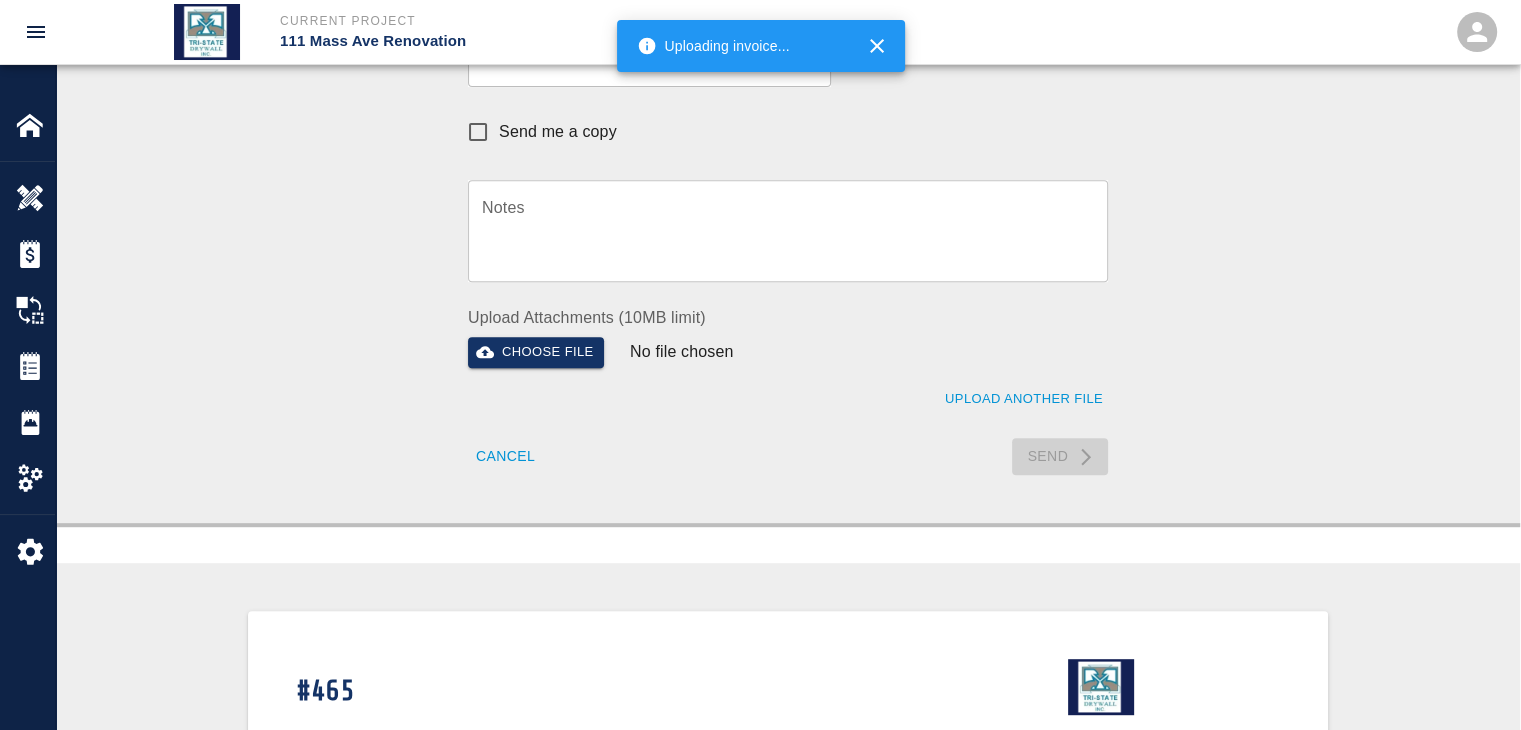 type 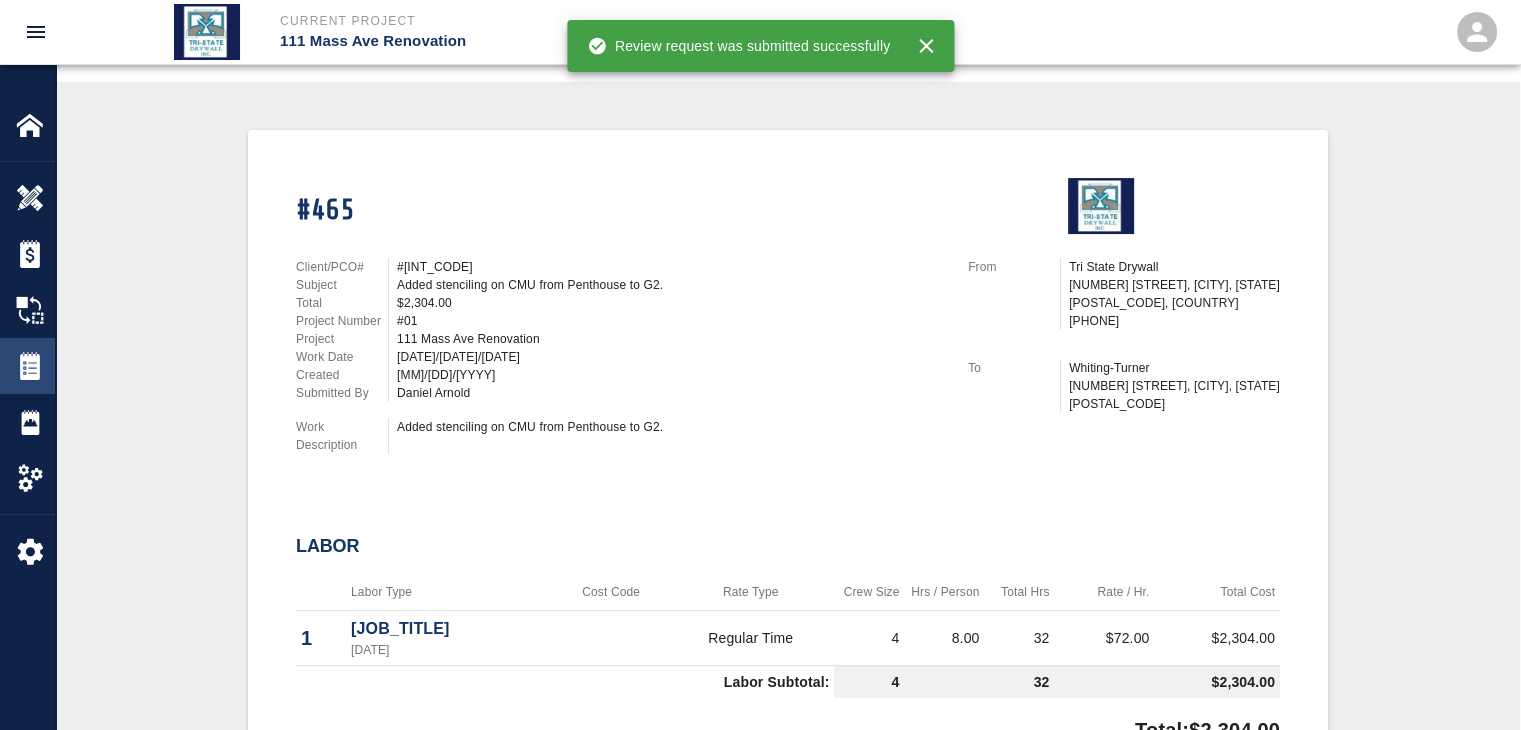 click at bounding box center (30, 366) 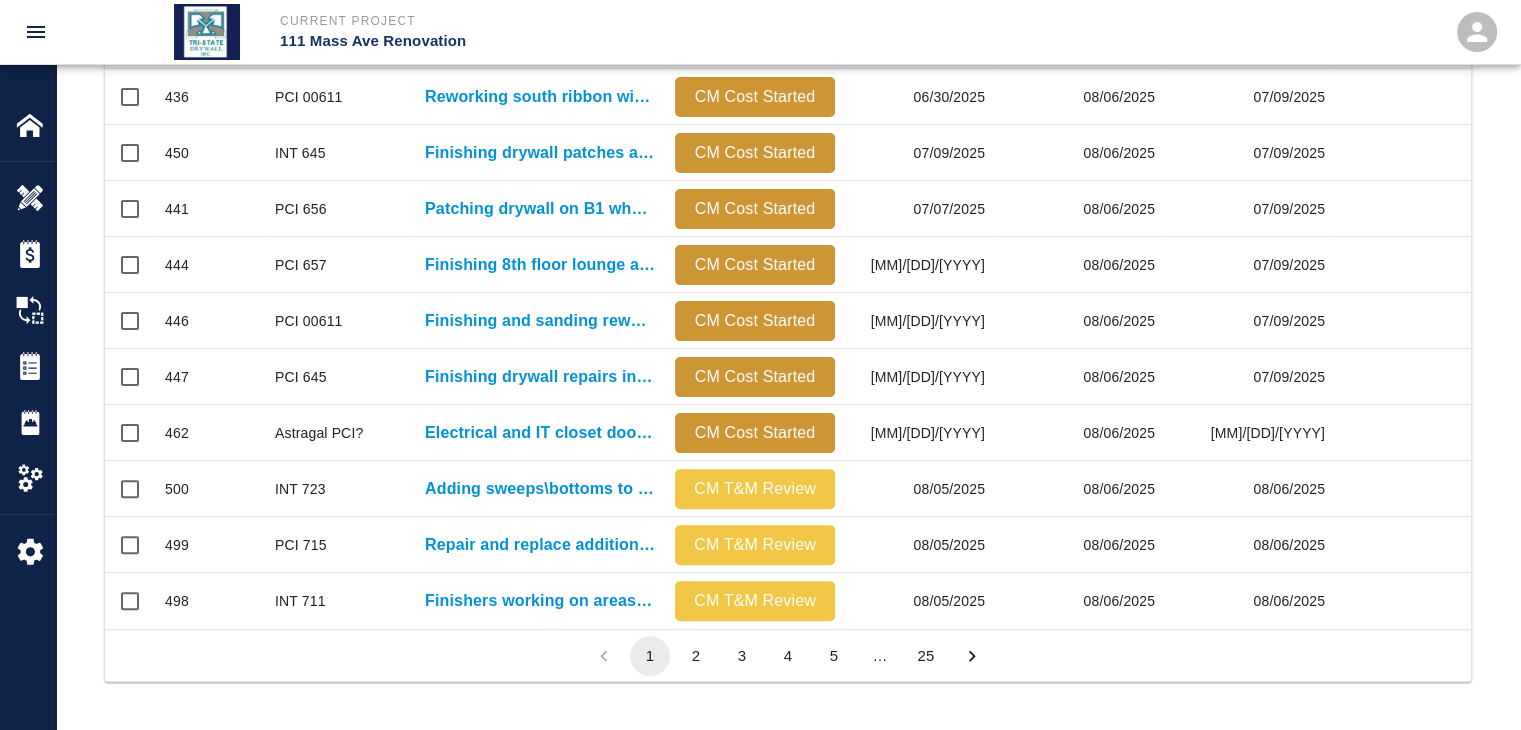 click on "3" at bounding box center [742, 656] 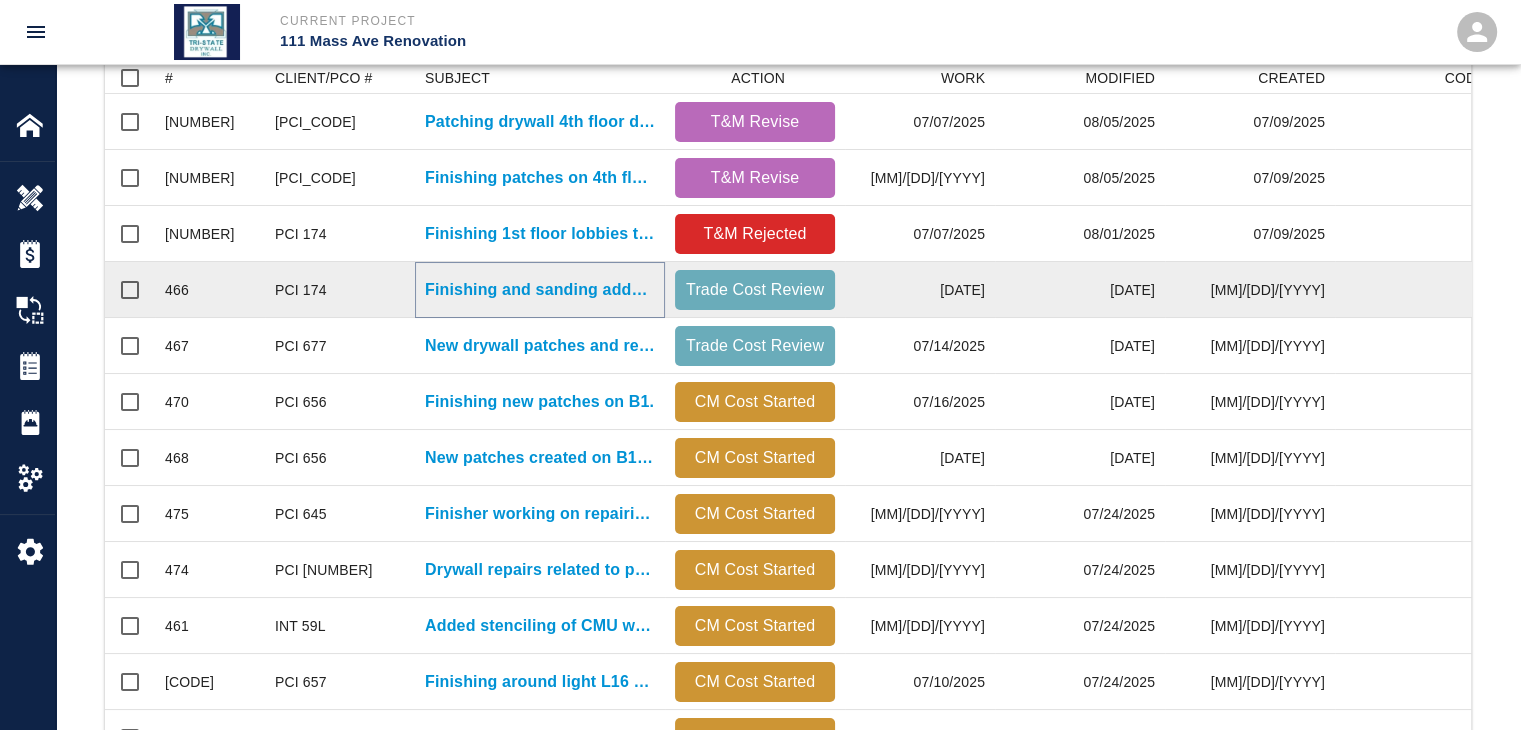 click on "Finishing and sanding added patches on B1, mudding light trims..." at bounding box center (540, 290) 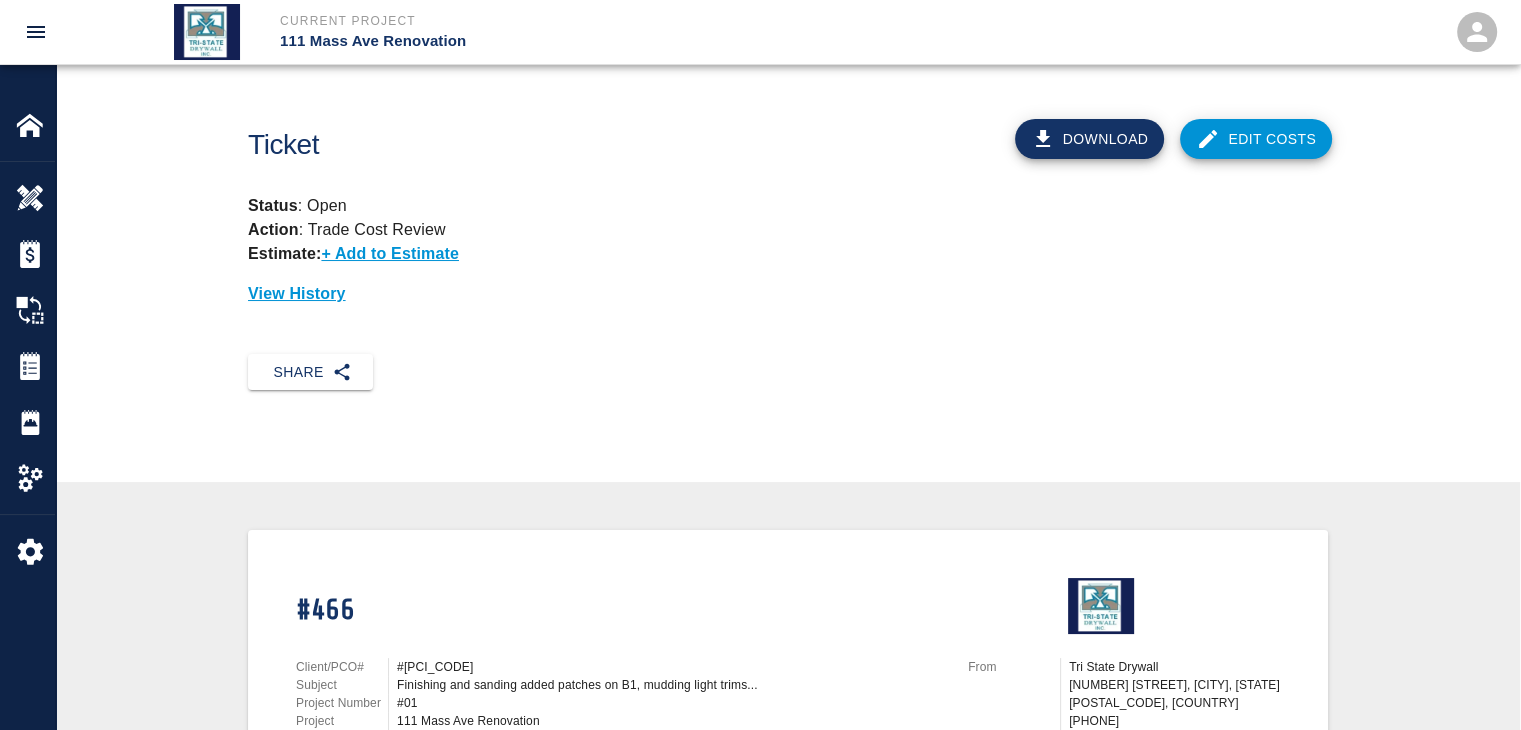 click on "Edit Costs" at bounding box center (1256, 139) 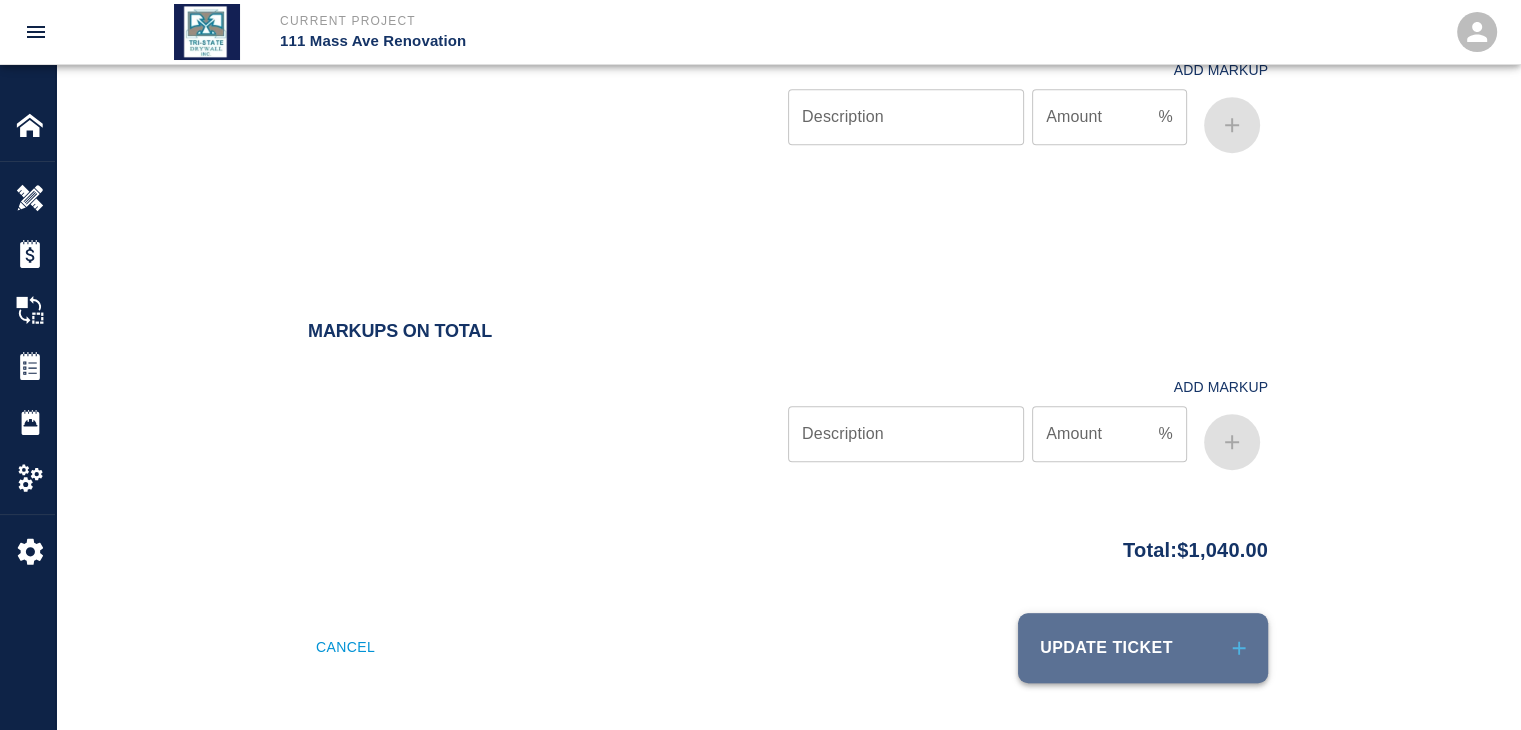 drag, startPoint x: 1101, startPoint y: 622, endPoint x: 1083, endPoint y: 625, distance: 18.248287 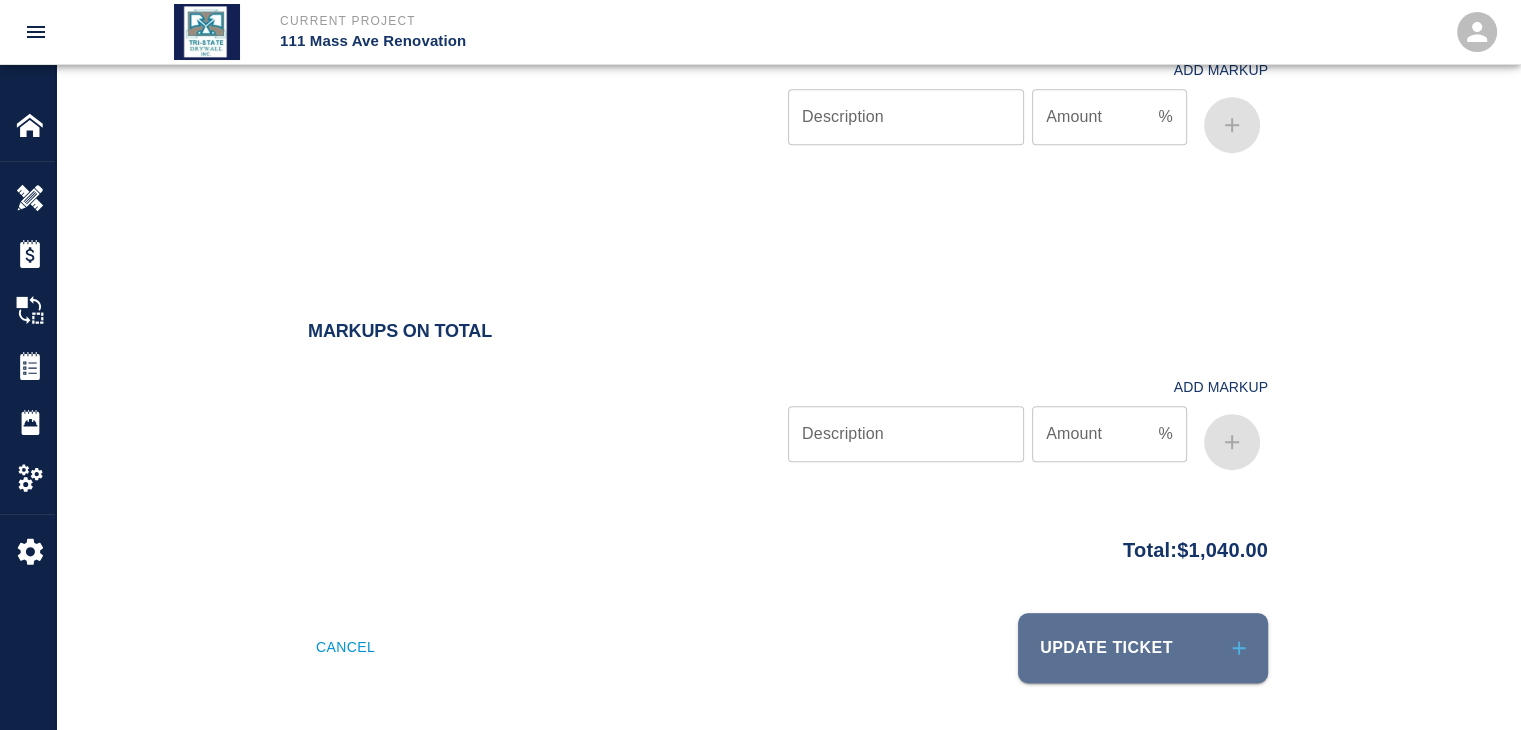 click on "Update Ticket" at bounding box center (1143, 648) 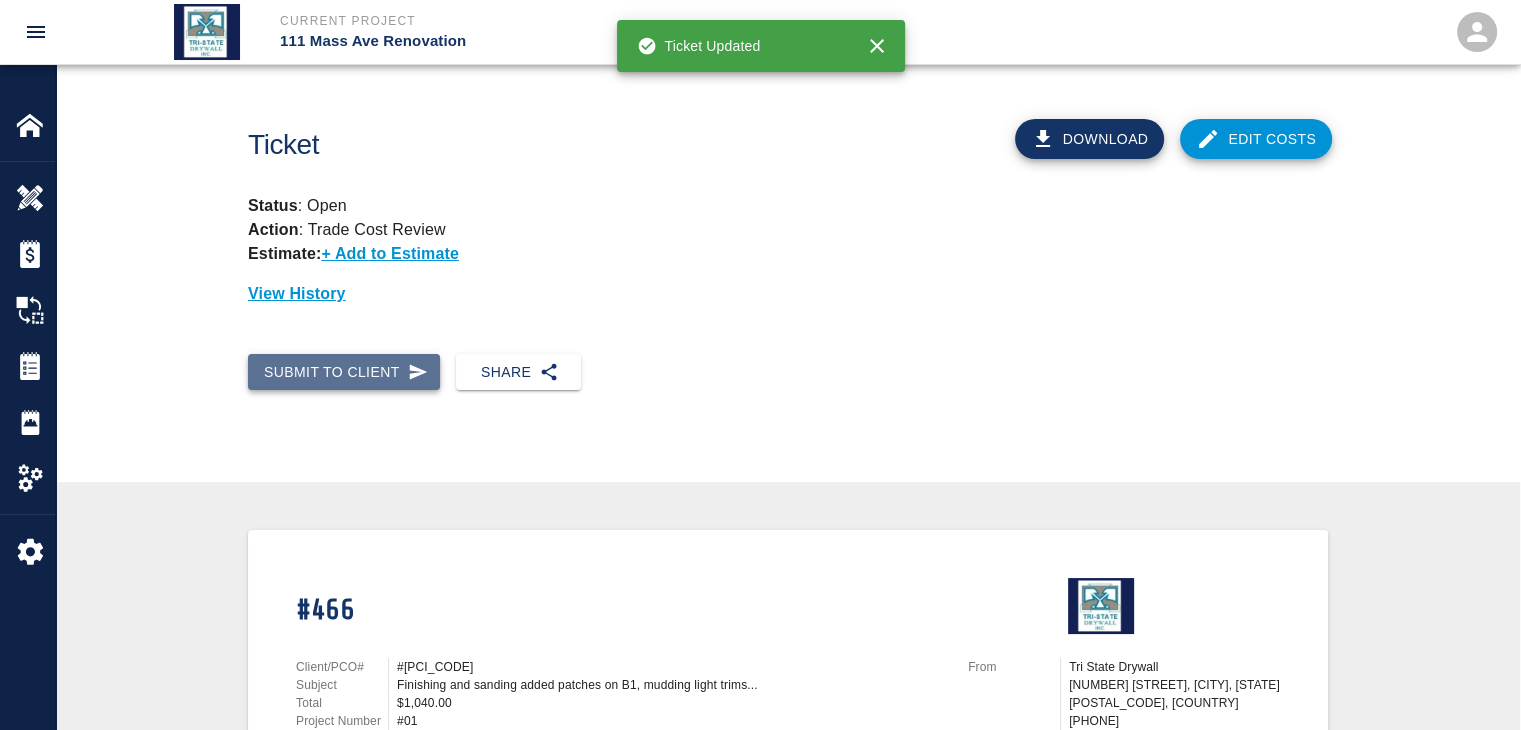 click on "Submit to Client" at bounding box center [344, 372] 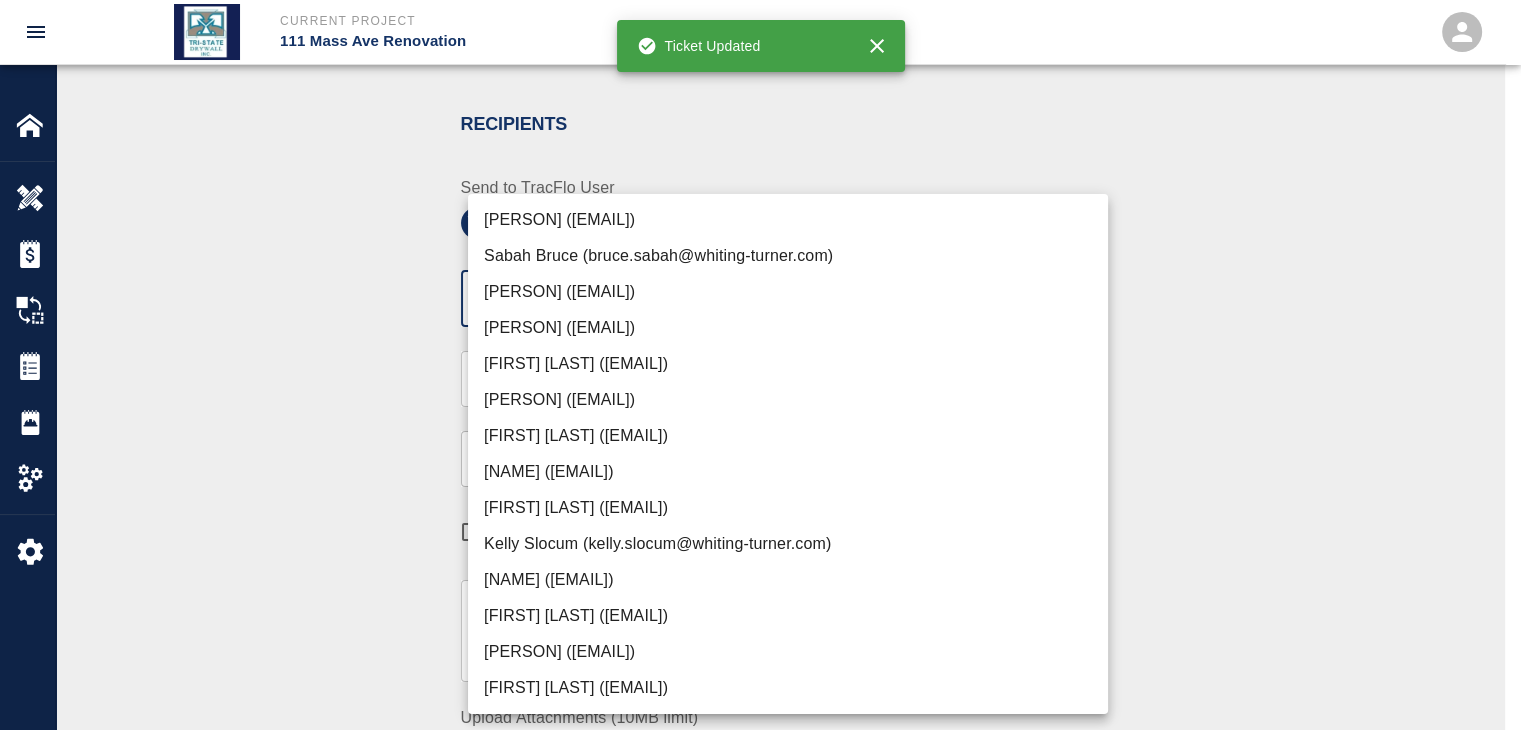 drag, startPoint x: 1080, startPoint y: 298, endPoint x: 1061, endPoint y: 319, distance: 28.319605 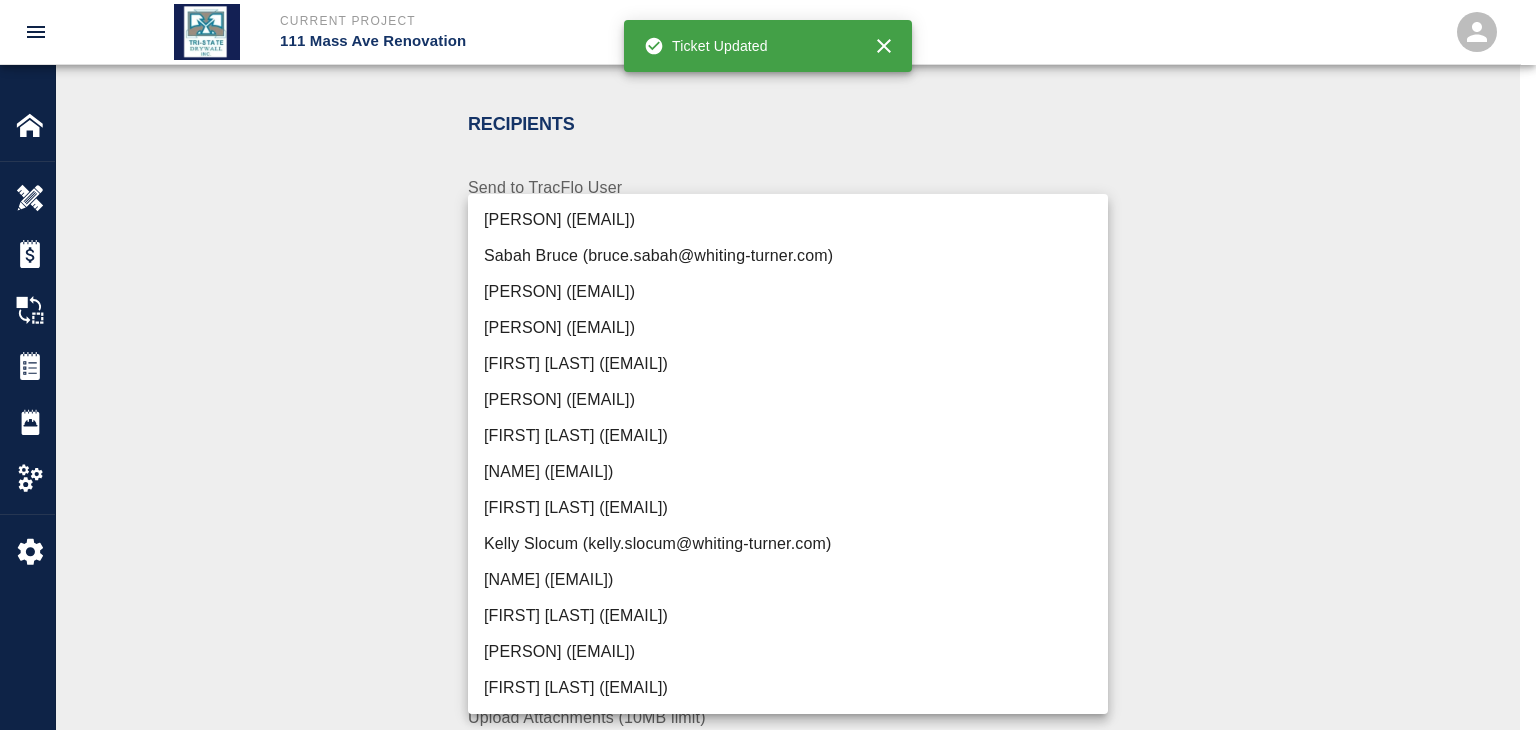 drag, startPoint x: 571, startPoint y: 657, endPoint x: 548, endPoint y: 657, distance: 23 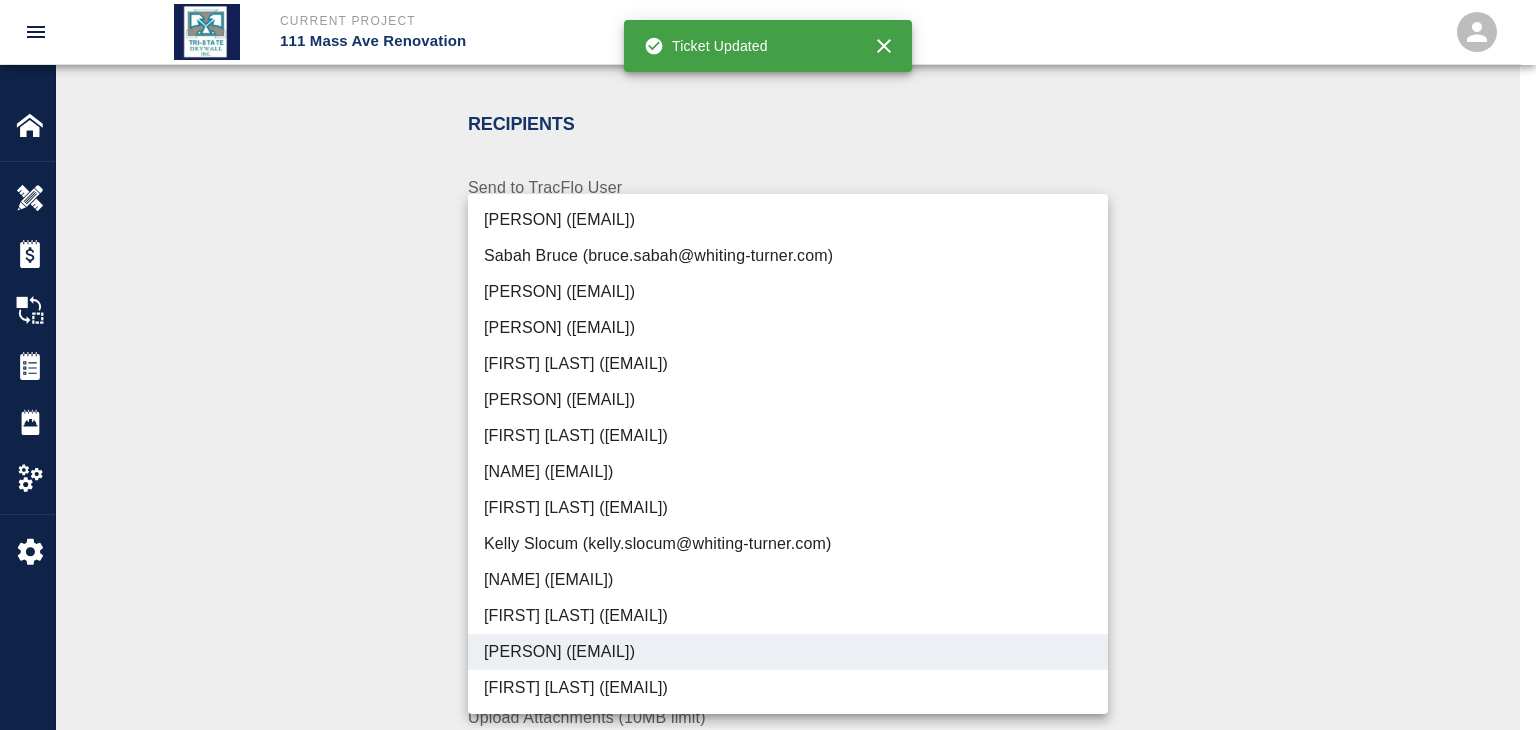 click at bounding box center (768, 365) 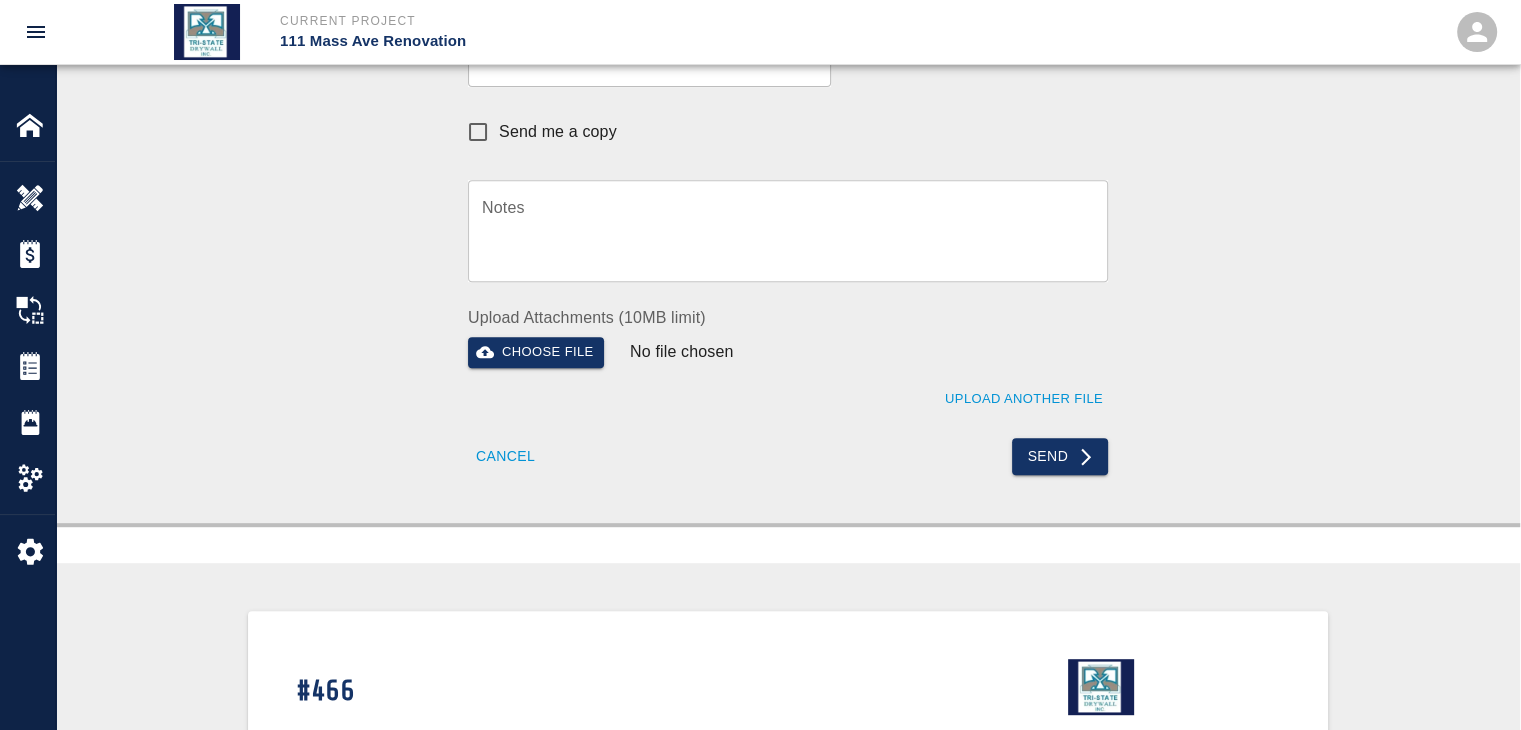 click on "Send" at bounding box center (942, 444) 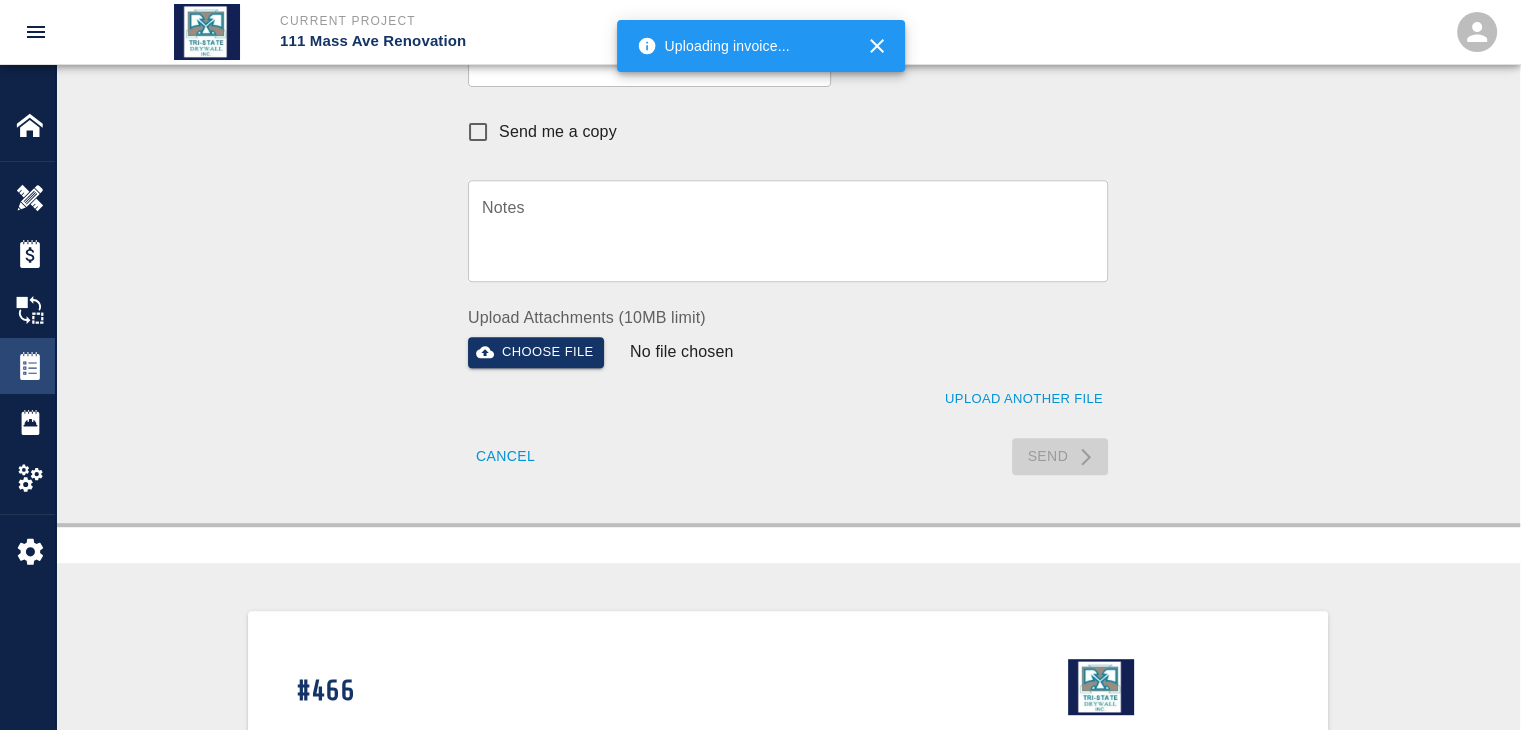 type 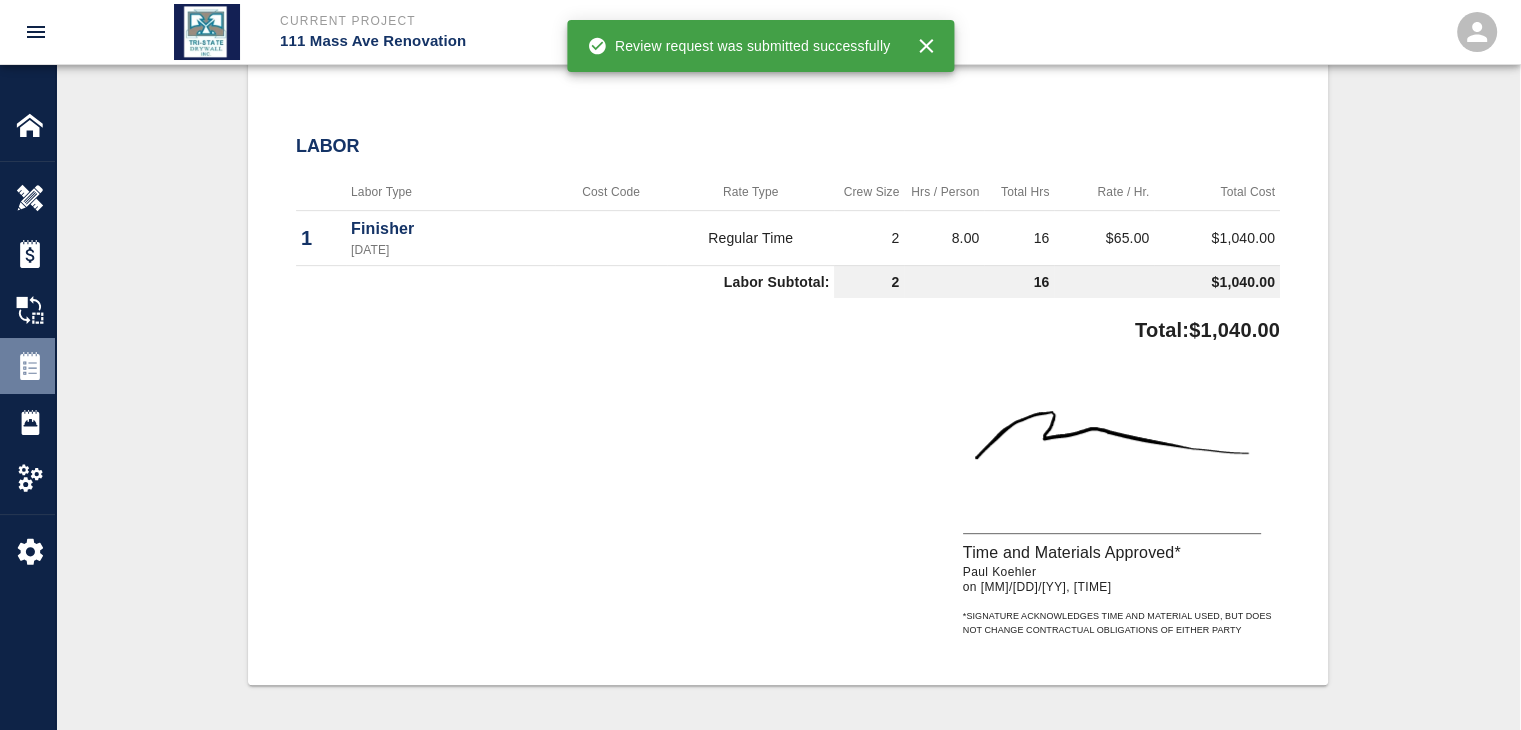 click on "Tickets" at bounding box center (27, 366) 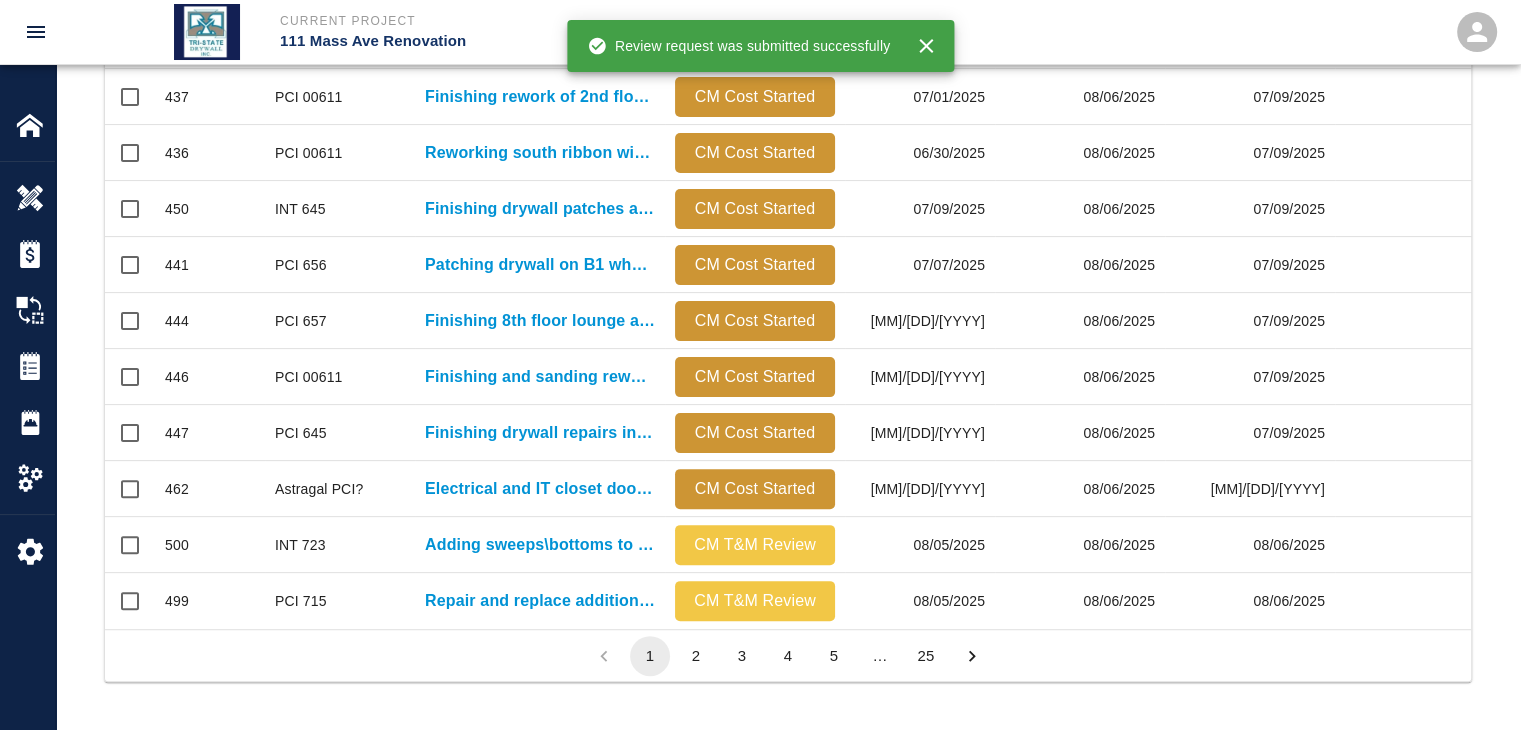 click on "3" at bounding box center [742, 656] 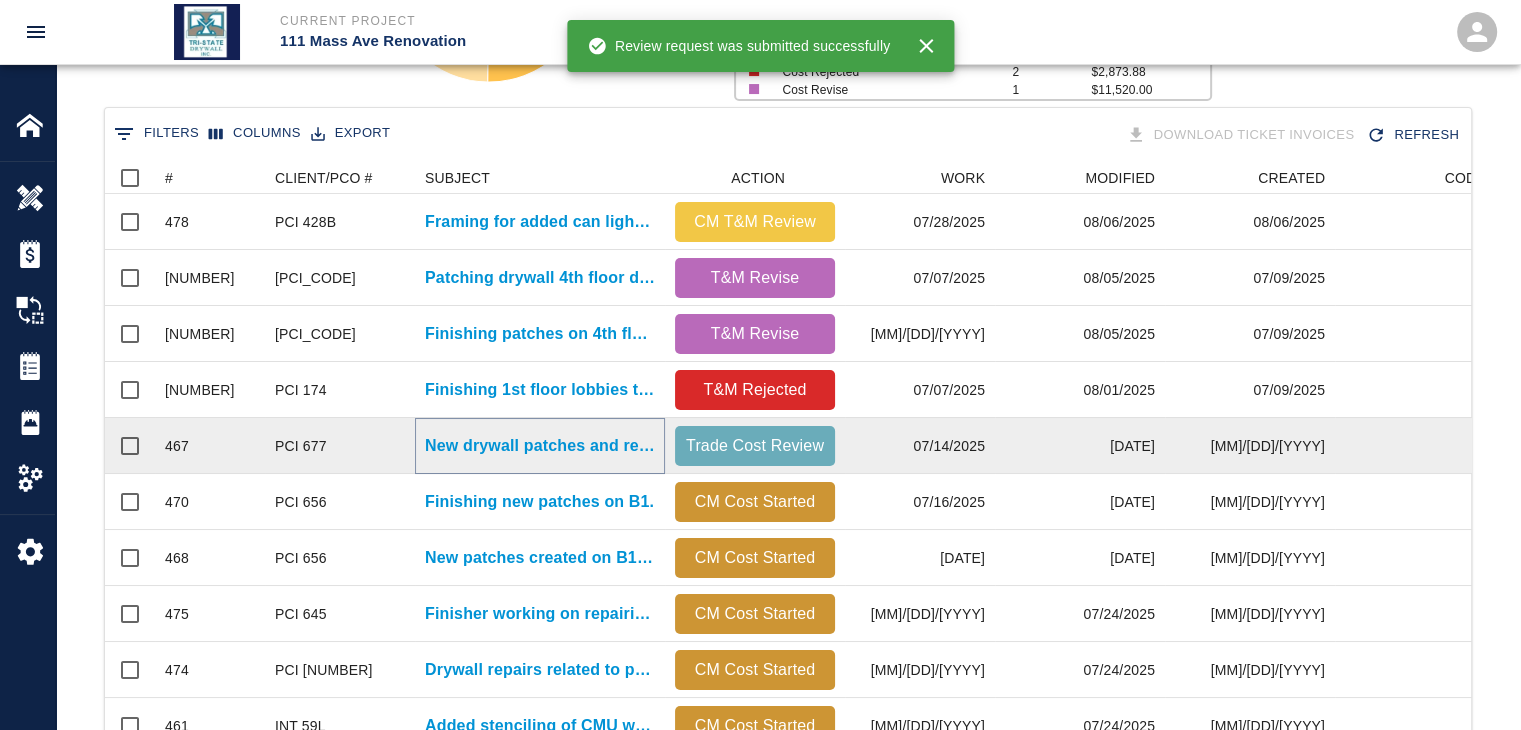 click on "New drywall patches and repairs on 8, 7, and G1" at bounding box center [540, 446] 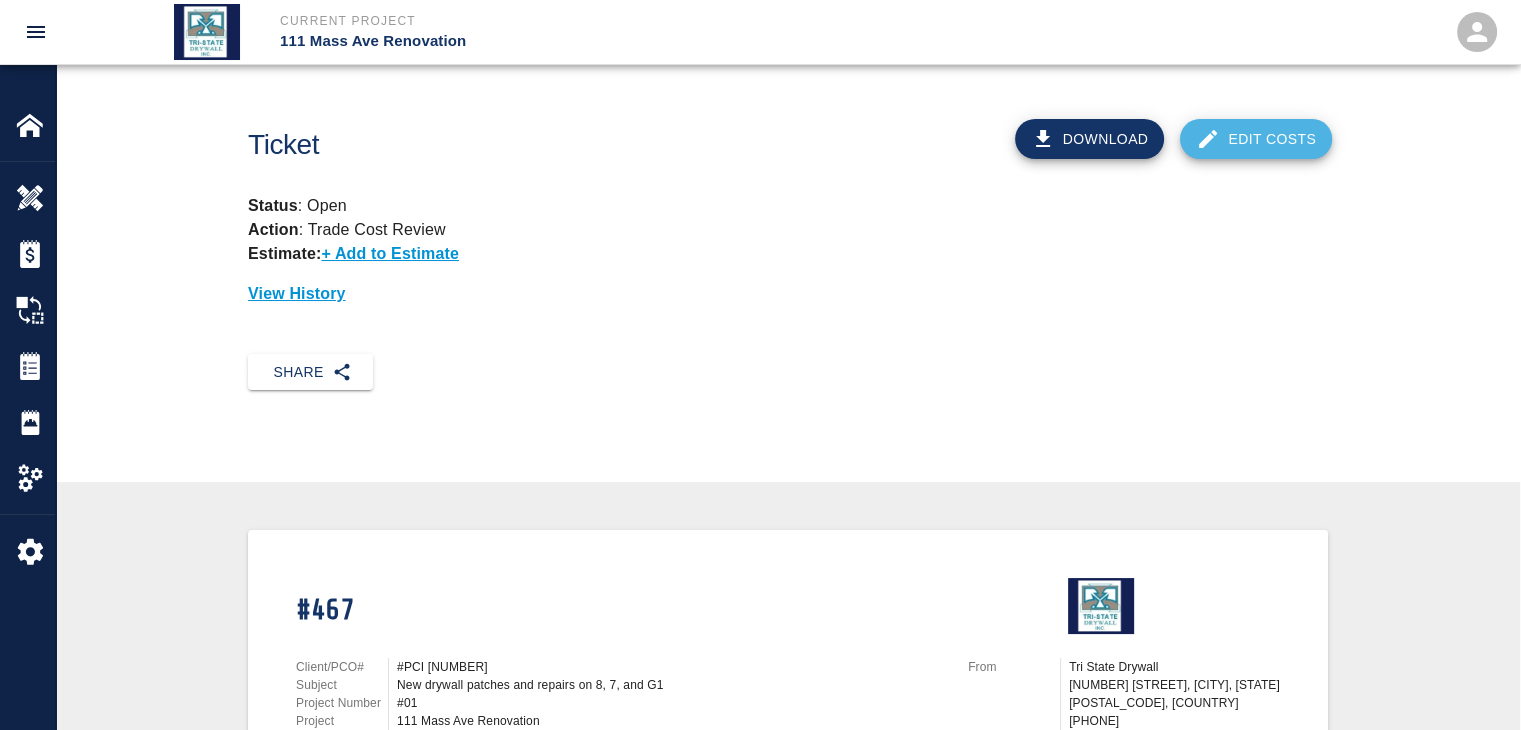 click on "Edit Costs" at bounding box center (1256, 139) 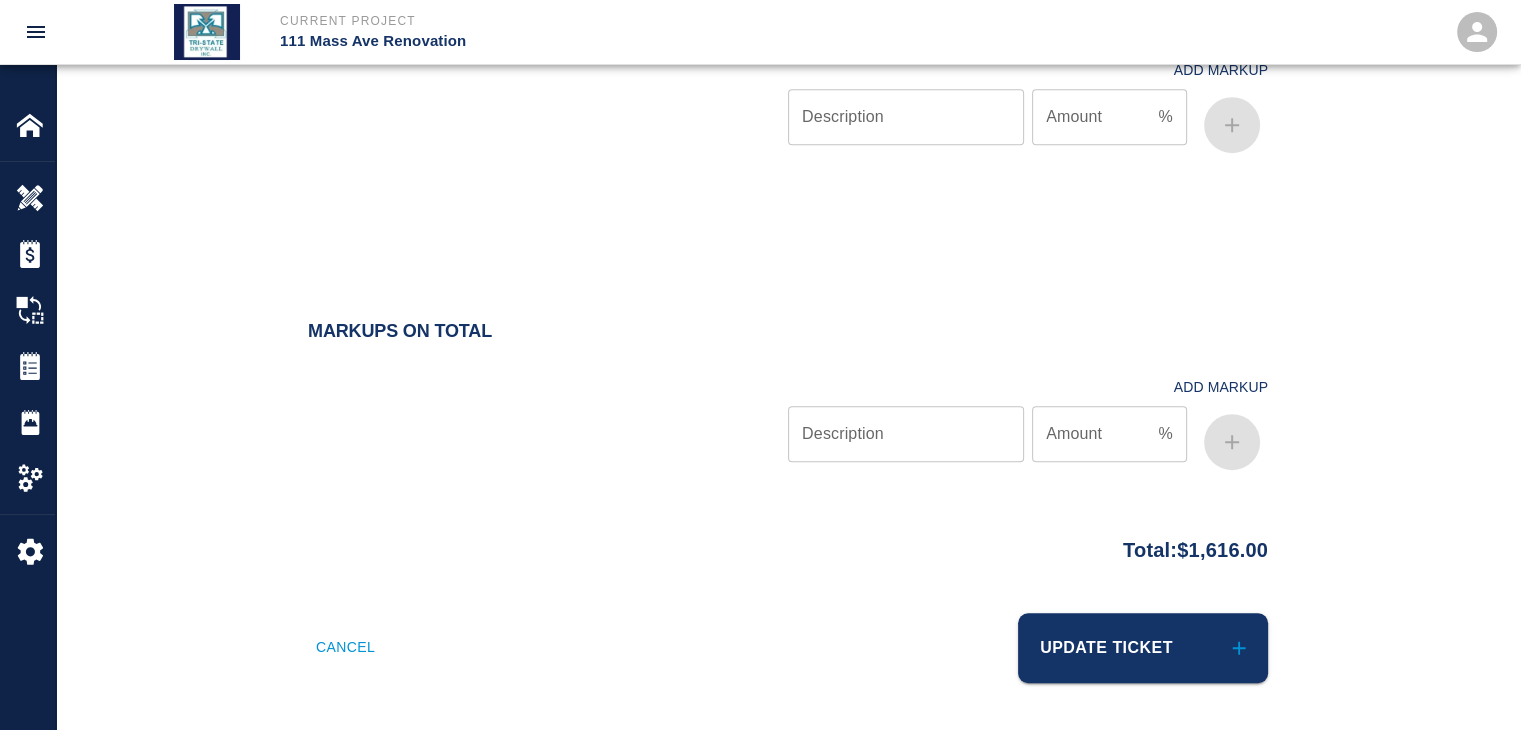 click on "Update Ticket" at bounding box center [1143, 648] 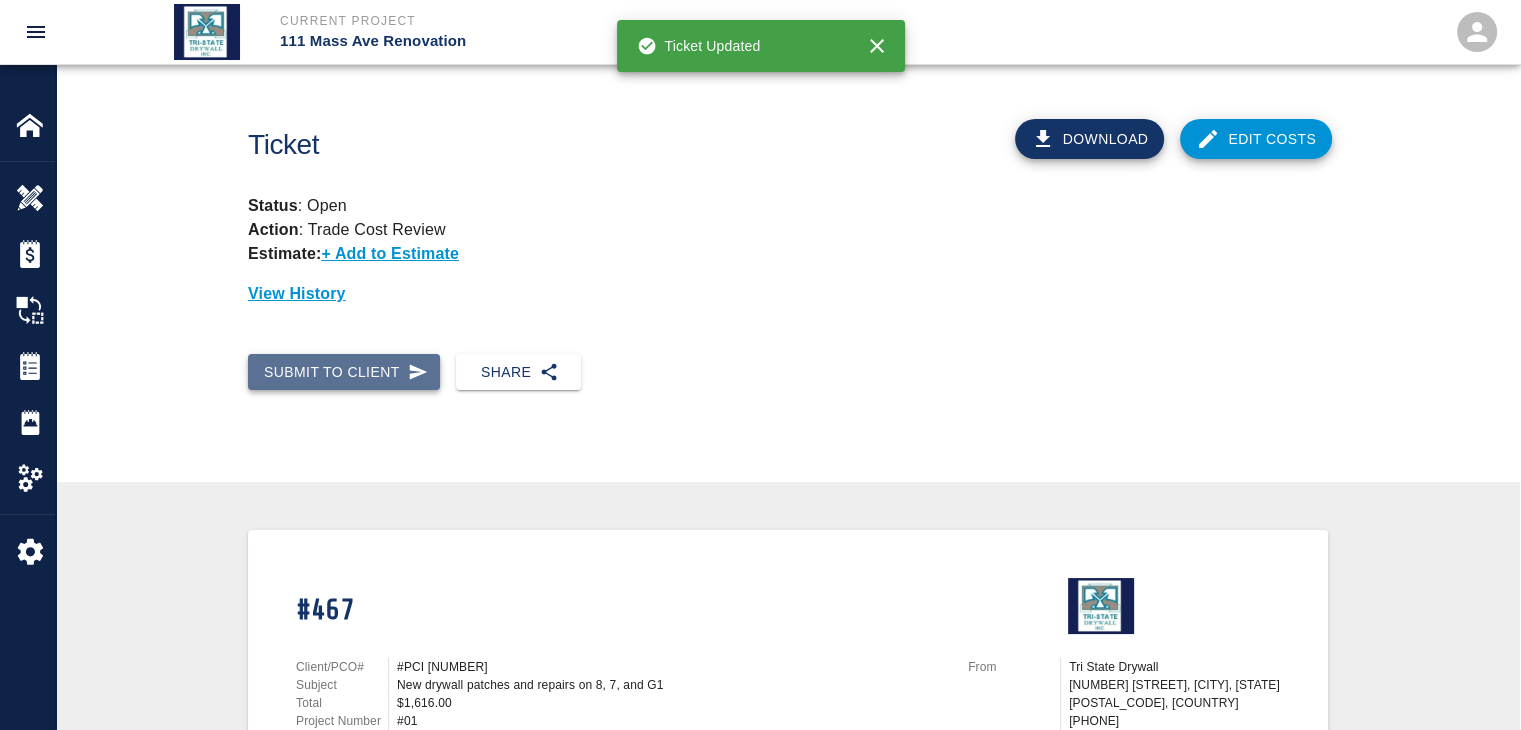 click on "Submit to Client" at bounding box center [344, 372] 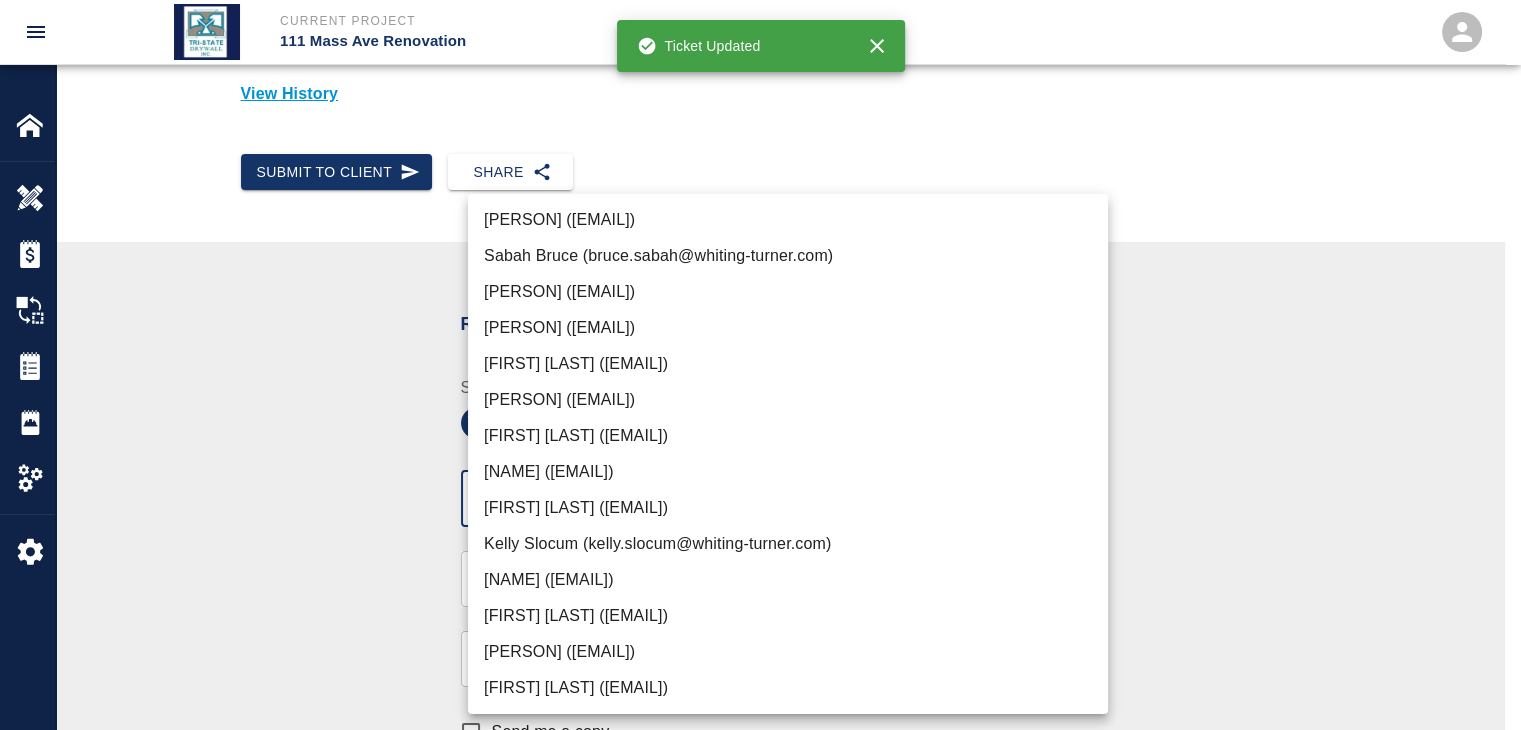 click on "Current Project 111 Mass Ave Renovation Home 111 Mass Ave Renovation Overview Estimates Change Orders Tickets Daily Reports Project Settings Settings Powered By Terms of Service  |  Privacy Policy Ticket Download Edit Costs Status :   Open Action :   Trade Cost Review Estimate:  + Add to Estimate View History Submit to Client Share Recipients Internal Team ​ Internal Team Notes x Notes Cancel Send Recipients Send to TracFlo User Manager ​ Manager Superintendent ​ Superintendent Review Type Cost cost Review Type Send me a copy Notes x Notes Upload Attachments (10MB limit) Choose file No file chosen Upload Another File Cancel Send Request Time and Material Revision Notes   * x Notes   * Upload Attachments (10MB limit) Choose file No file chosen Upload Another File Cancel Send Time and Materials Reject Notes   * x Notes   * Upload Attachments (10MB limit) Choose file No file chosen Upload Another File Cancel Send Approve Ticket Time and Materials Signature Clear Notes x Notes Choose file Cancel Send" at bounding box center [760, 165] 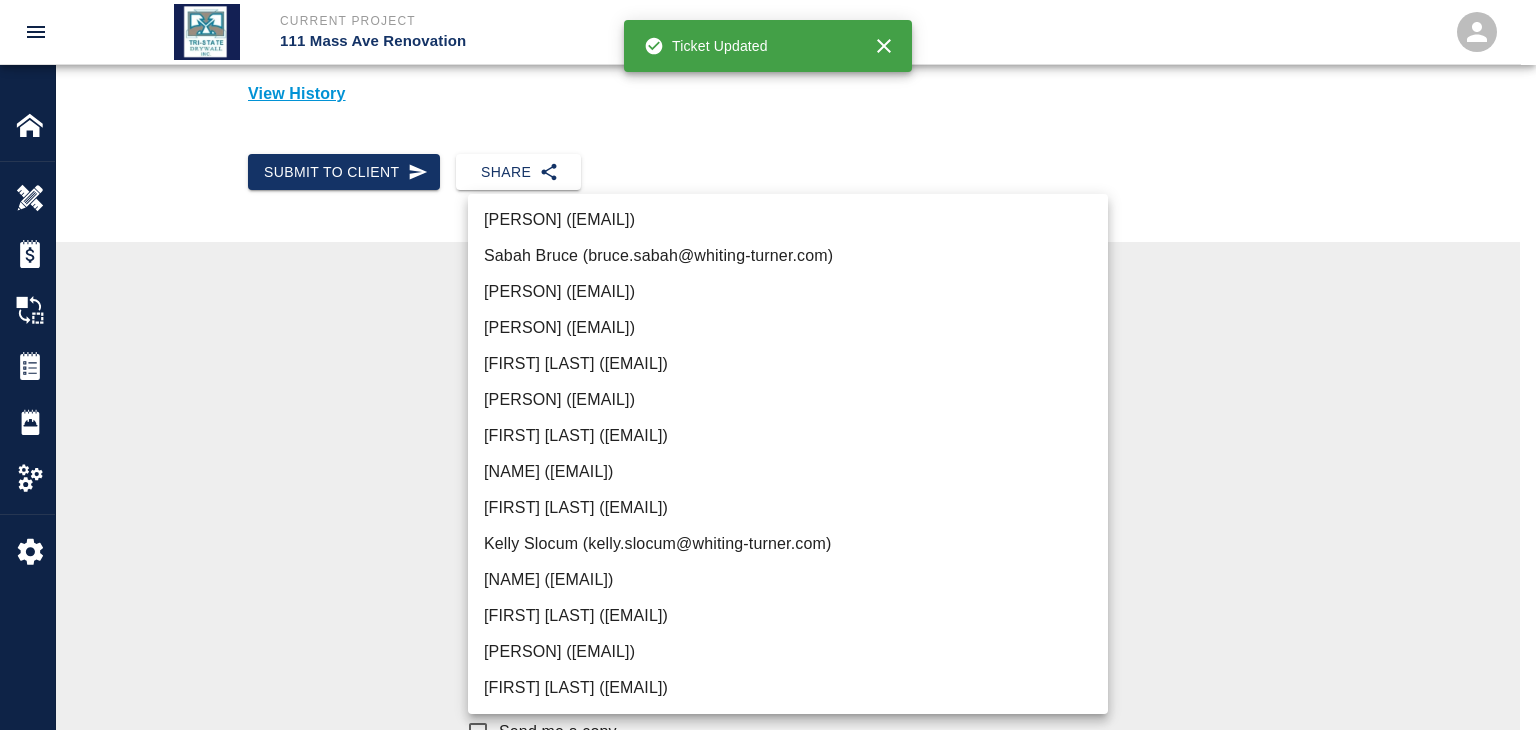 click on "[PERSON] ([EMAIL])" at bounding box center (788, 652) 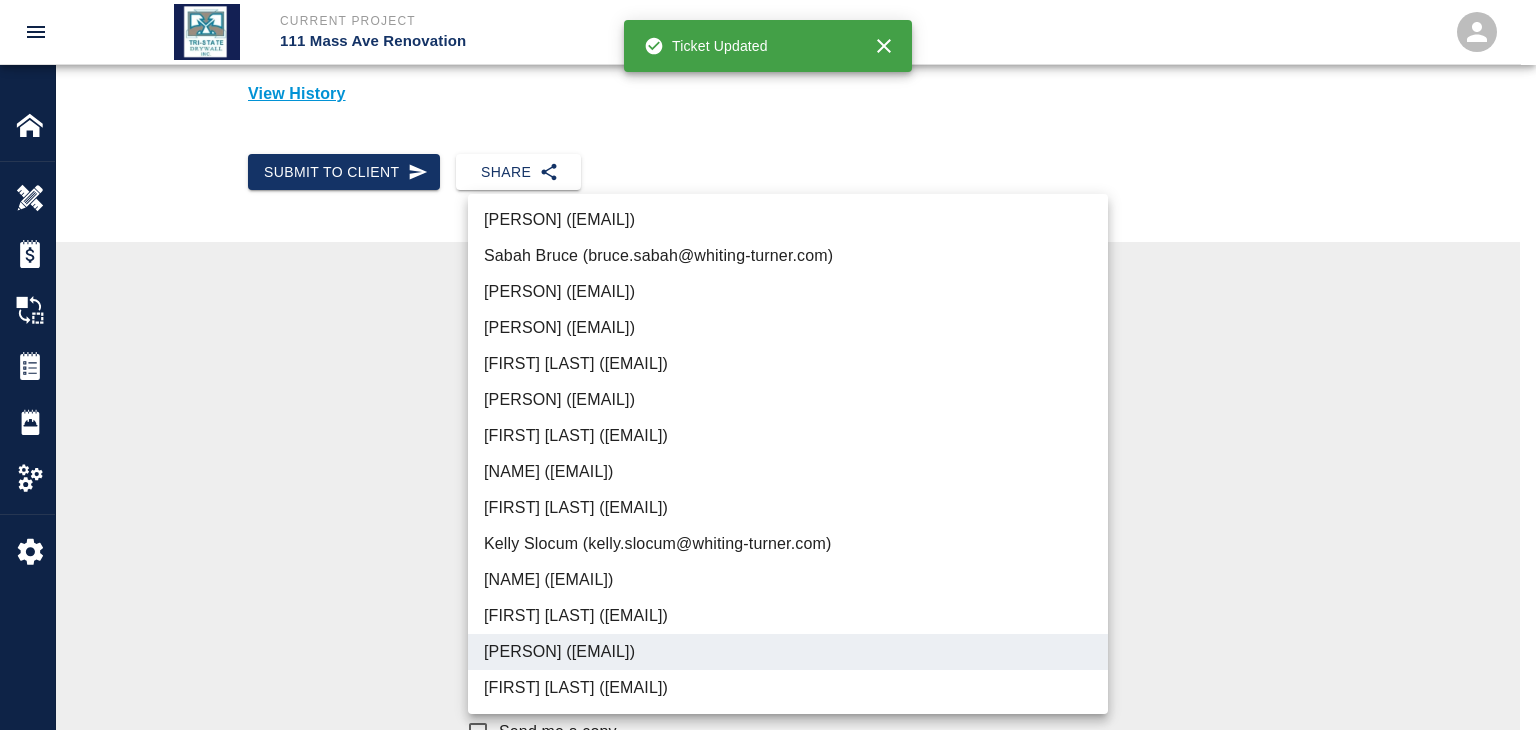 click at bounding box center [768, 365] 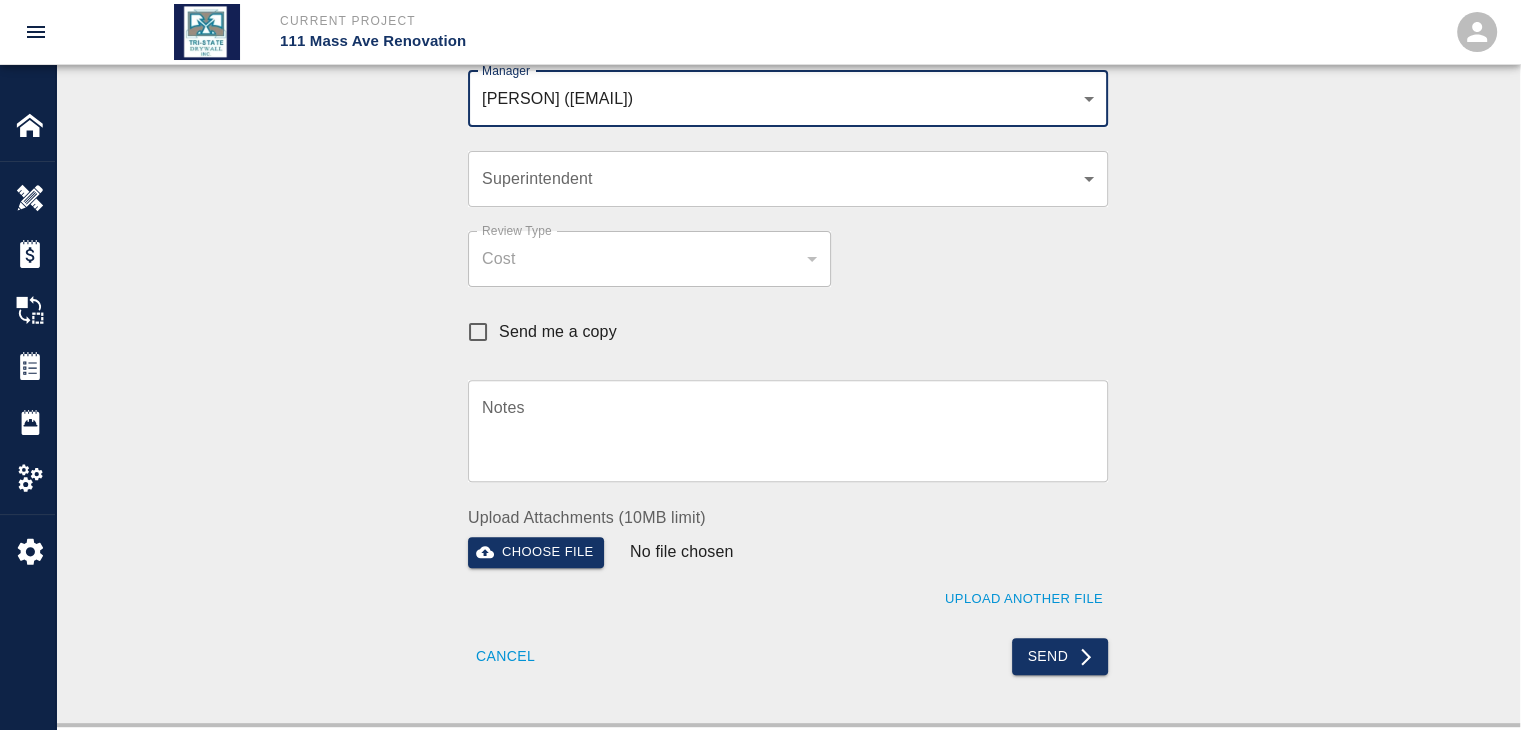 click on "Send" at bounding box center [1060, 656] 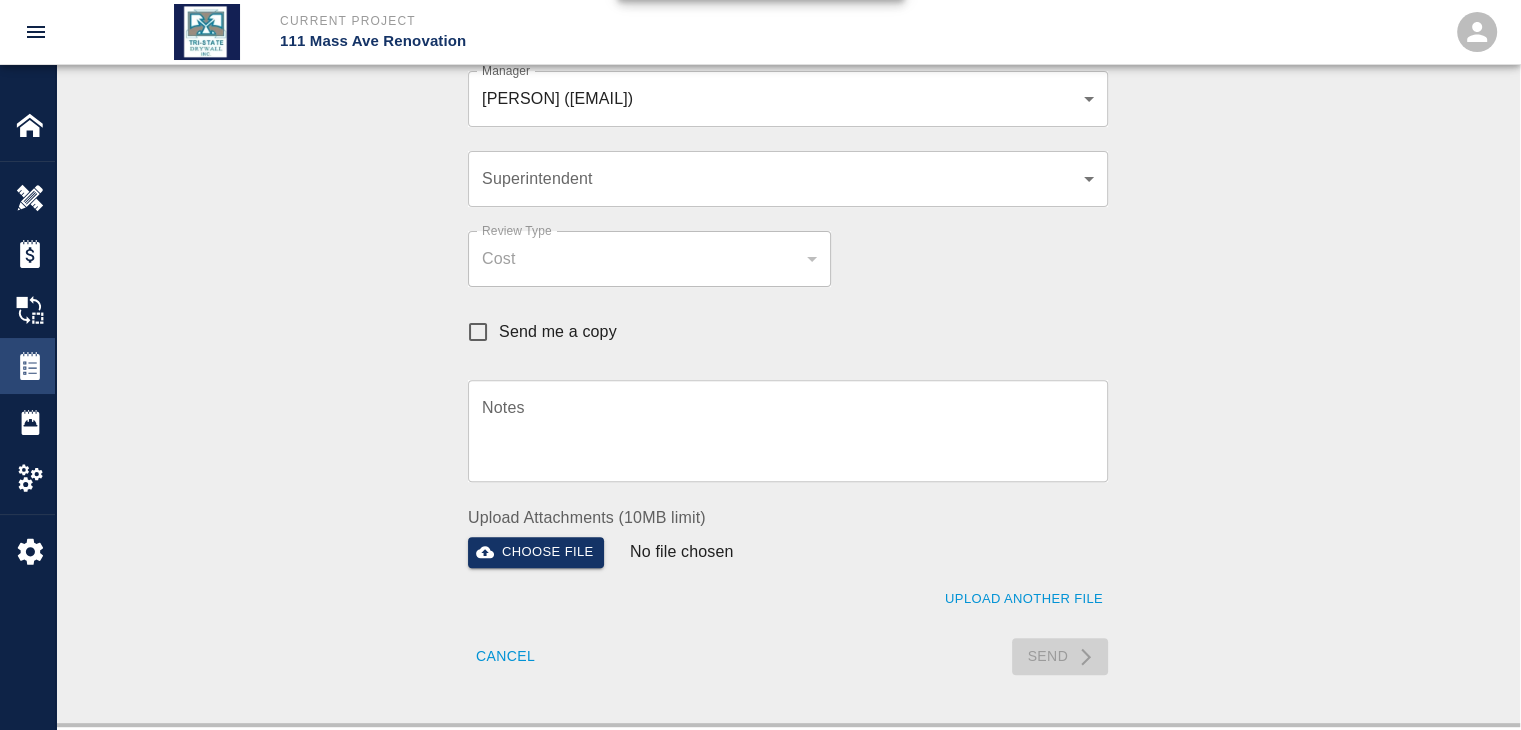 type 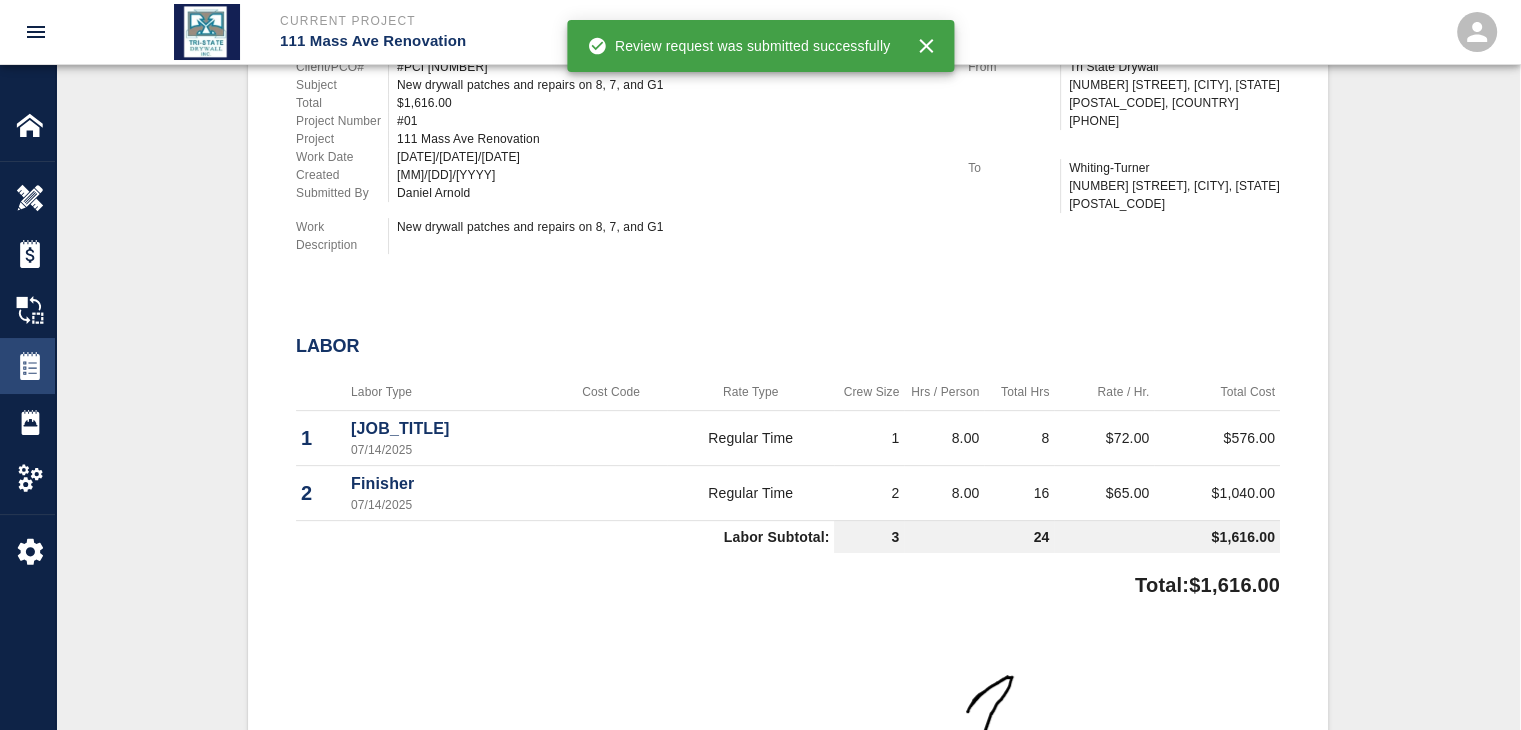 click on "Tickets" at bounding box center [27, 366] 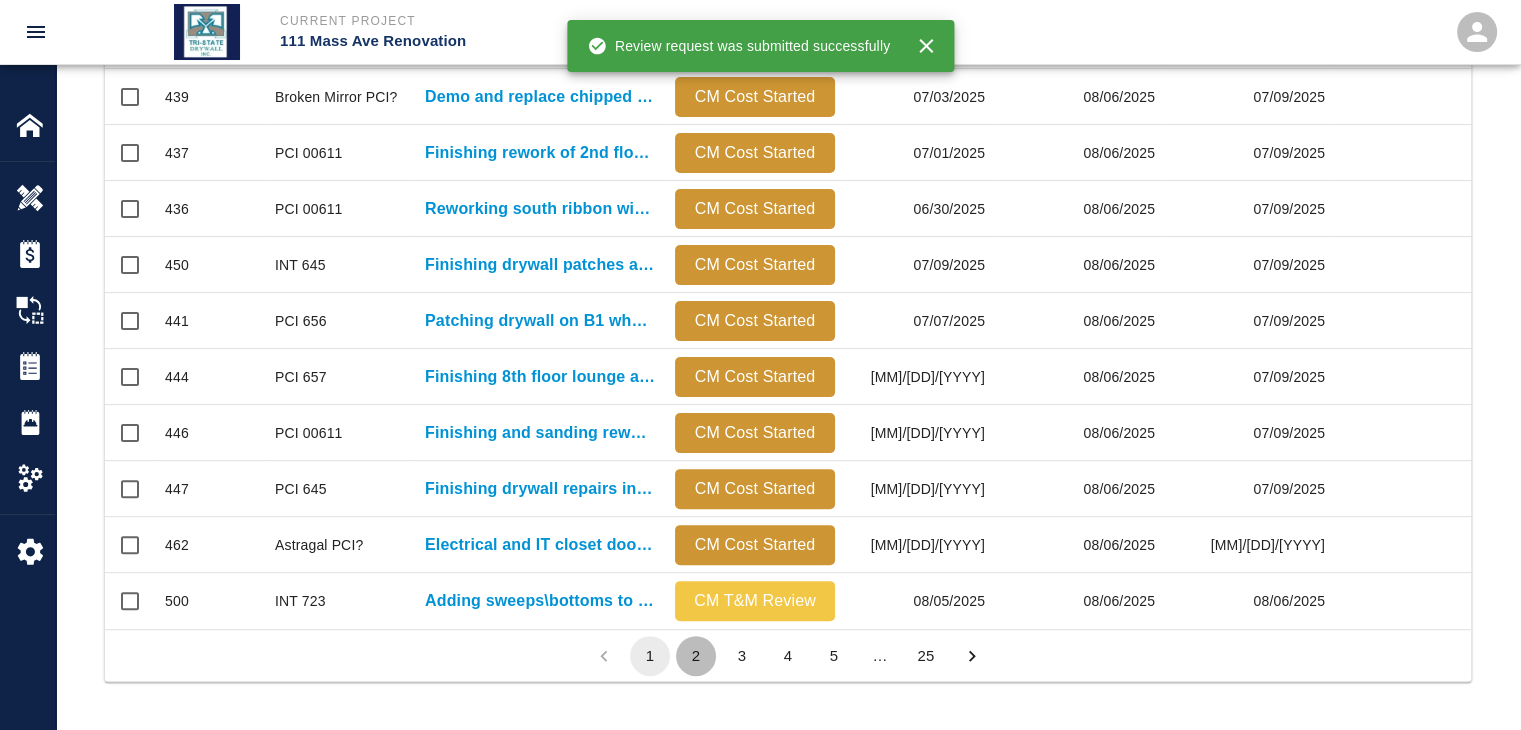 click on "2" at bounding box center [696, 656] 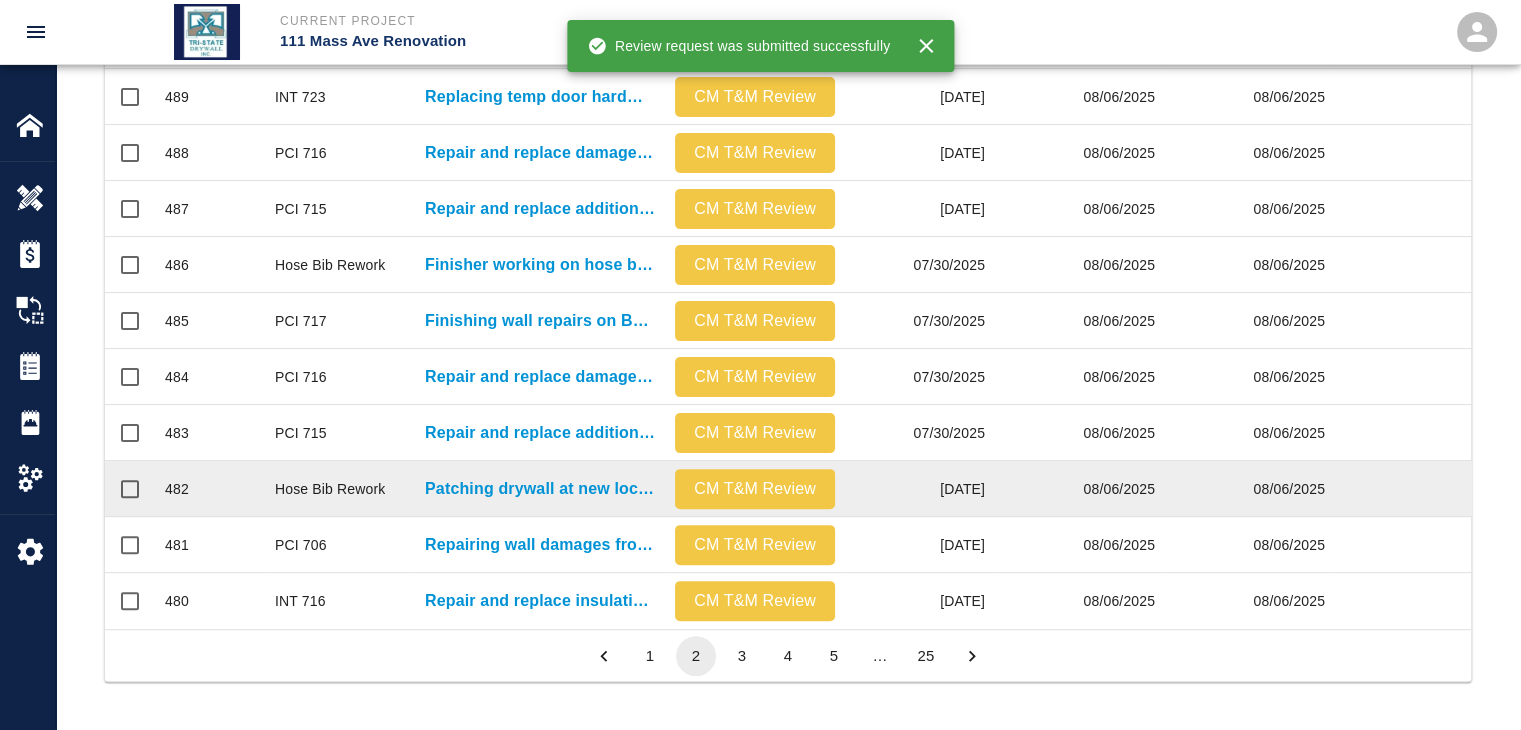 click on "3" at bounding box center (742, 656) 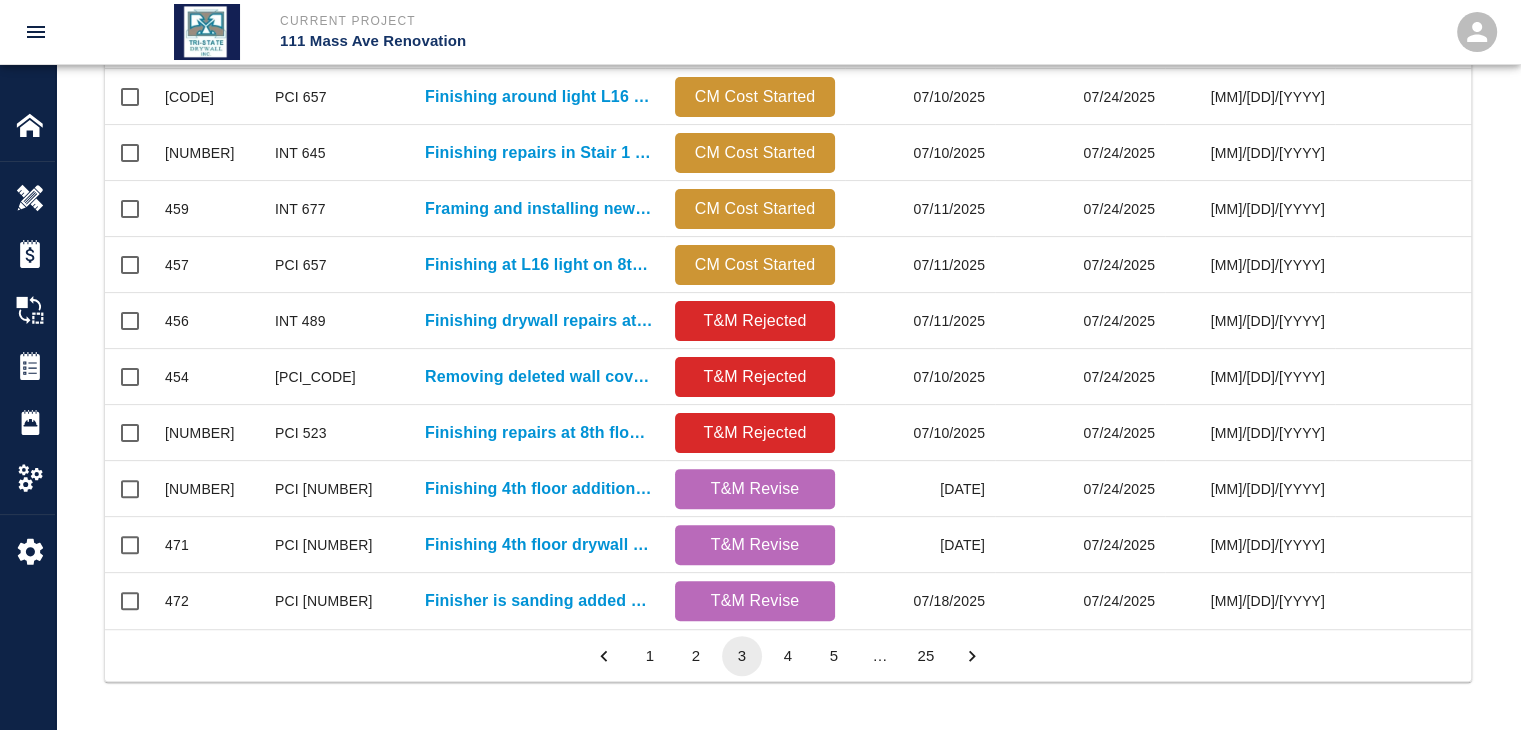 click on "4" at bounding box center [788, 656] 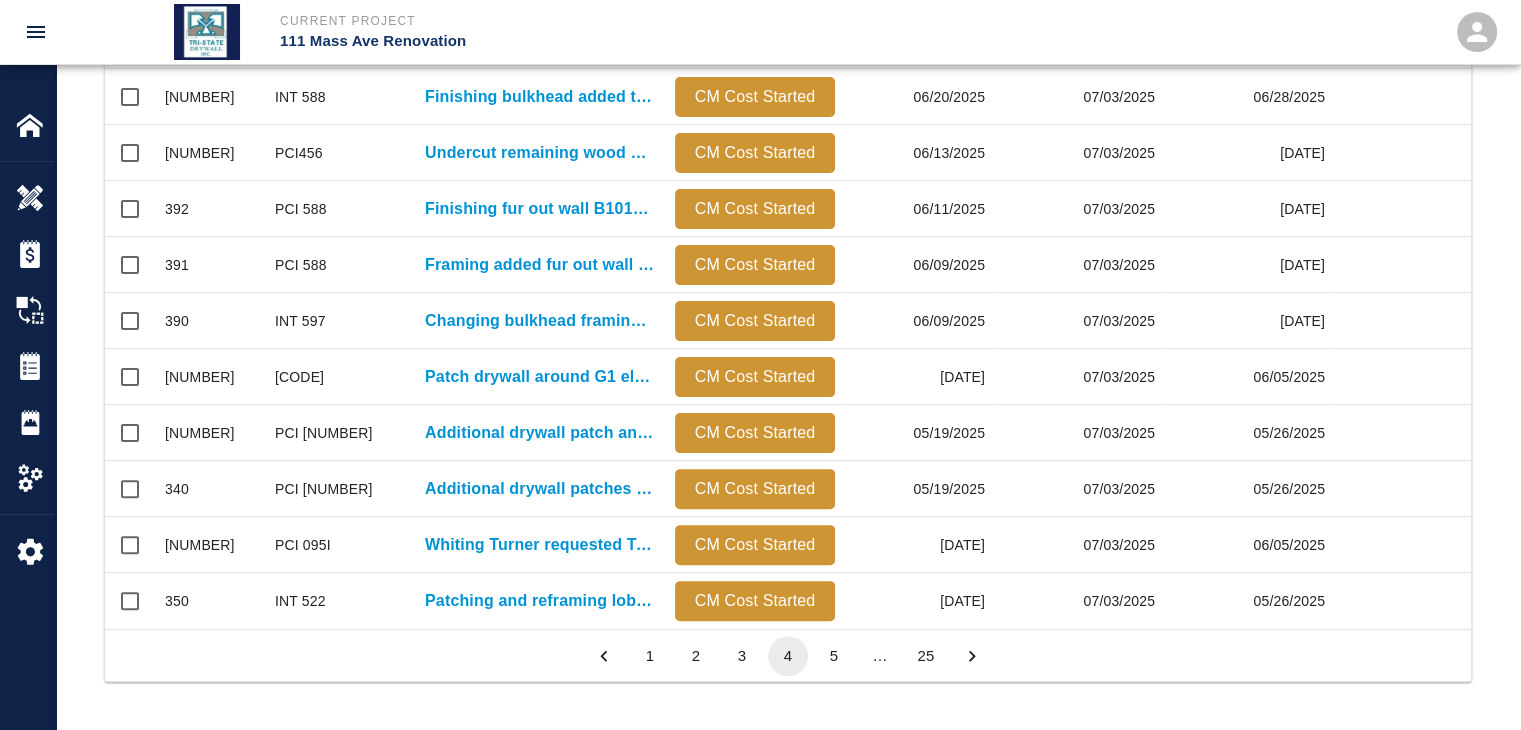 click on "5" at bounding box center (834, 656) 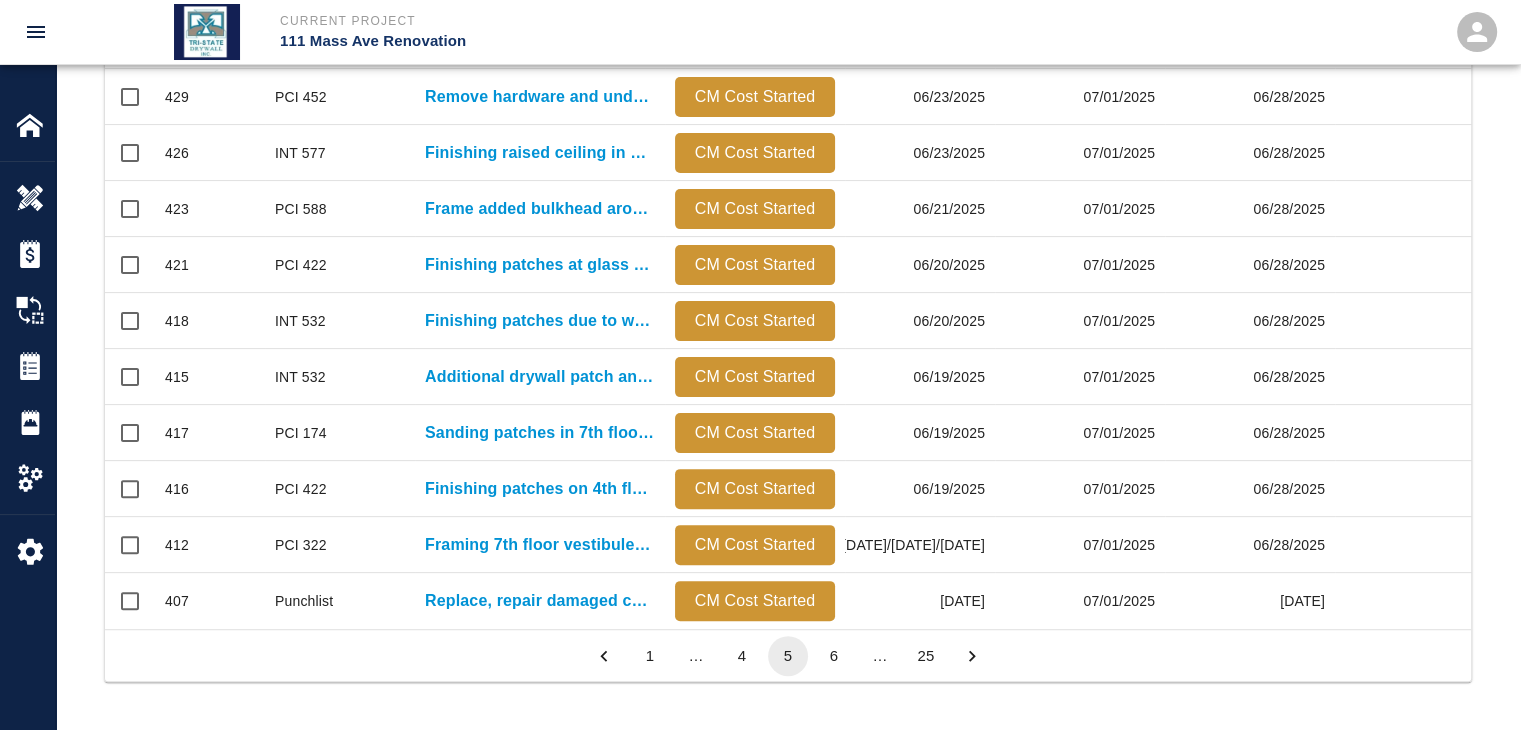 click on "6" at bounding box center (834, 656) 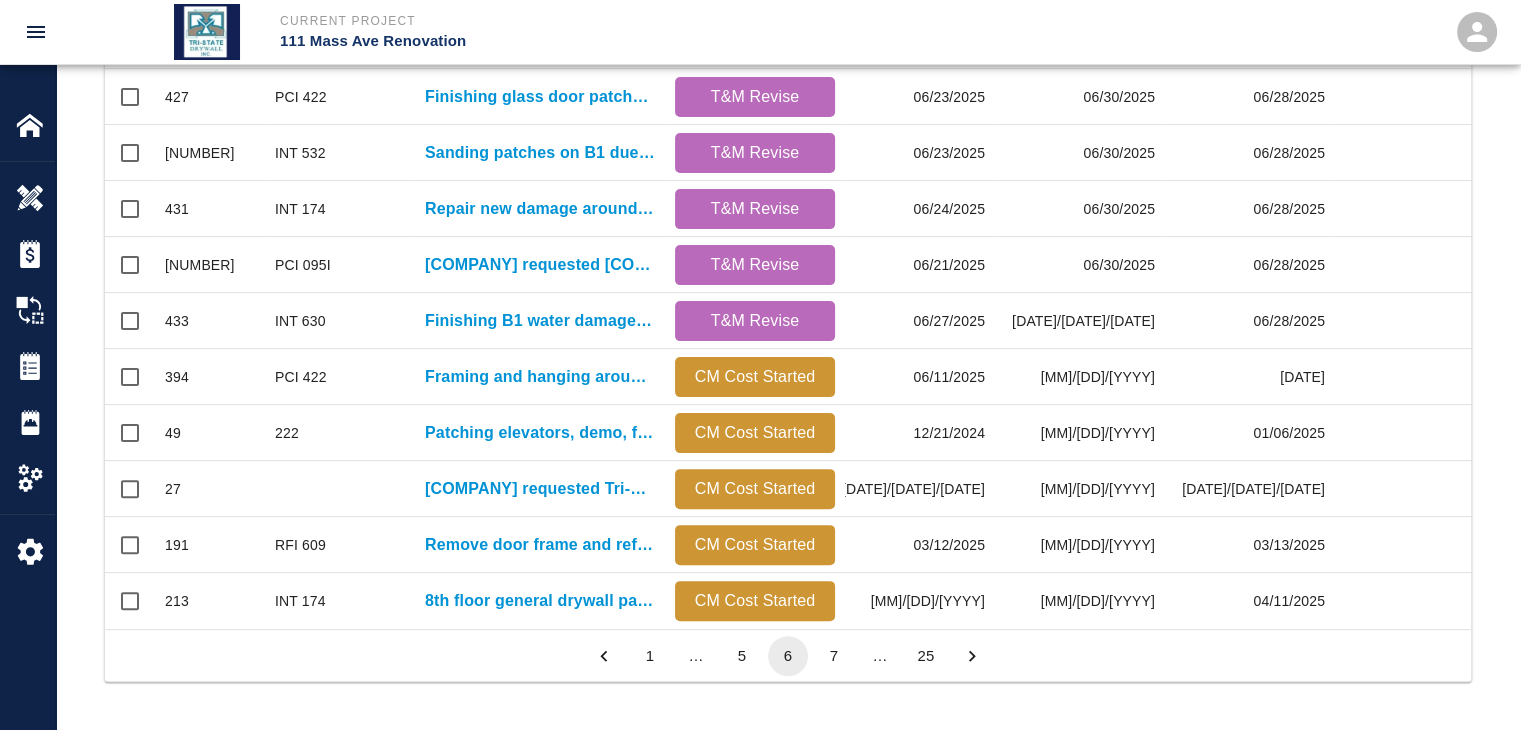 click on "7" at bounding box center (834, 656) 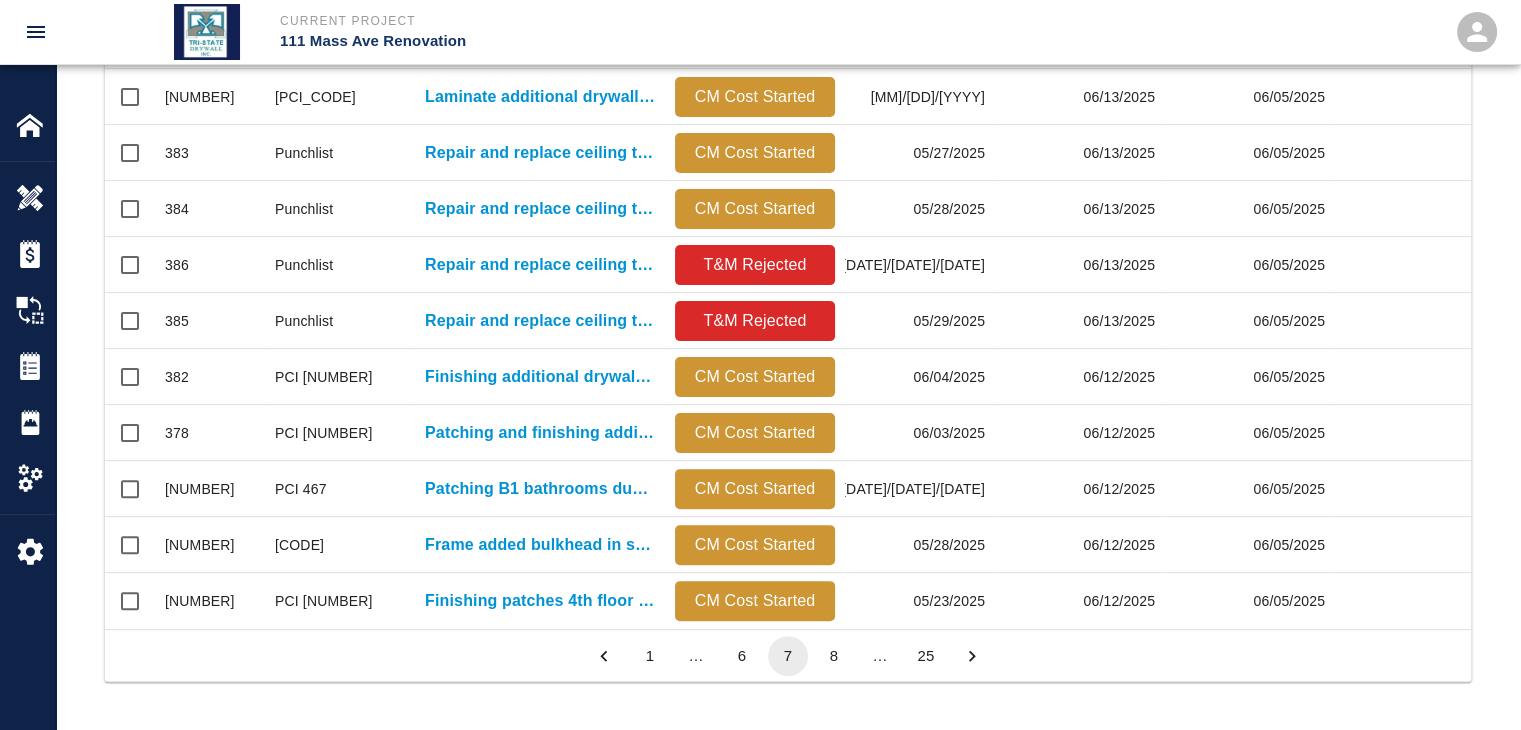 click on "8" at bounding box center [834, 656] 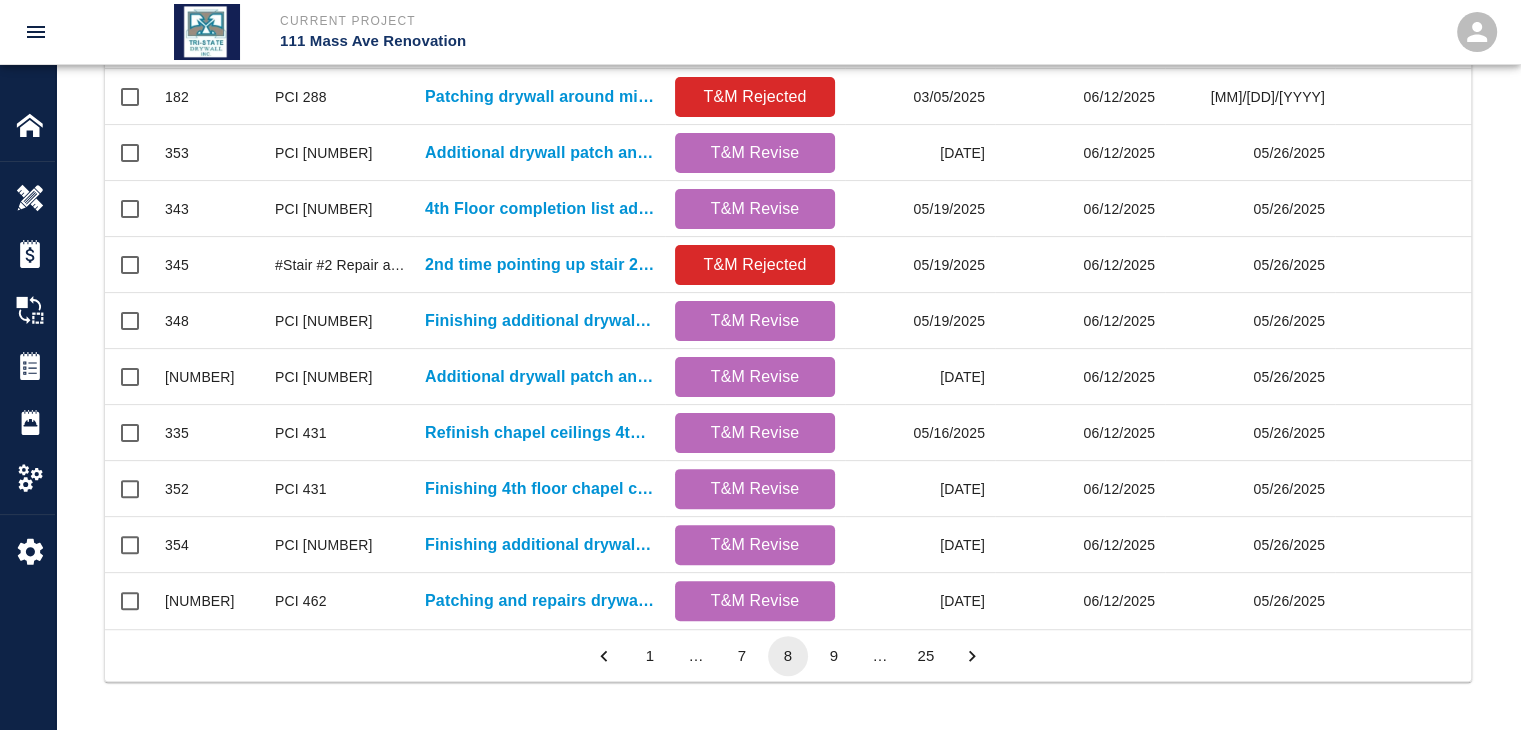 click on "9" at bounding box center (834, 656) 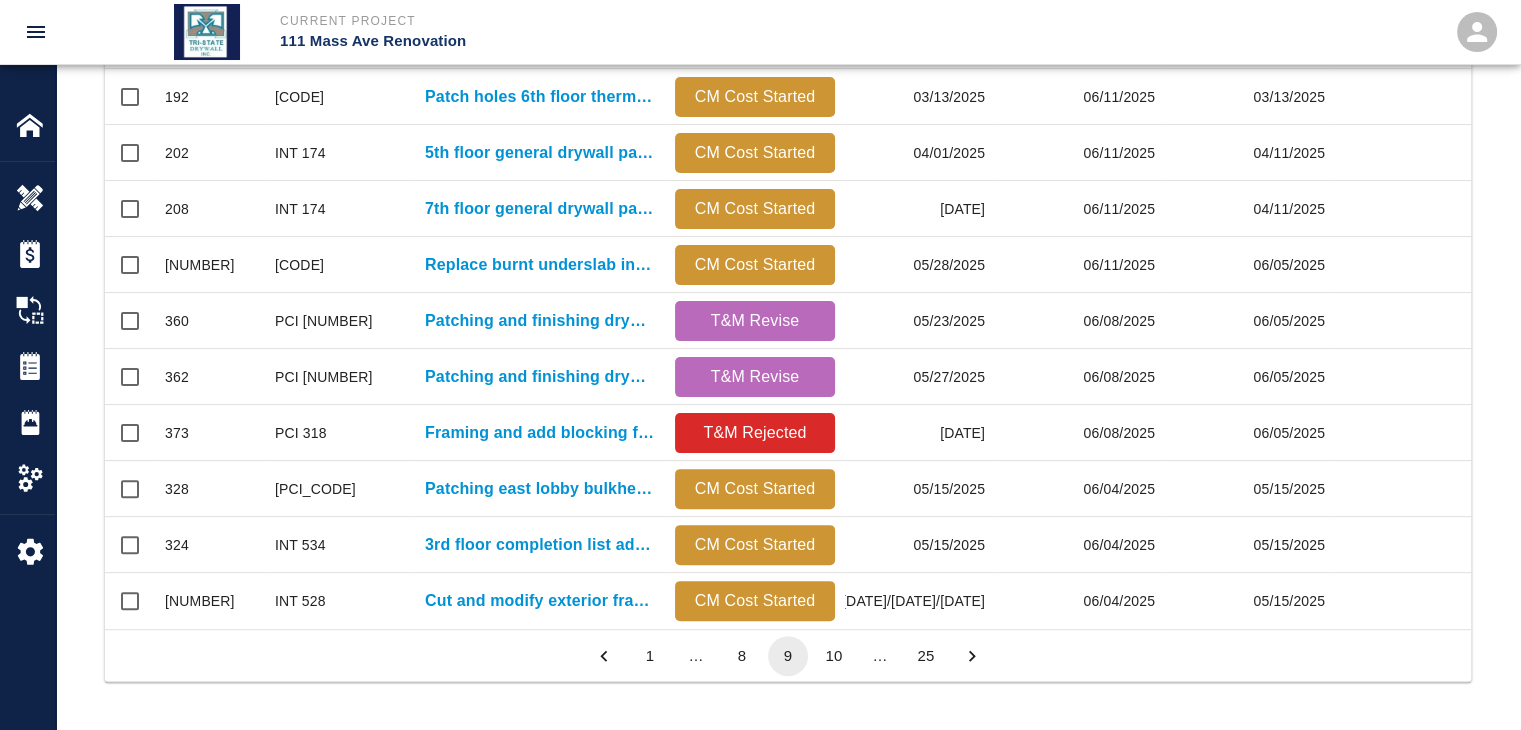 click on "10" at bounding box center [834, 656] 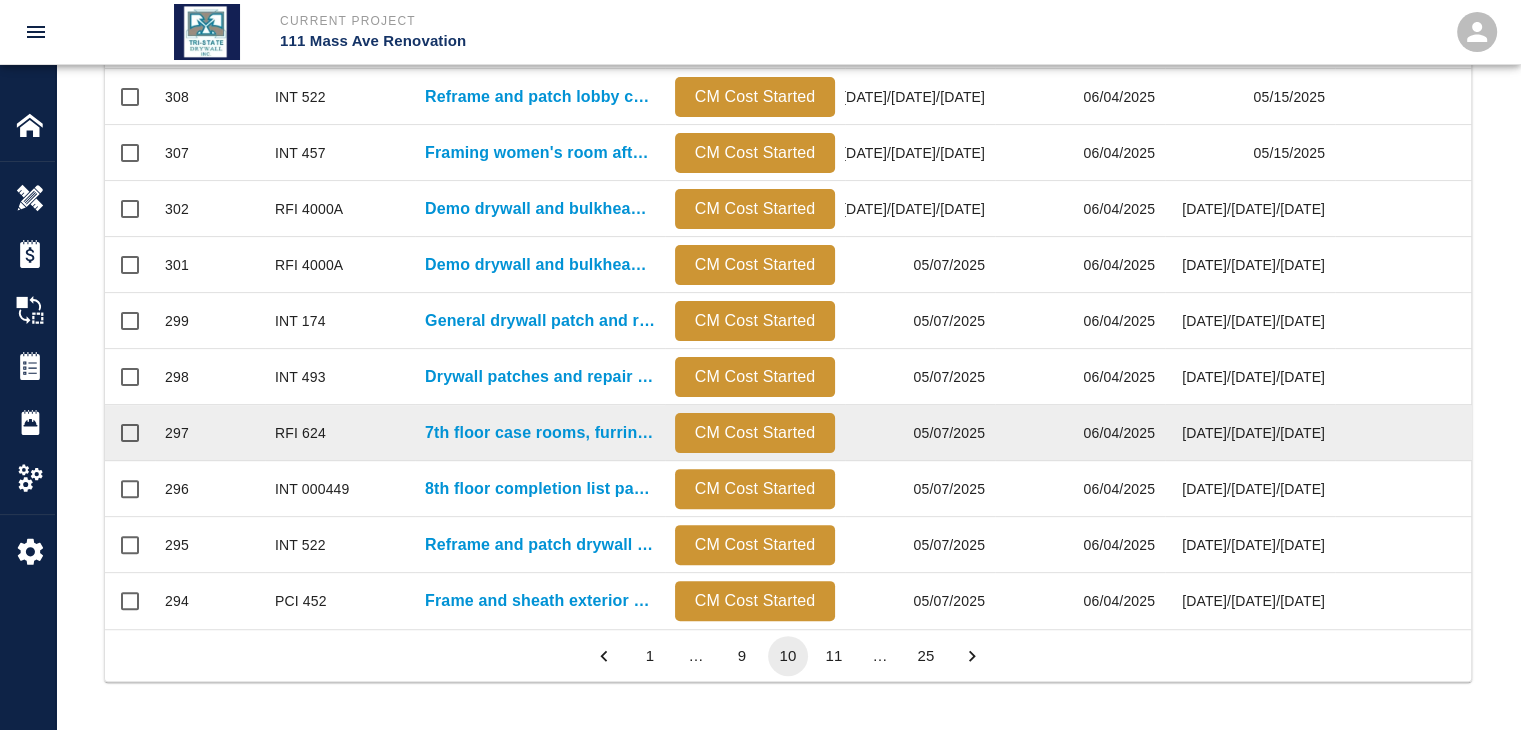 click on "11" at bounding box center (834, 656) 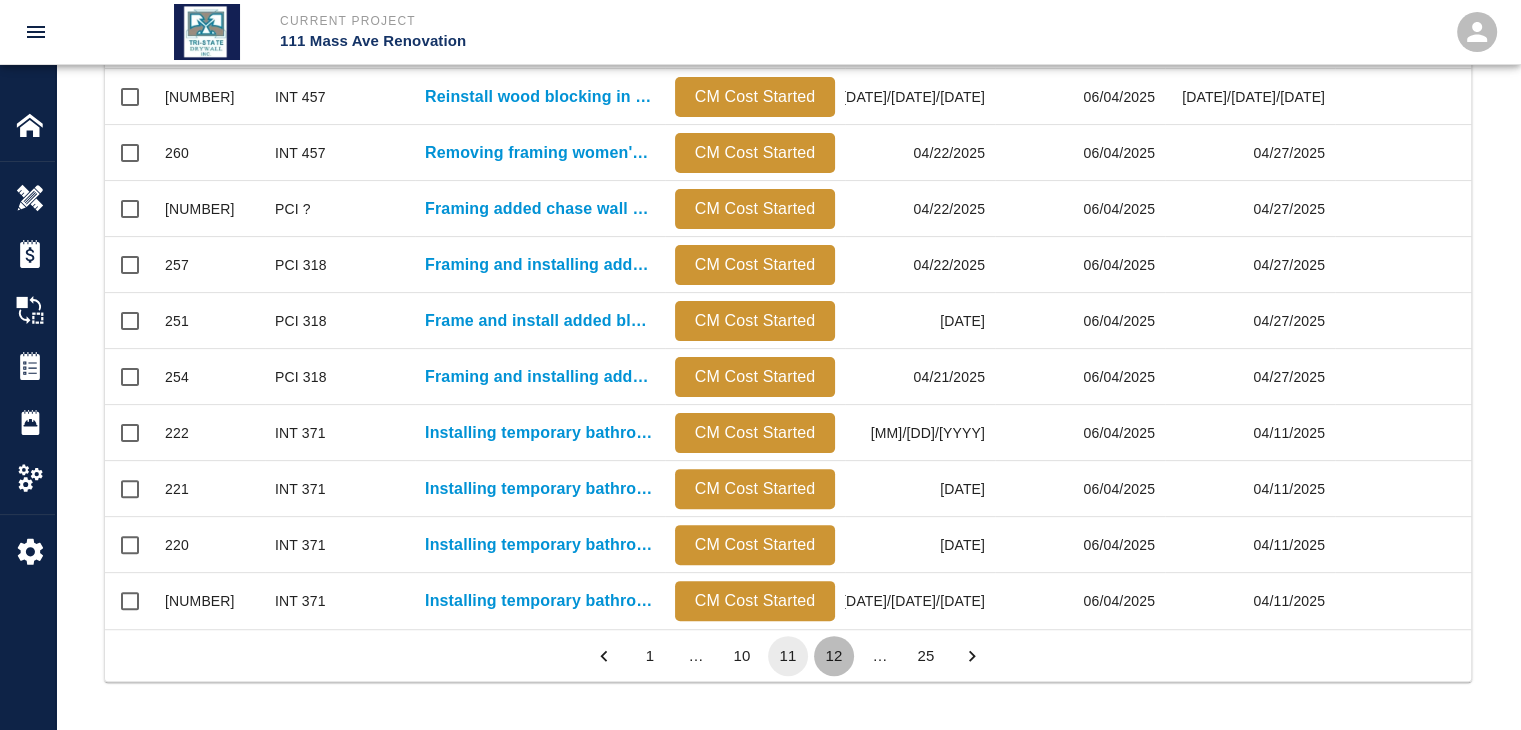 click on "12" at bounding box center [834, 656] 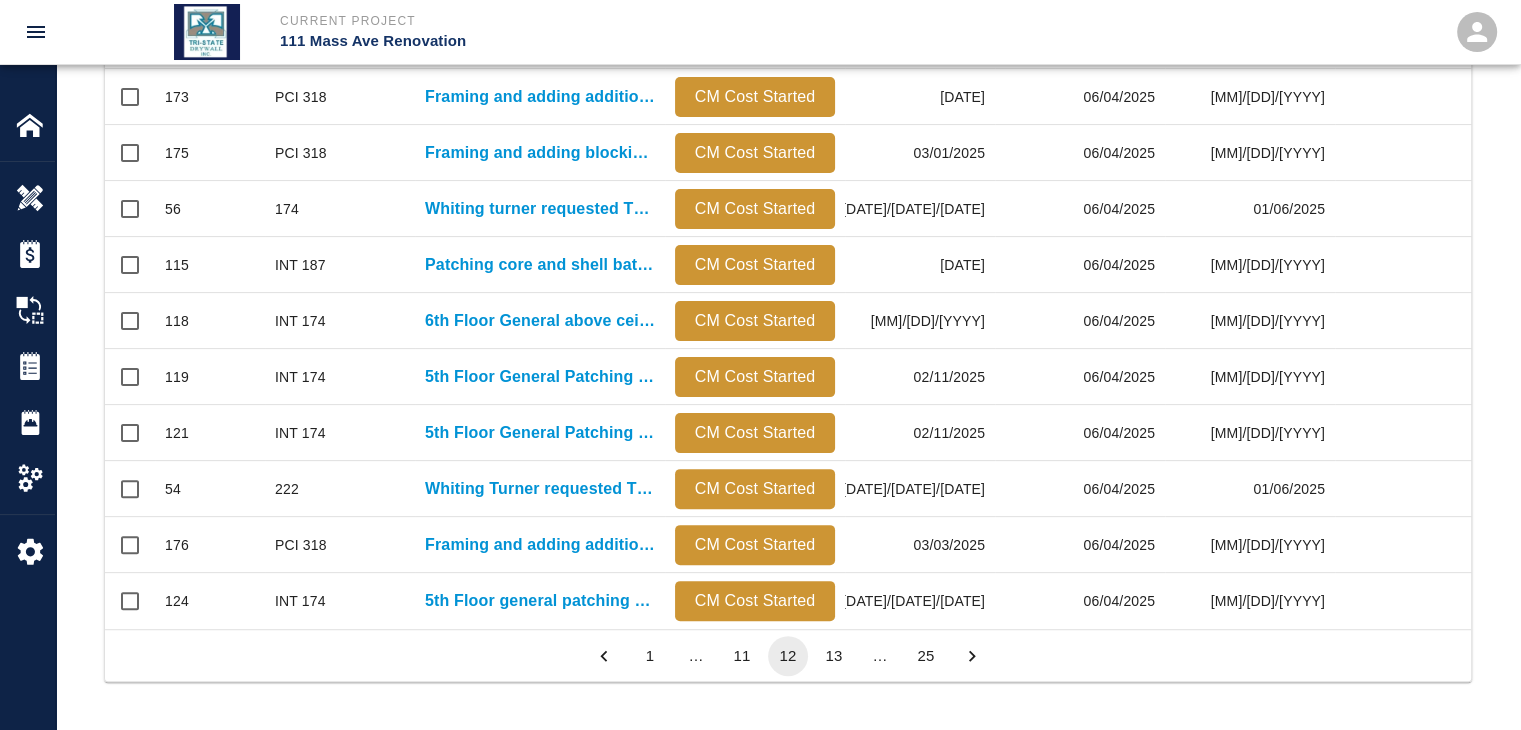 click on "13" at bounding box center (834, 656) 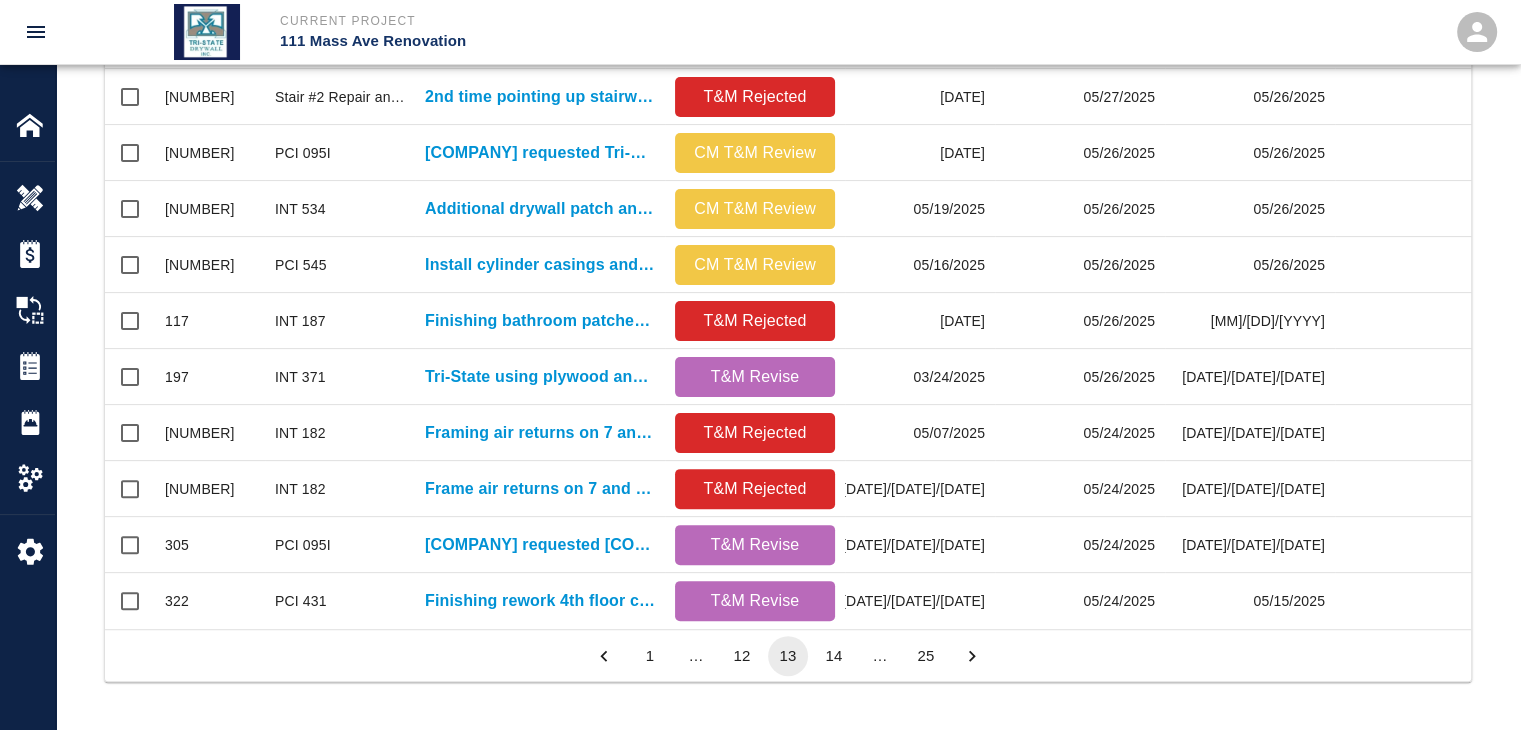 click on "14" at bounding box center (834, 656) 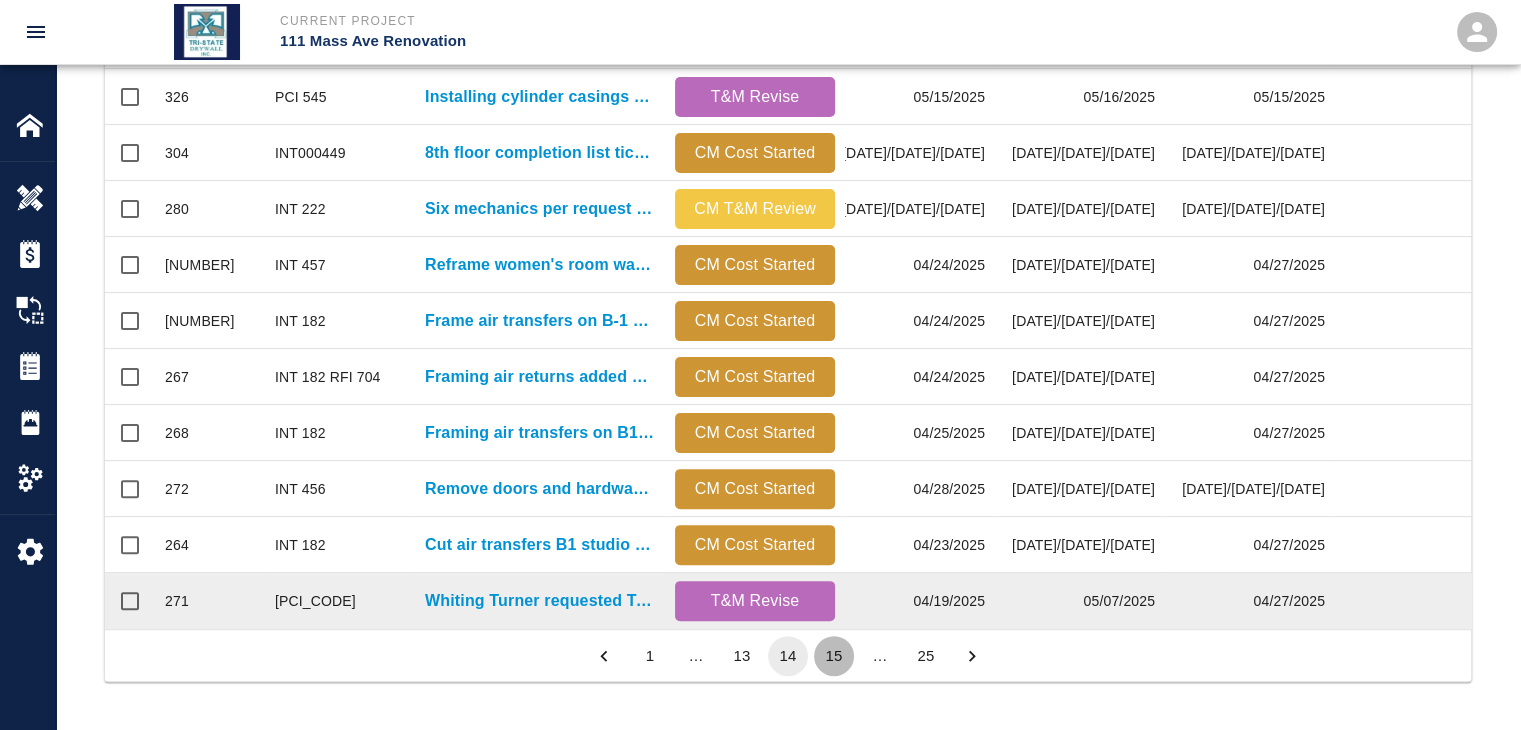 click on "15" at bounding box center (834, 656) 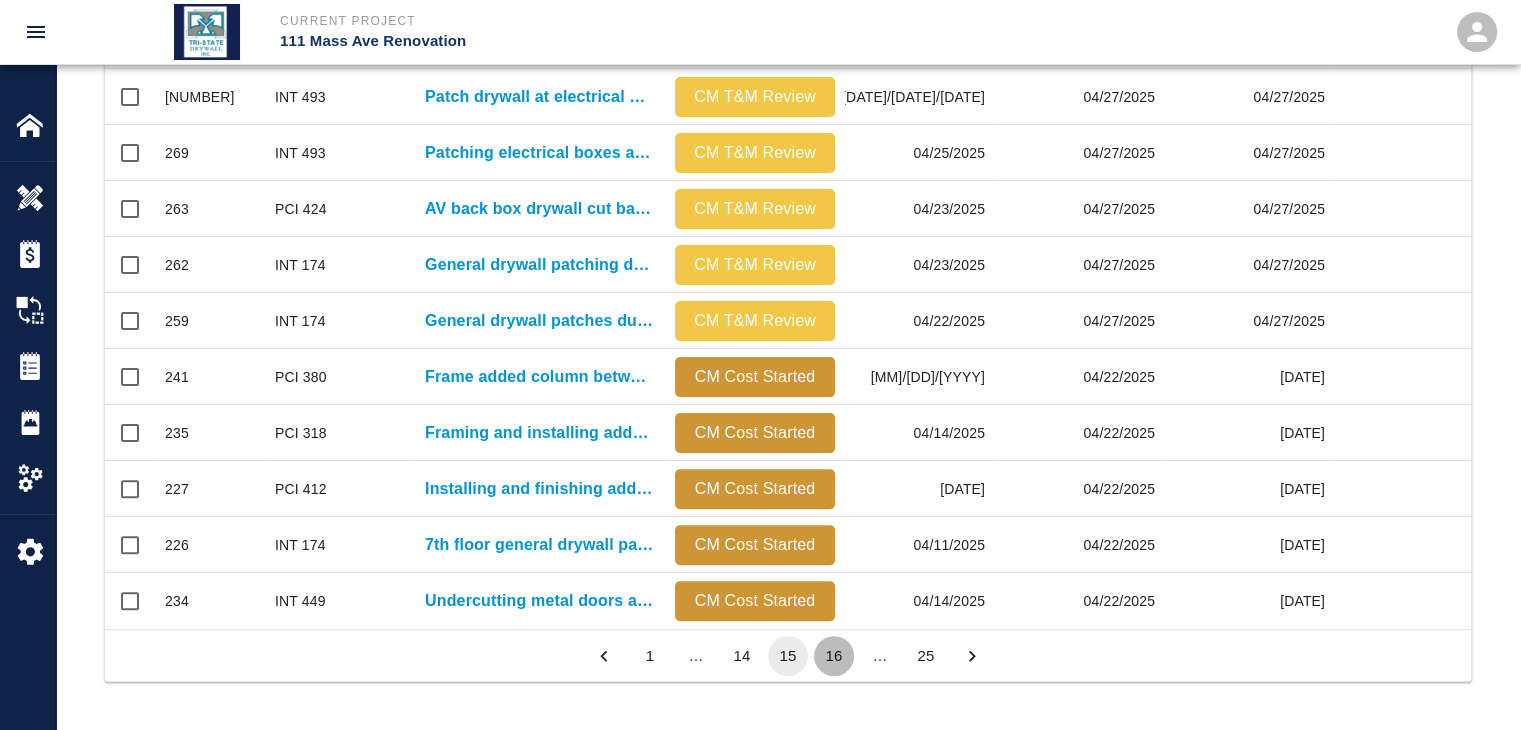 click on "16" at bounding box center [834, 656] 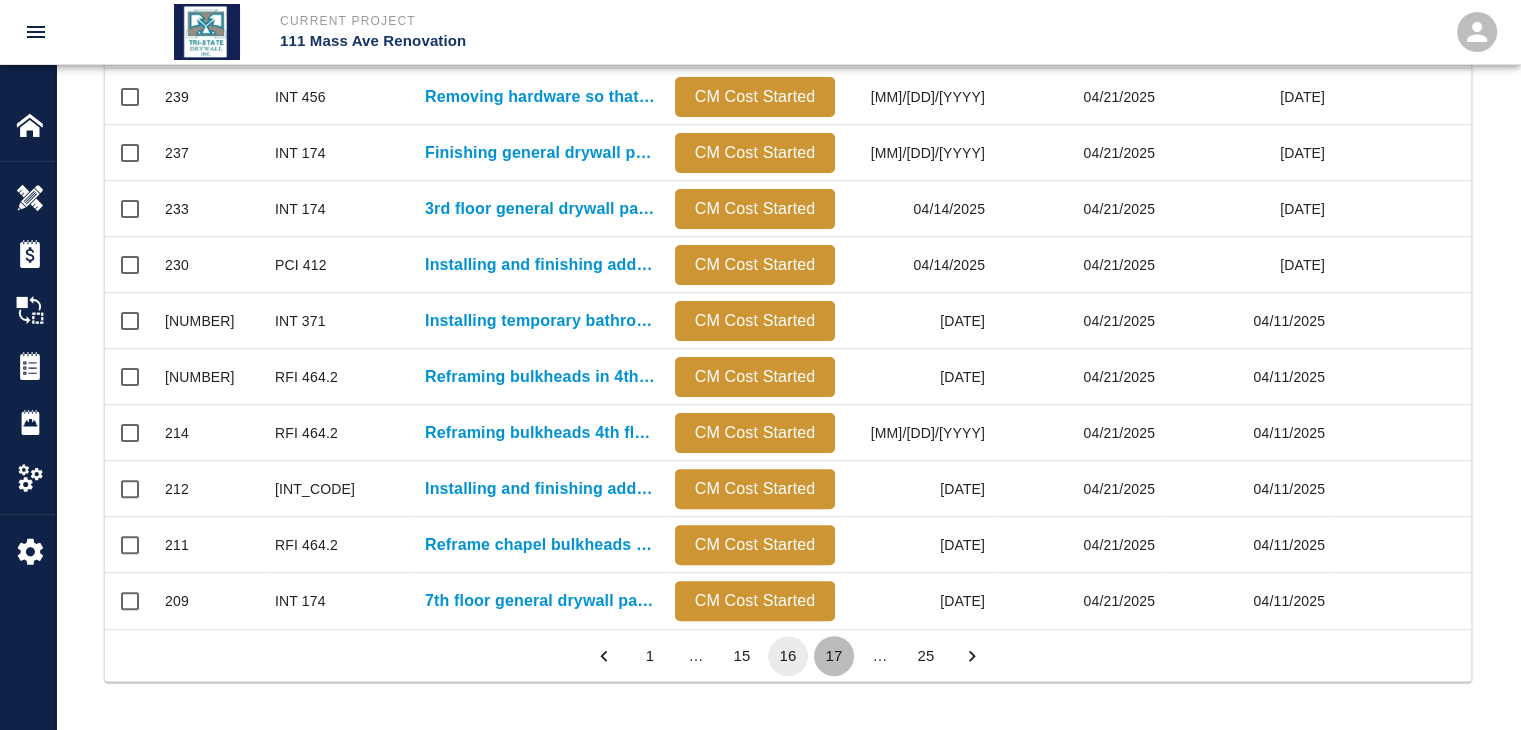 click on "17" at bounding box center [834, 656] 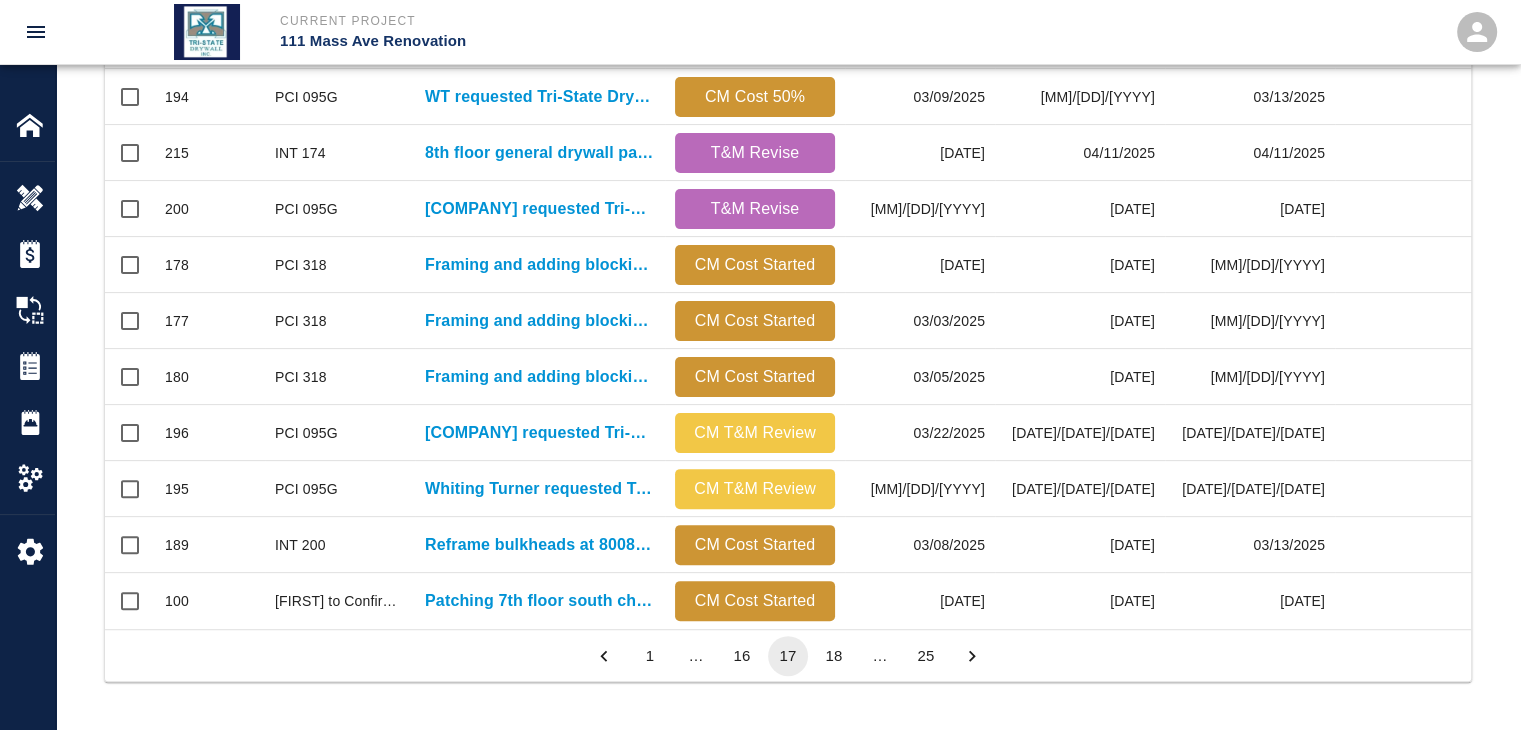click on "18" at bounding box center [834, 656] 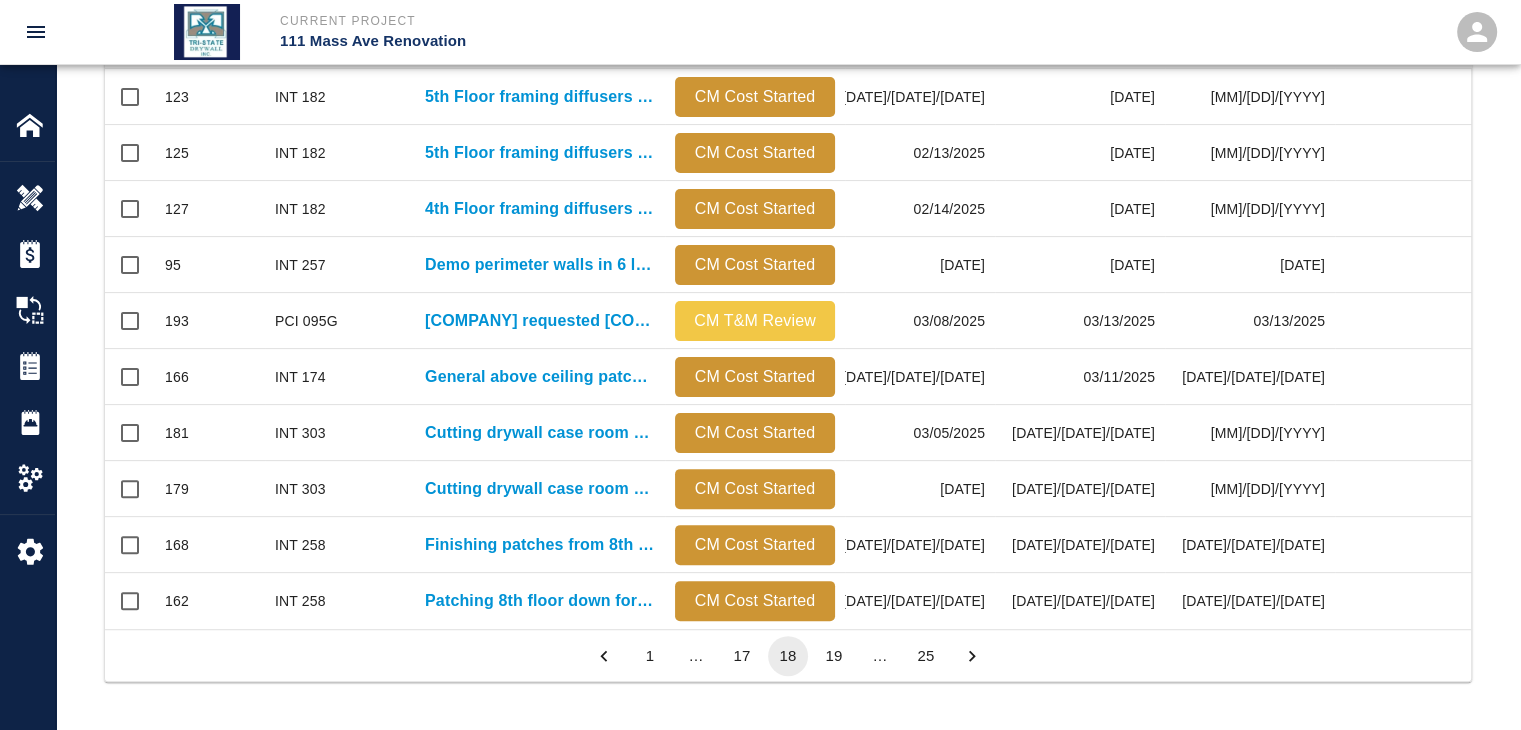 click on "19" at bounding box center [834, 656] 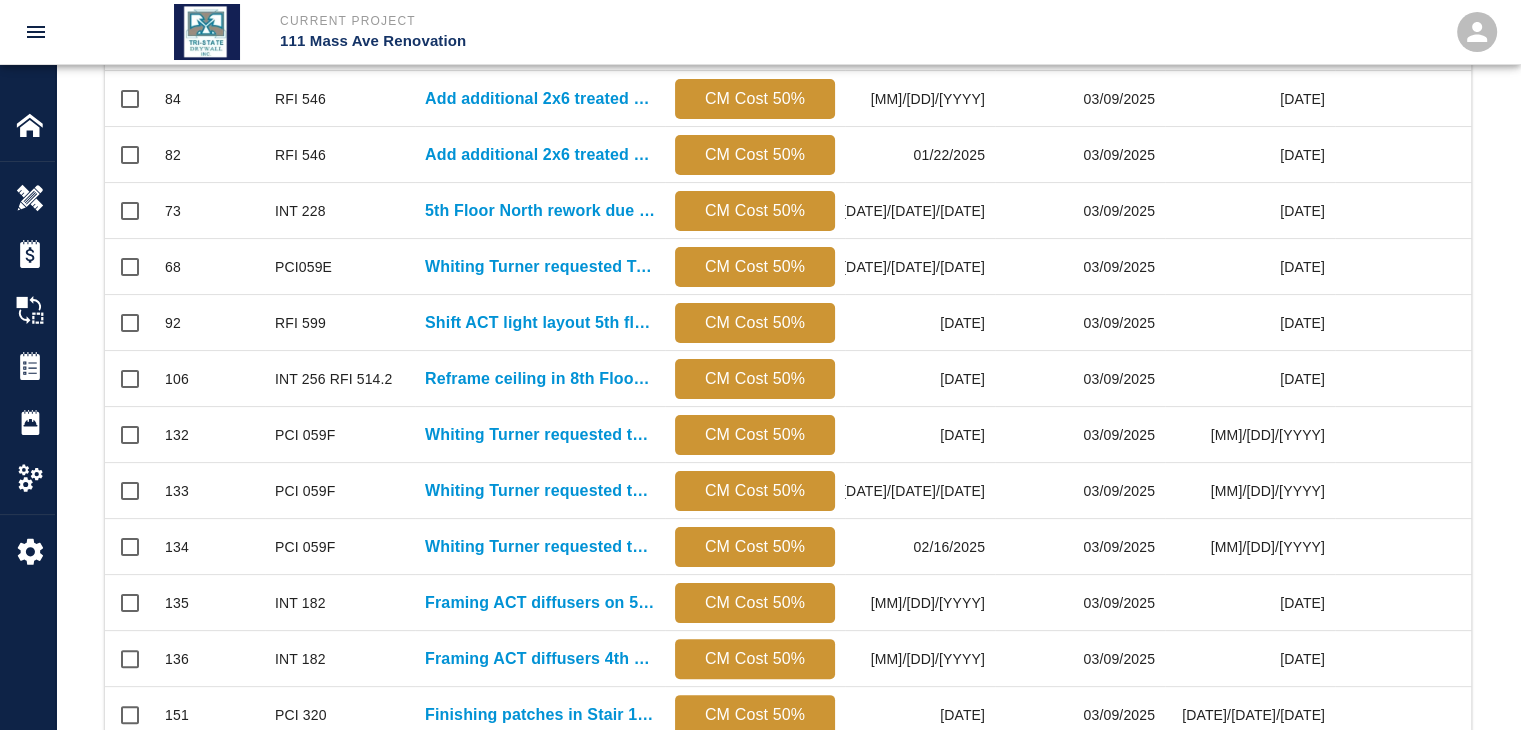 scroll, scrollTop: 1052, scrollLeft: 0, axis: vertical 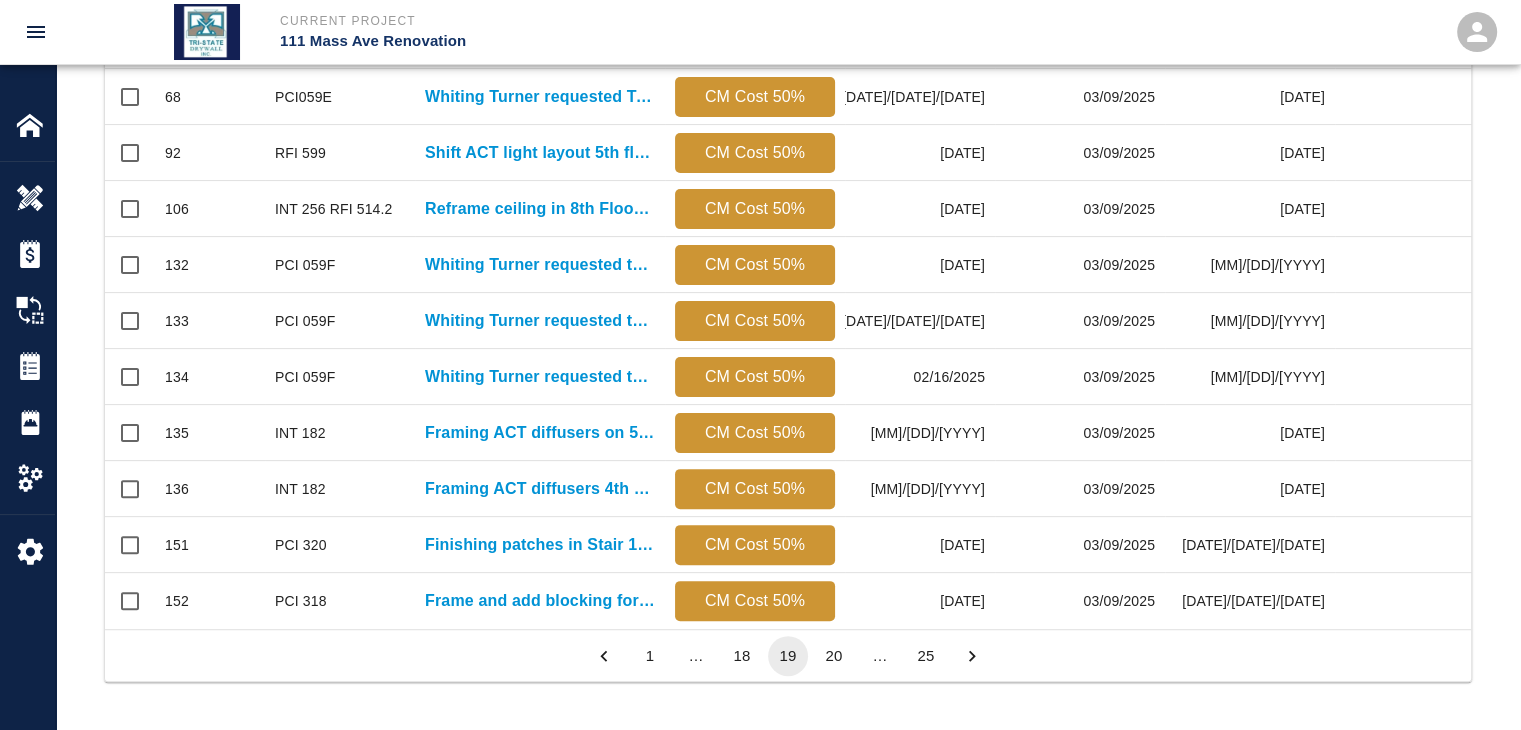 click on "20" at bounding box center (834, 656) 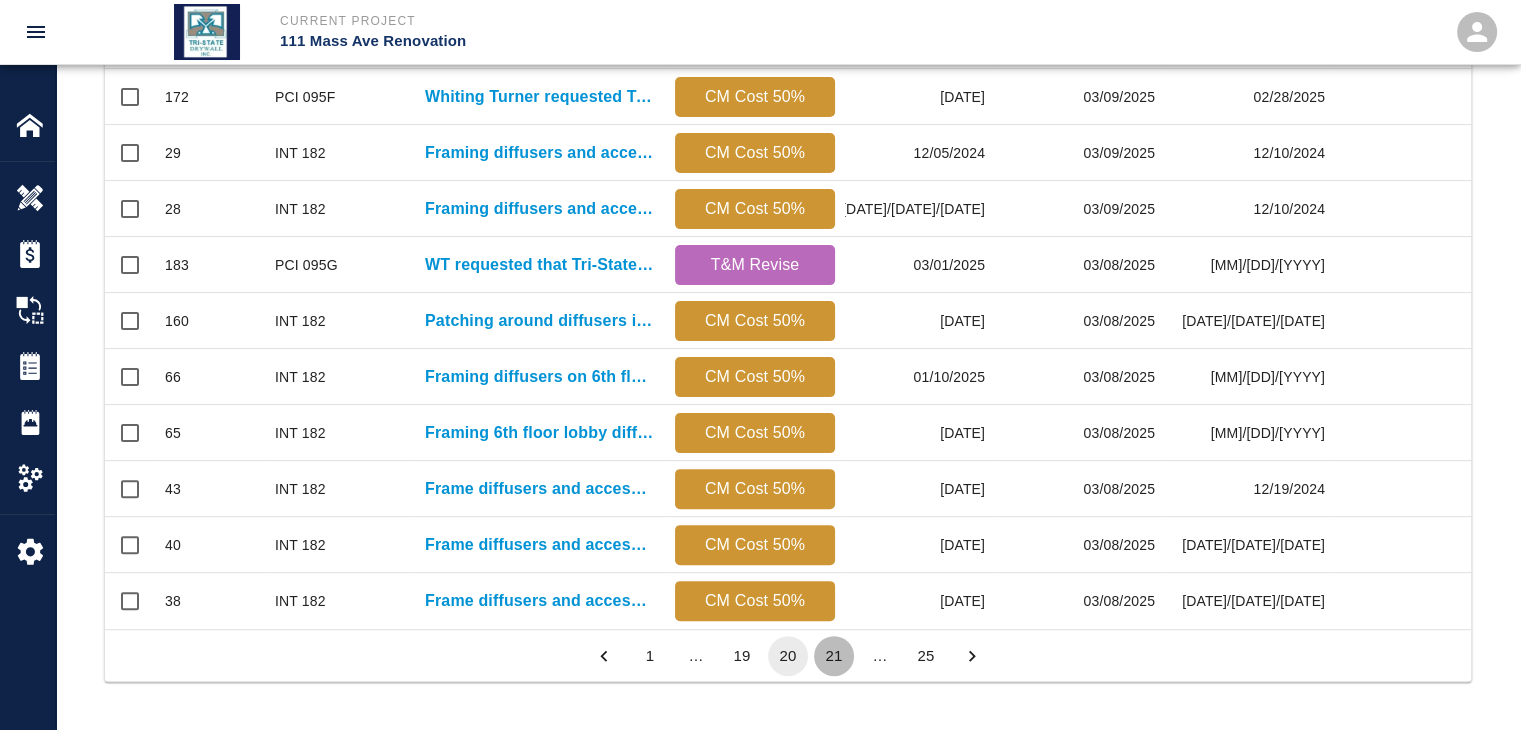 click on "21" at bounding box center [834, 656] 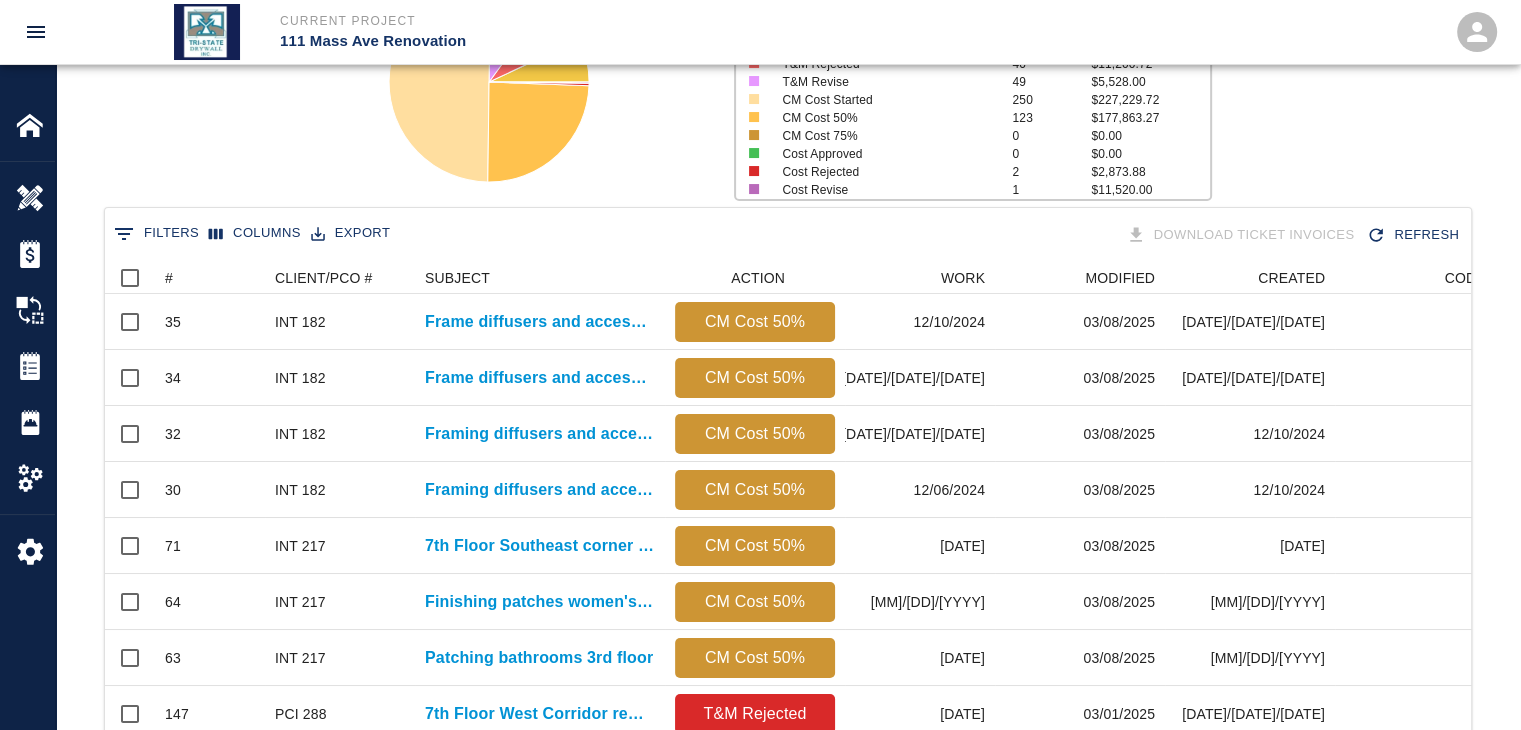 scroll, scrollTop: 1052, scrollLeft: 0, axis: vertical 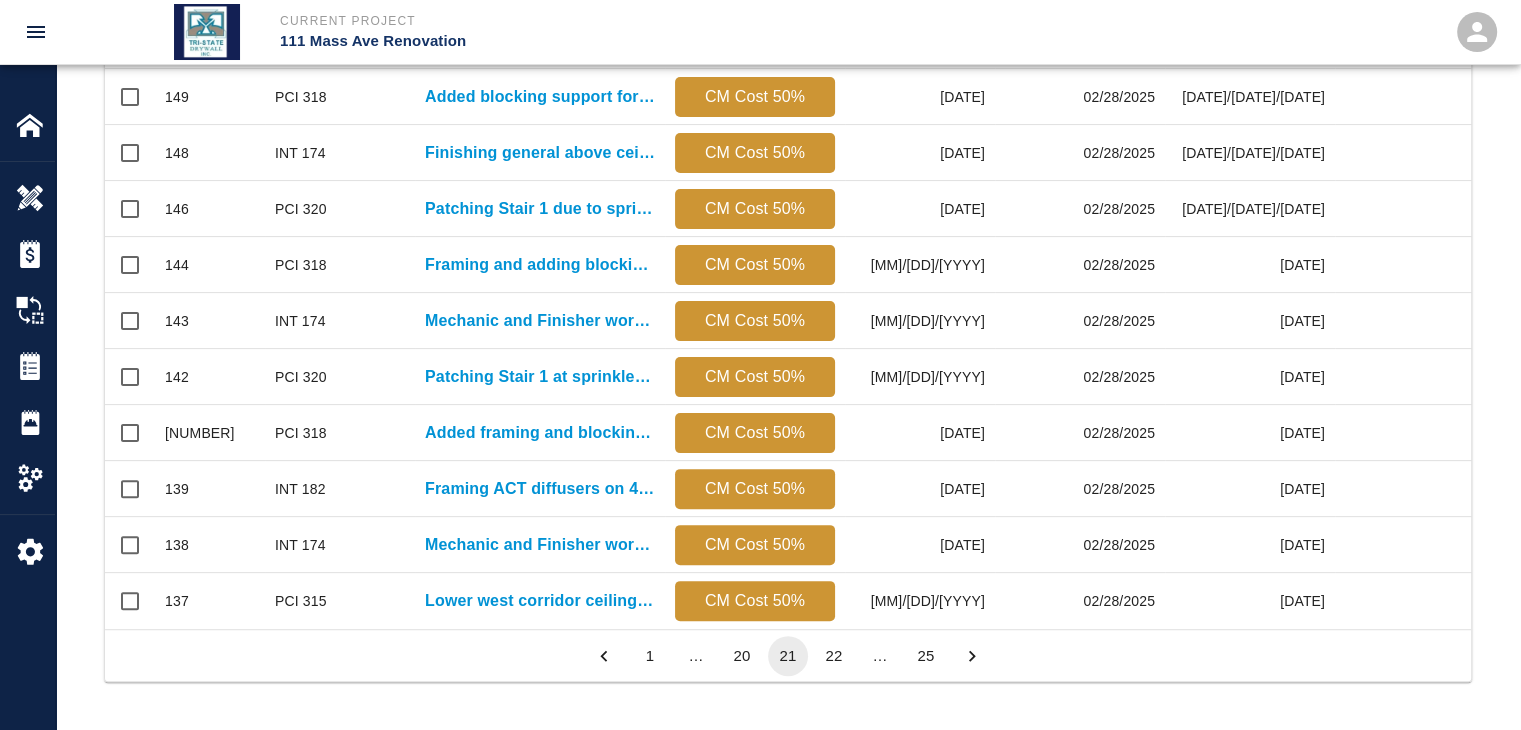 click on "22" at bounding box center (834, 656) 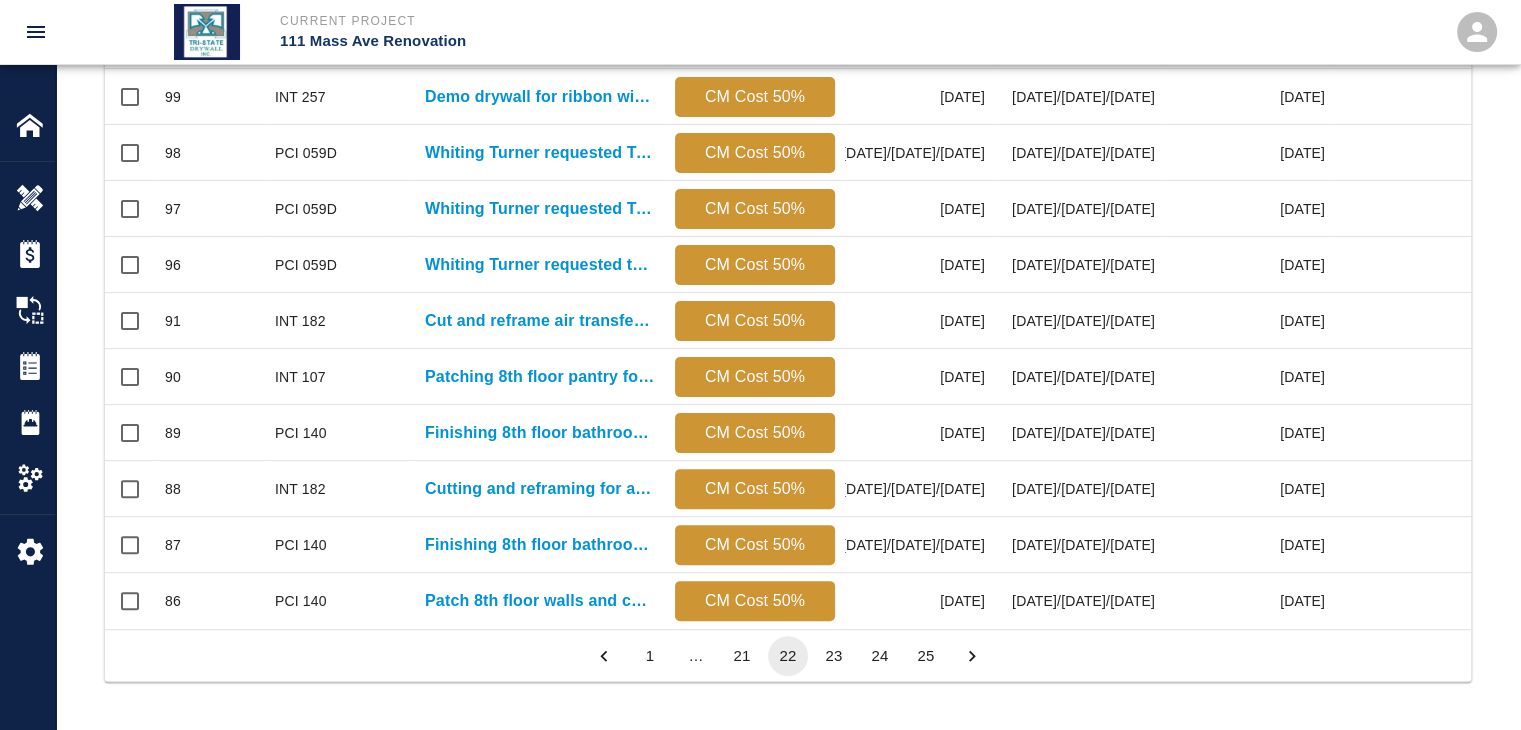 click on "23" at bounding box center (834, 656) 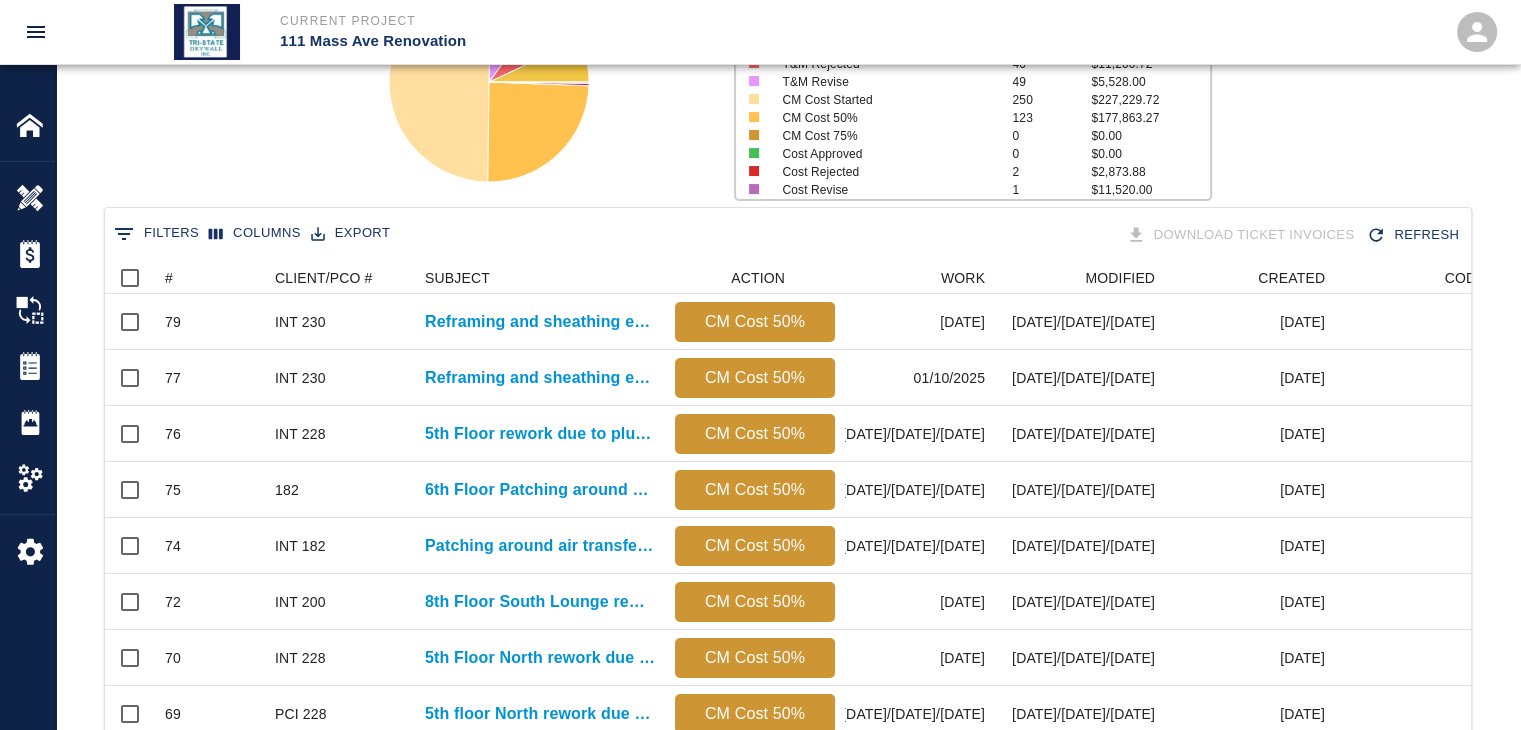 scroll, scrollTop: 1052, scrollLeft: 0, axis: vertical 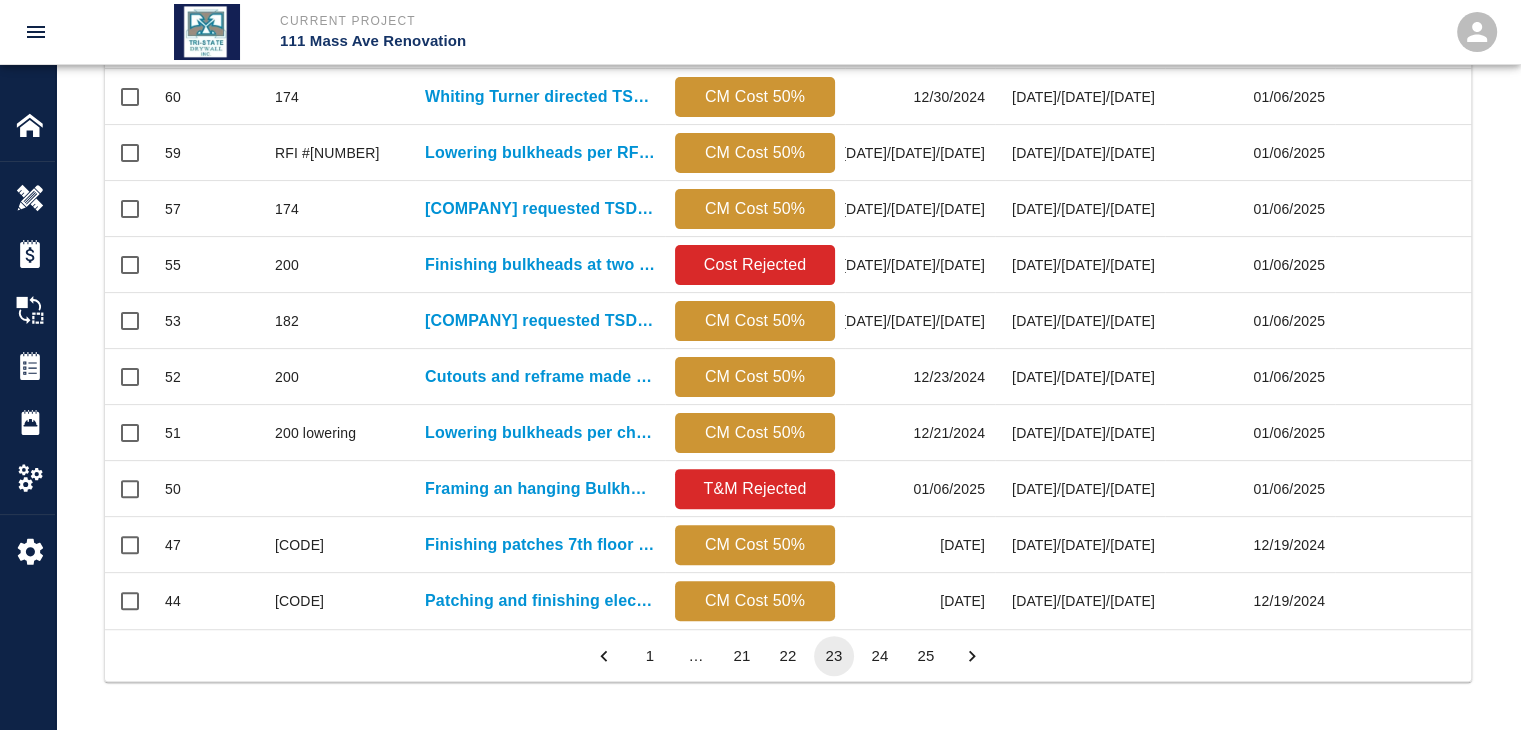 click on "23" at bounding box center [834, 656] 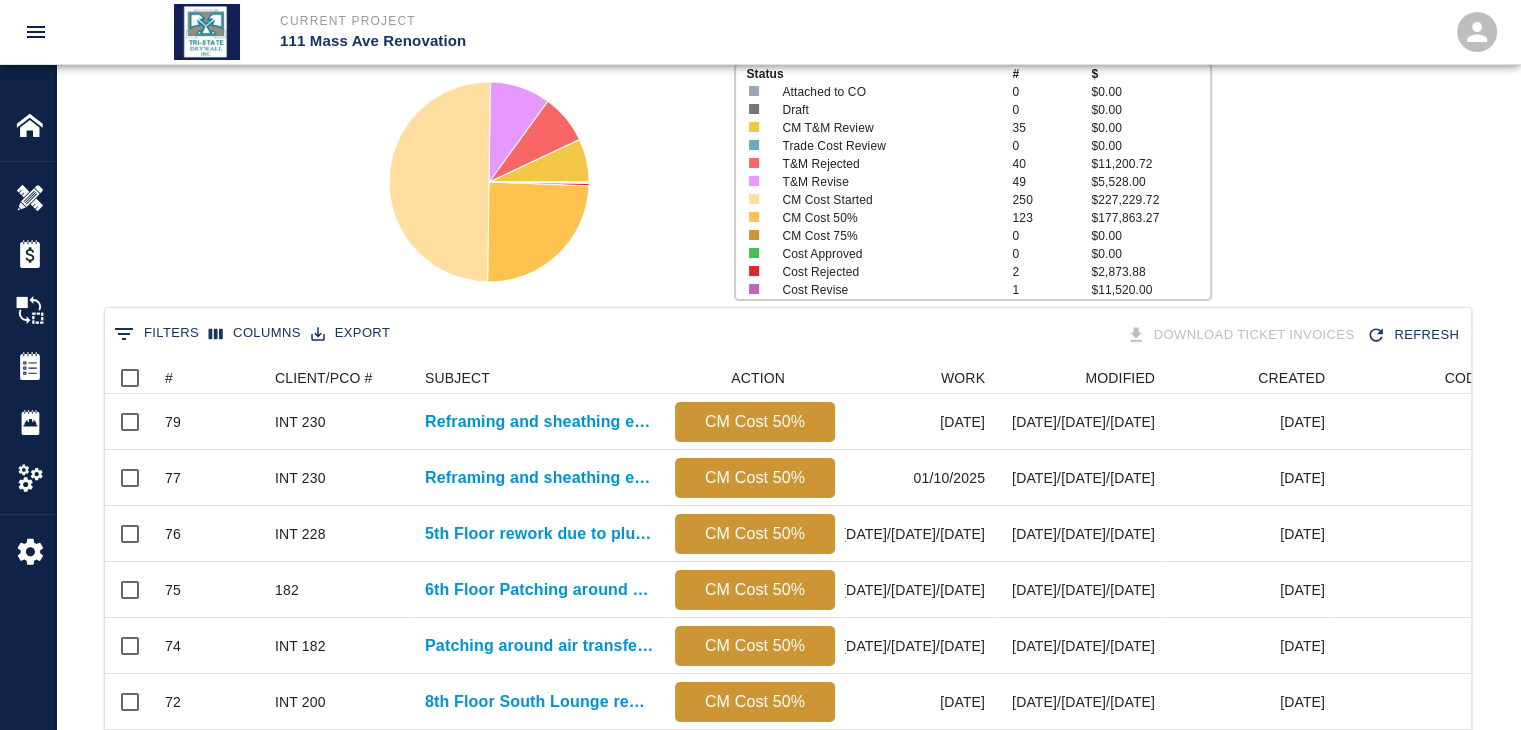 scroll, scrollTop: 1052, scrollLeft: 0, axis: vertical 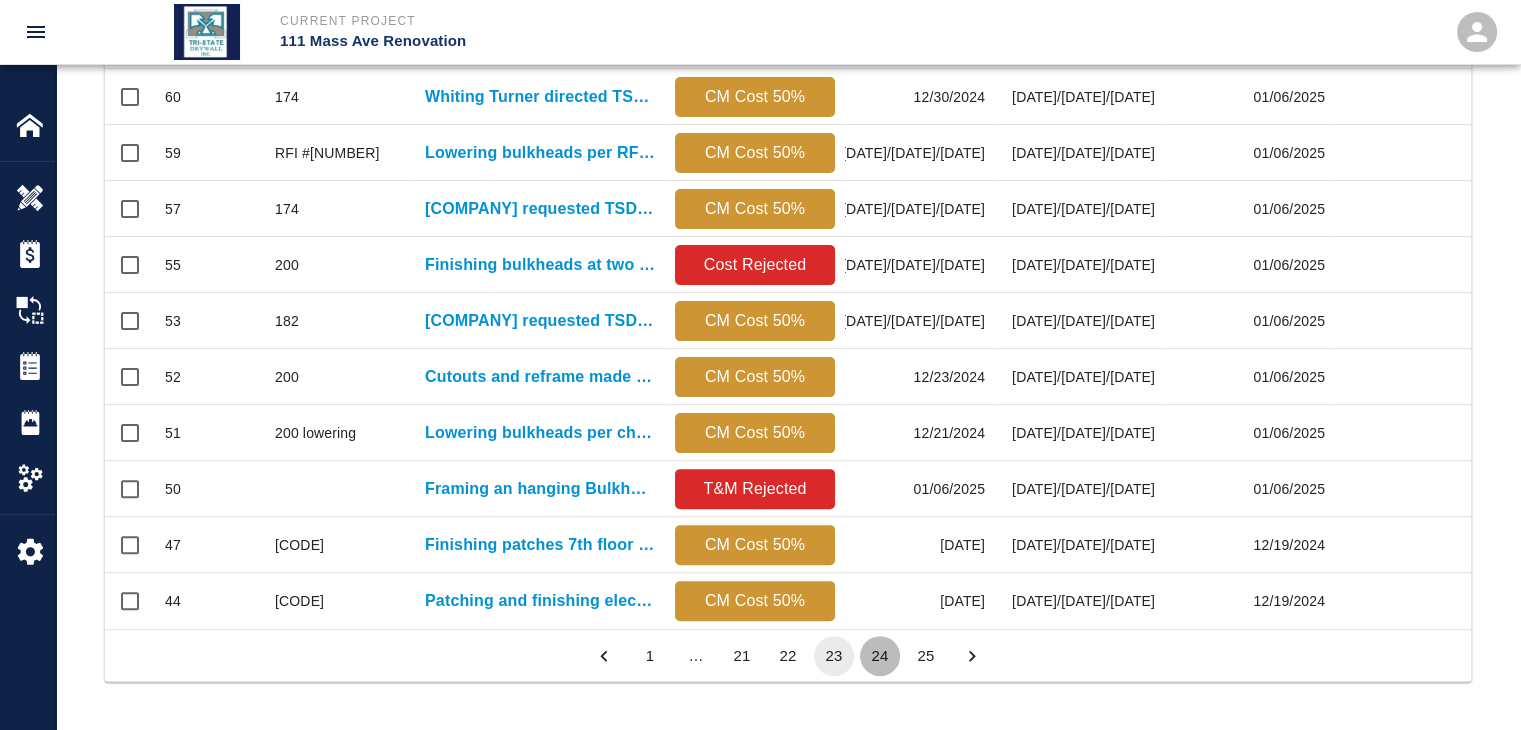 click on "24" at bounding box center (880, 656) 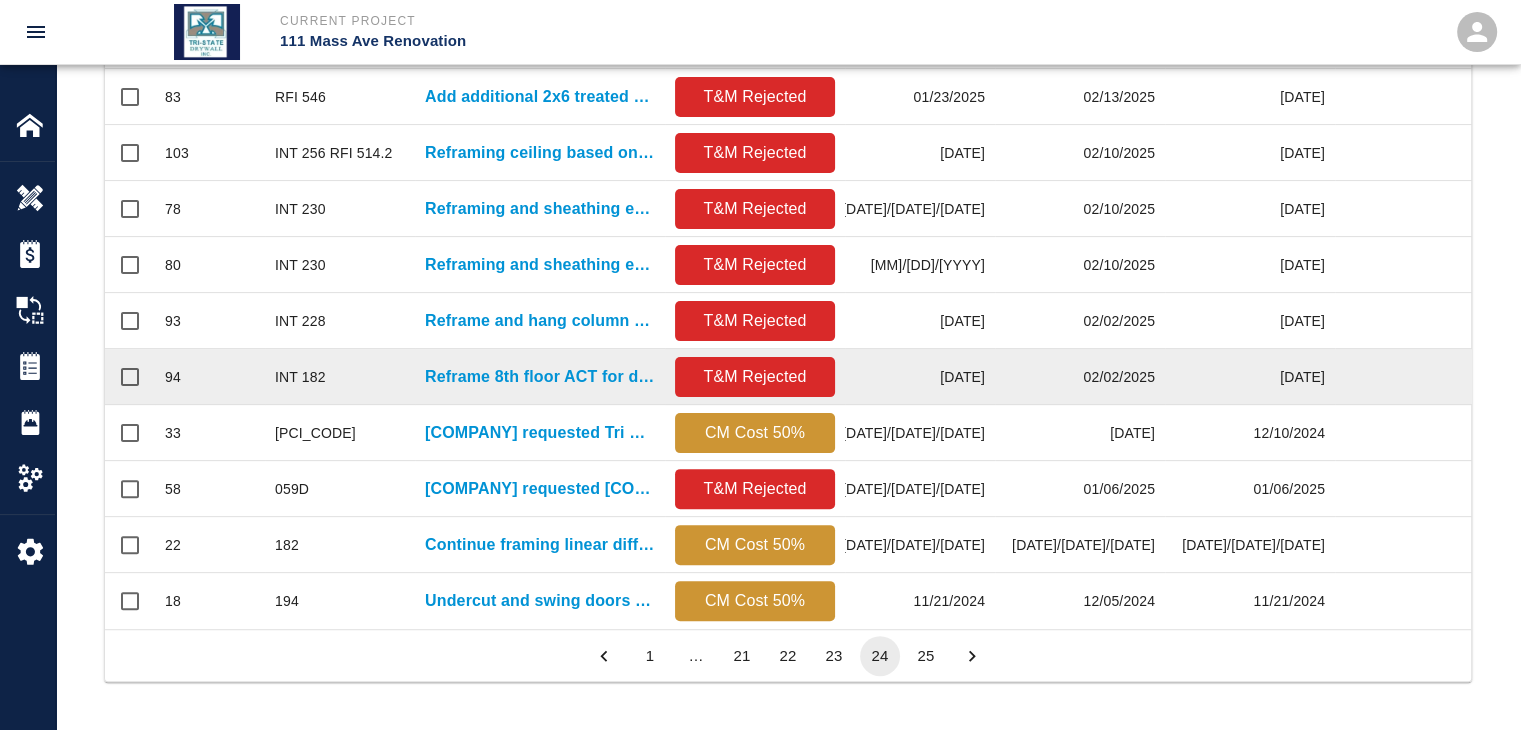 scroll, scrollTop: 1052, scrollLeft: 0, axis: vertical 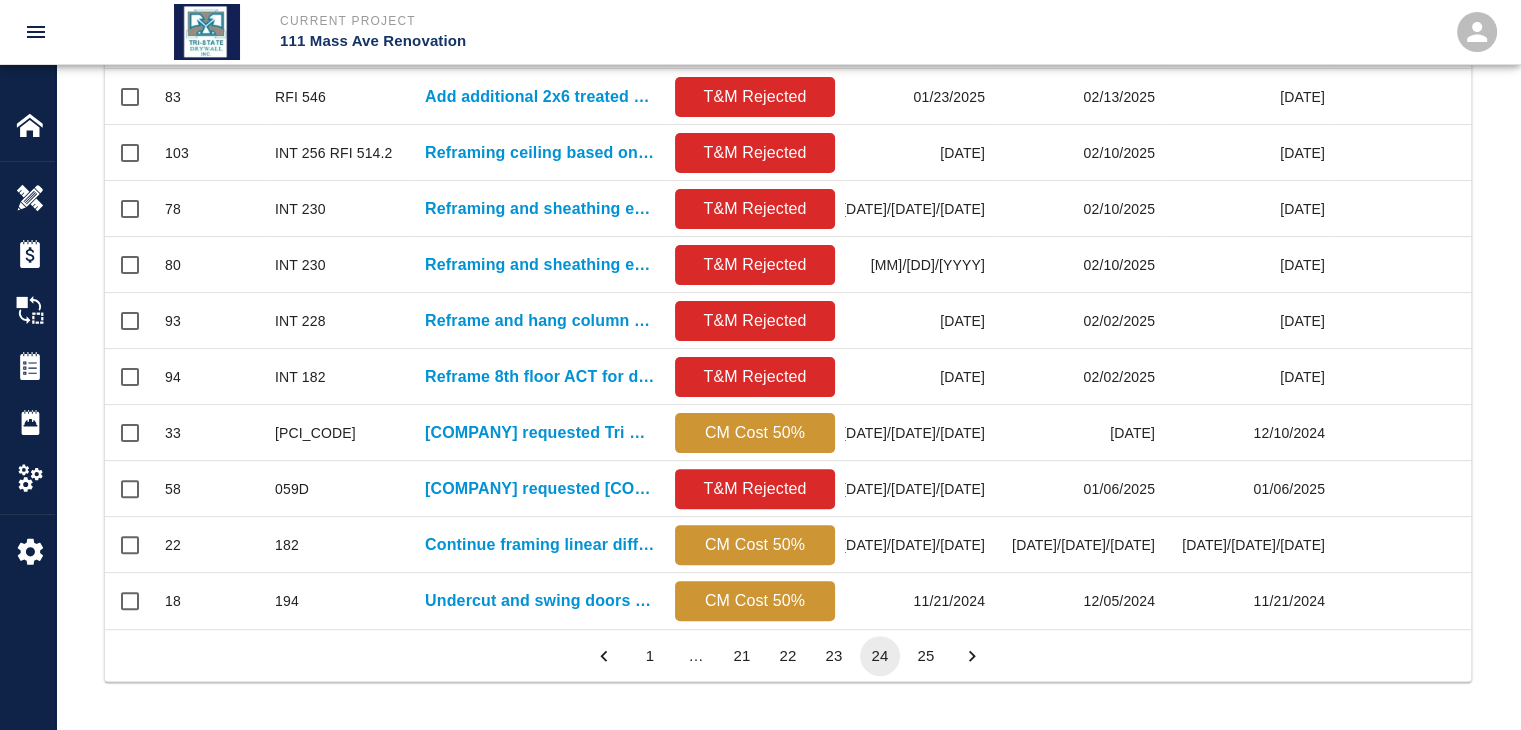 click on "25" at bounding box center [926, 656] 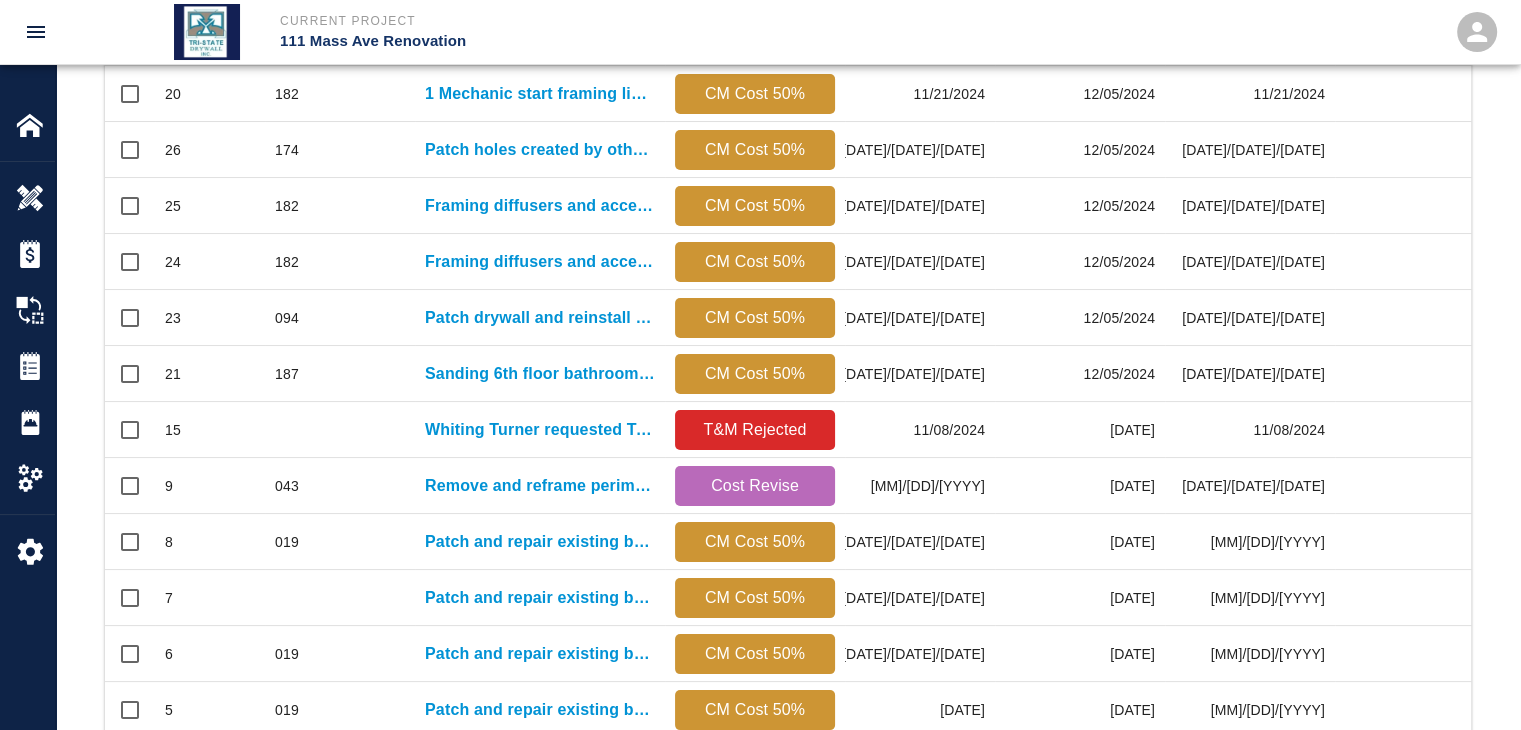 scroll, scrollTop: 452, scrollLeft: 0, axis: vertical 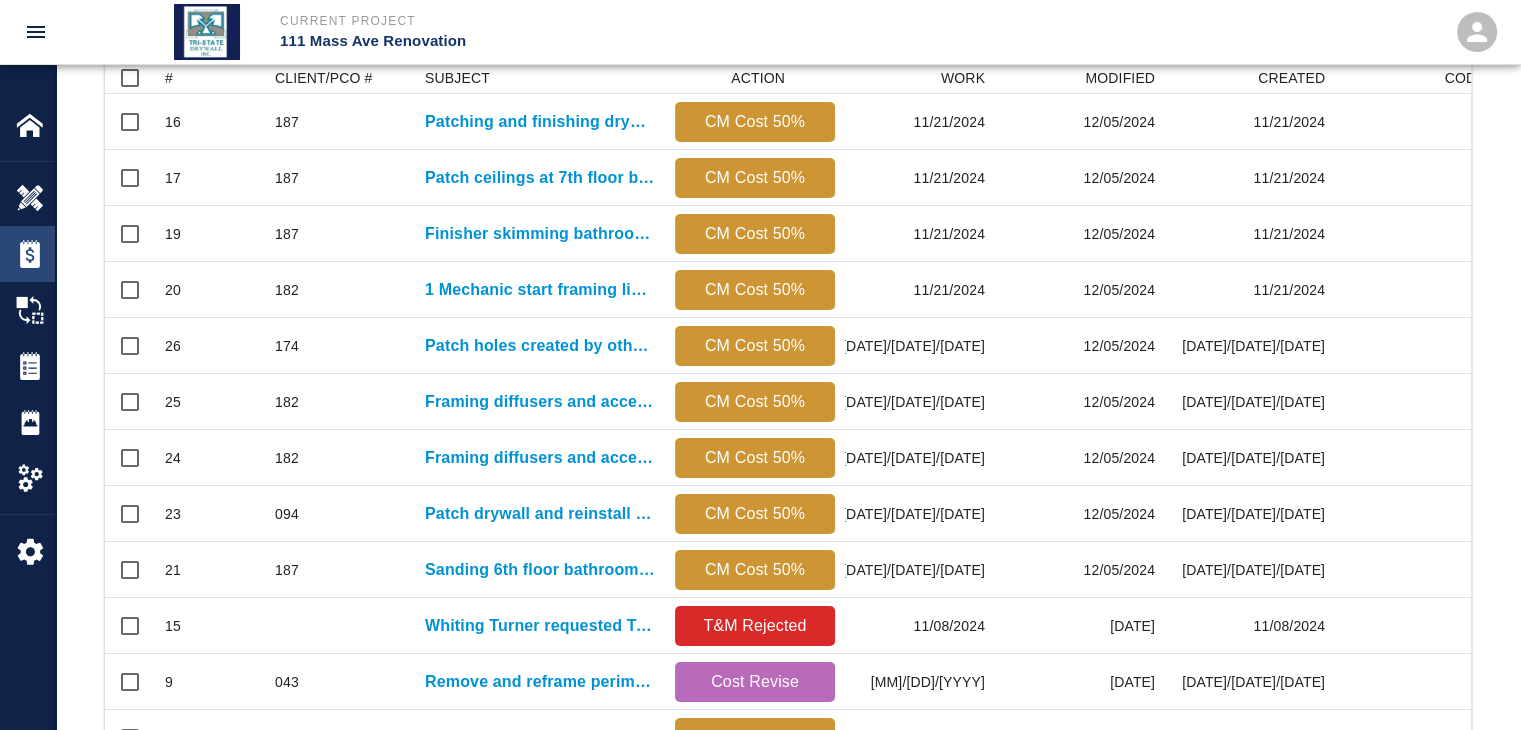 click at bounding box center [30, 254] 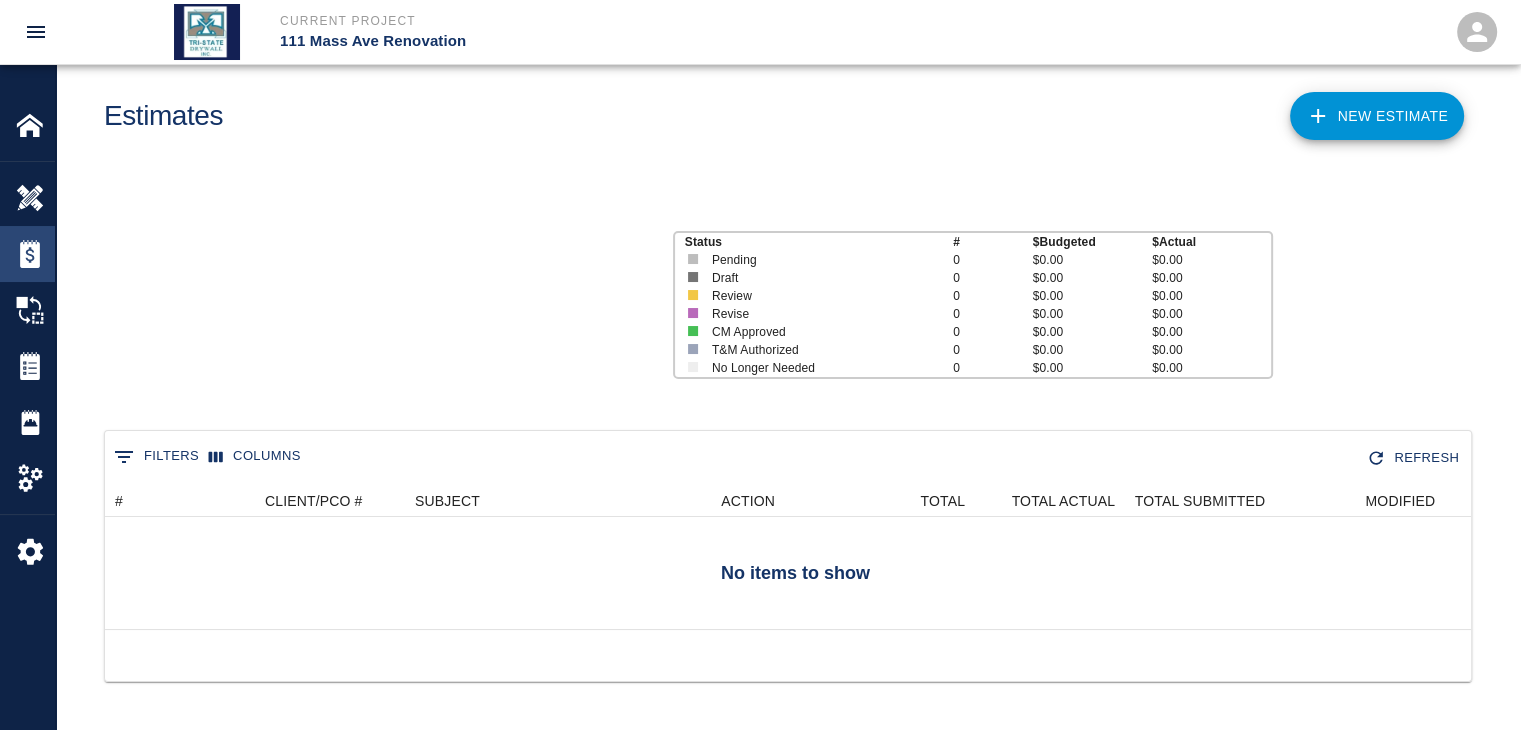 scroll, scrollTop: 0, scrollLeft: 0, axis: both 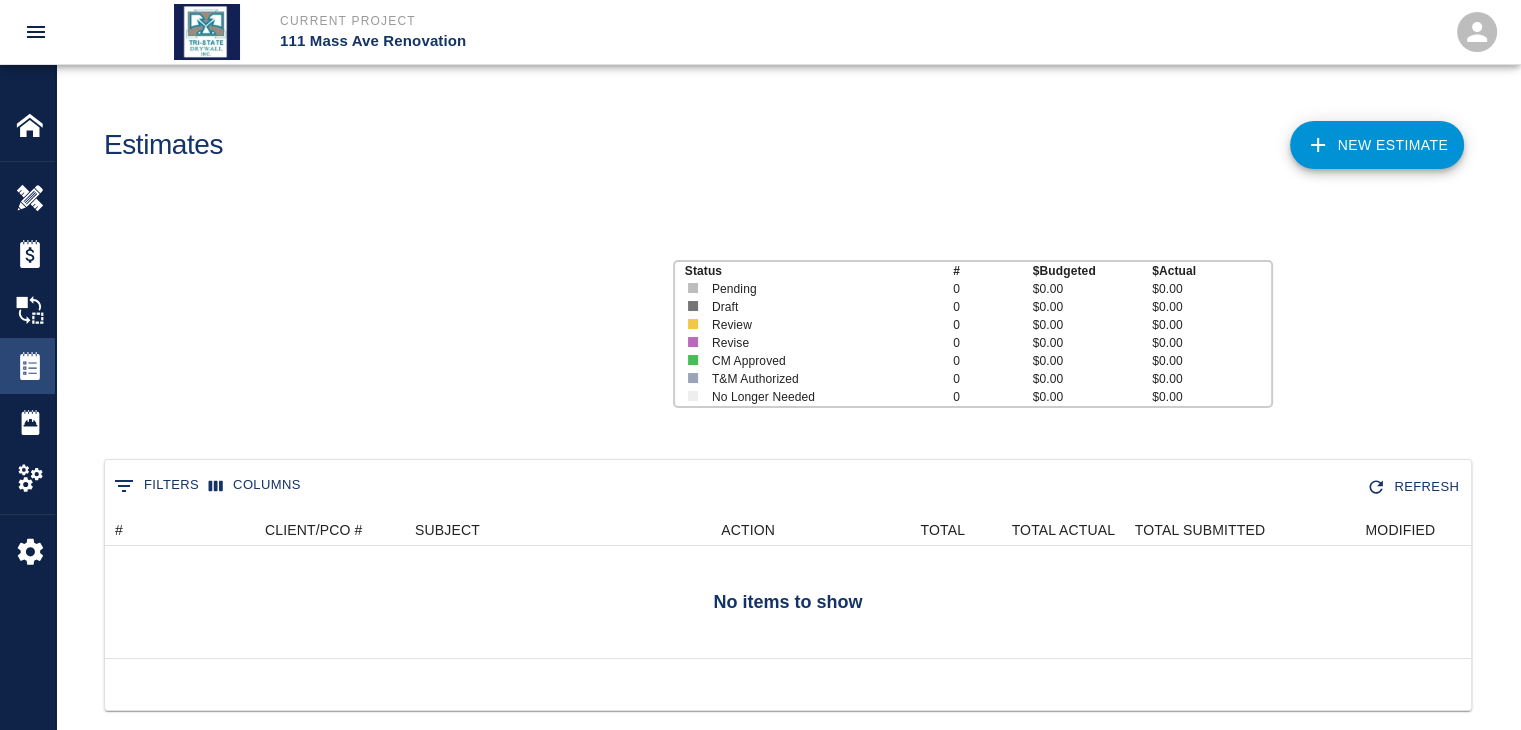 click on "Tickets" at bounding box center (27, 366) 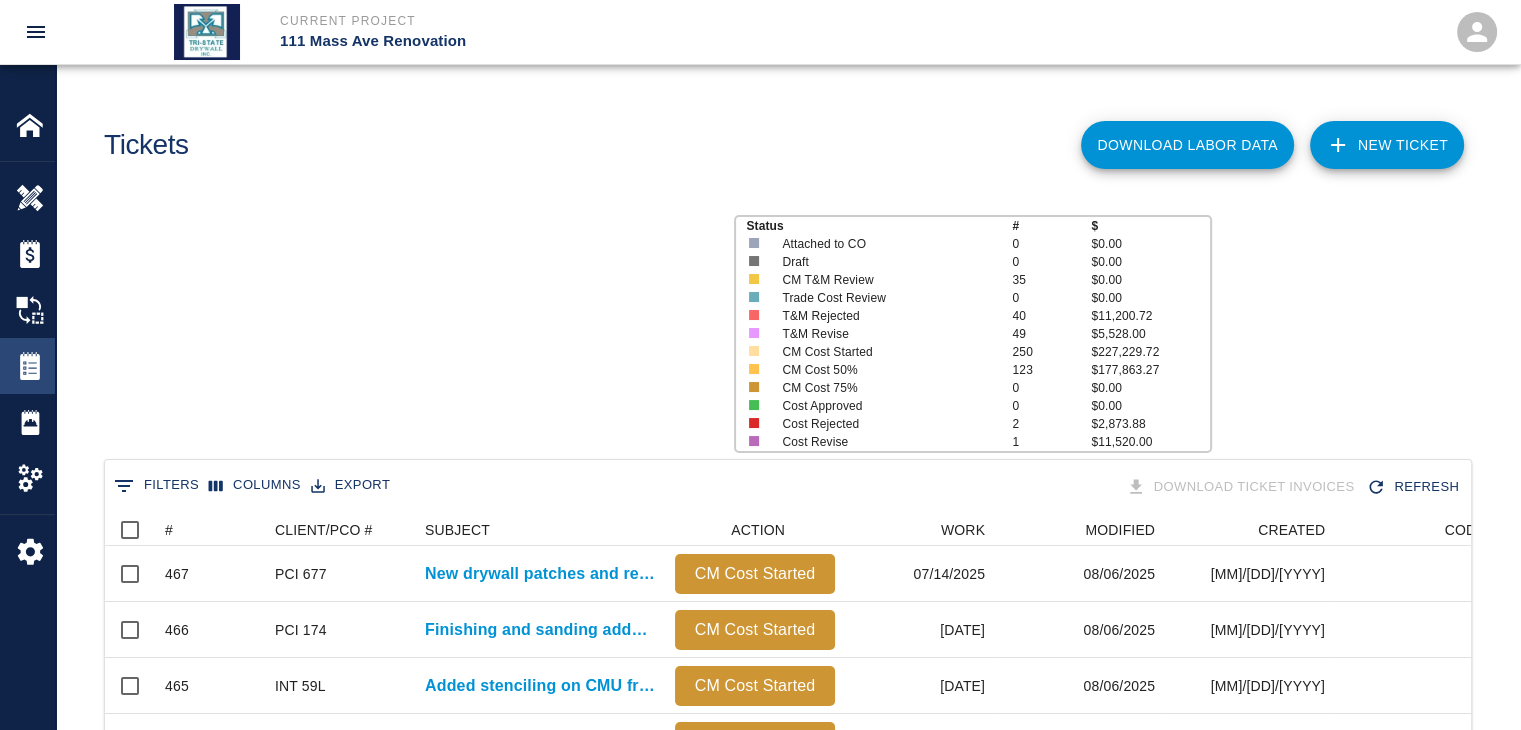 scroll, scrollTop: 16, scrollLeft: 16, axis: both 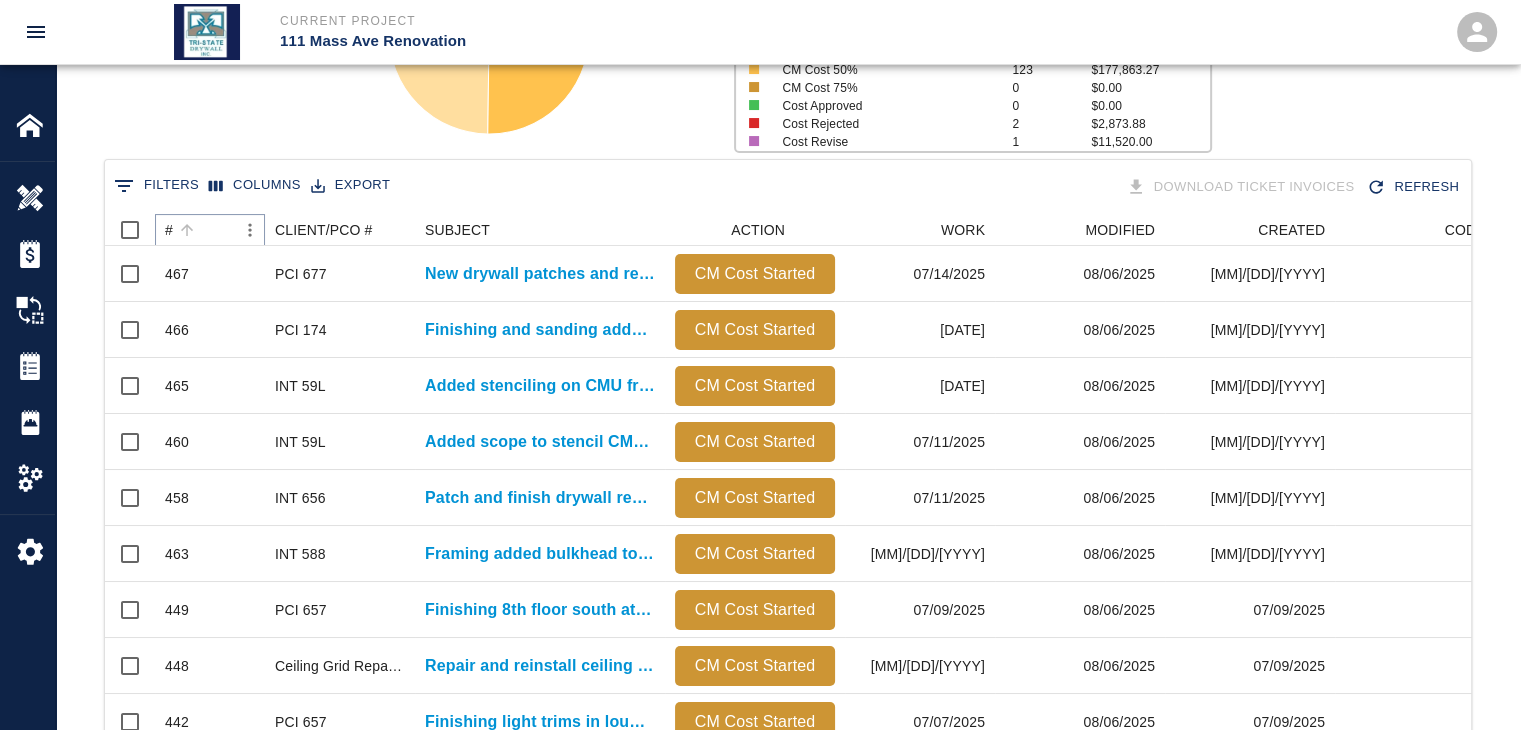 click 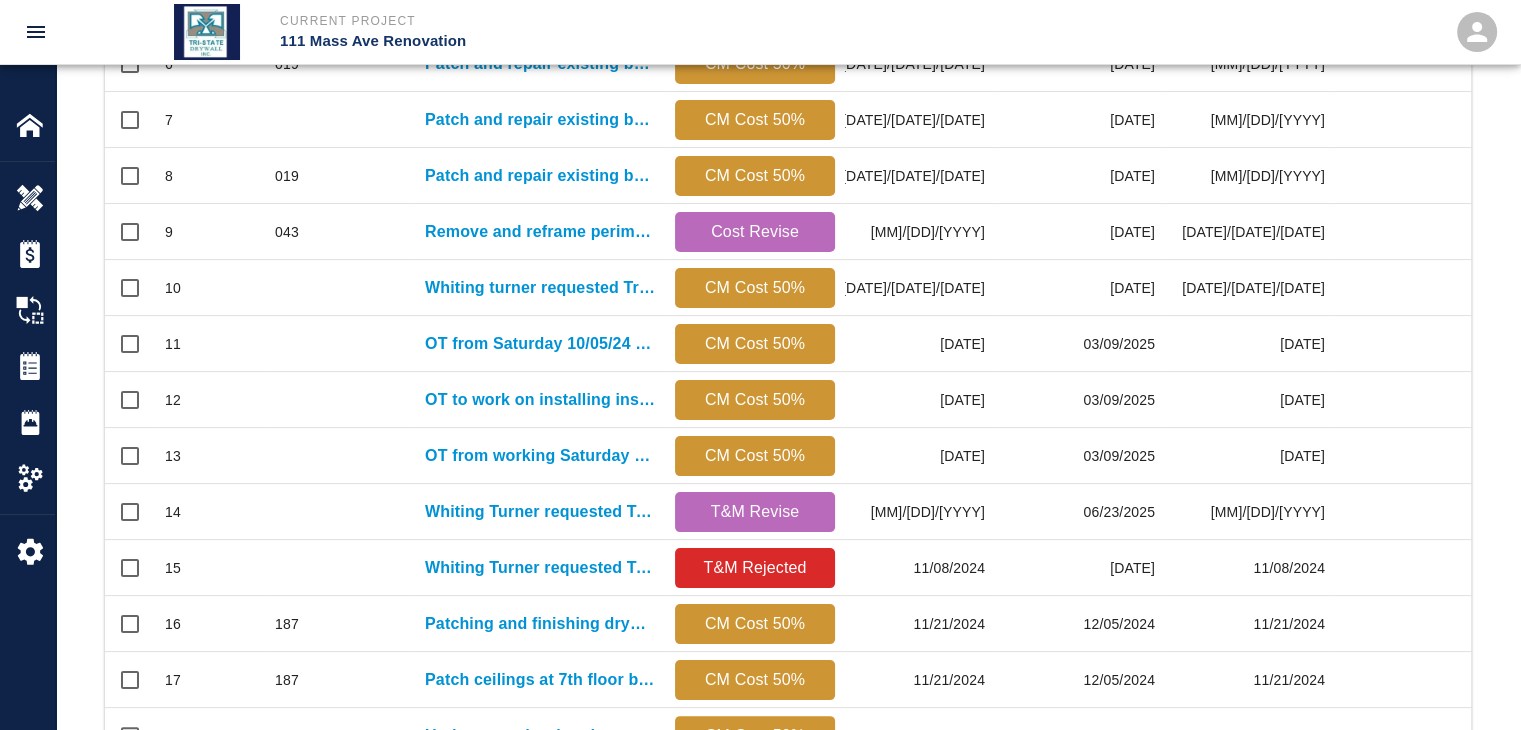 scroll, scrollTop: 1052, scrollLeft: 0, axis: vertical 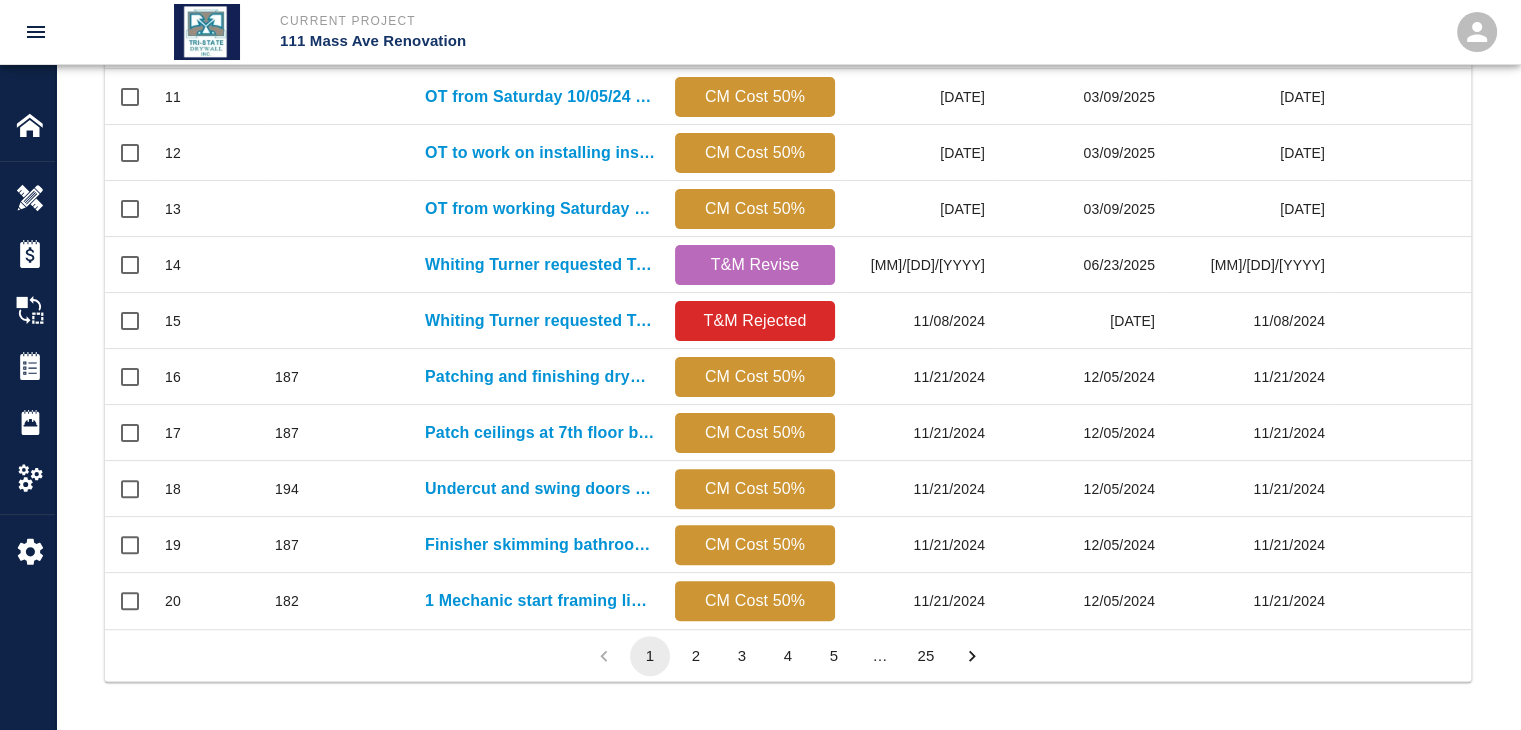 click on "25" at bounding box center [926, 656] 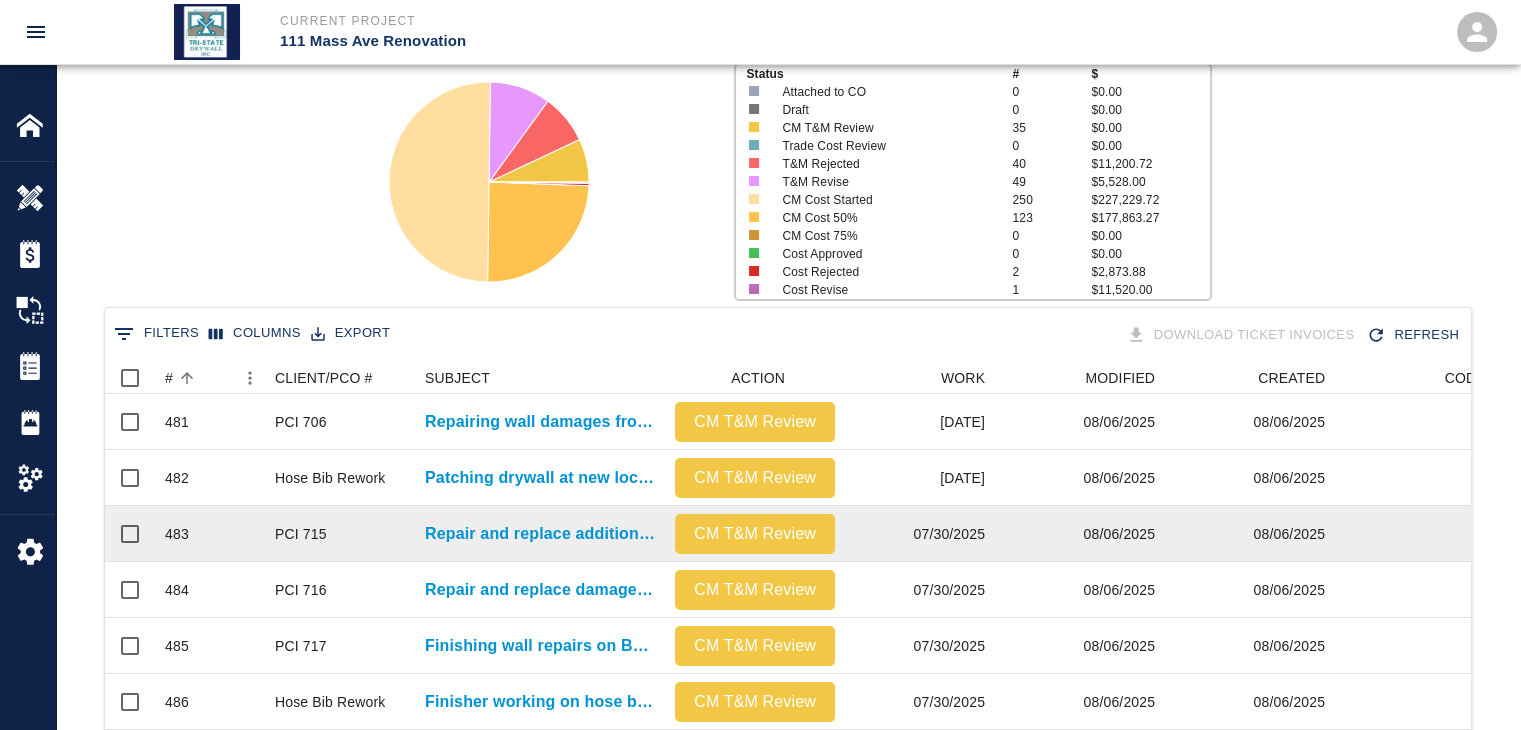 scroll, scrollTop: 252, scrollLeft: 0, axis: vertical 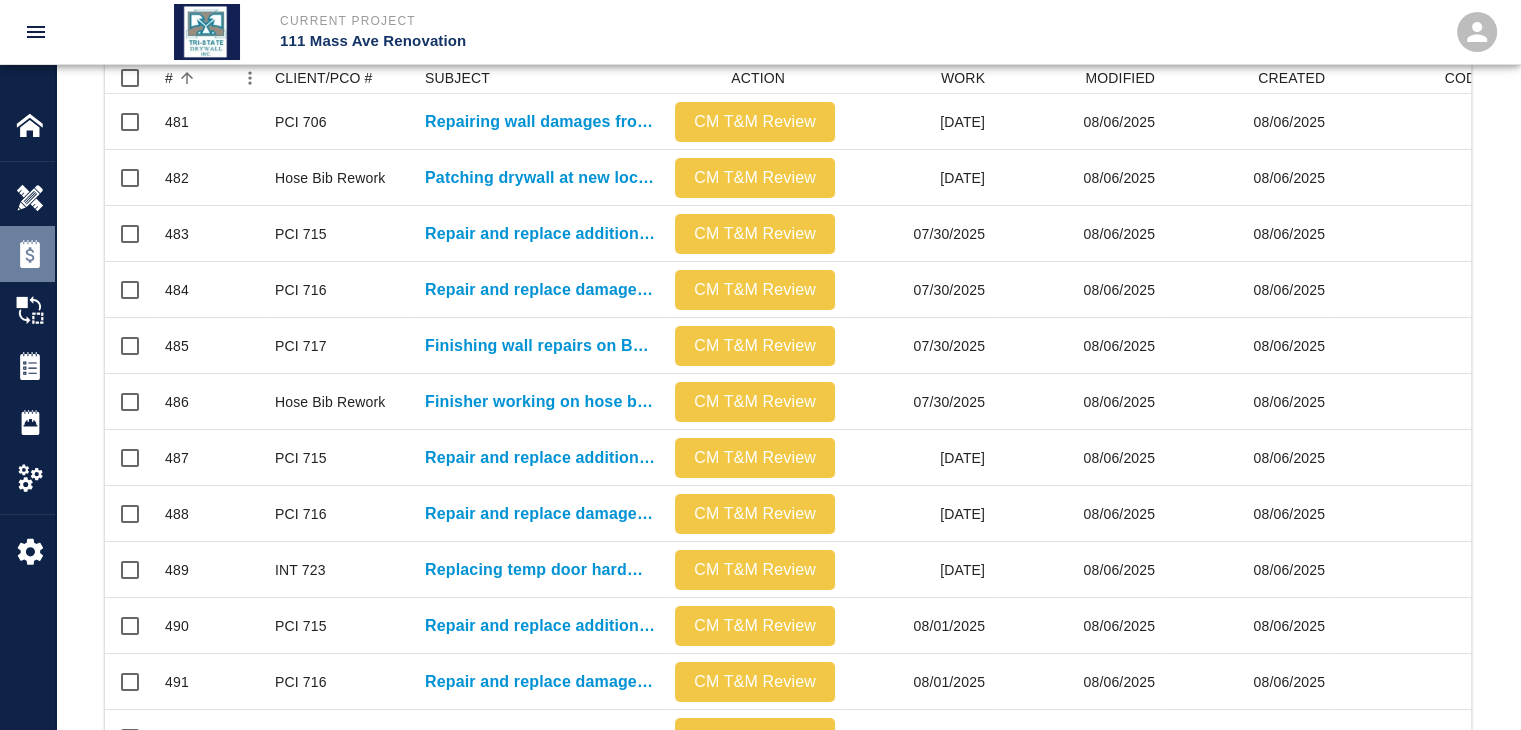 click on "Estimates" at bounding box center [27, 254] 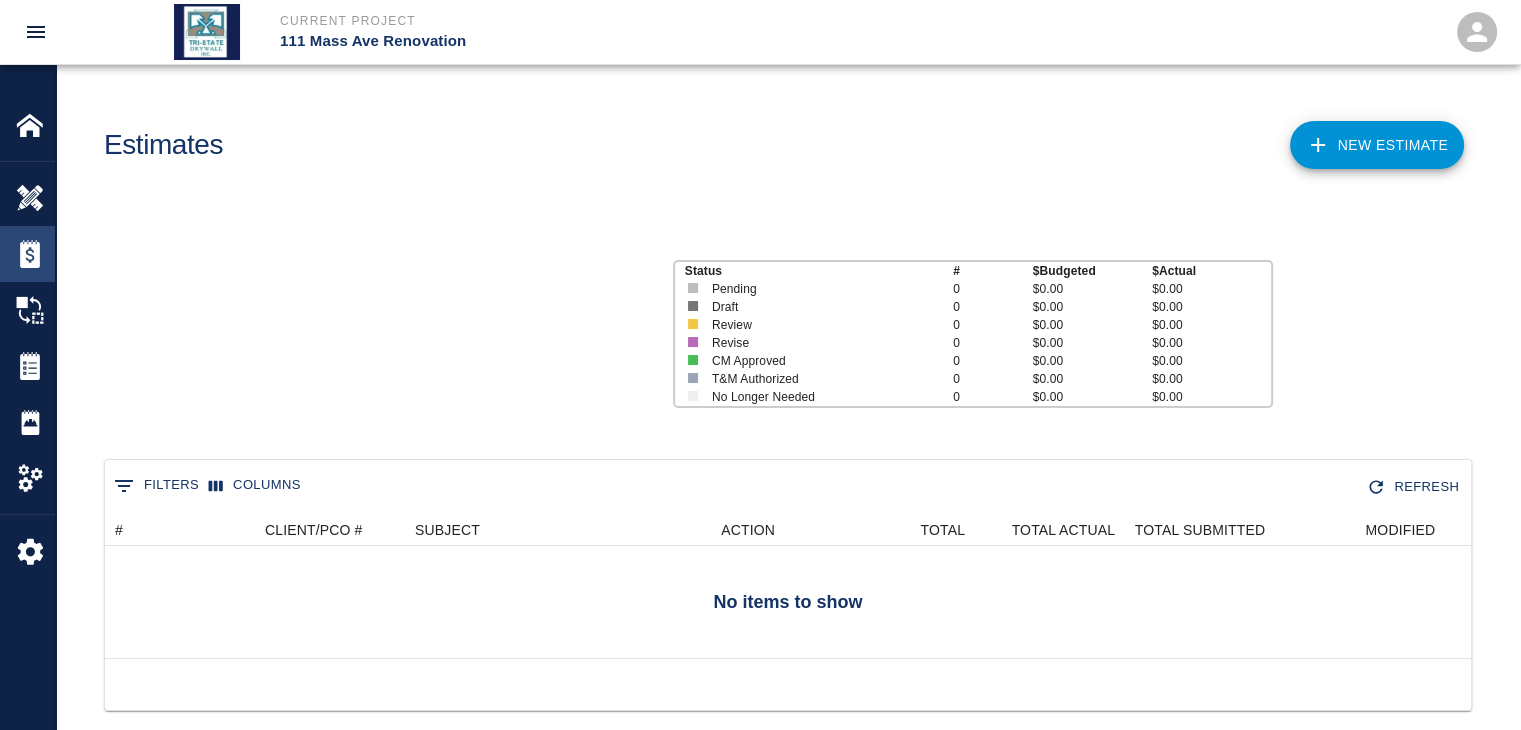 scroll, scrollTop: 16, scrollLeft: 16, axis: both 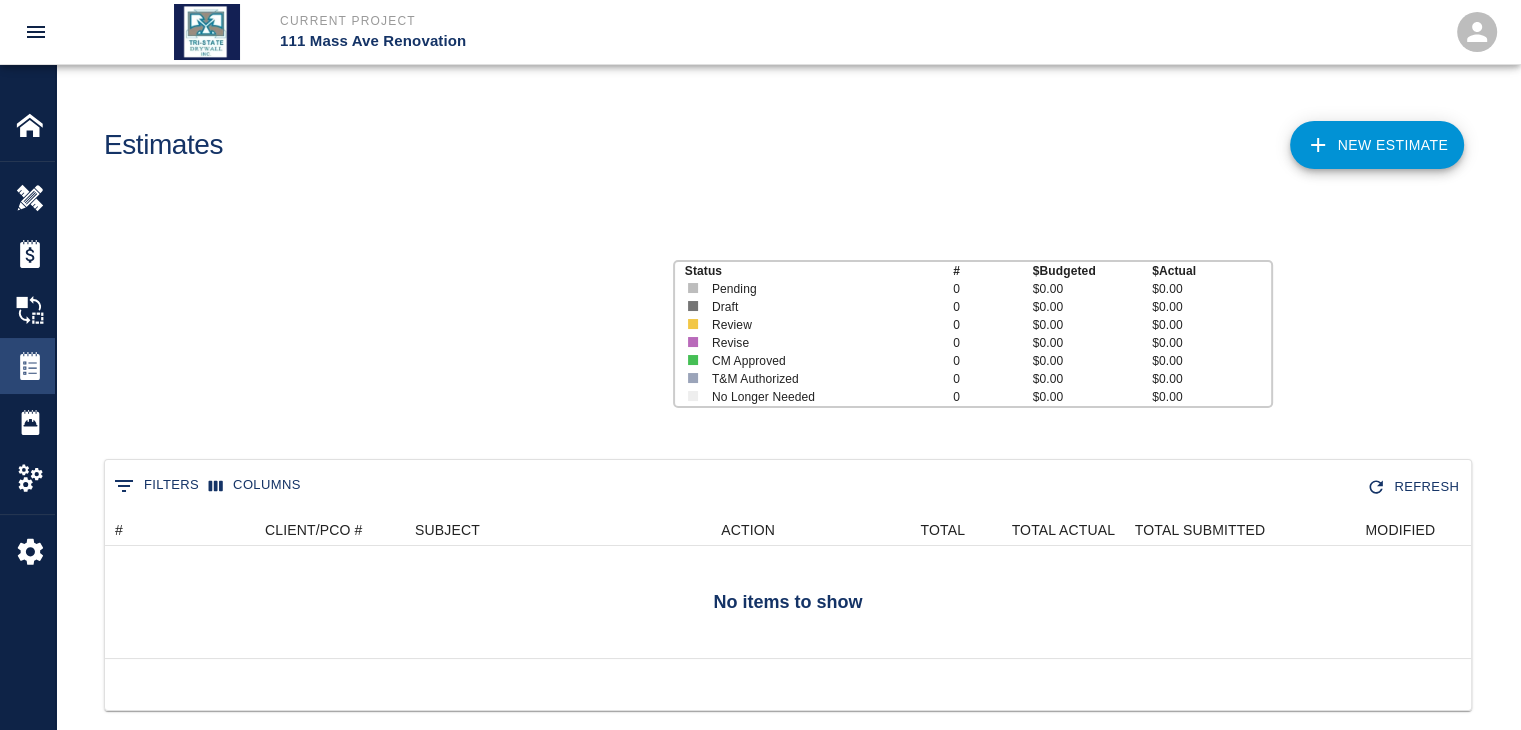 click at bounding box center (30, 366) 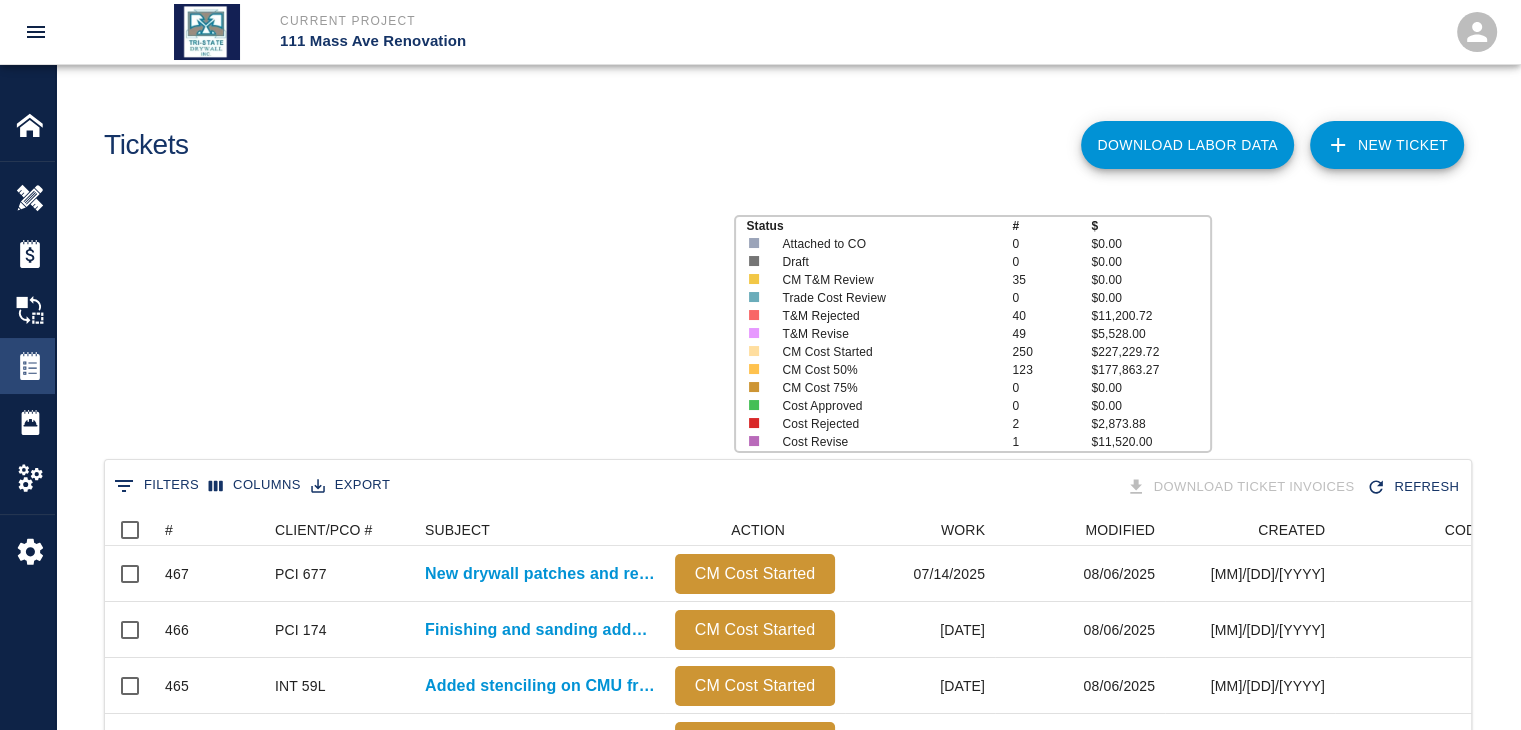 scroll, scrollTop: 16, scrollLeft: 16, axis: both 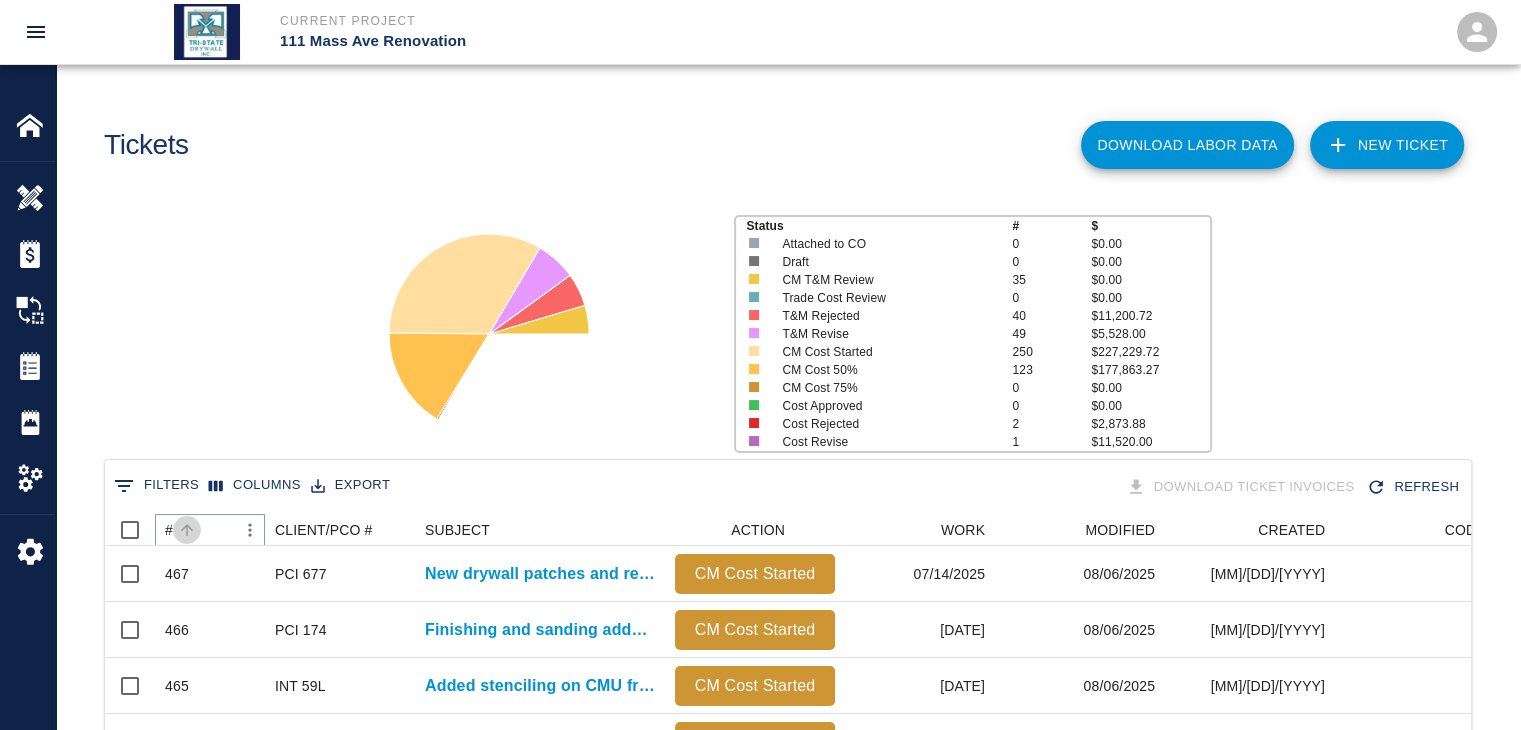 click 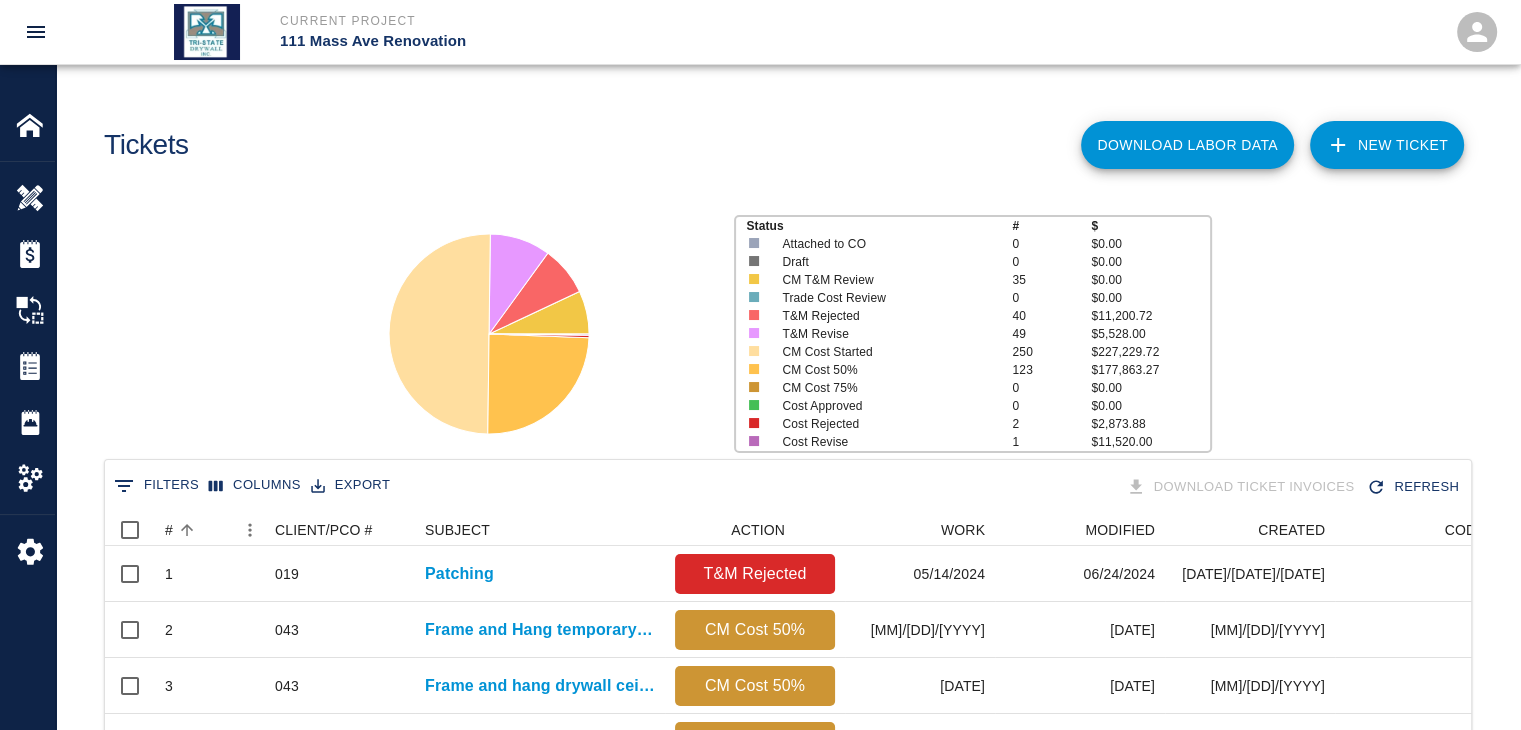 click on "Export" at bounding box center [350, 485] 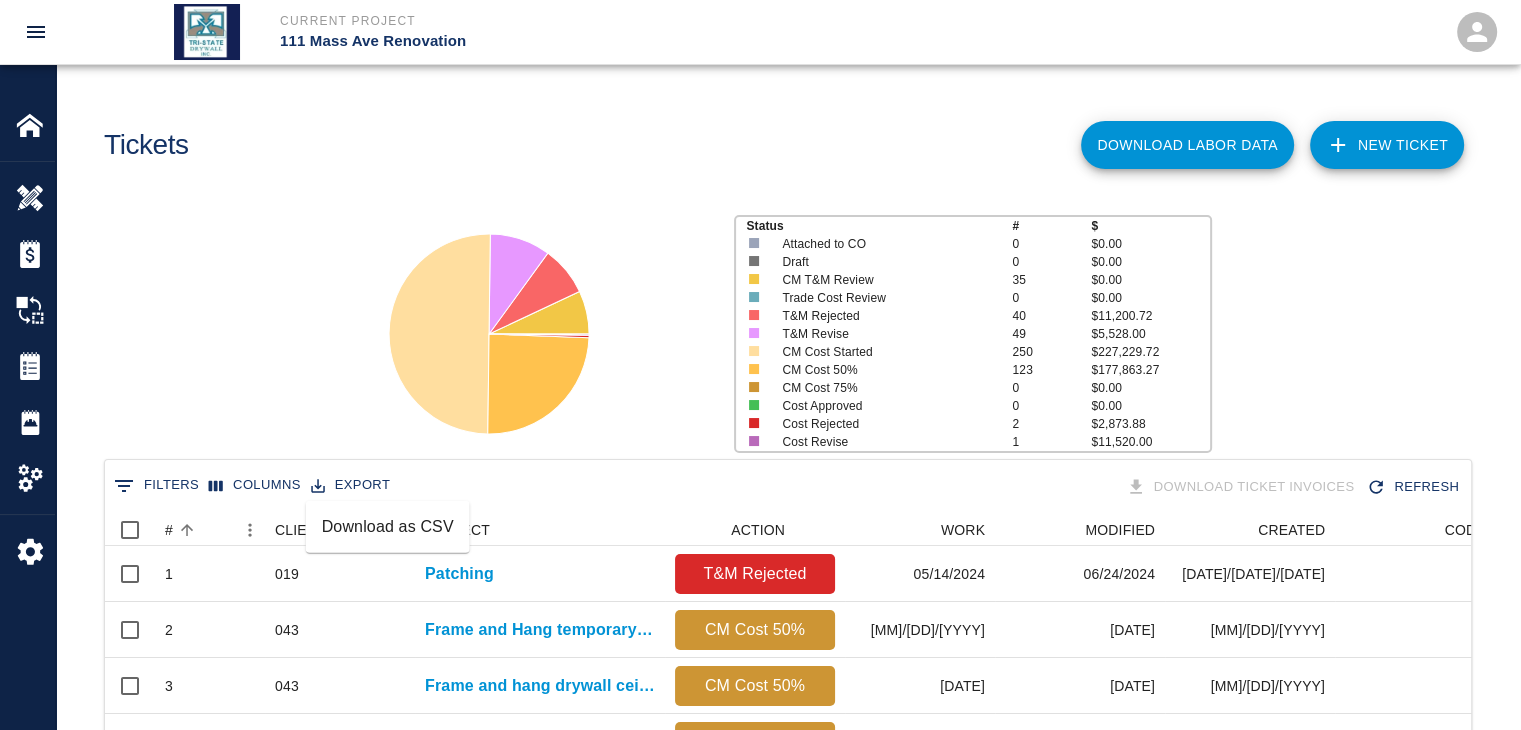 click on "Download as CSV" at bounding box center [388, 527] 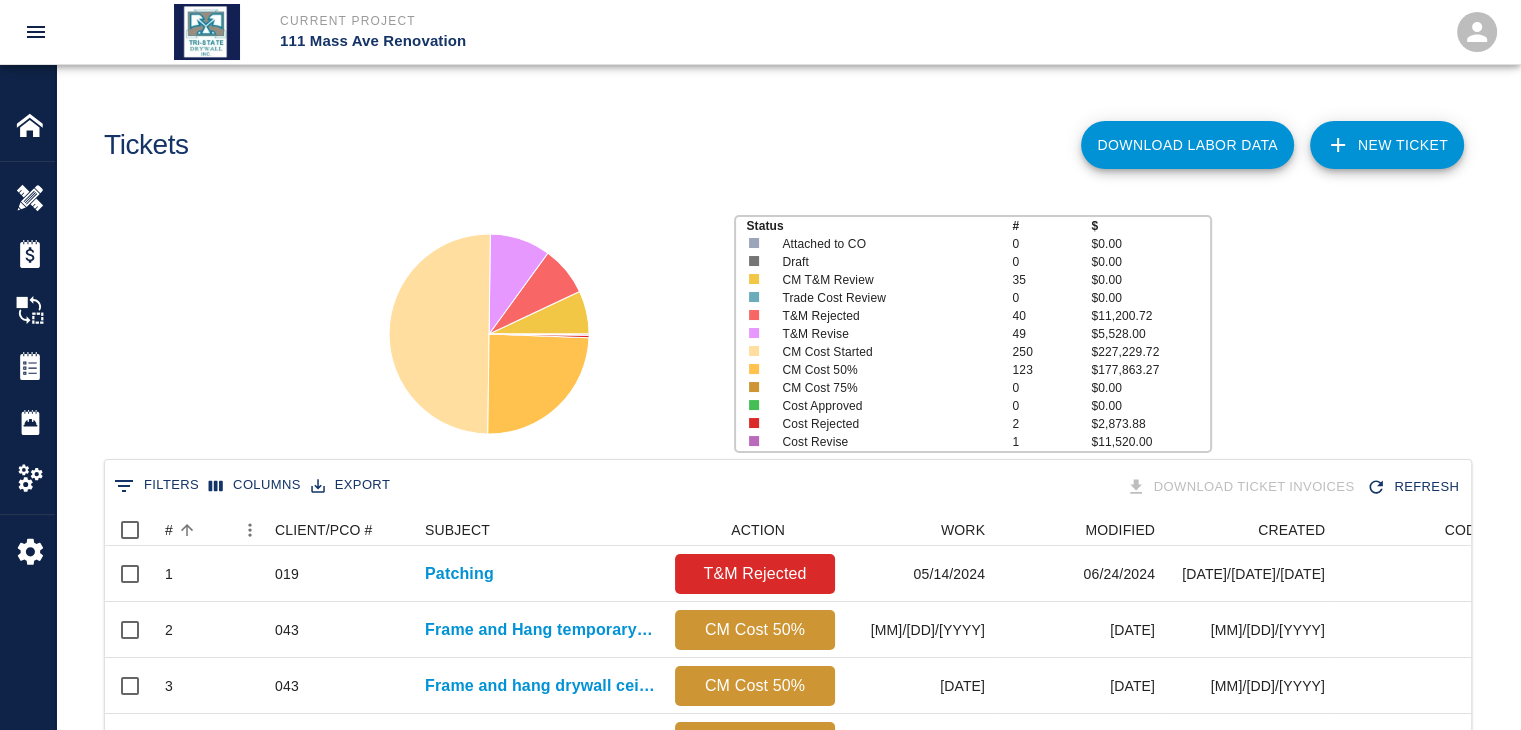 click on "Download Labor Data" at bounding box center [1187, 145] 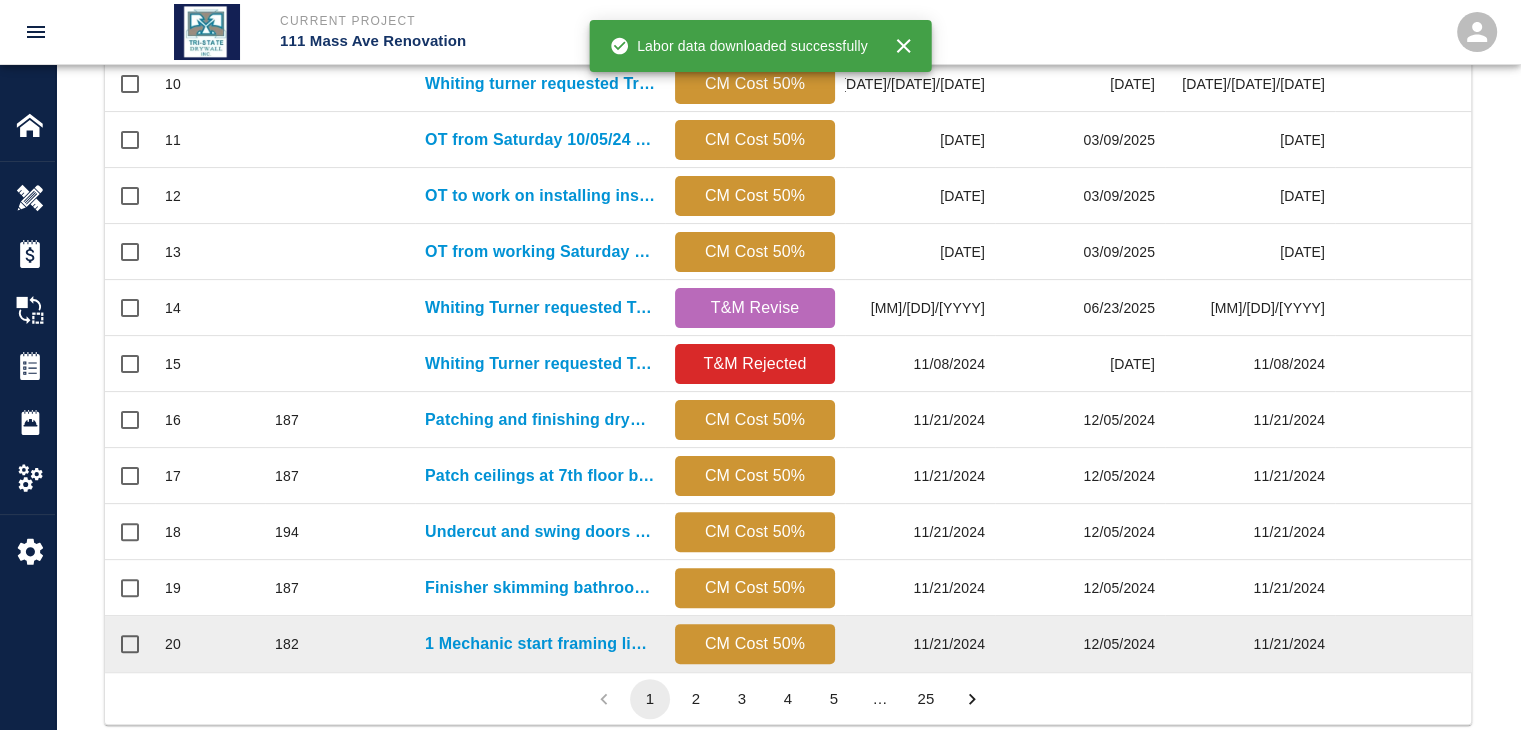 scroll, scrollTop: 1052, scrollLeft: 0, axis: vertical 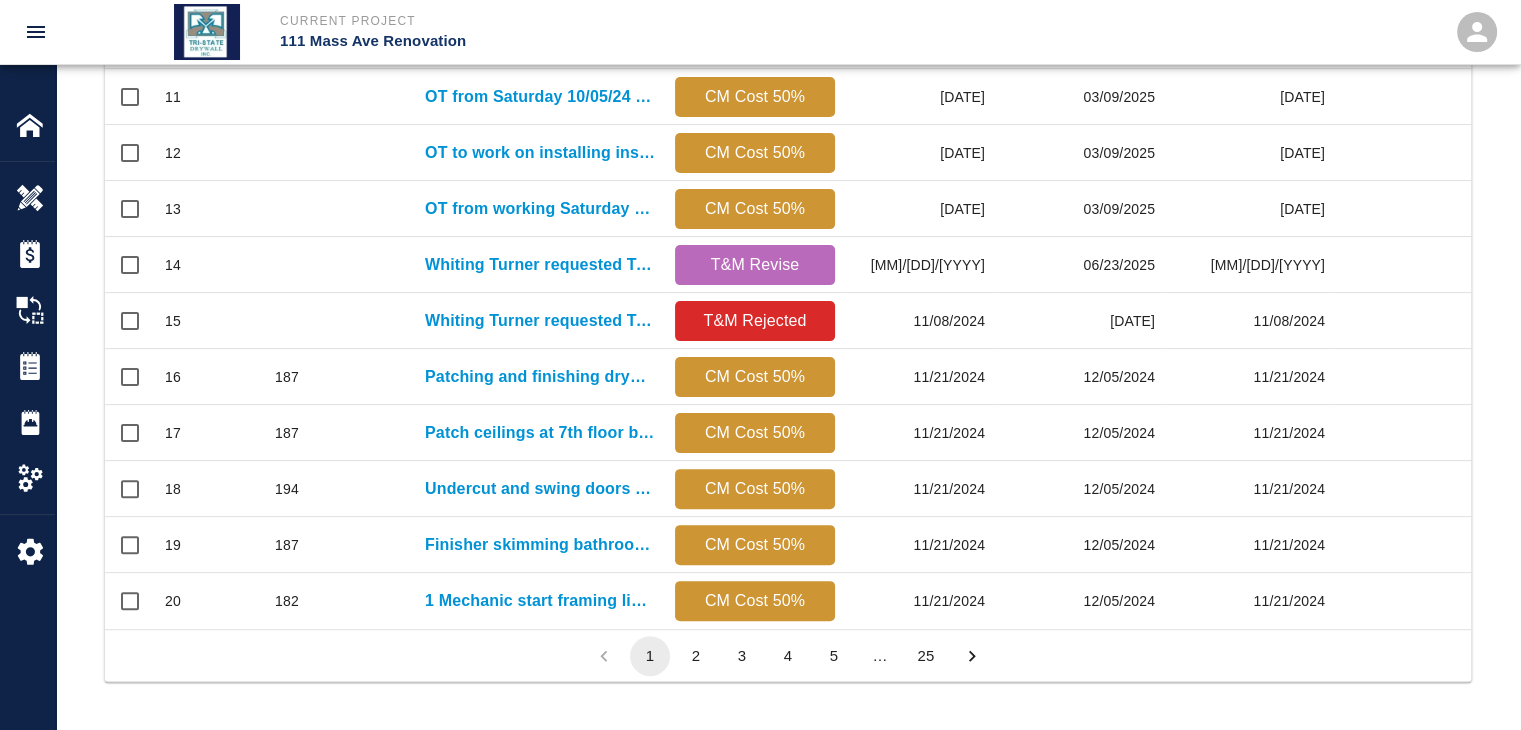 click on "25" at bounding box center (926, 656) 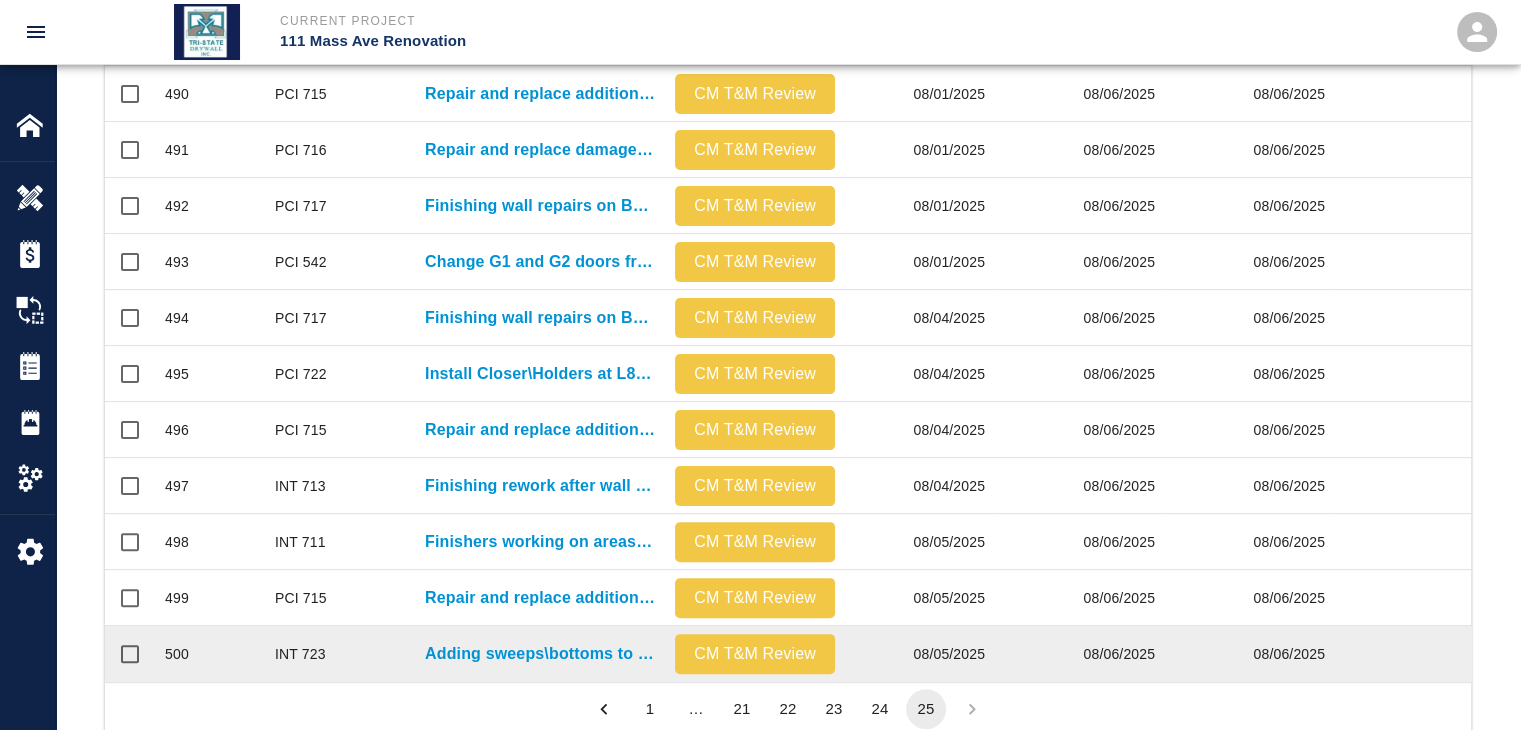 scroll, scrollTop: 1052, scrollLeft: 0, axis: vertical 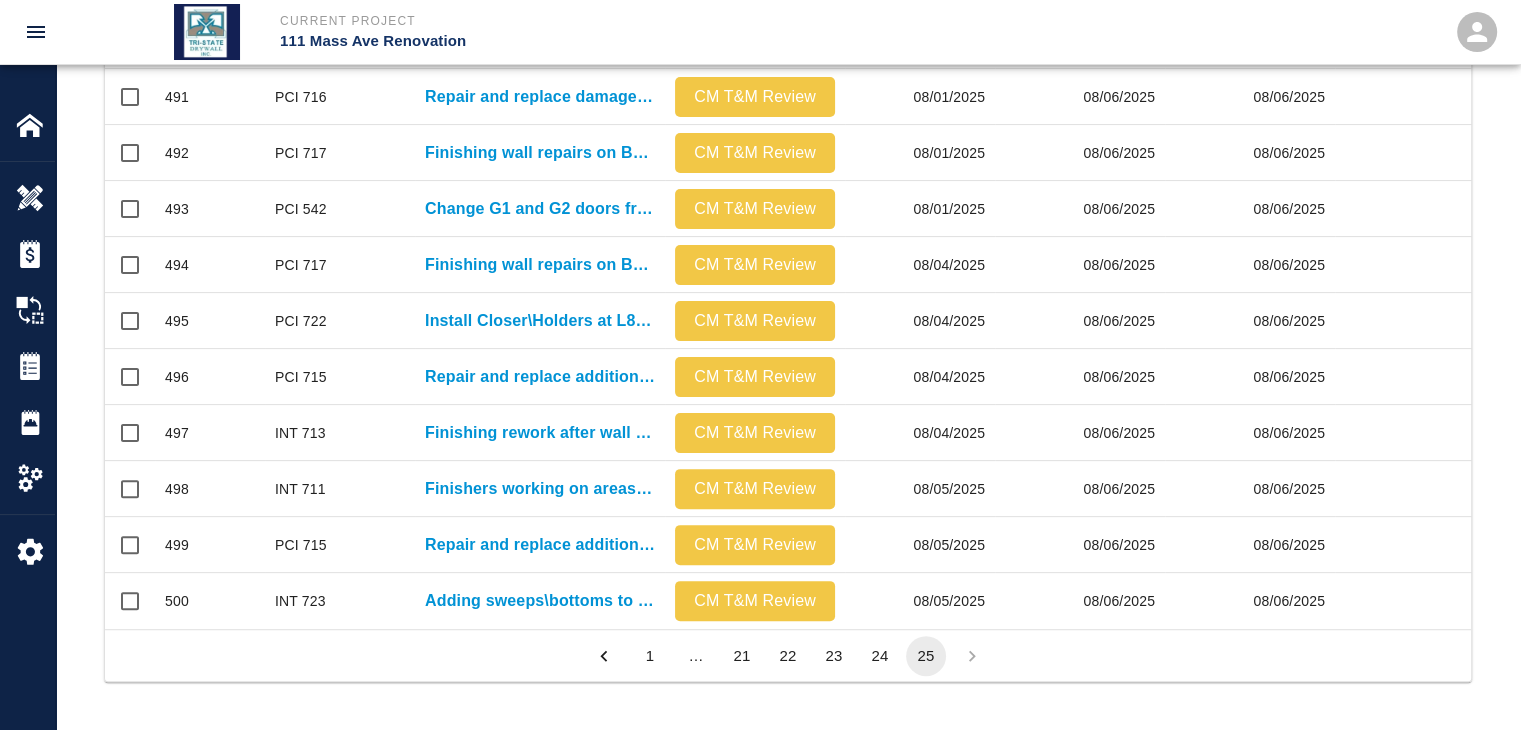 click on "24" at bounding box center (880, 656) 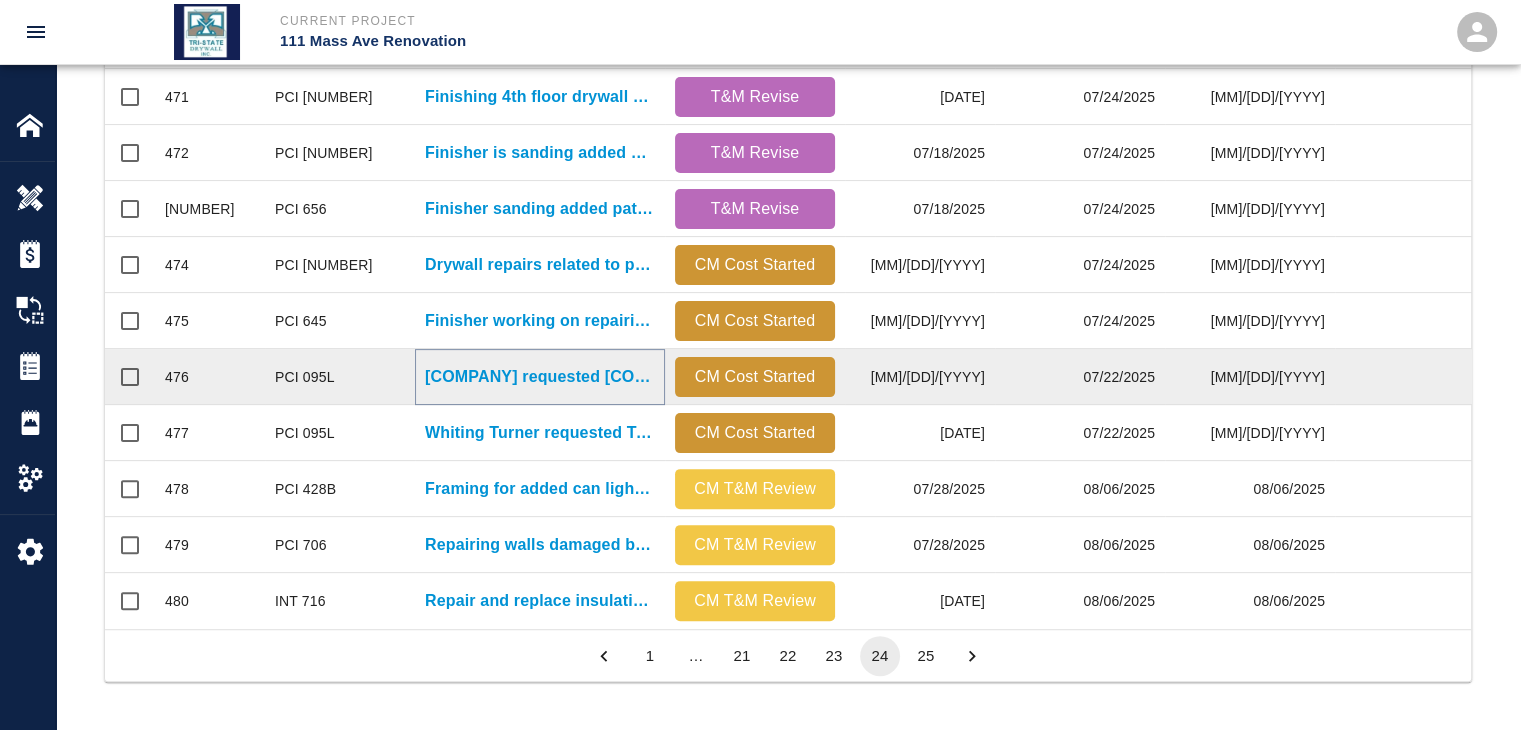 click on "[COMPANY] requested [COMPANY] to work Saturday [DATE]. [COMPANY]..." at bounding box center [540, 377] 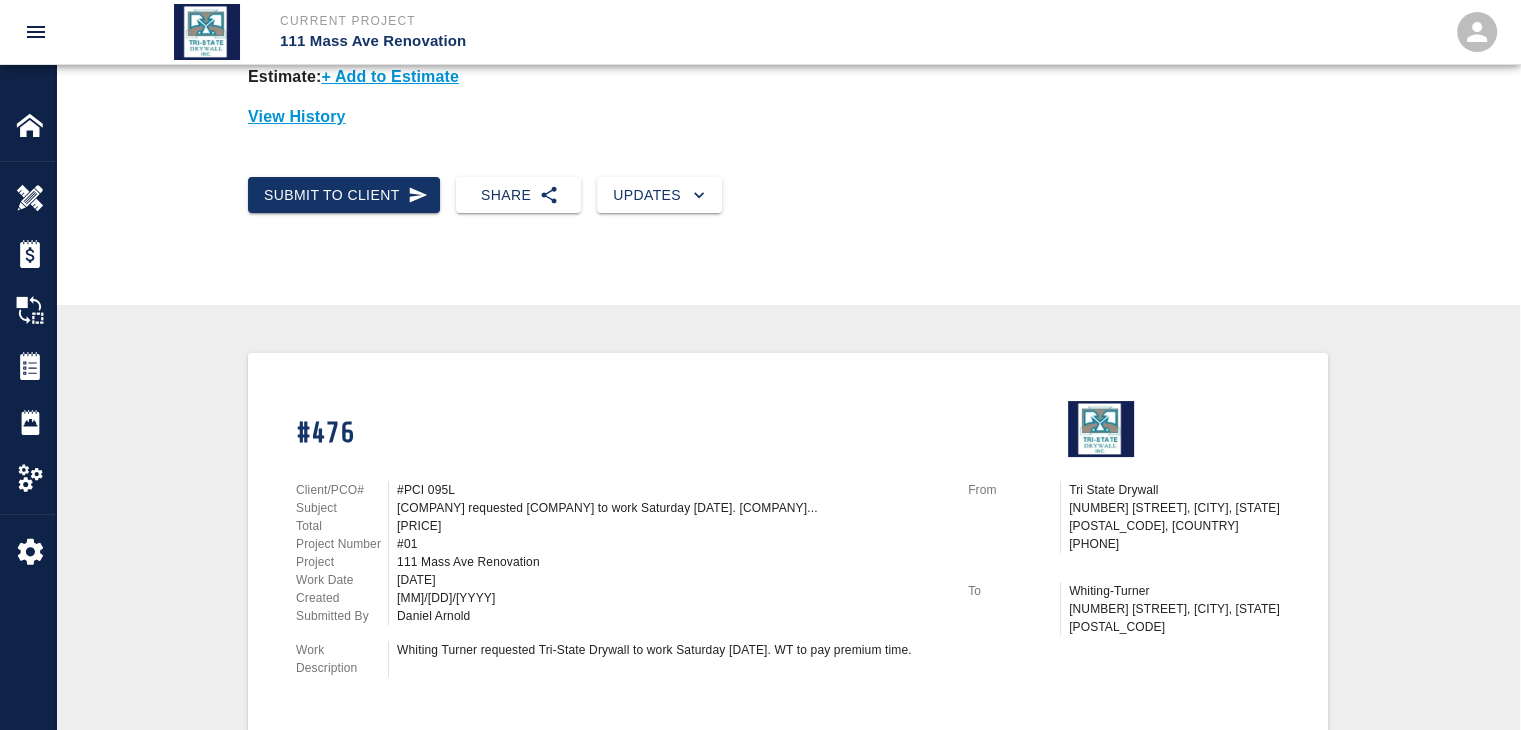 scroll, scrollTop: 100, scrollLeft: 0, axis: vertical 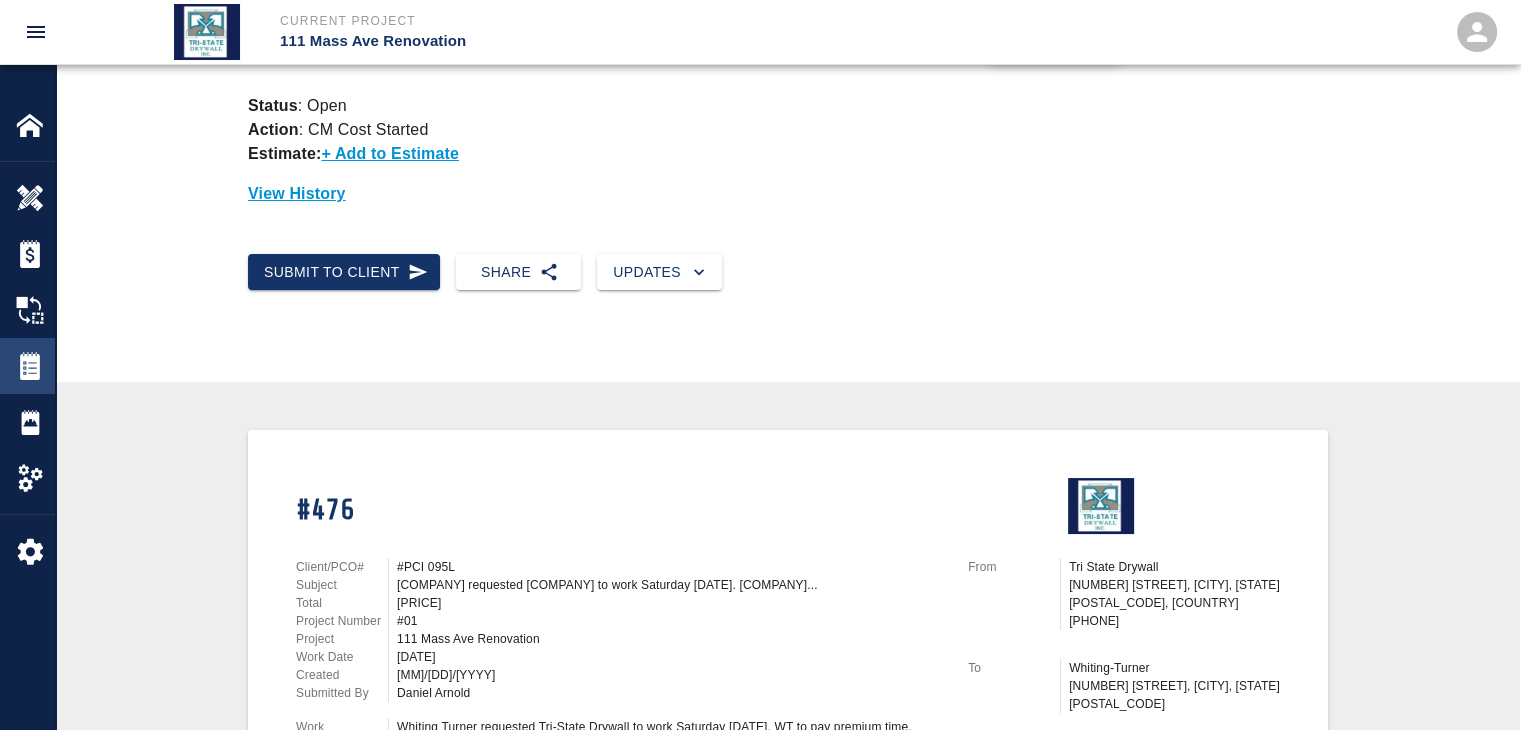 click on "Tickets" at bounding box center [27, 366] 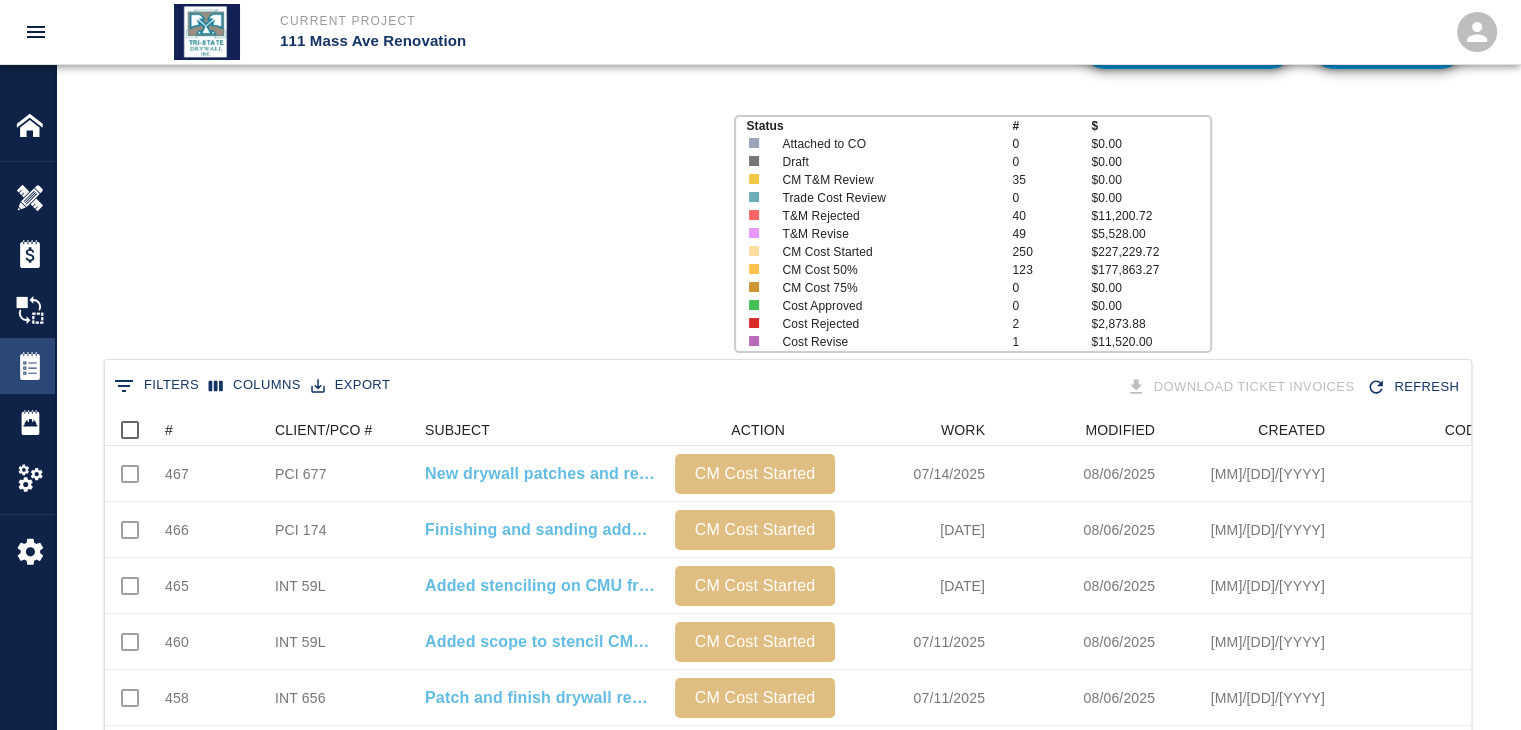 scroll, scrollTop: 0, scrollLeft: 0, axis: both 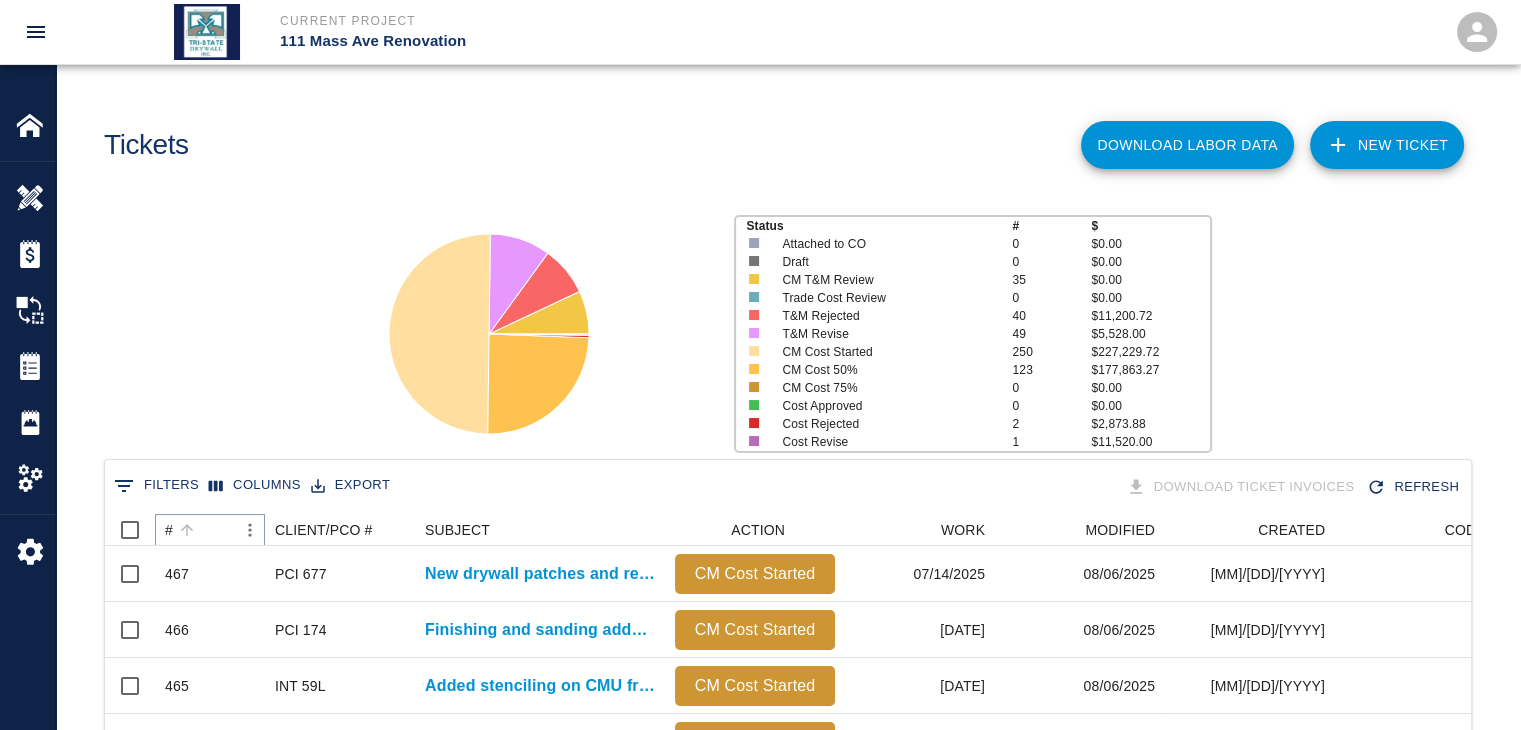 click 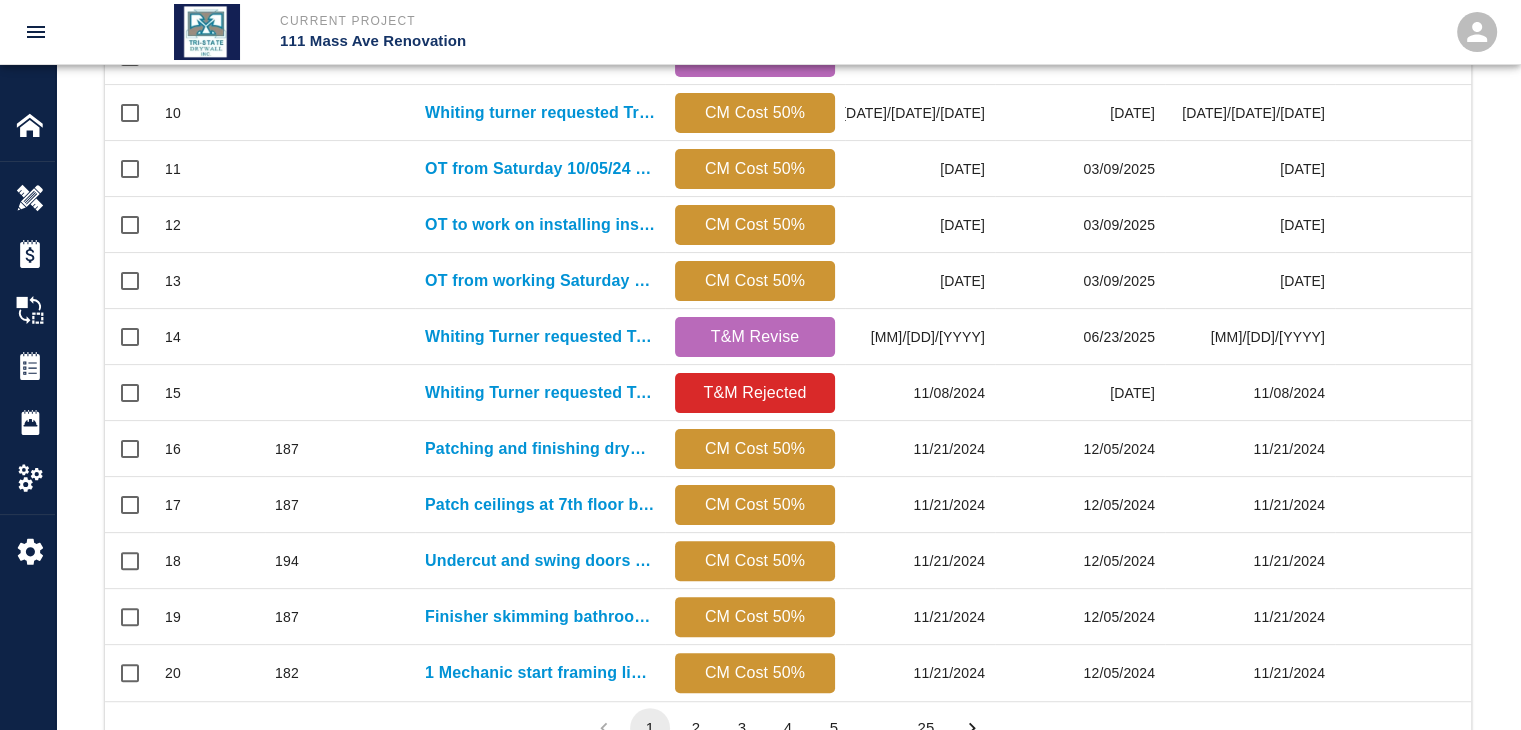 scroll, scrollTop: 1052, scrollLeft: 0, axis: vertical 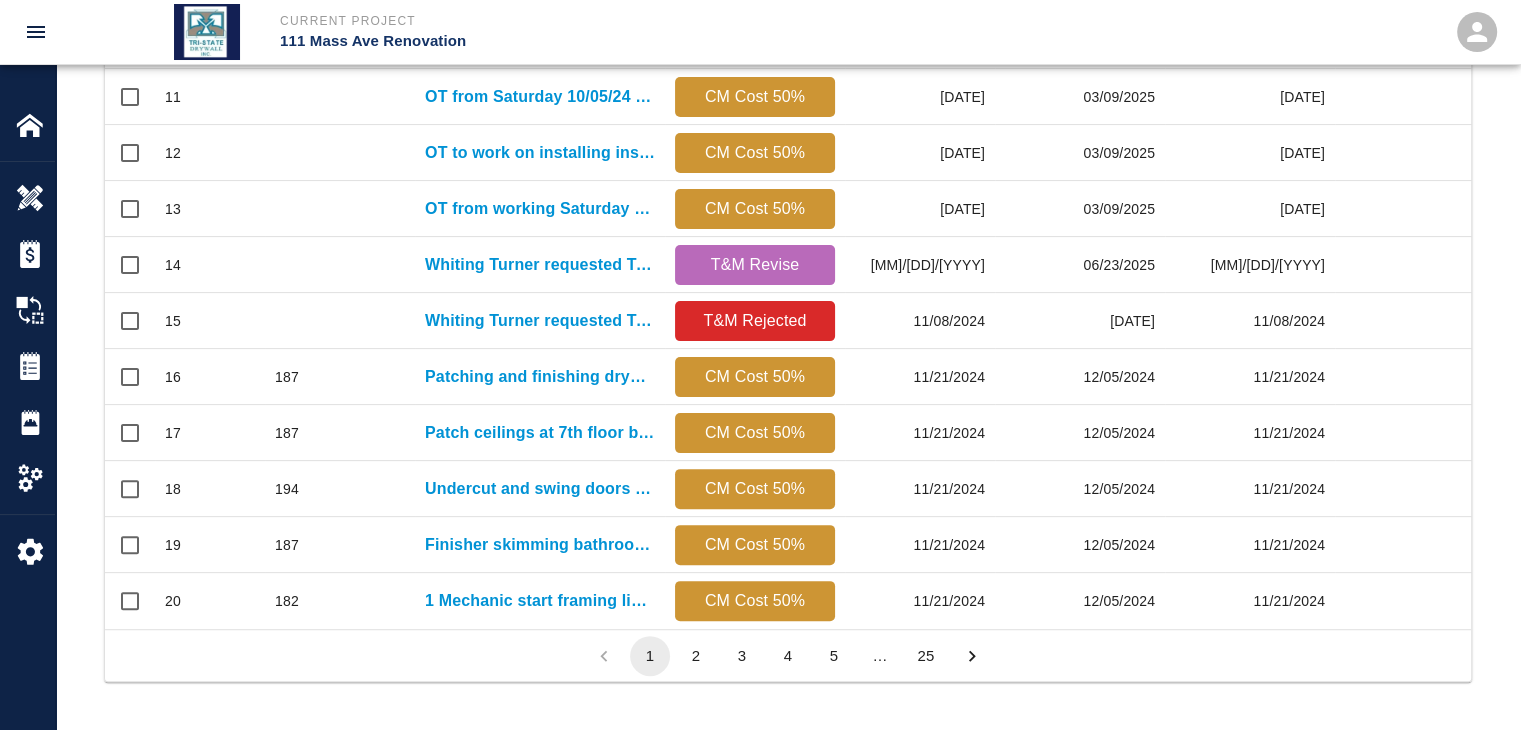 click on "25" at bounding box center [926, 656] 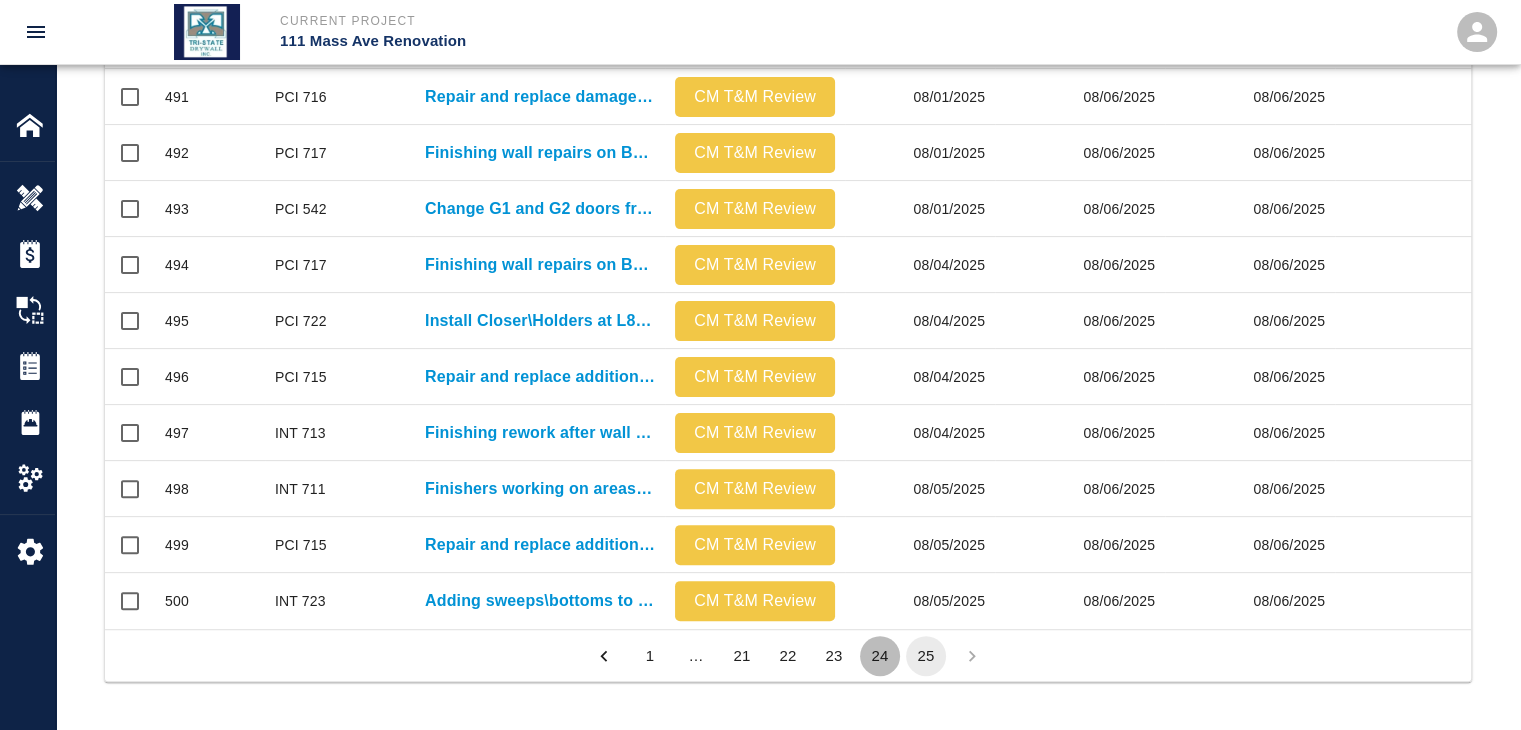click on "24" at bounding box center [880, 656] 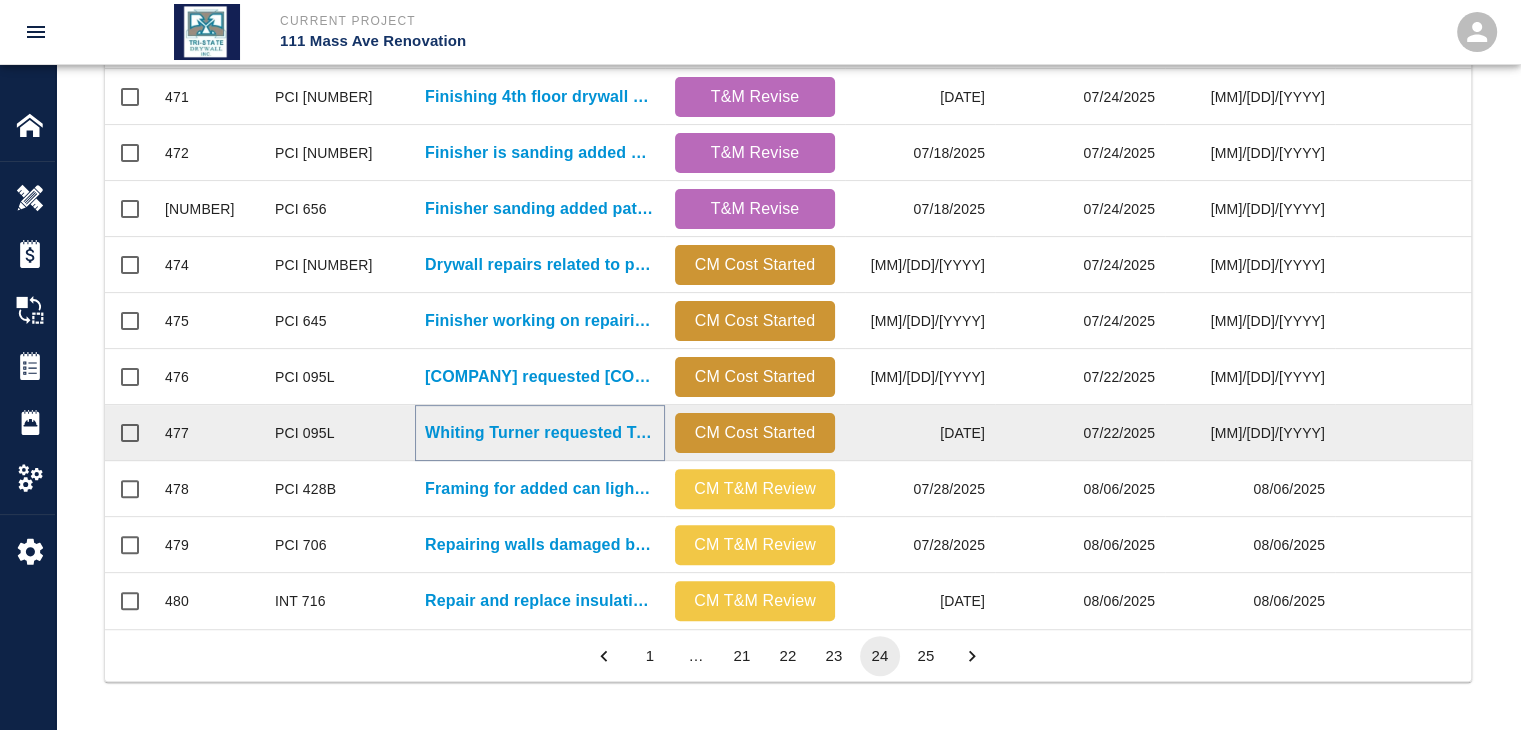 click on "Whiting Turner requested Tri-State Drywall to work [DATE]. WT to..." at bounding box center (540, 433) 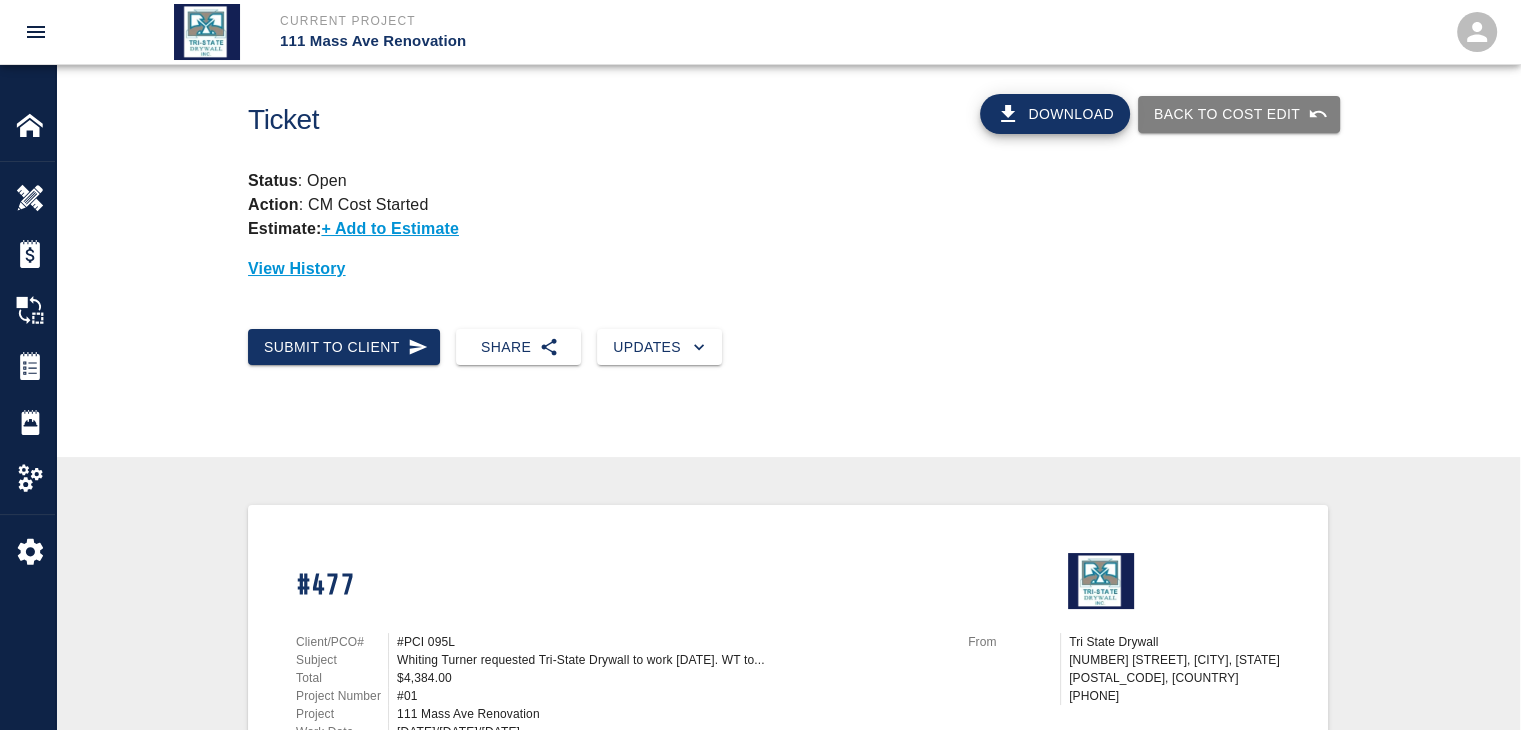 scroll, scrollTop: 0, scrollLeft: 0, axis: both 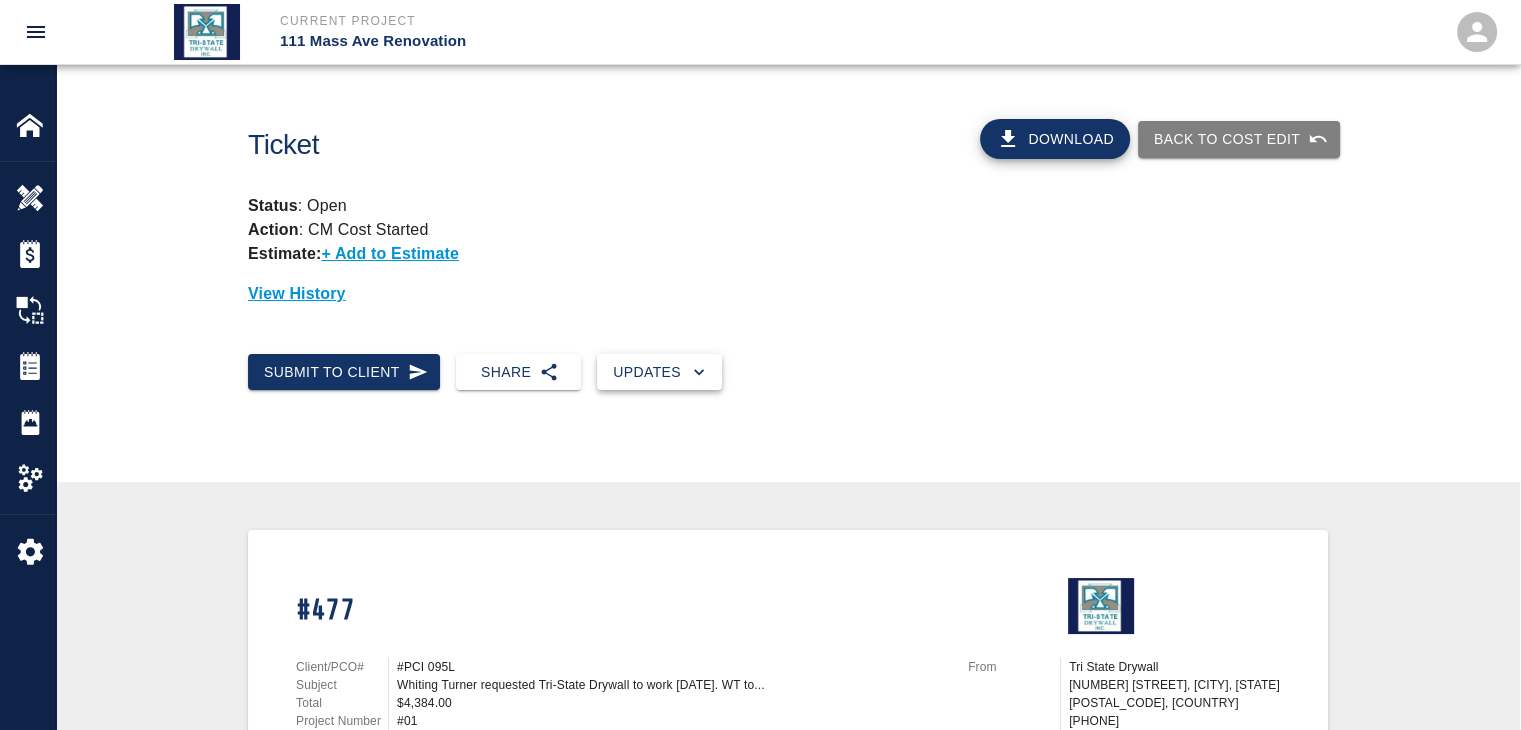 click on "Updates" at bounding box center (659, 372) 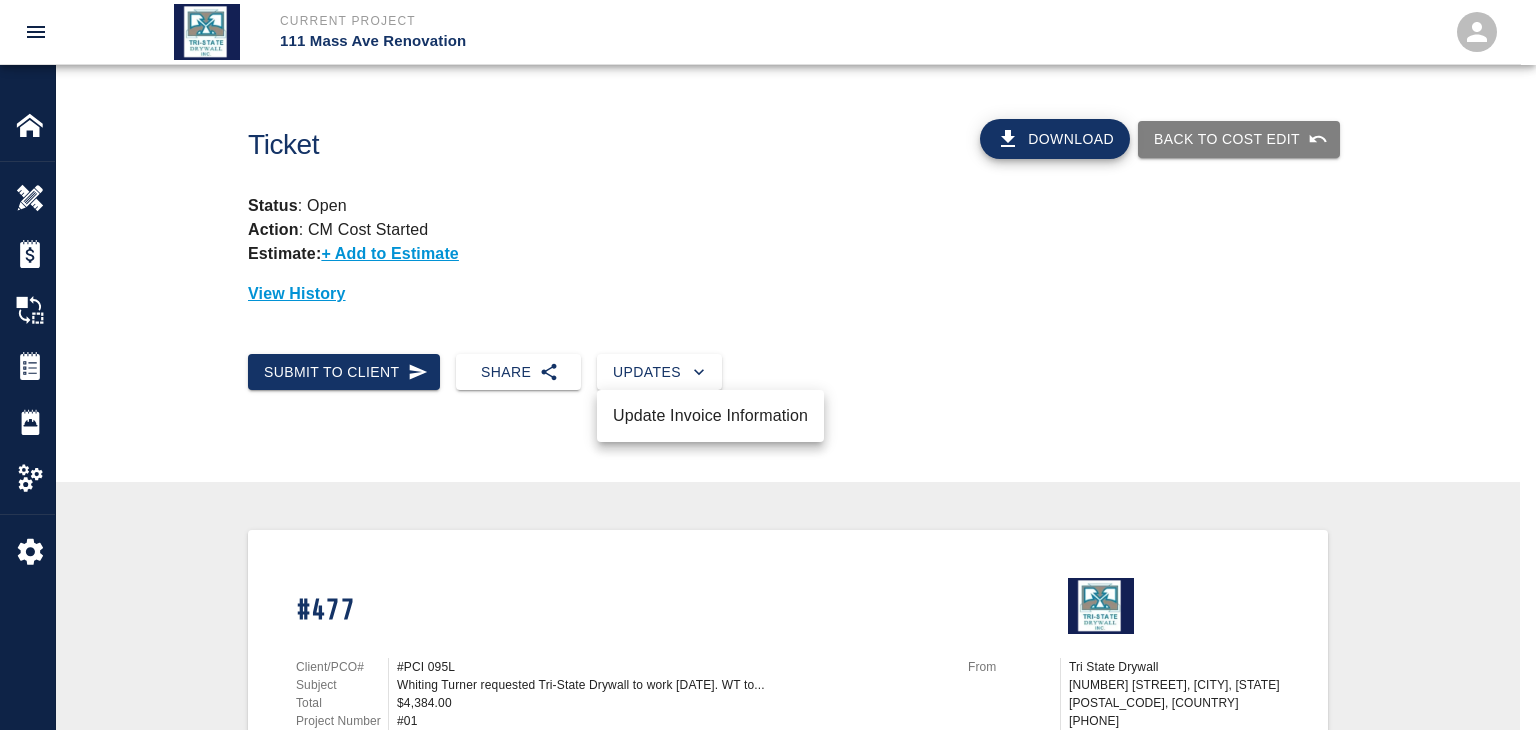 click at bounding box center [768, 365] 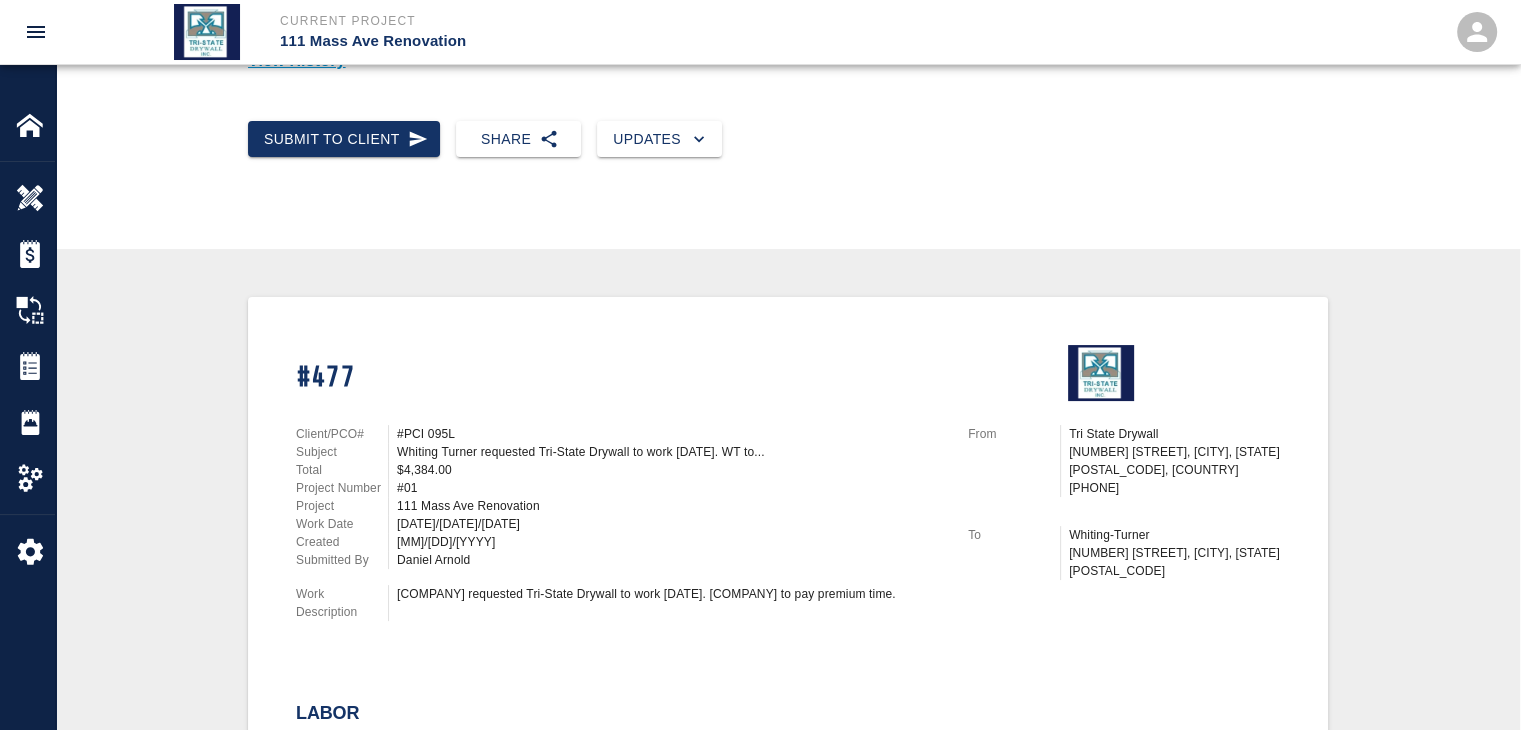 scroll, scrollTop: 600, scrollLeft: 0, axis: vertical 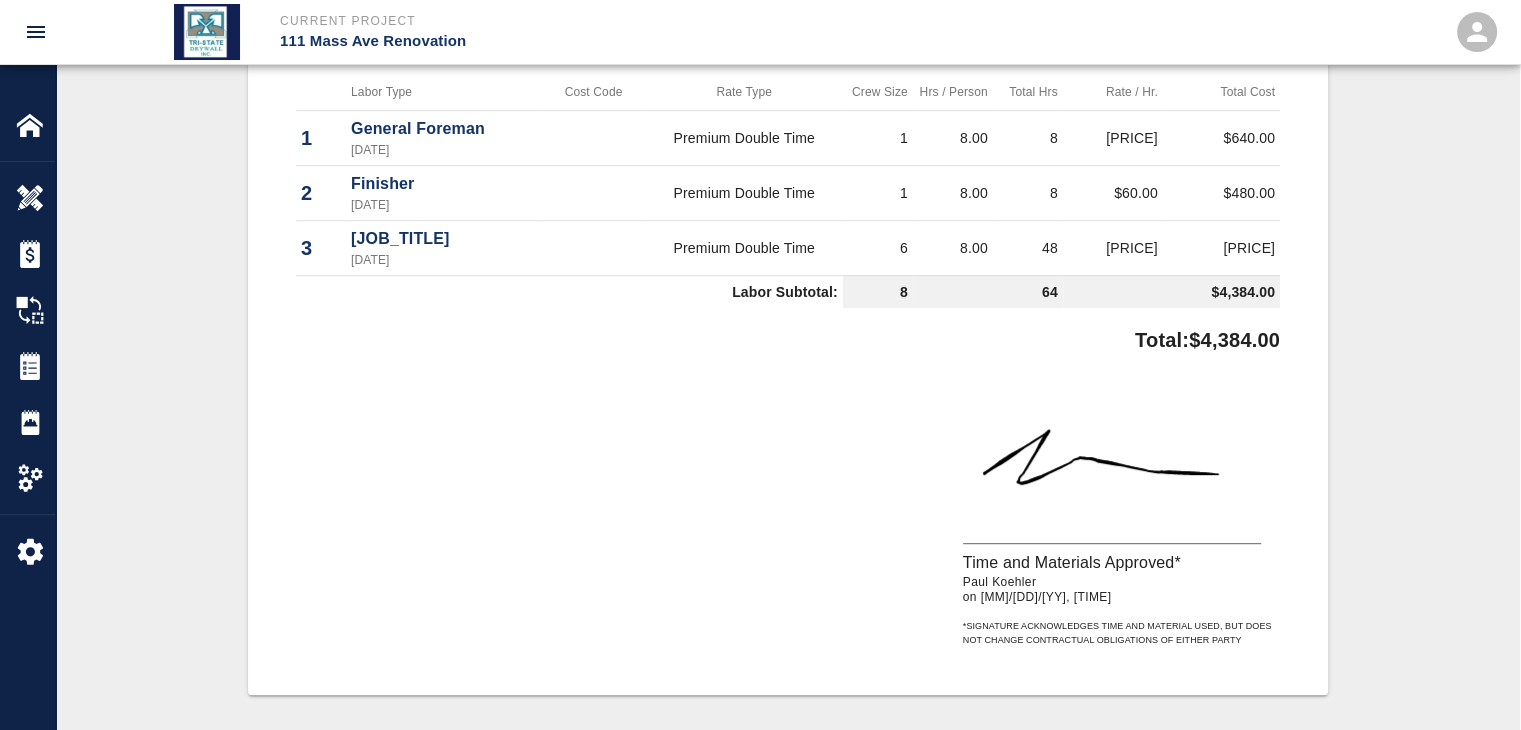 click on "Time and Materials Approved* [NAME] on [DATE], [TIME] * Signature acknowledges time and material used, but does not change contractual obligations of either party" at bounding box center (780, 512) 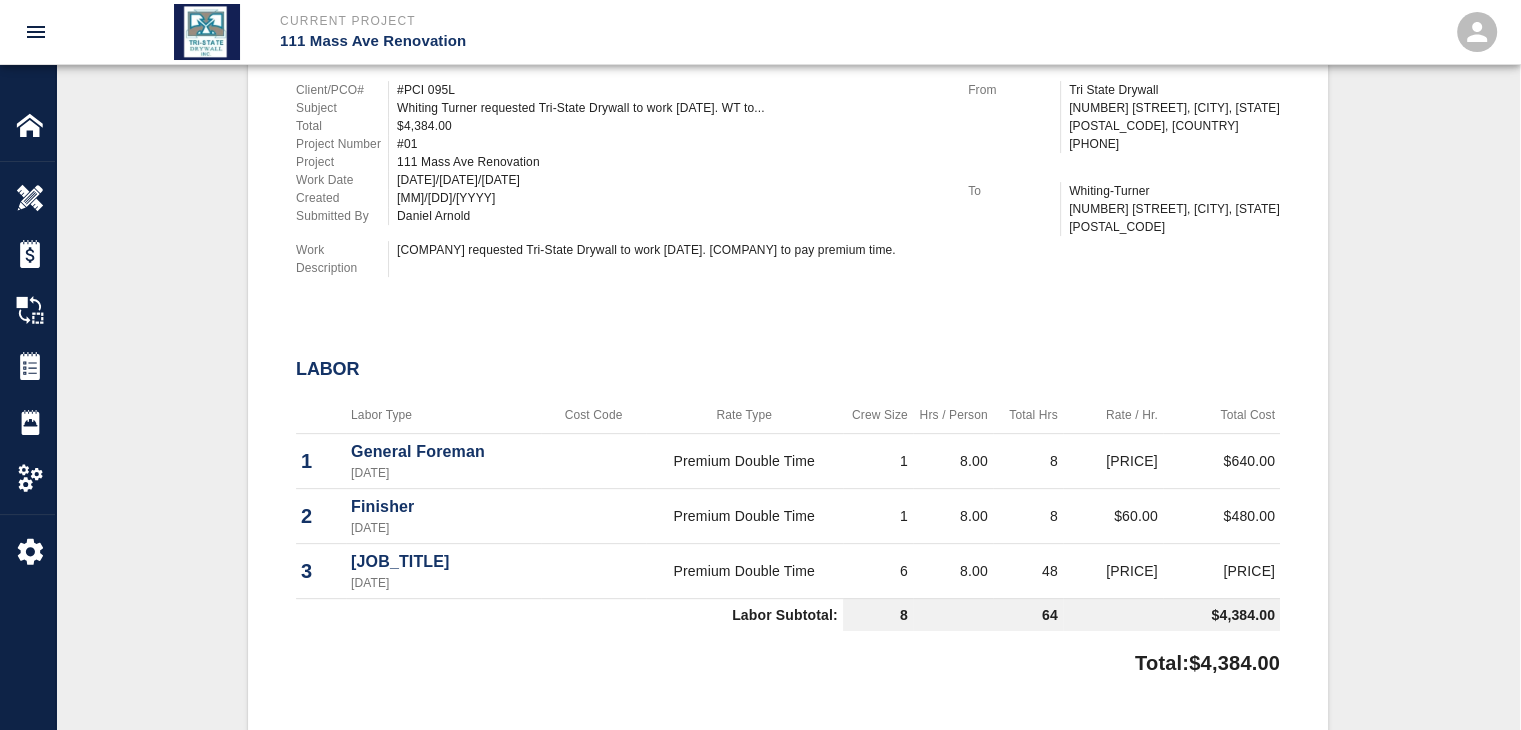 scroll, scrollTop: 300, scrollLeft: 0, axis: vertical 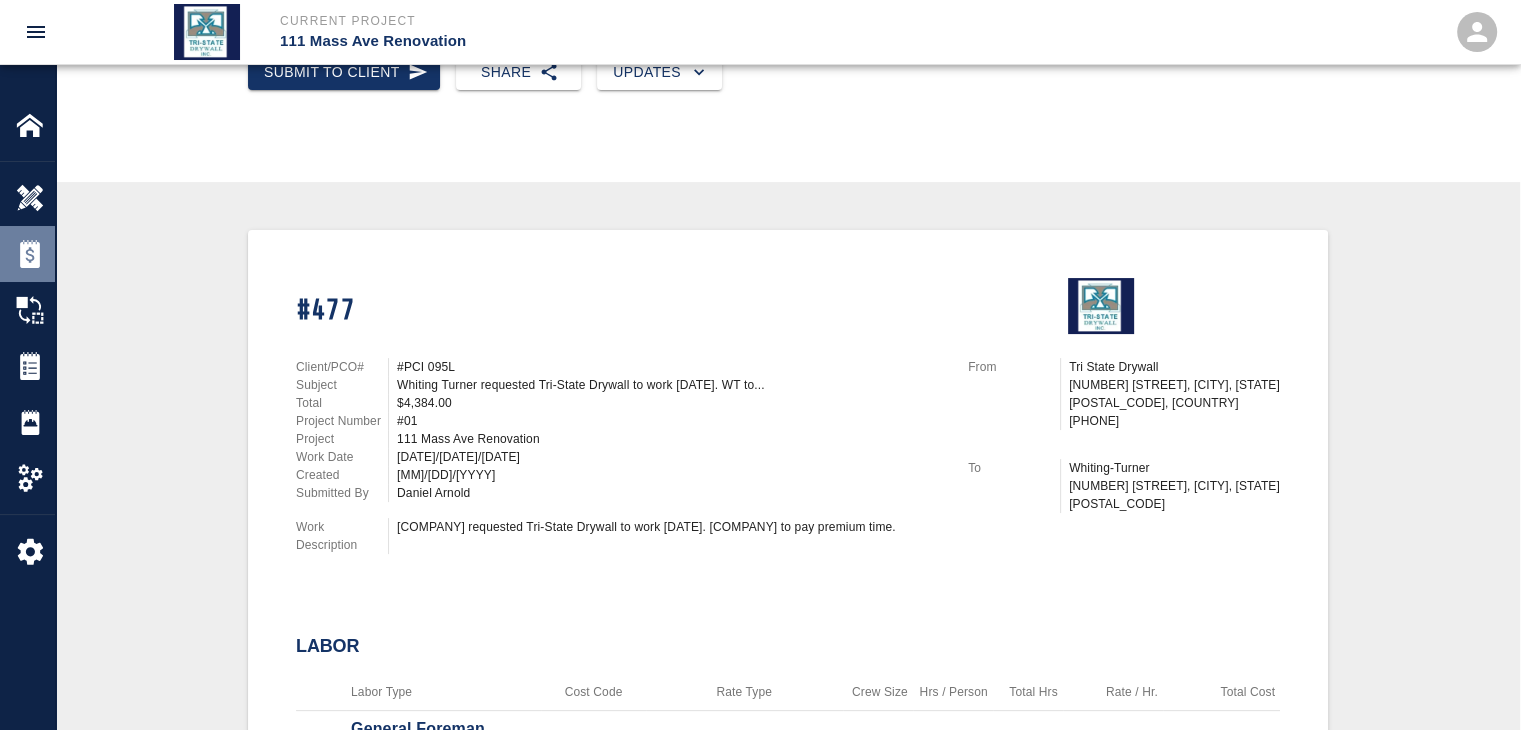click at bounding box center [30, 254] 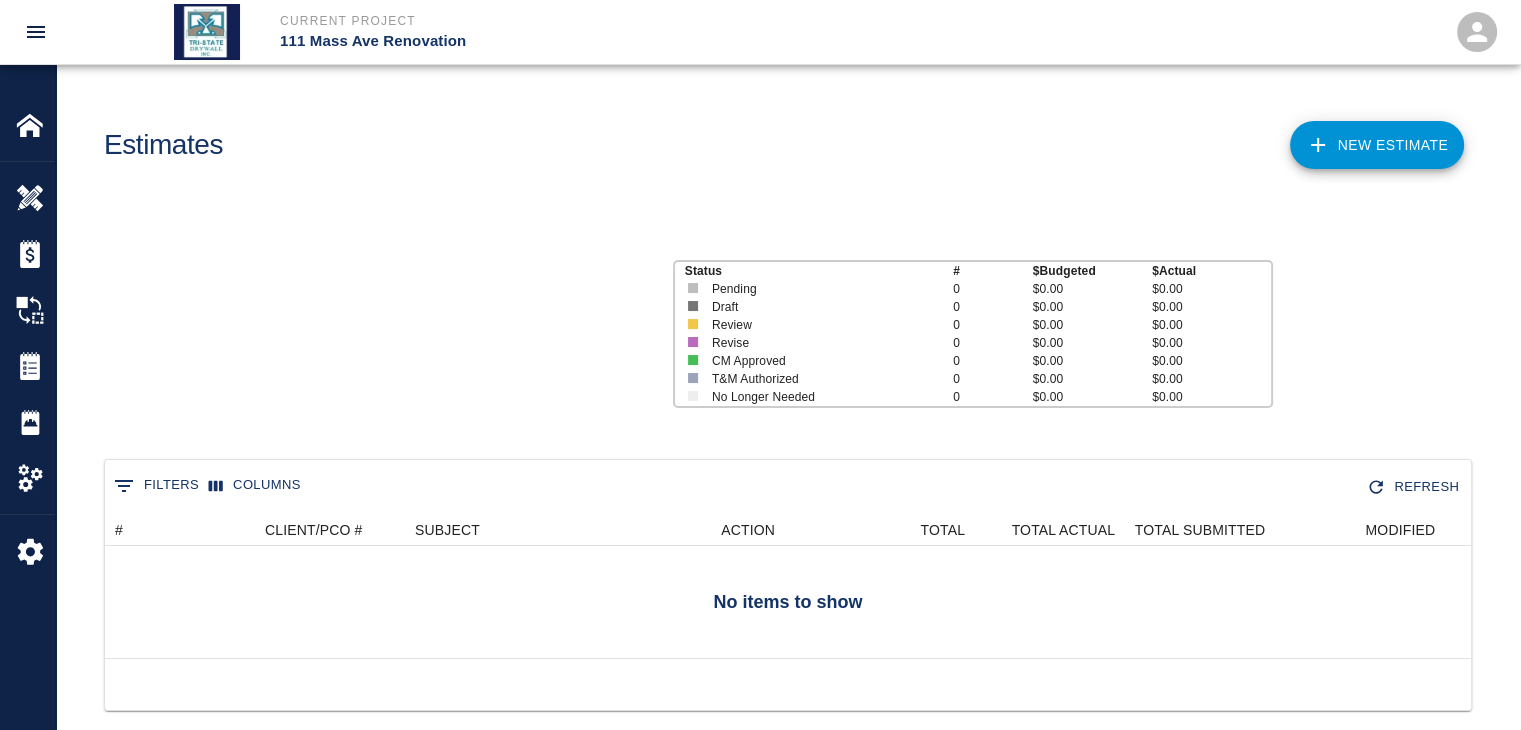 scroll, scrollTop: 16, scrollLeft: 16, axis: both 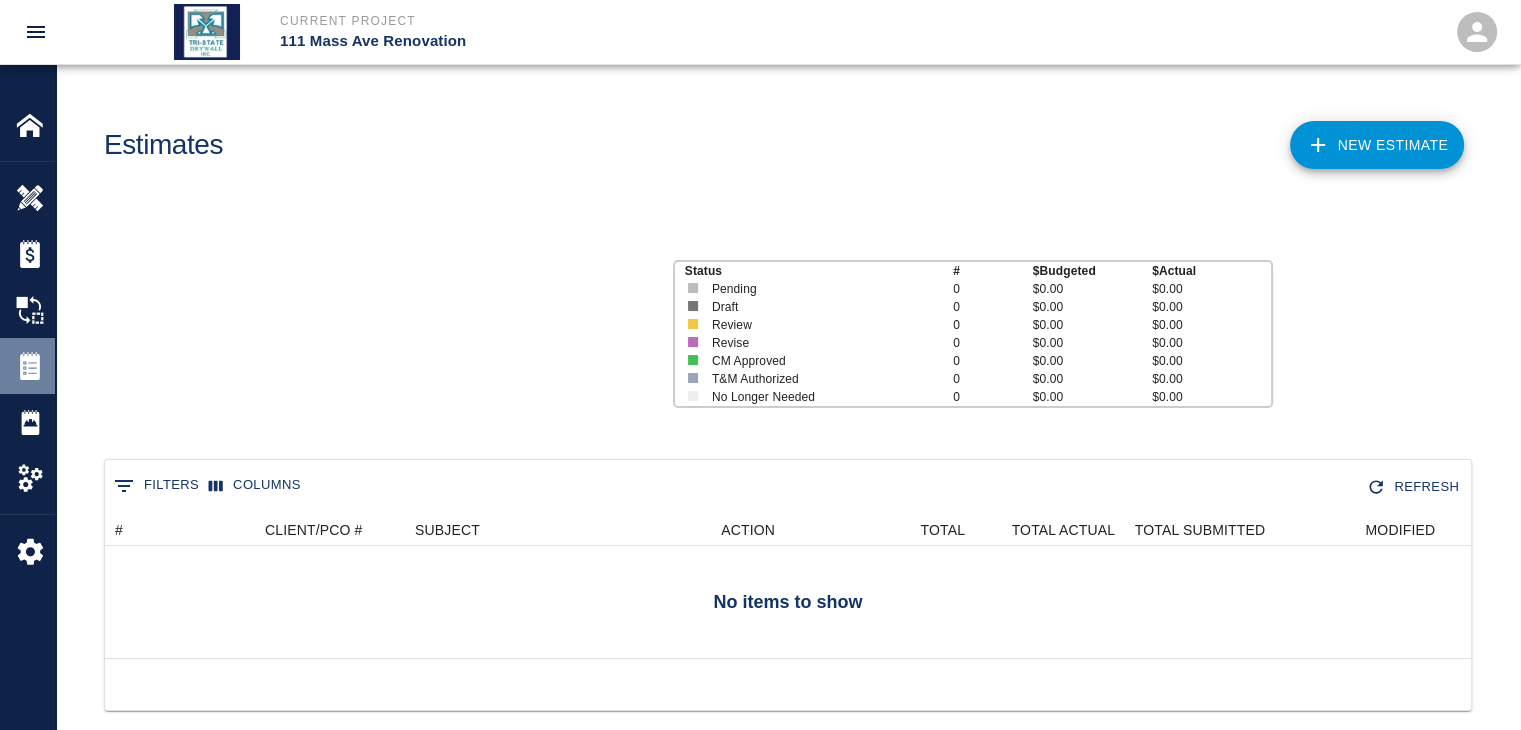 click on "Tickets" at bounding box center [27, 366] 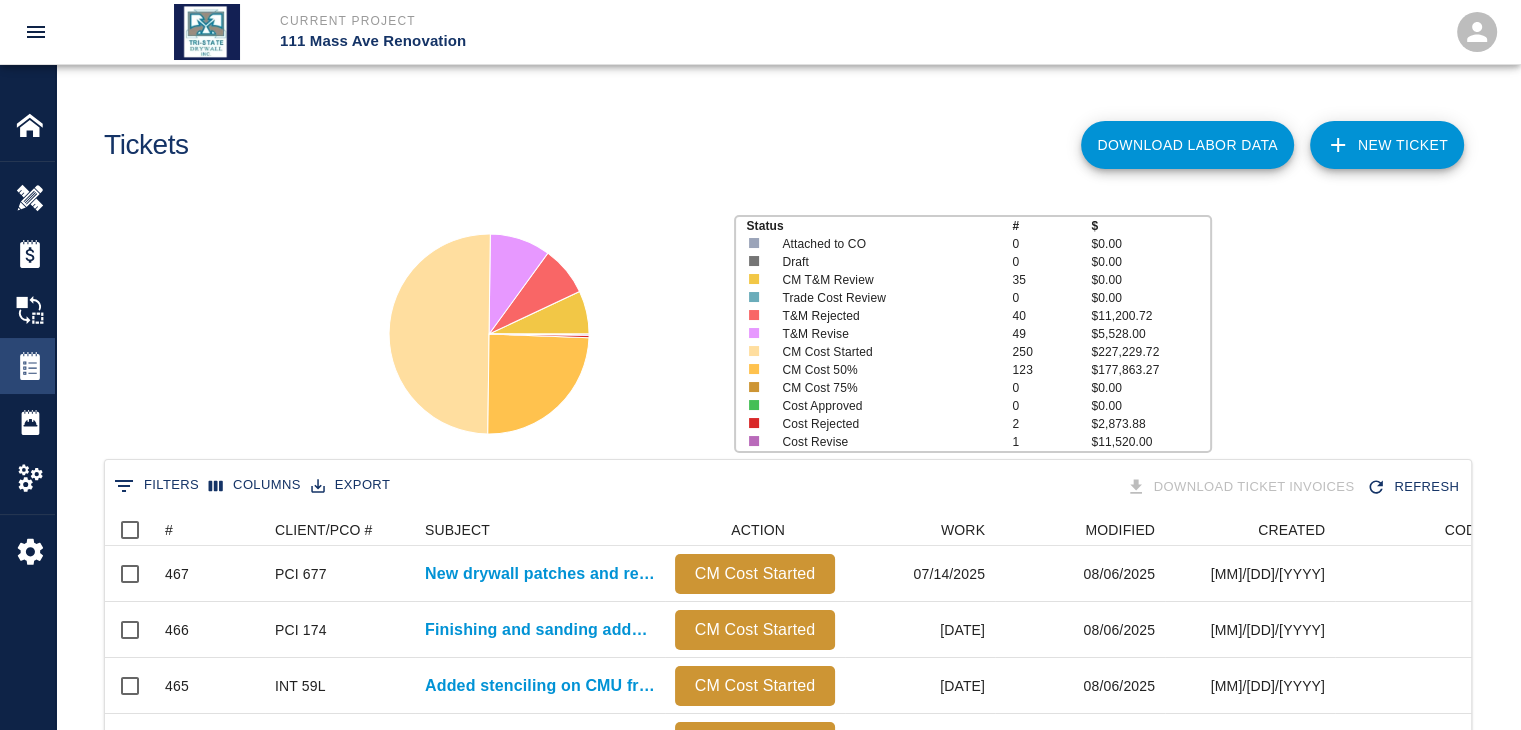 scroll, scrollTop: 16, scrollLeft: 16, axis: both 